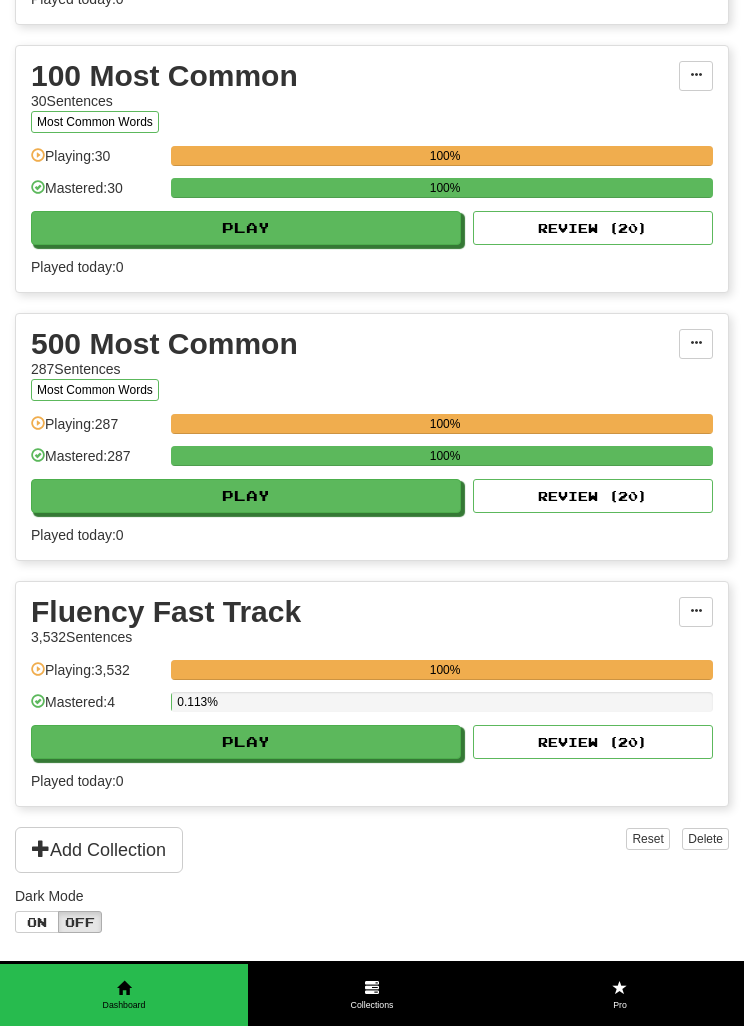 scroll, scrollTop: 1141, scrollLeft: 0, axis: vertical 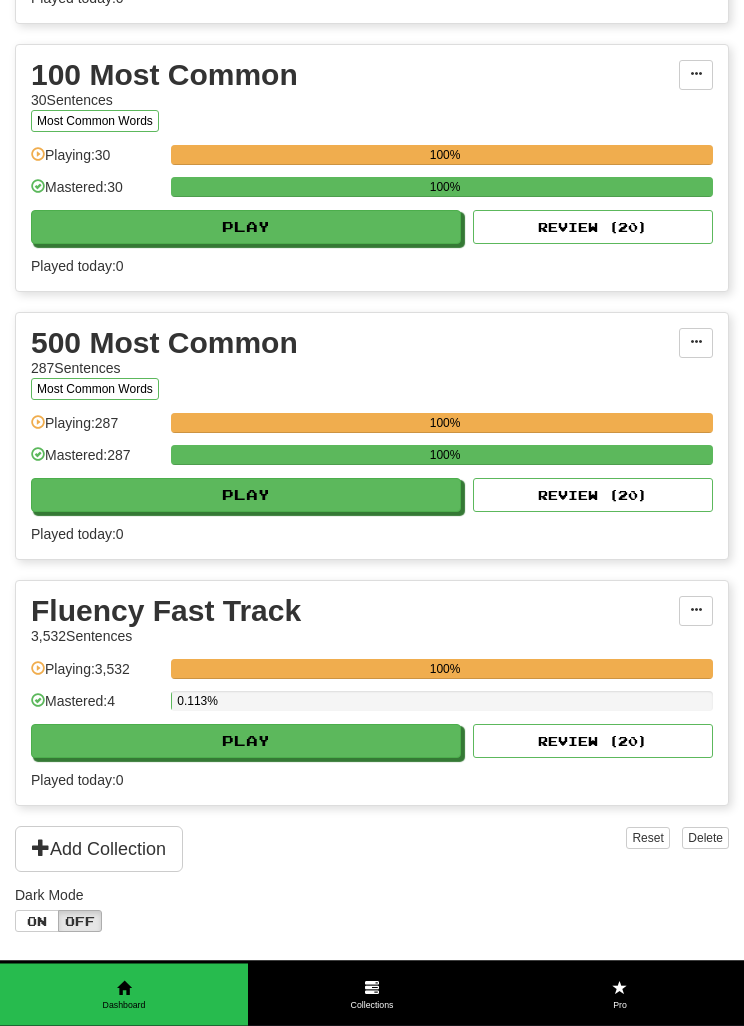 click on "Play" at bounding box center [246, 742] 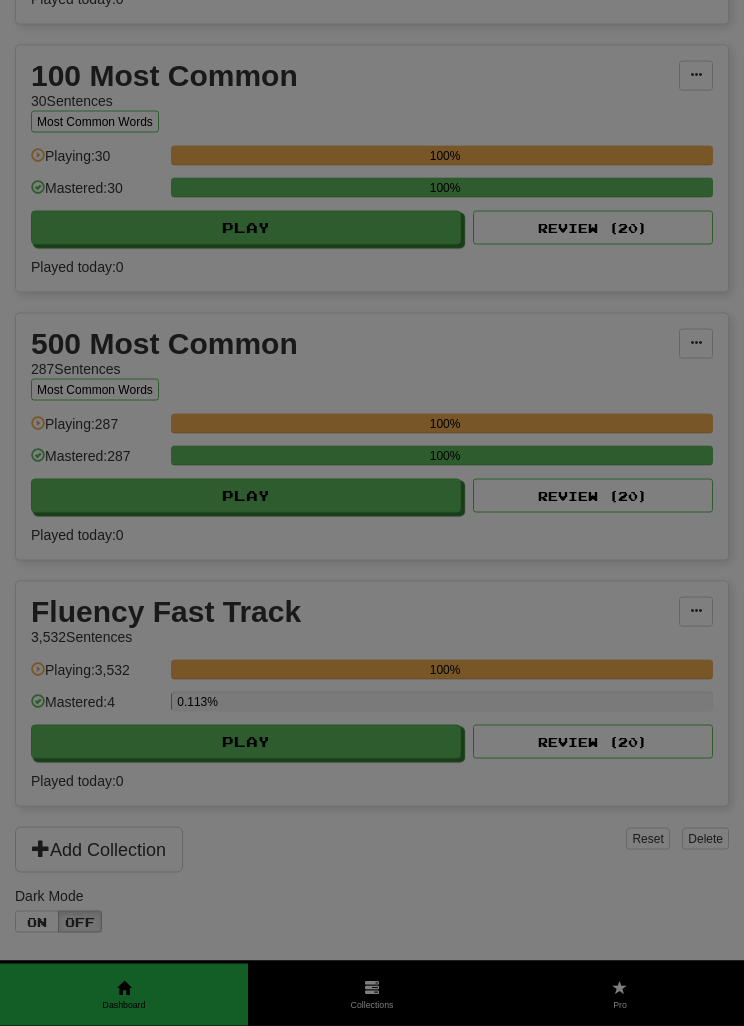 scroll, scrollTop: 1142, scrollLeft: 0, axis: vertical 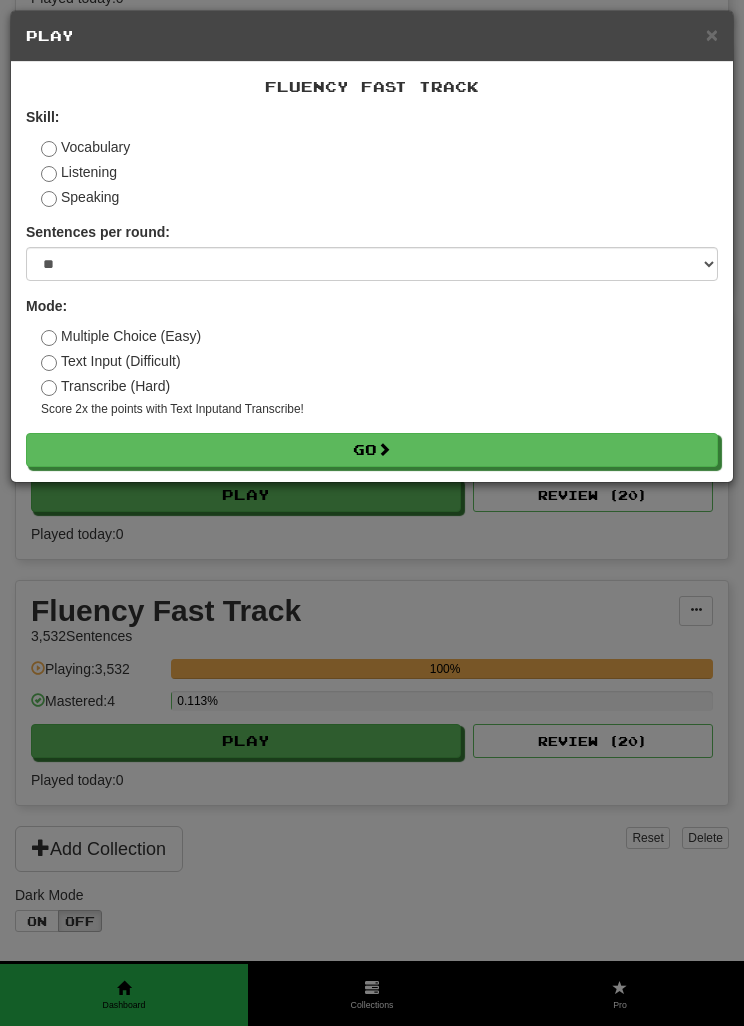 click on "Vocabulary" at bounding box center [85, 147] 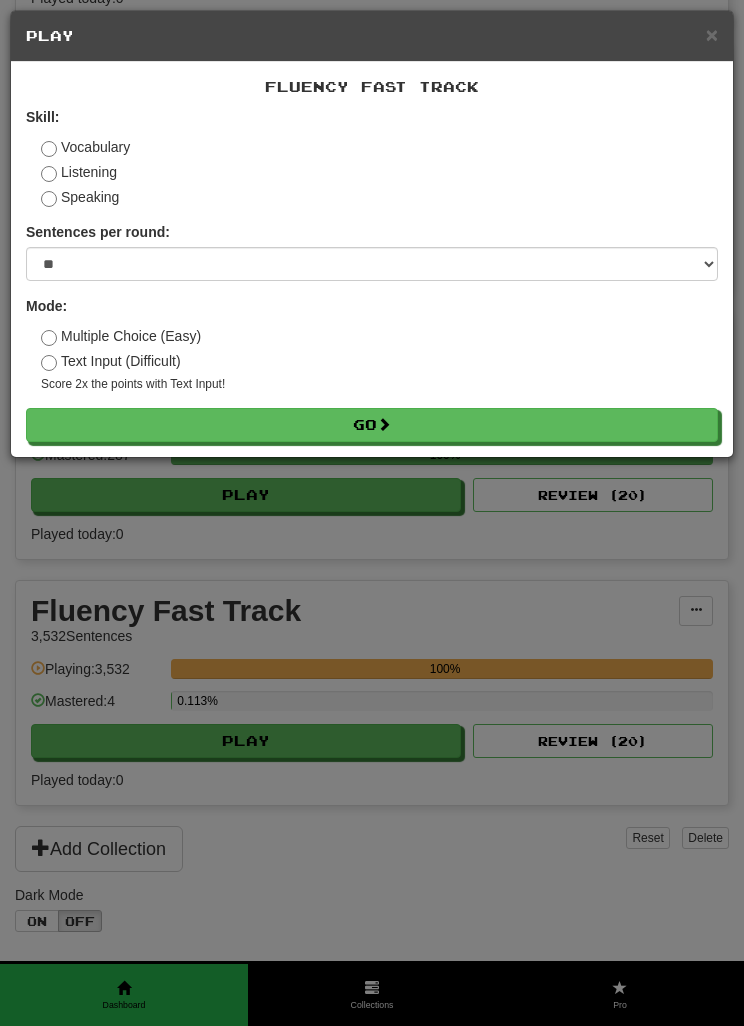 click on "Text Input (Difficult)" at bounding box center [111, 361] 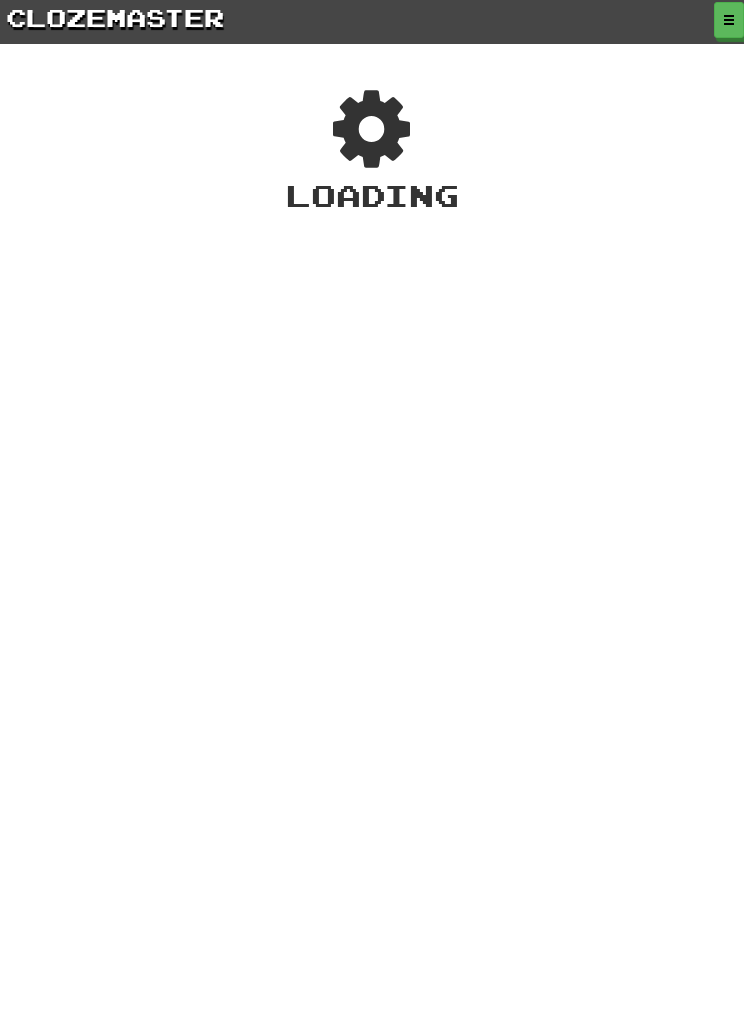 scroll, scrollTop: 0, scrollLeft: 0, axis: both 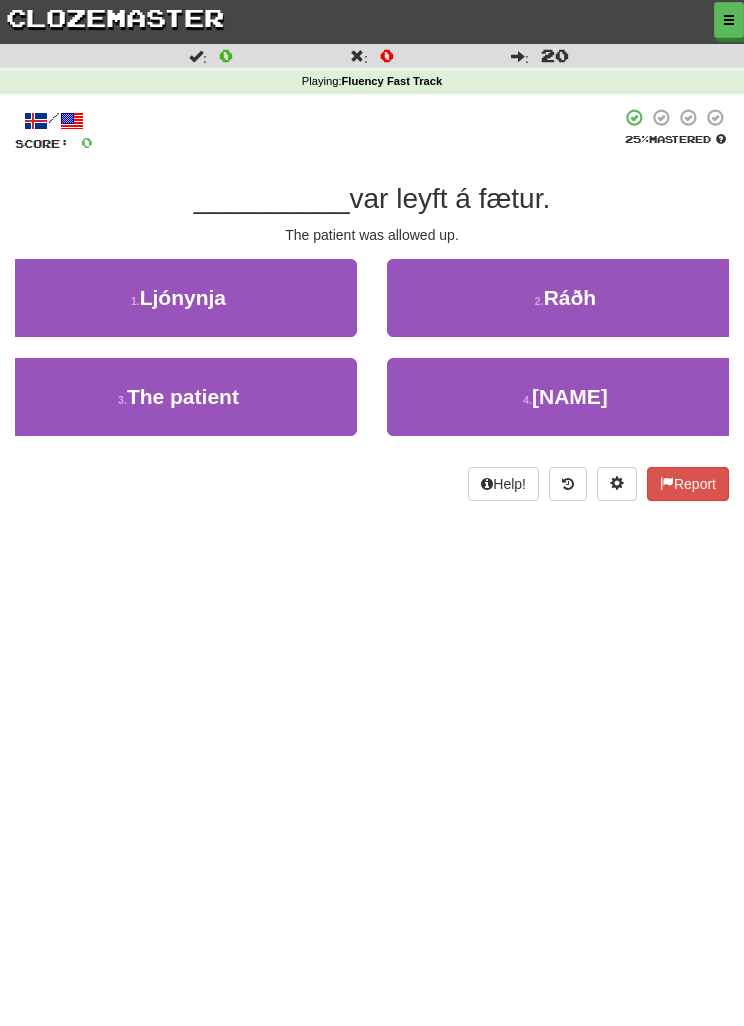 click on "The patient" at bounding box center [183, 396] 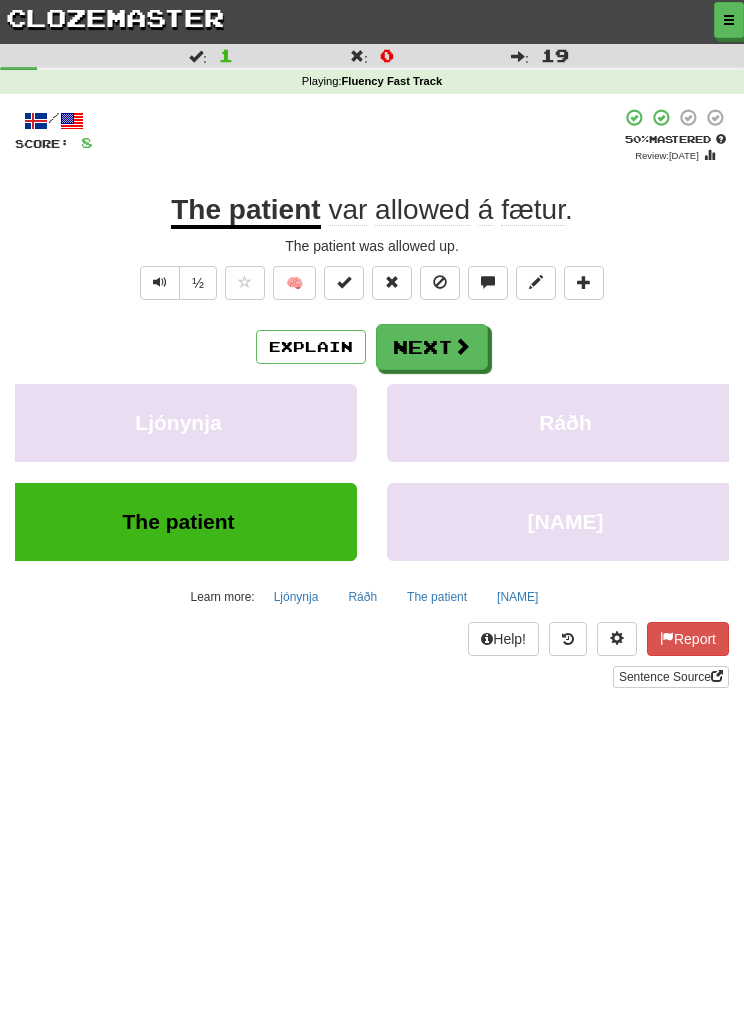 click on "Next" at bounding box center (432, 347) 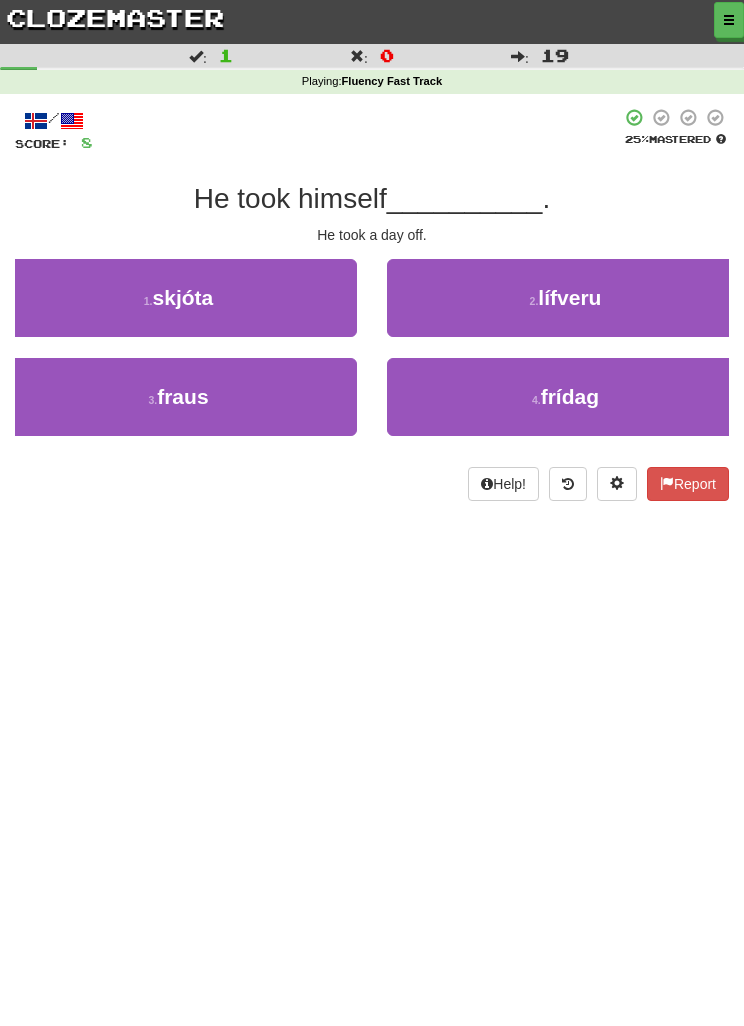 click on "4 .  frídag" at bounding box center [565, 397] 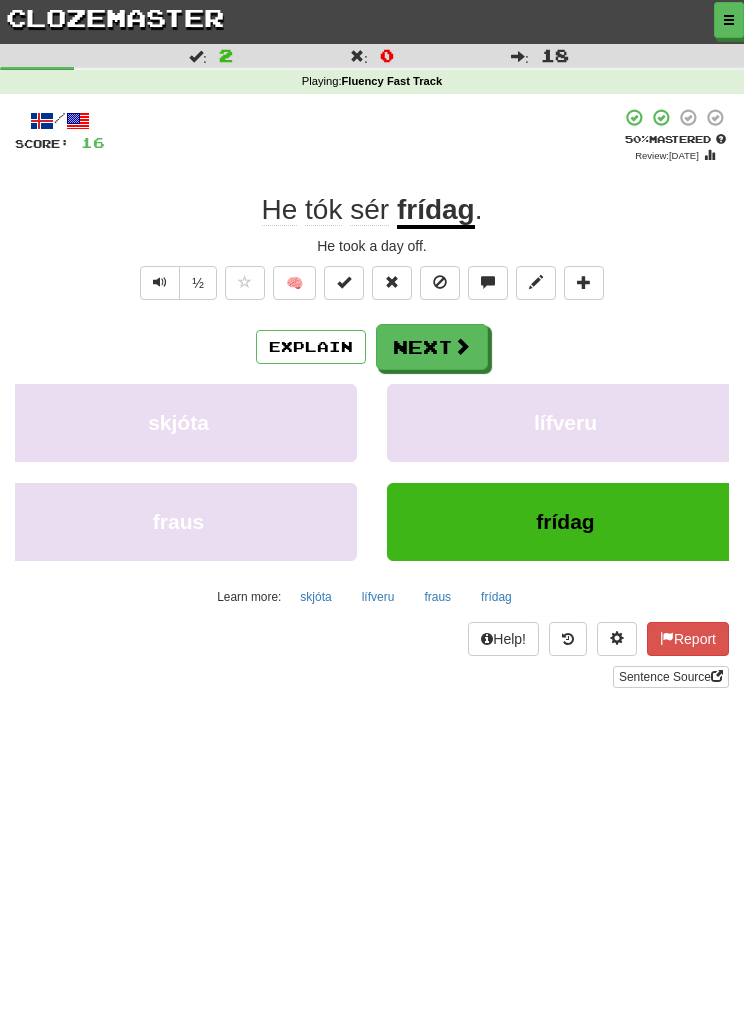 click on "lífveru" at bounding box center [565, 423] 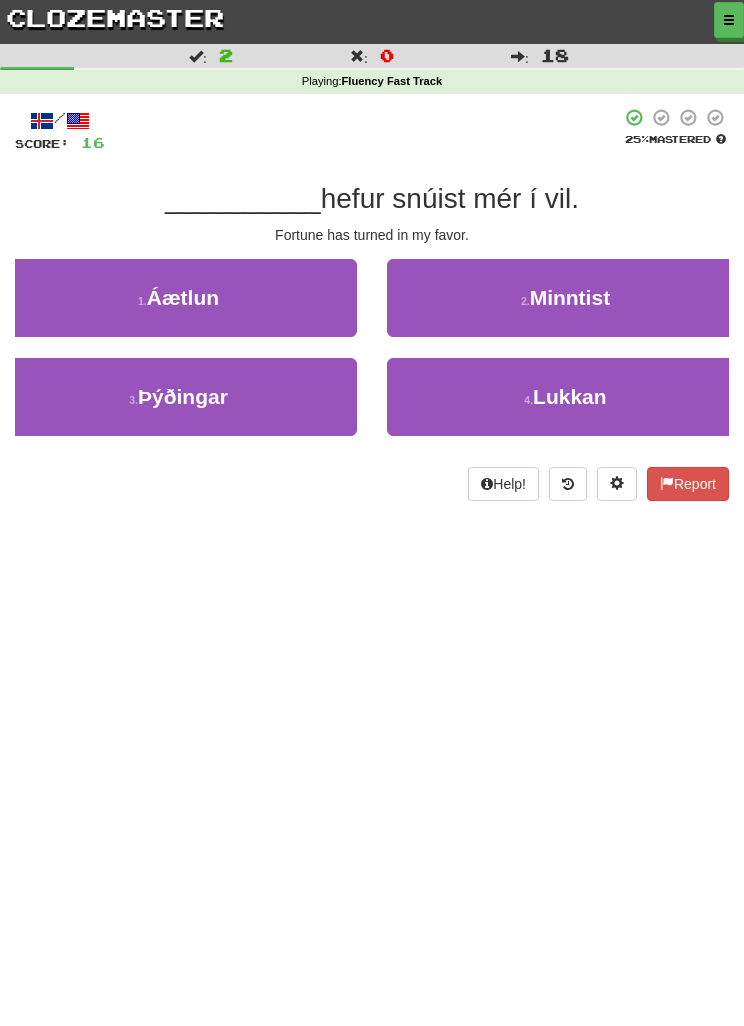 click on "4 .  Lukkan" at bounding box center [565, 397] 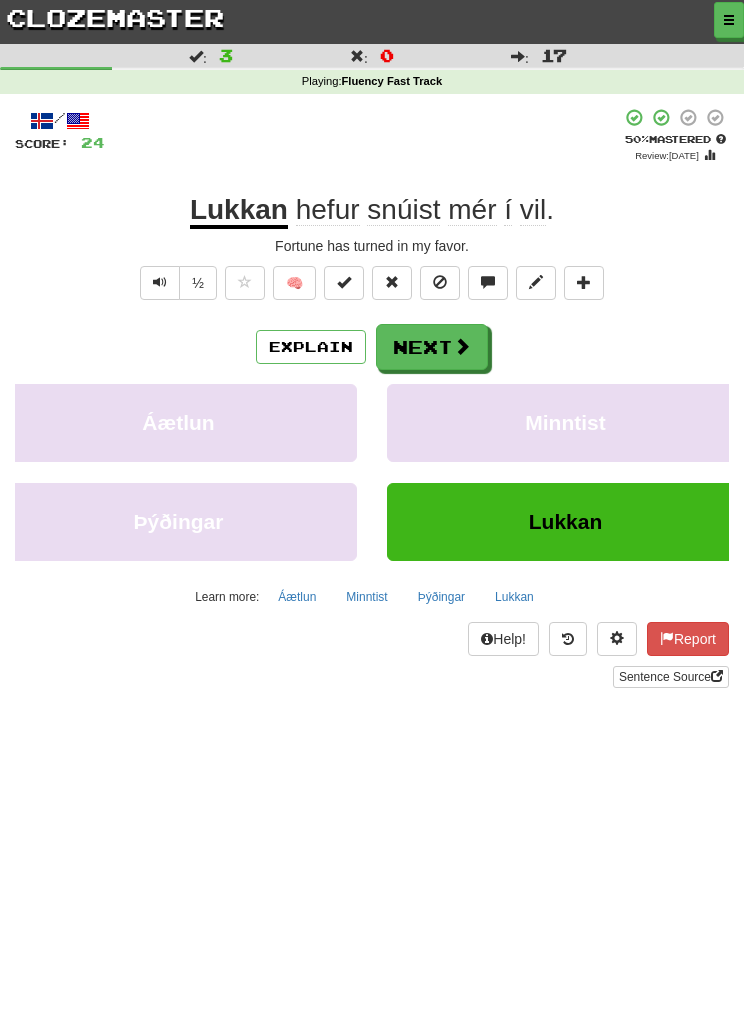 click on "Next" at bounding box center (432, 347) 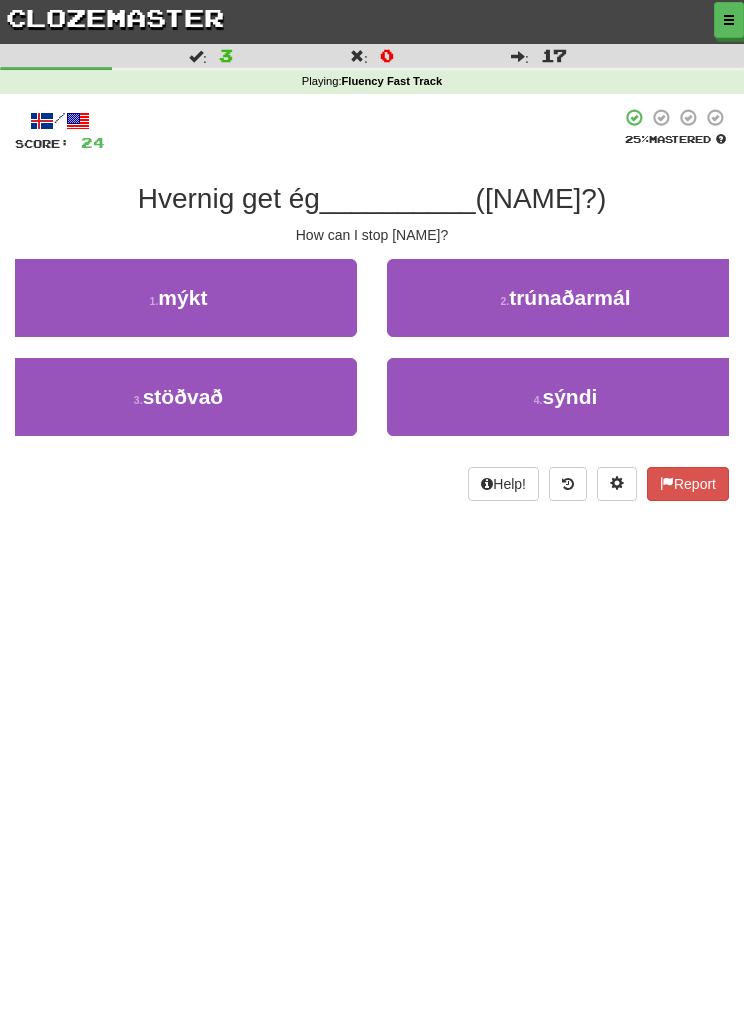 click on "3 .  stöðvað" at bounding box center [178, 397] 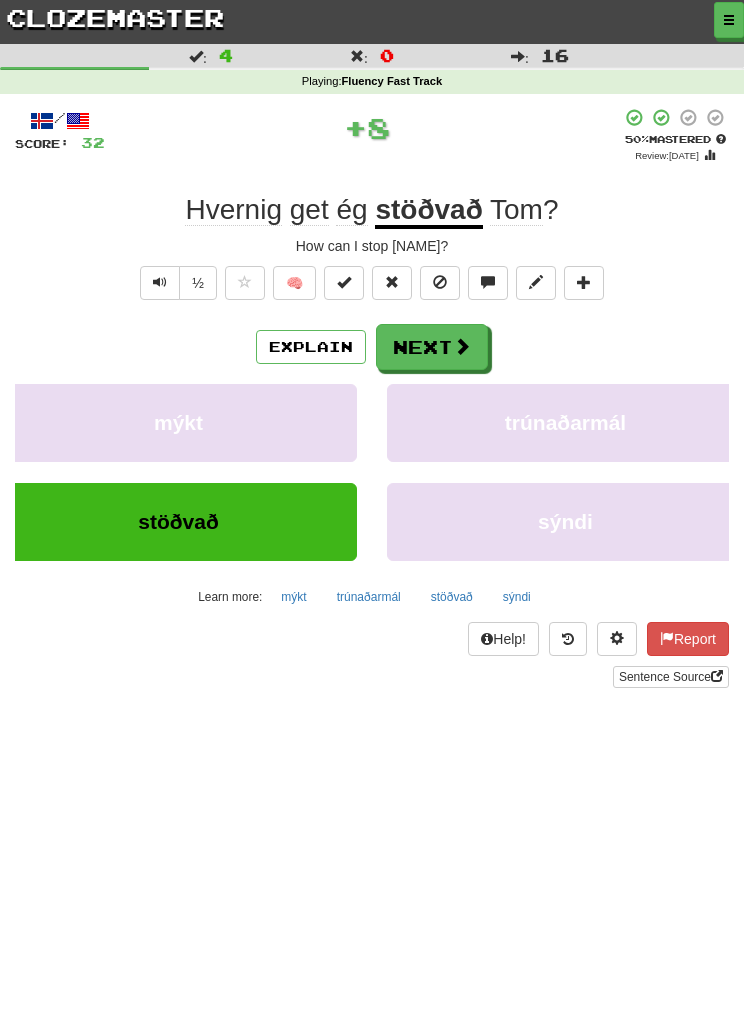 click on "stöðvað" at bounding box center (452, 597) 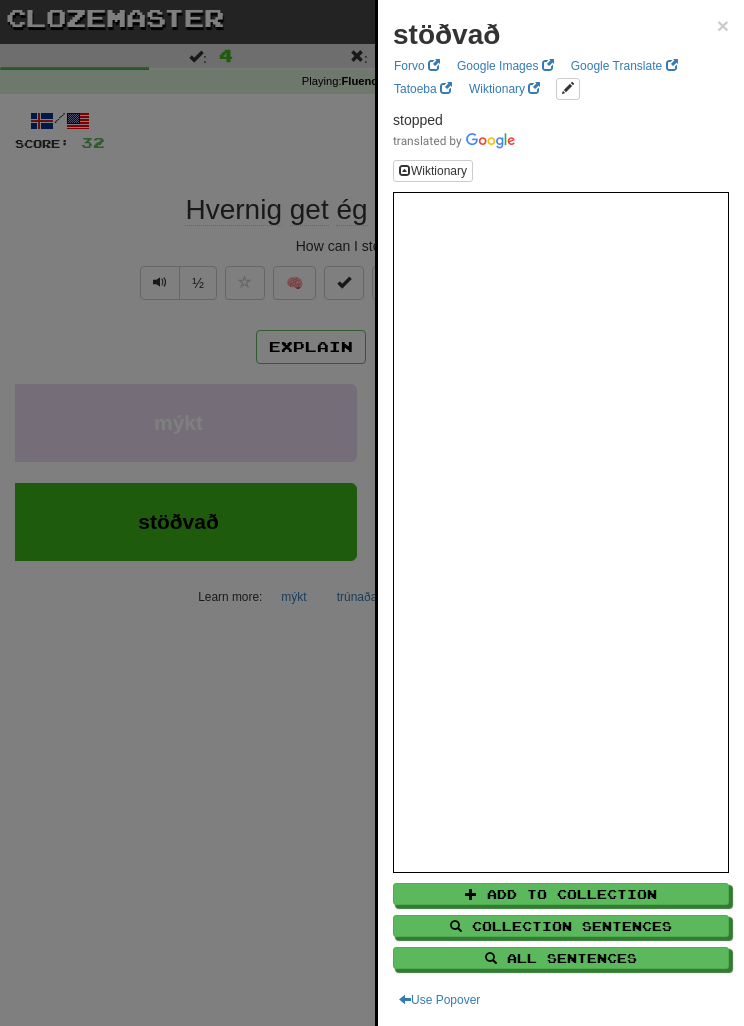 click at bounding box center (372, 513) 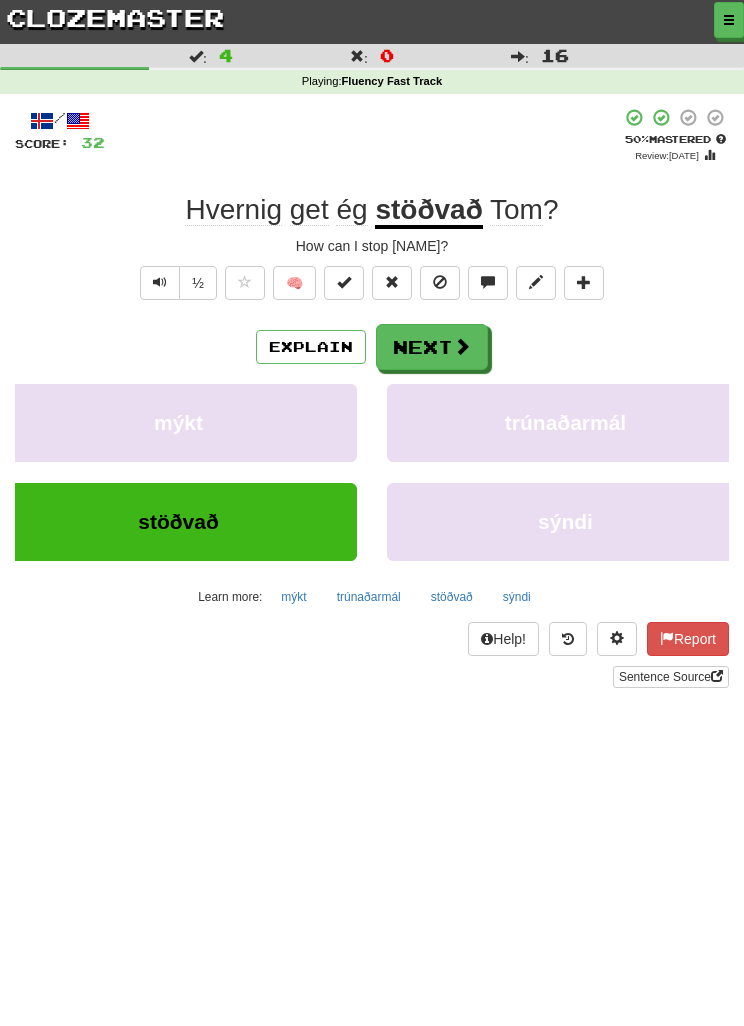 click on "Explain" at bounding box center [311, 347] 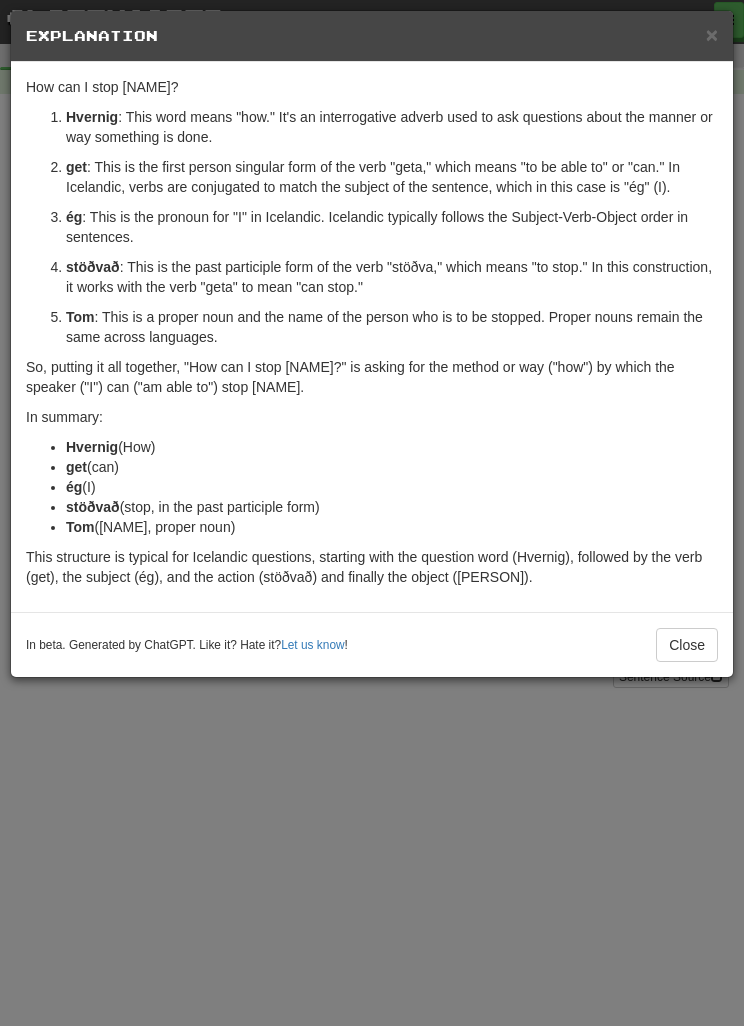 click on "× Explanation Sure! The phrase "Hvernig get ég stöðvað Tom?" translates to "How can I stop Tom?" in English. Let's break down the Icelandic phrase step by step to understand its grammar and structure:
Hvernig : This word means "how." It's an interrogative adverb used to ask questions about the manner or way something is done.
get : This is the first person singular form of the verb "geta," which means "to be able to" or "can." In Icelandic, verbs are conjugated to match the subject of the sentence, which in this case is "ég" (I).
ég : This is the pronoun for "I" in Icelandic. Icelandic typically follows the Subject-Verb-Object order in sentences.
stöðvað : This is the past participle form of the verb "stöðva," which means "to stop." In this construction, it works with the verb "geta" to mean "can stop."
Tom : This is a proper noun and the name of the person who is to be stopped. Proper nouns remain the same across languages.
In summary:
Hvernig  (How)" at bounding box center [372, 513] 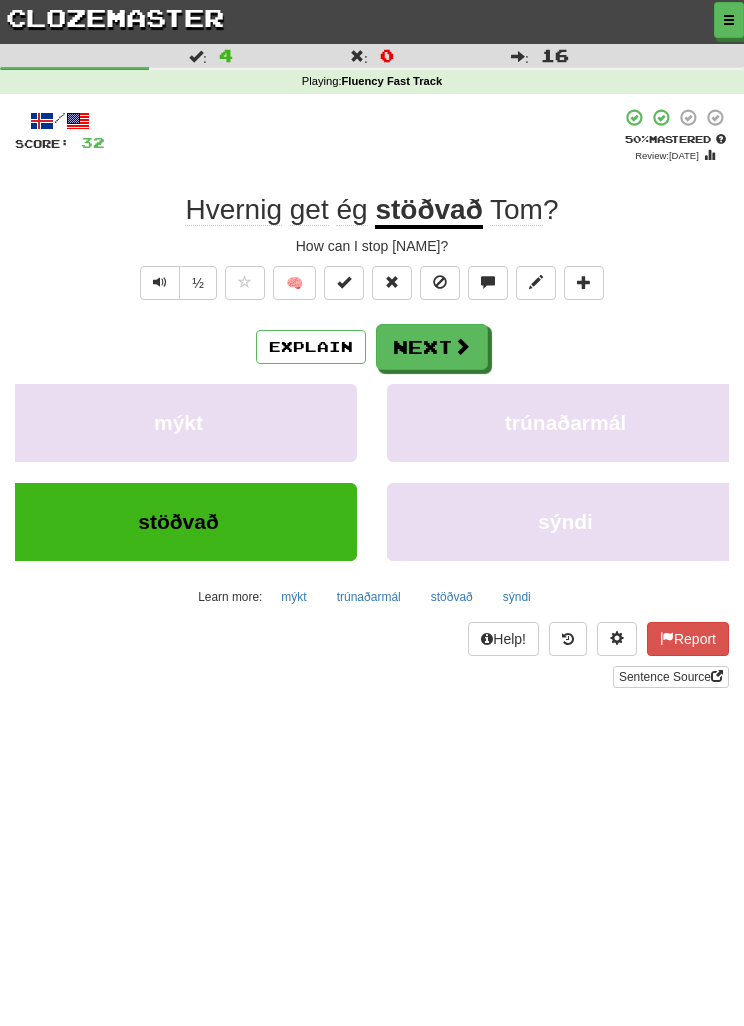 click on "Next" at bounding box center (432, 347) 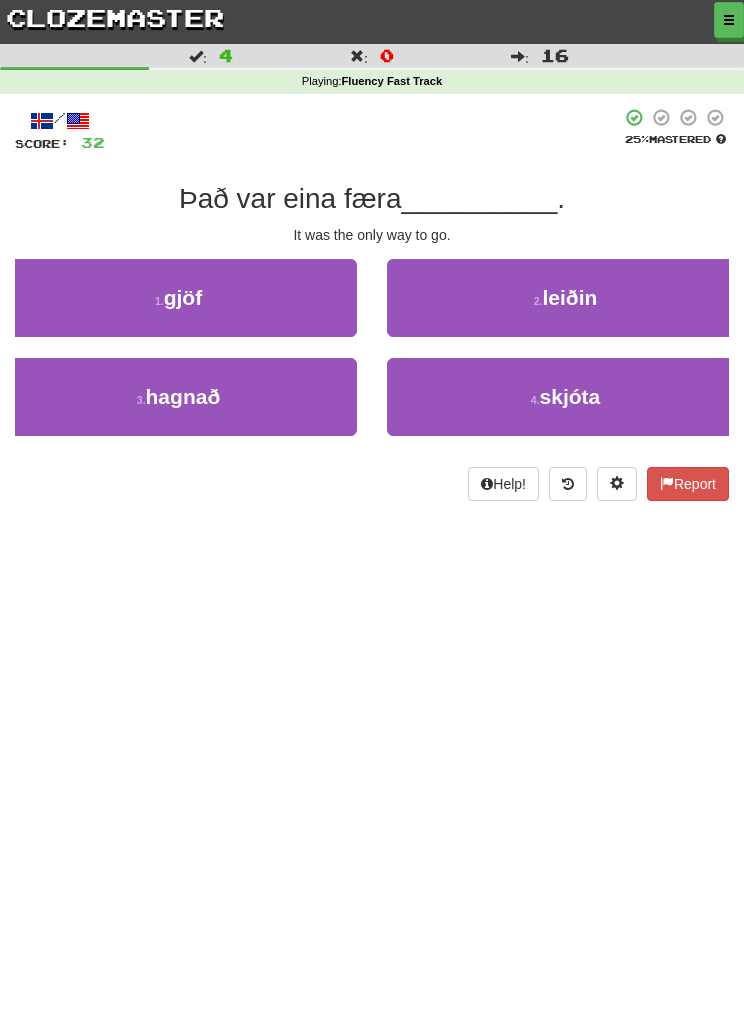 click on "2 .  leiðin" at bounding box center (565, 298) 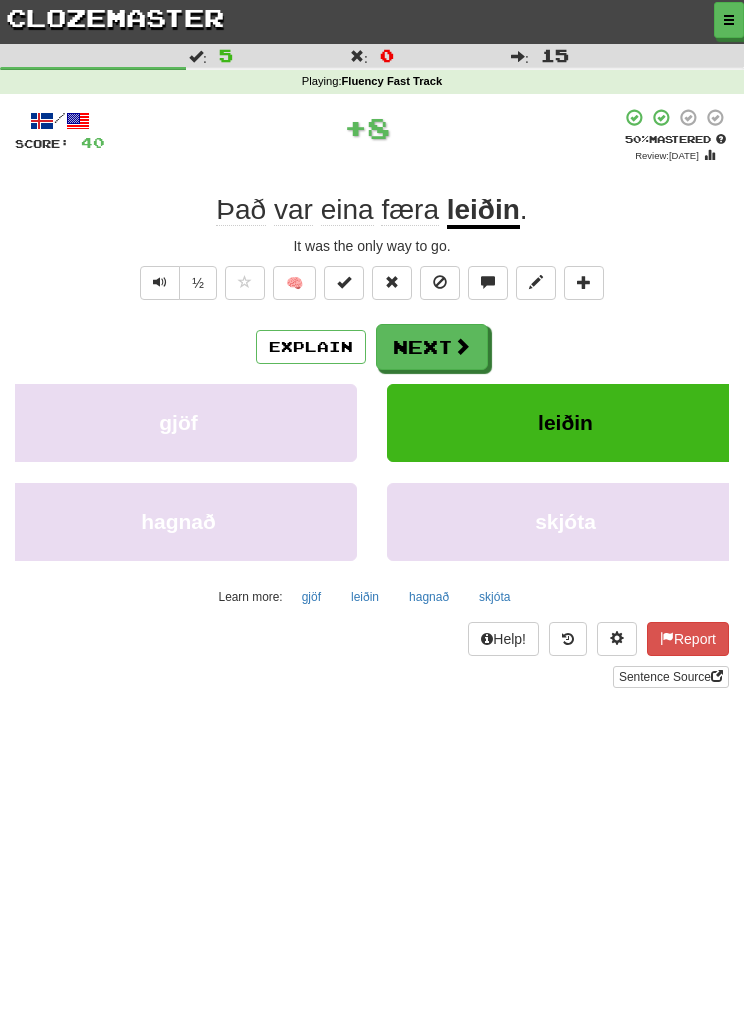click on "leiðin" at bounding box center (365, 597) 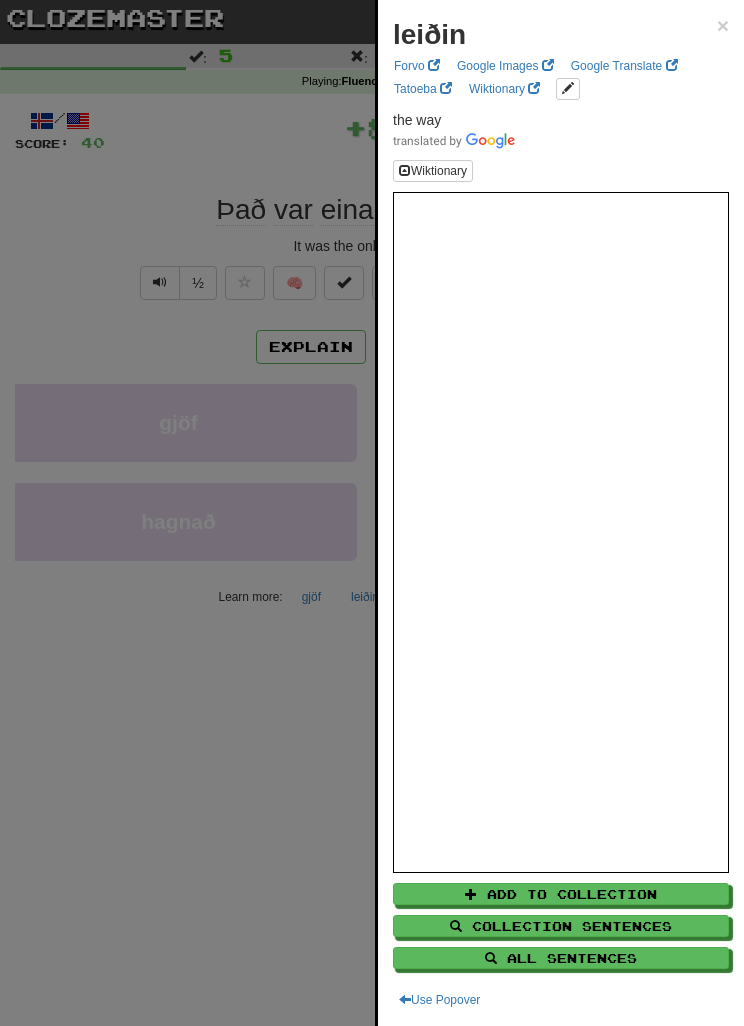 click at bounding box center (372, 513) 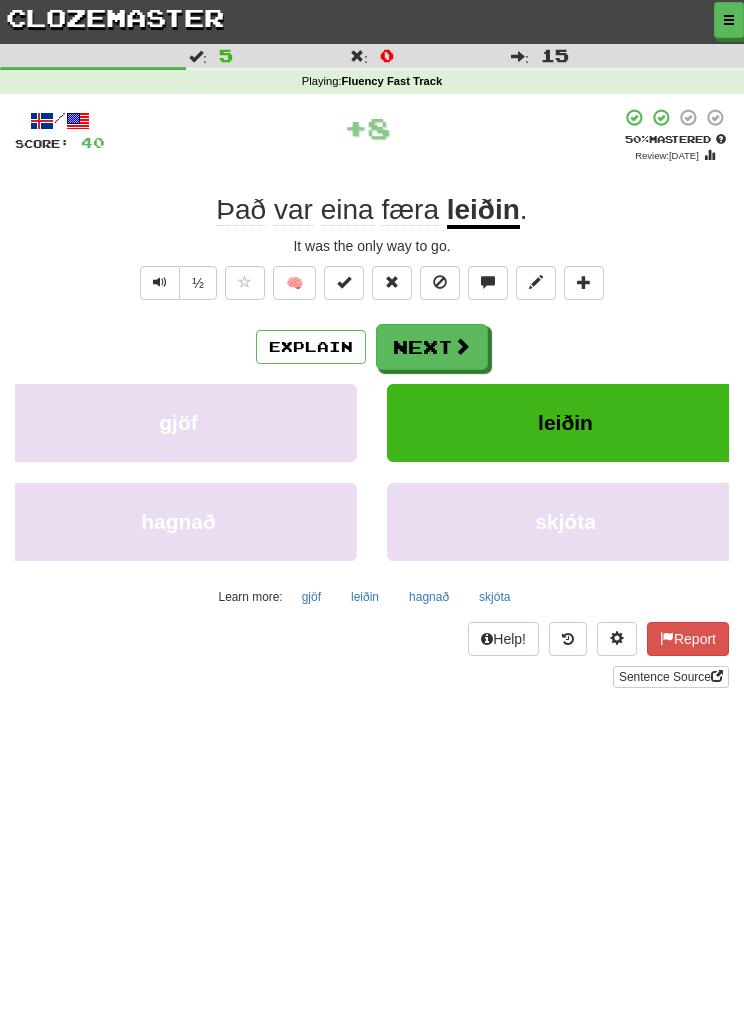 click on "Explain" at bounding box center [311, 347] 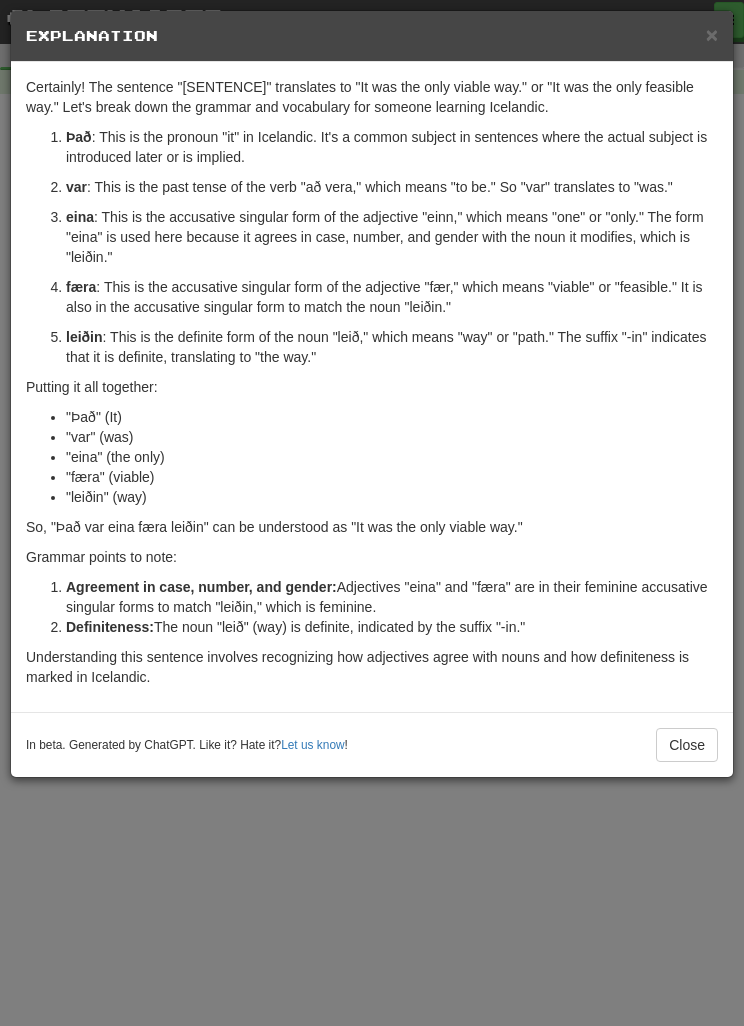 click on "× Explanation Certainly! The sentence "Það var eina færa leiðin." translates to "It was the only viable way." or "It was the only feasible way." Let's break down the grammar and vocabulary for someone learning Icelandic.
Það : This is the pronoun "it" in Icelandic. It's a common subject in sentences where the actual subject is introduced later or is implied.
var : This is the past tense of the verb "að vera," which means "to be." So "var" translates to "was."
eina : This is the accusative singular form of the adjective "einn," which means "one" or "only." The form "eina" is used here because it agrees in case, number, and gender with the noun it modifies, which is "leiðin."
færa : This is the accusative singular form of the adjective "fær," which means "viable" or "feasible." It is also in the accusative singular form to match the noun "leiðin."
leiðin
Putting it all together:
"Það" (It)
"var" (was)
"eina" (the only)
"færa" (viable)" at bounding box center [372, 513] 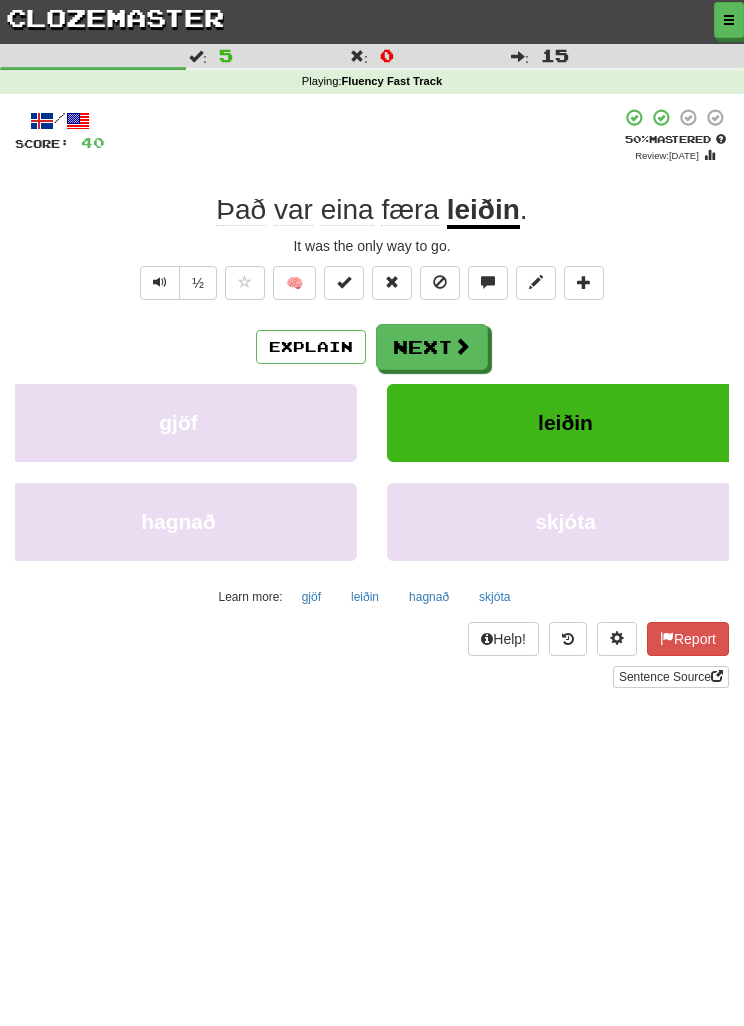 click at bounding box center [462, 346] 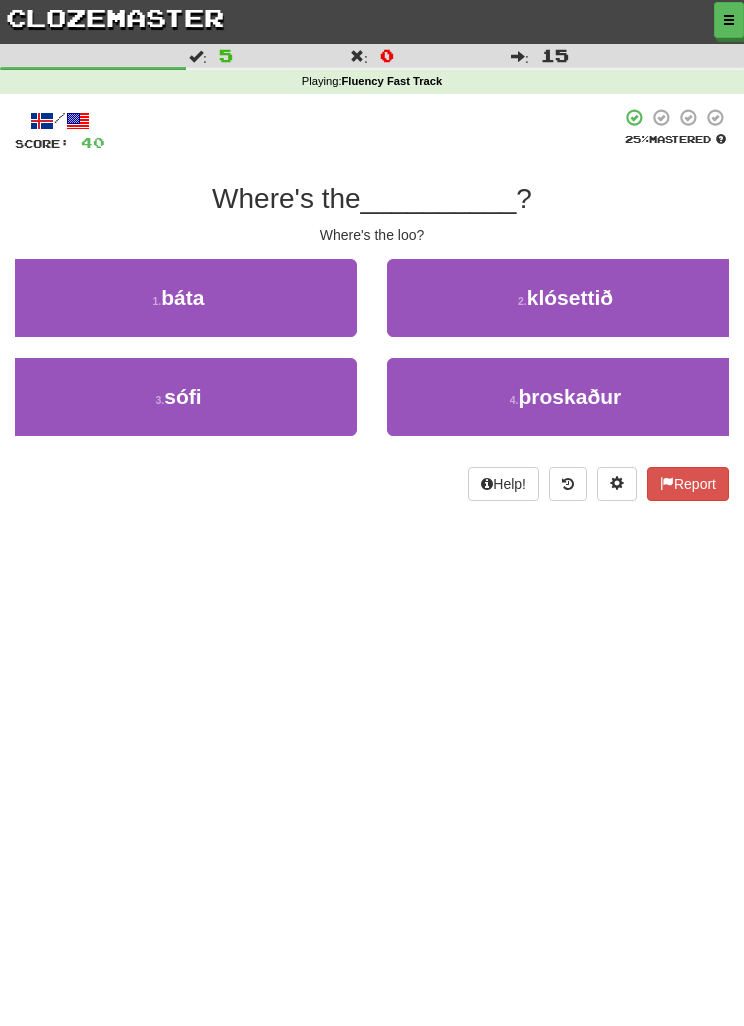 click on "2 .  klósettið" at bounding box center [565, 298] 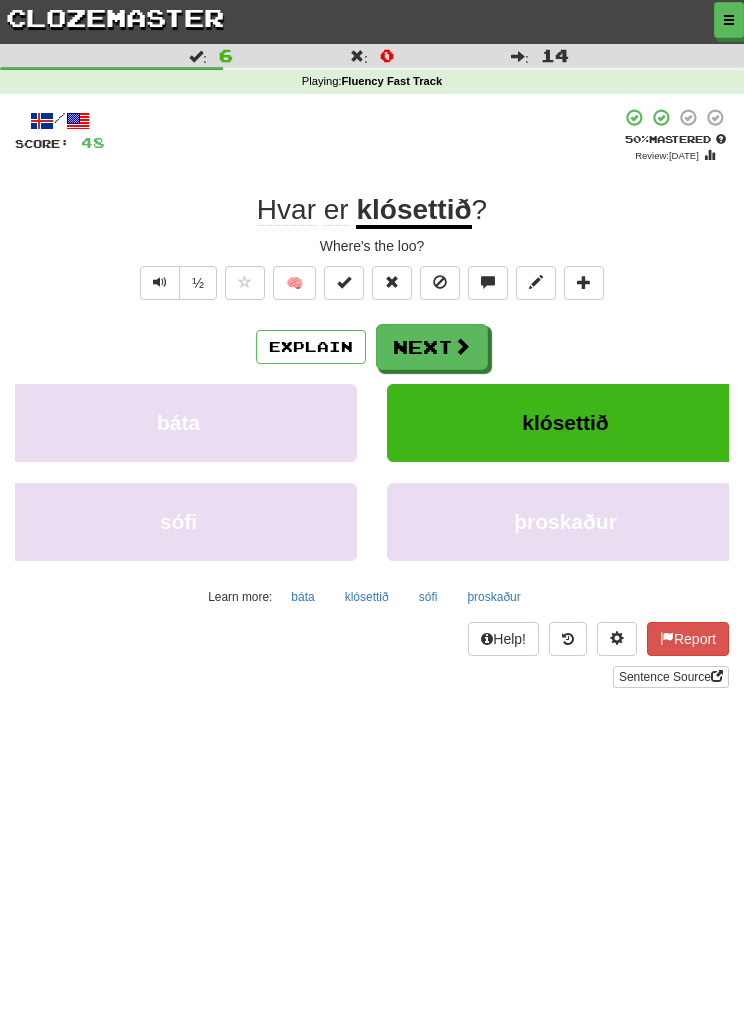 click on "Next" at bounding box center [432, 347] 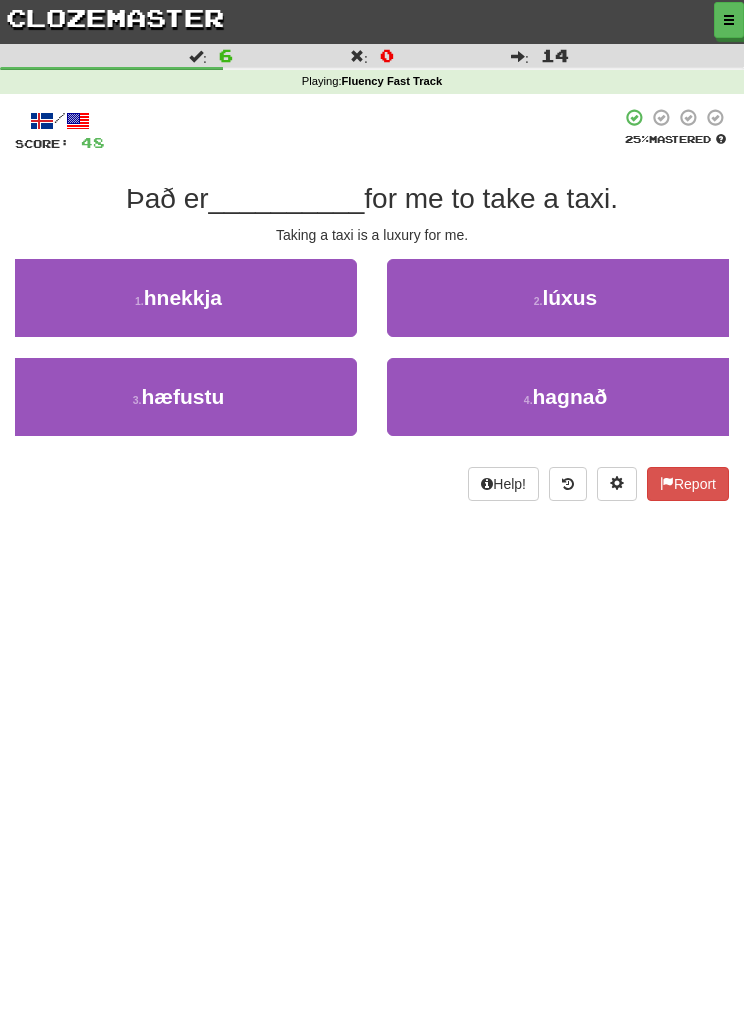 click on "2 .  lúxus" at bounding box center [565, 298] 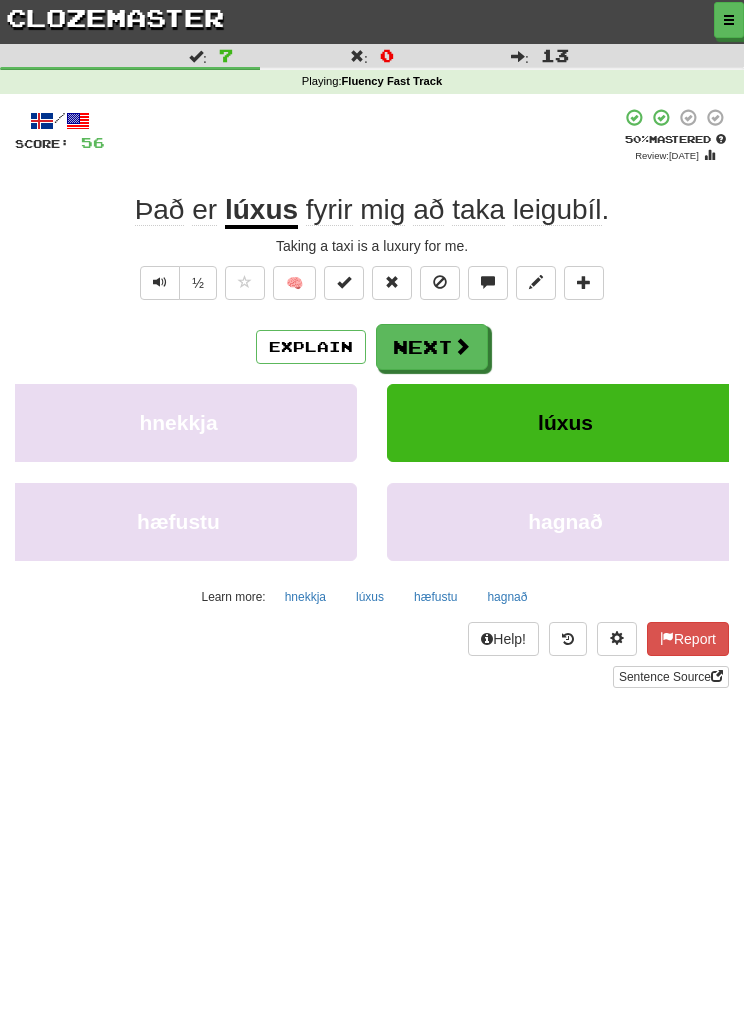 click on "Next" at bounding box center (432, 347) 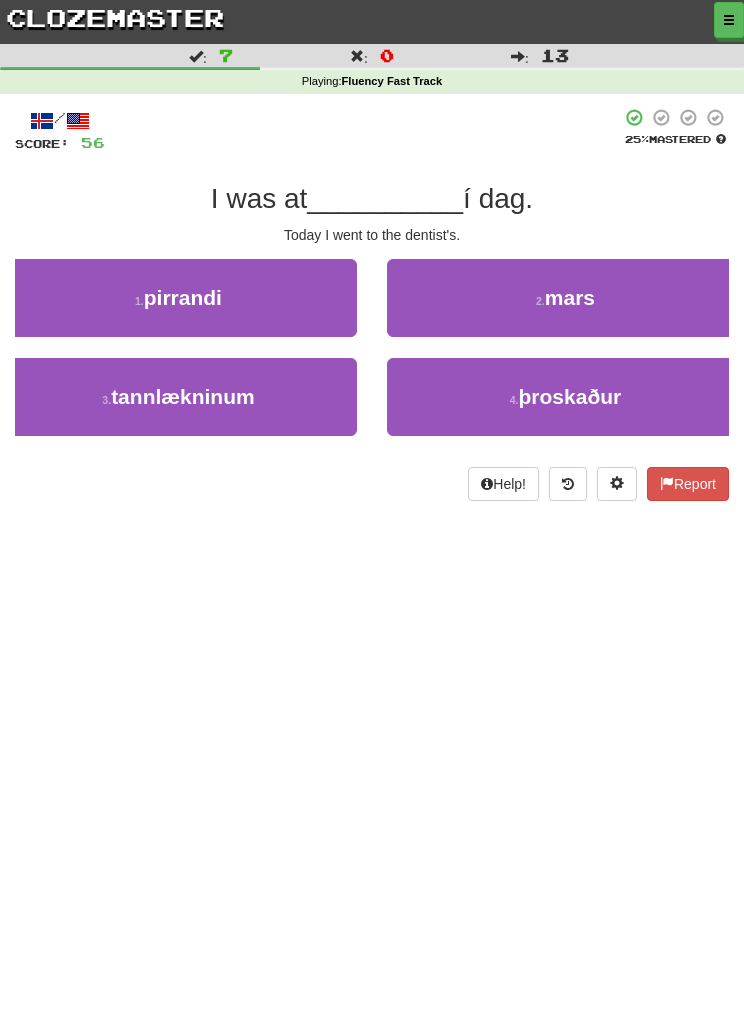 click on "tannlækninum" at bounding box center [183, 396] 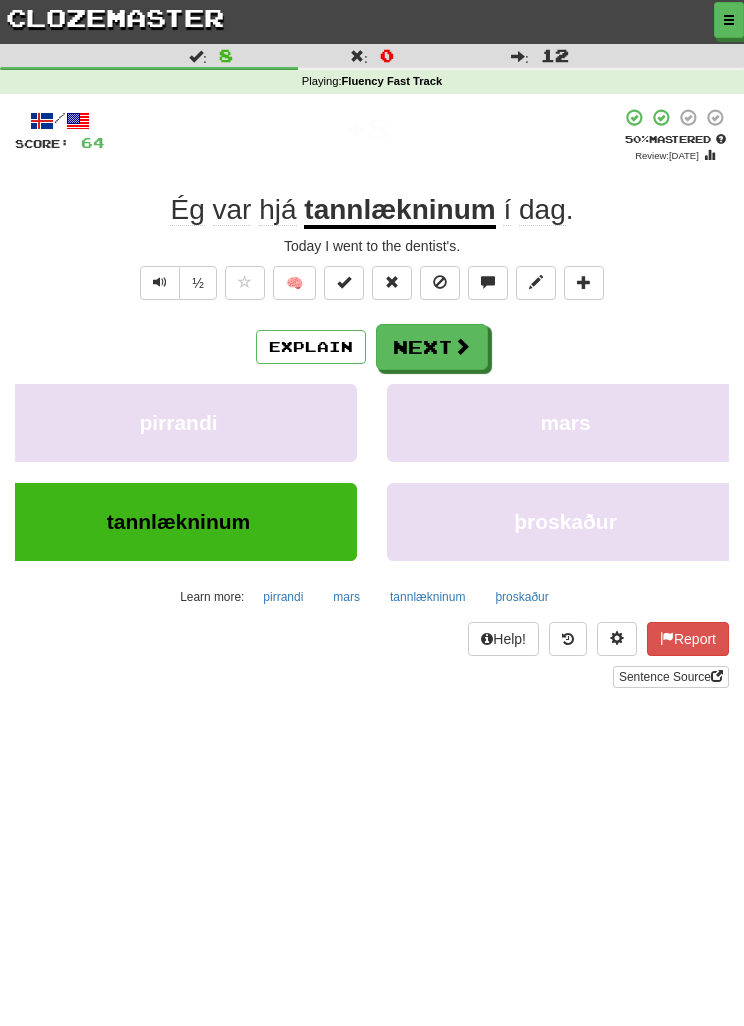 click on "Next" at bounding box center [432, 347] 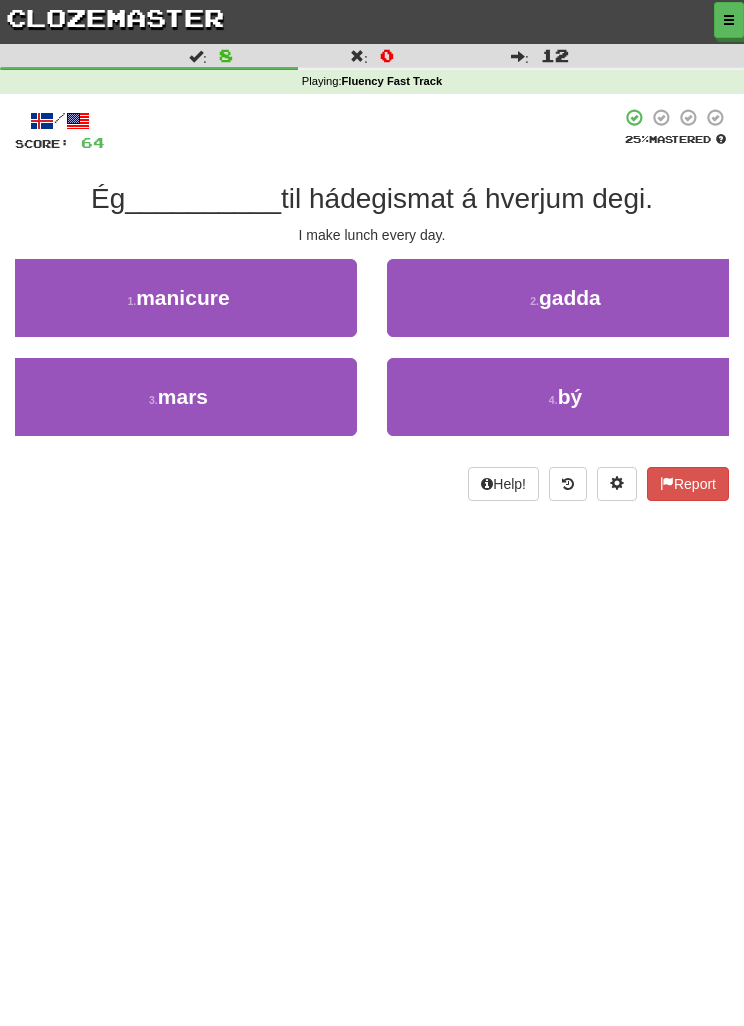 click on "2 .  gadda" at bounding box center (565, 298) 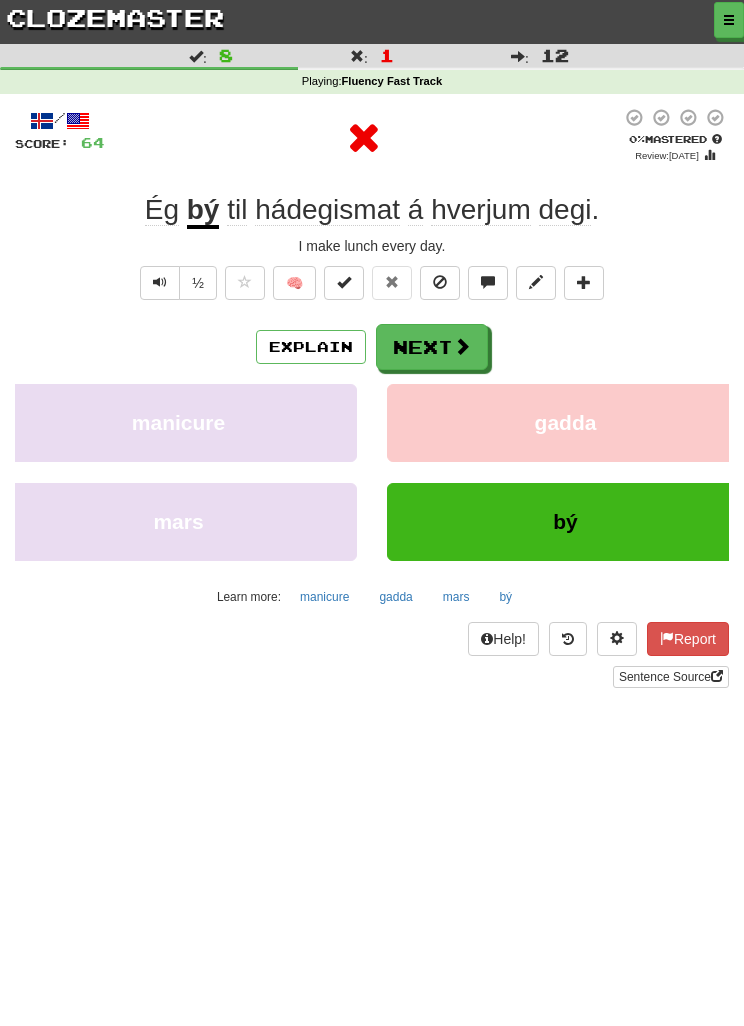 click on "bý" at bounding box center [505, 597] 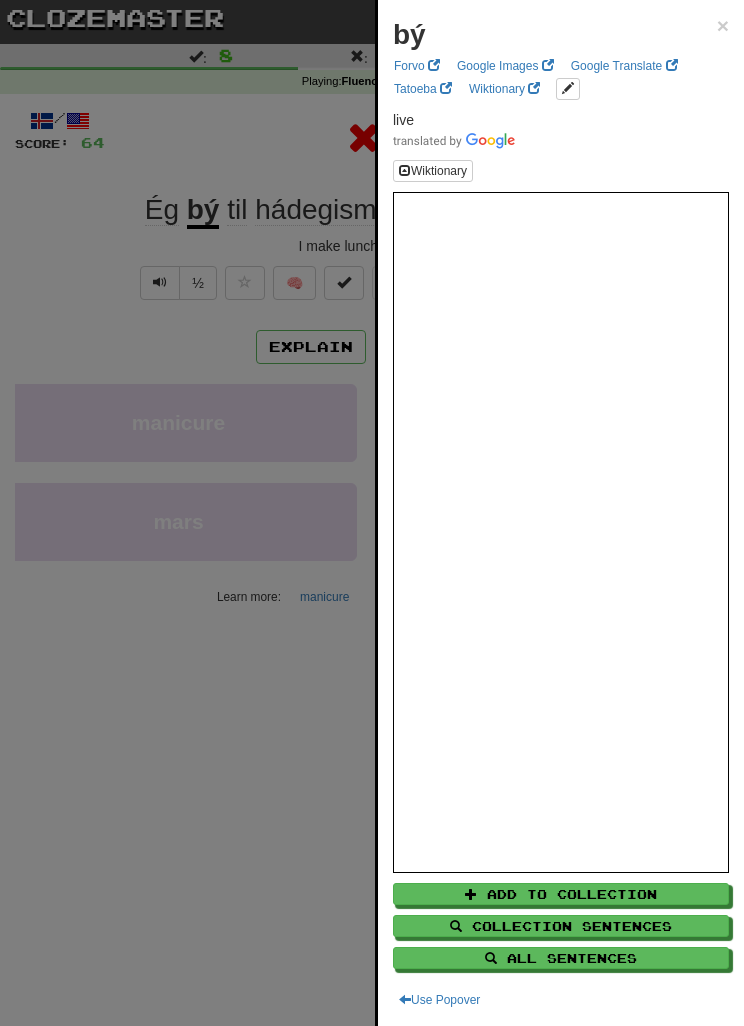 click at bounding box center [372, 513] 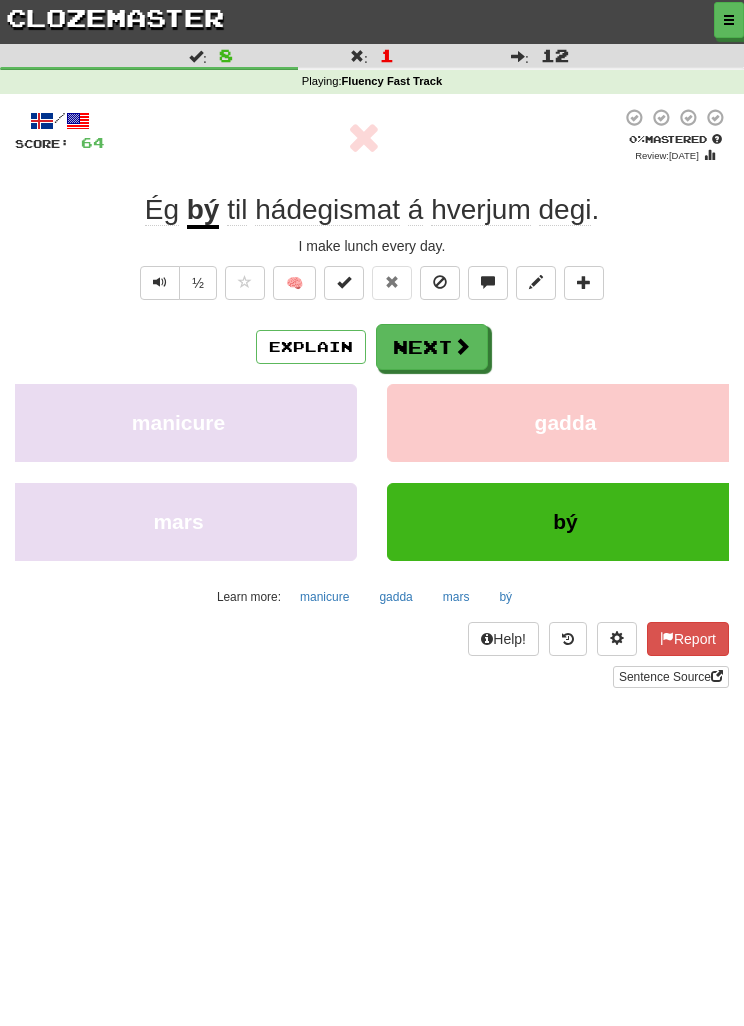 click on "Explain" at bounding box center (311, 347) 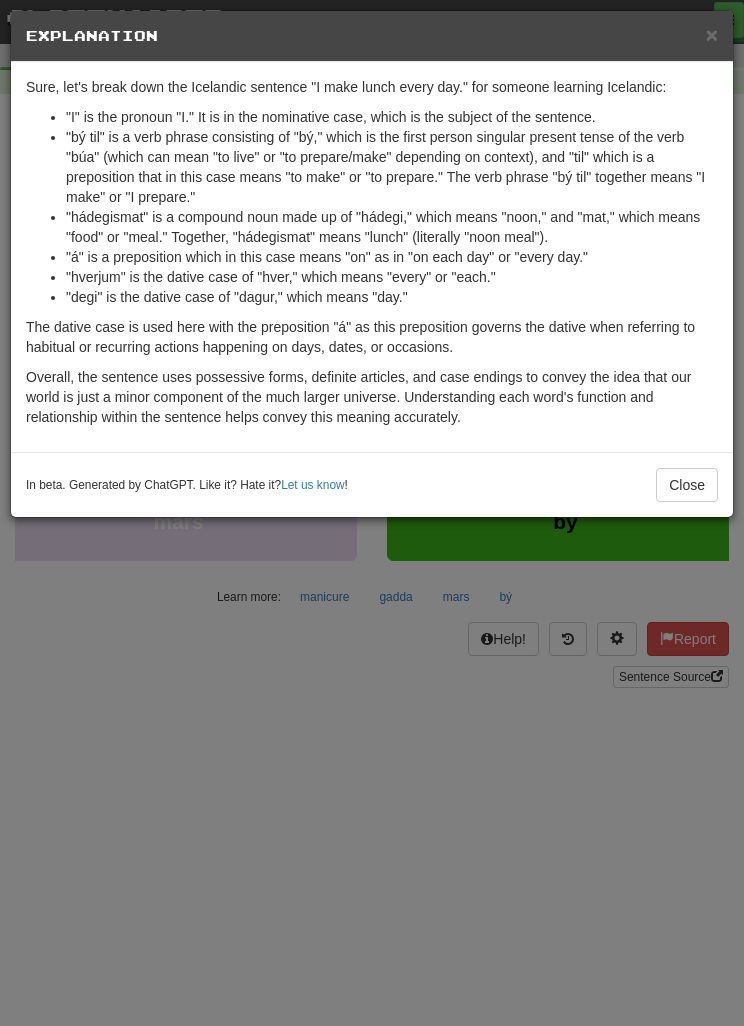 click on "× Explanation Sure, let's break down the Icelandic sentence "Ég bý til hádegismat á hverjum degi." for someone learning Icelandic:
"Ég" is the pronoun "I." It is in the nominative case, which is the subject of the sentence.
"bý til" is a verb phrase consisting of "bý," which is the first person singular present tense of the verb "búa" (which can mean "to live" or "to prepare/make" depending on context), and "til" which is a preposition that in this case means "to make" or "to prepare." The verb phrase "bý til" together means "I make" or "I prepare."
"hádegismat" is a compound noun made up of "hádegi," which means "noon," and "mat," which means "food" or "meal." Together, "hádegismat" means "lunch" (literally "noon meal").
"á" is a preposition which in this case means "on" as in "on each day" or "every day."
"hverjum" is the dative case of "hver," which means "every" or "each."
"degi" is the dative case of "dagur," which means "day."
Let us know ! Close" at bounding box center [372, 513] 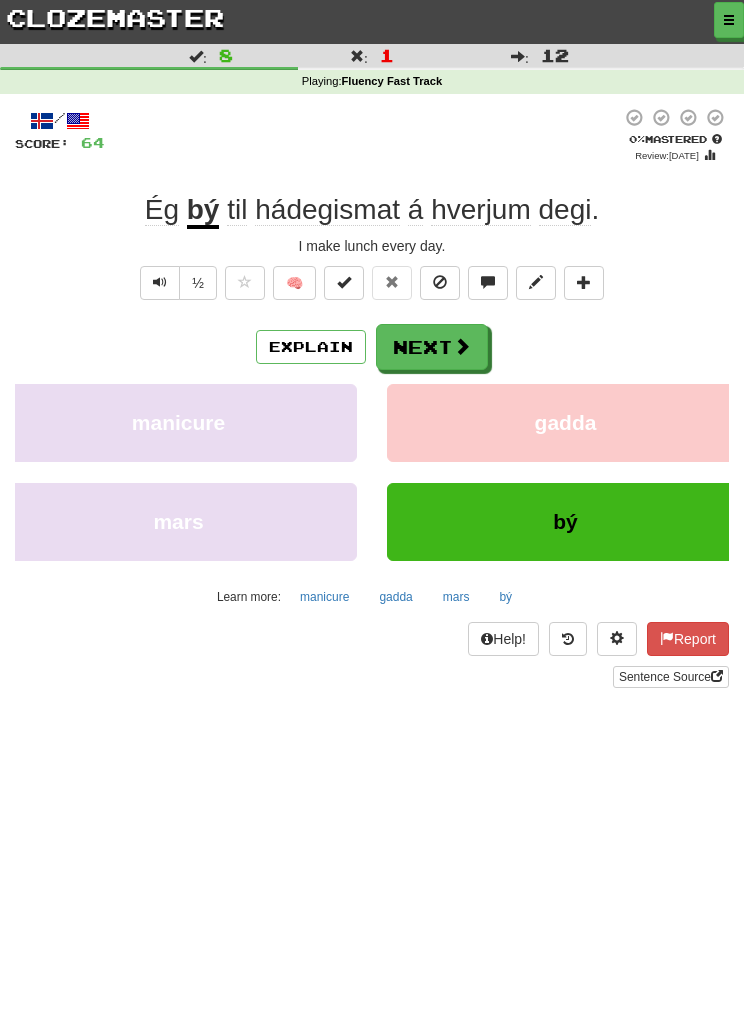 click on "Next" at bounding box center [432, 347] 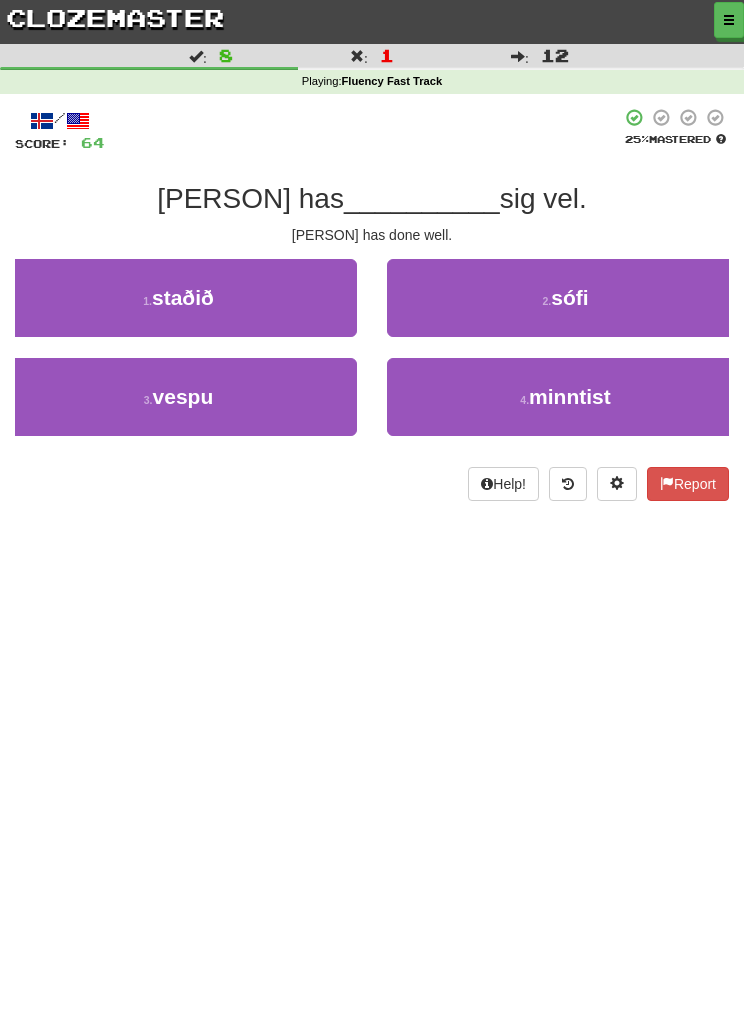 click on "1 .  staðið" at bounding box center [178, 298] 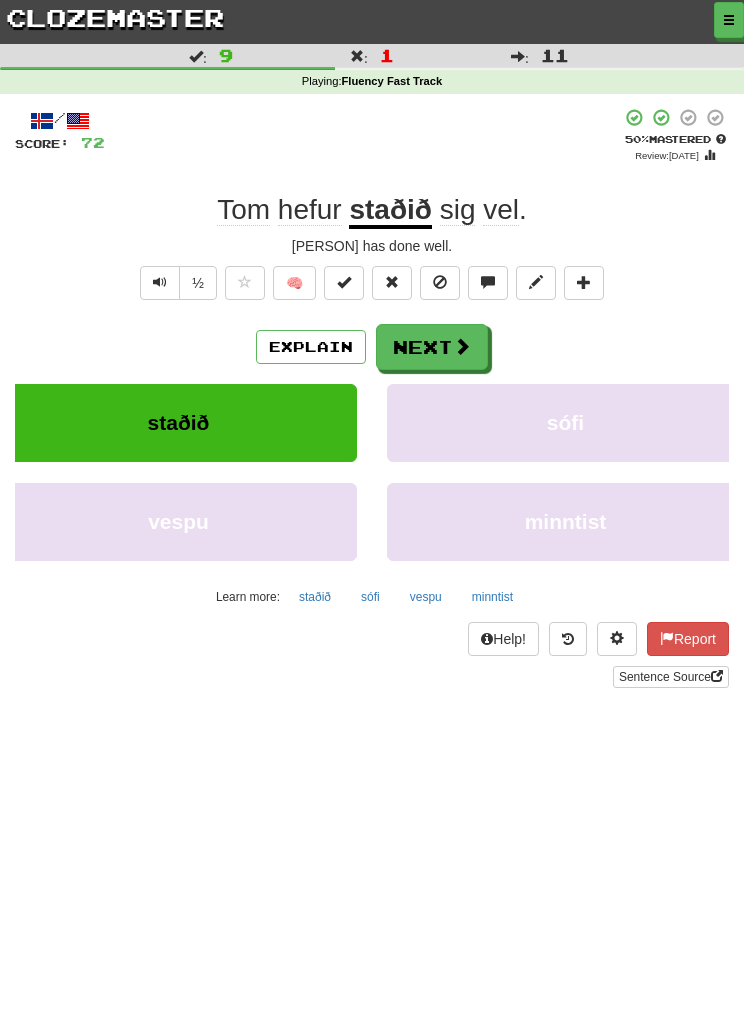 click on "Next" at bounding box center (432, 347) 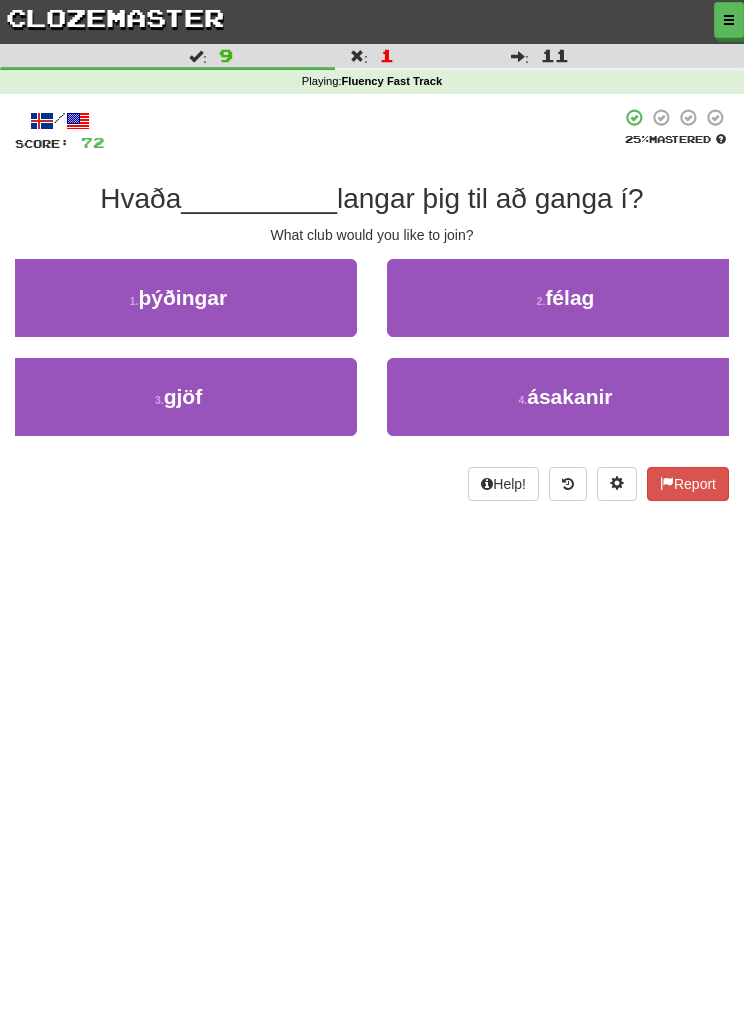 click on "2 .  félag" at bounding box center (565, 298) 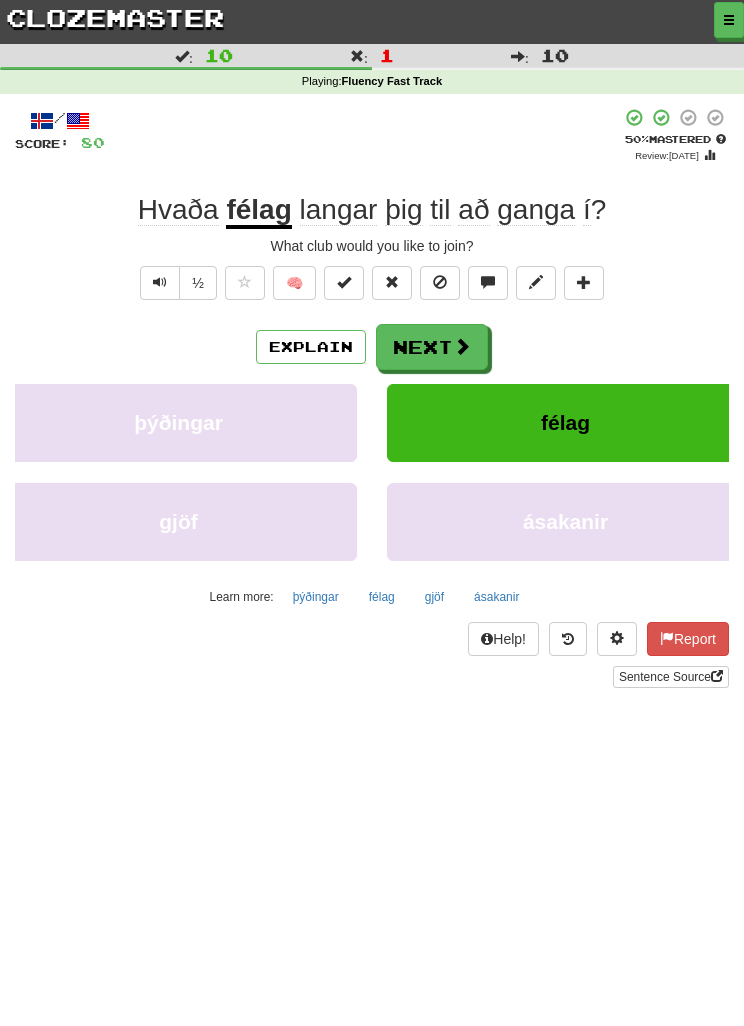 click on "Next" at bounding box center [432, 347] 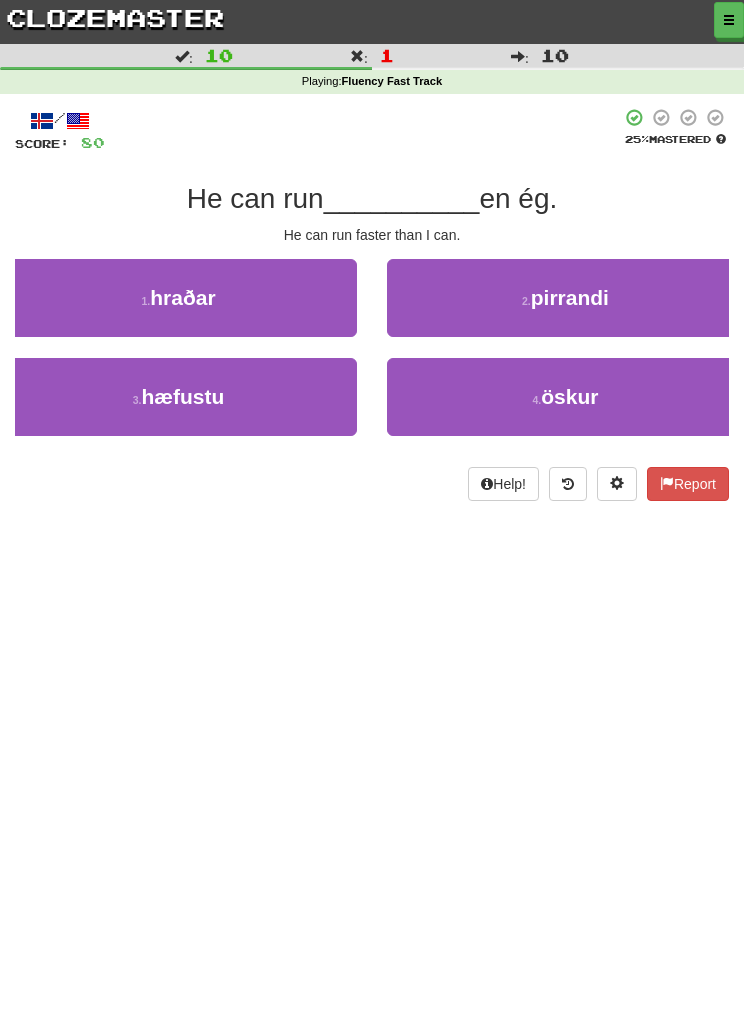 click on "1 .  hraðar" at bounding box center (178, 298) 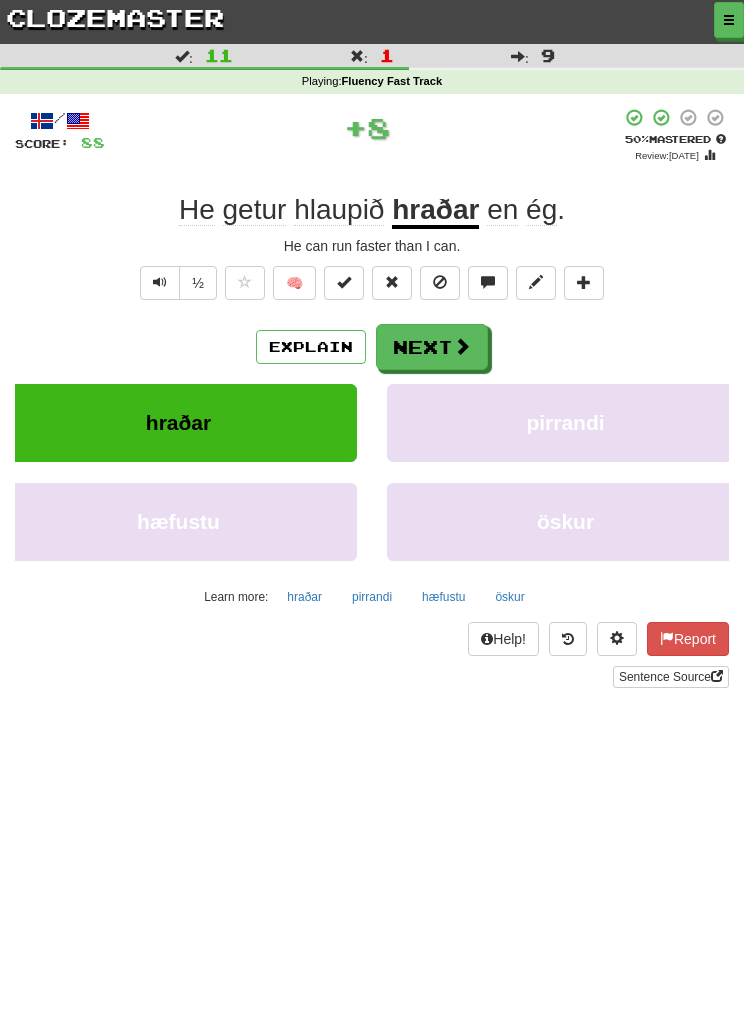 click on "Help!  Report Sentence Source" at bounding box center [372, 655] 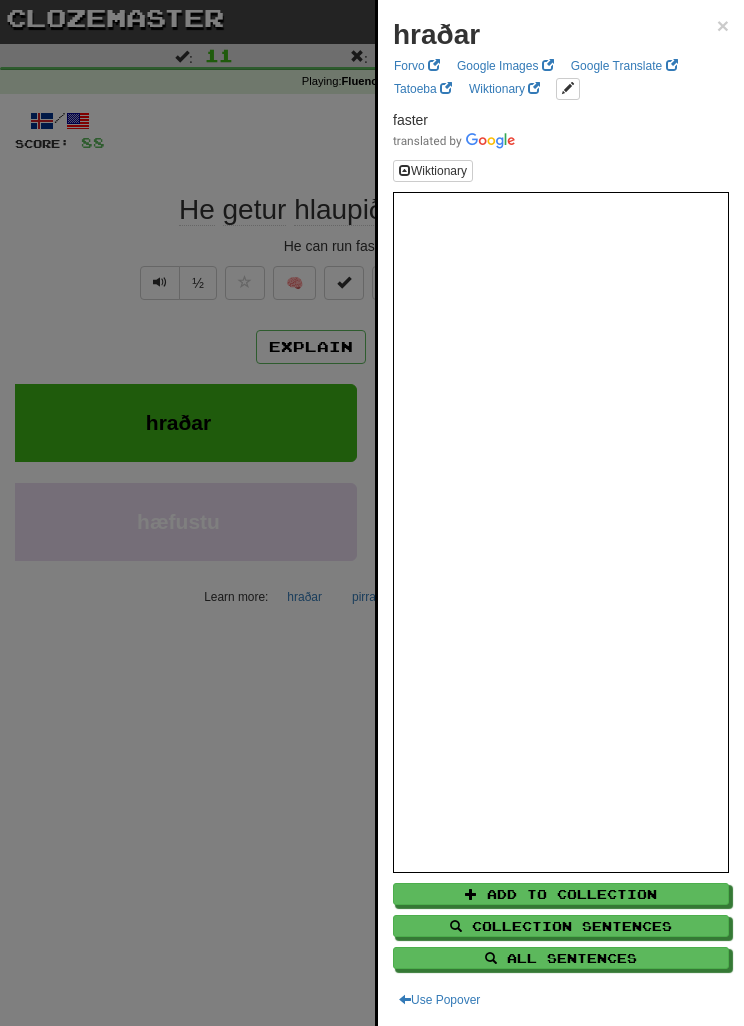 click at bounding box center [372, 513] 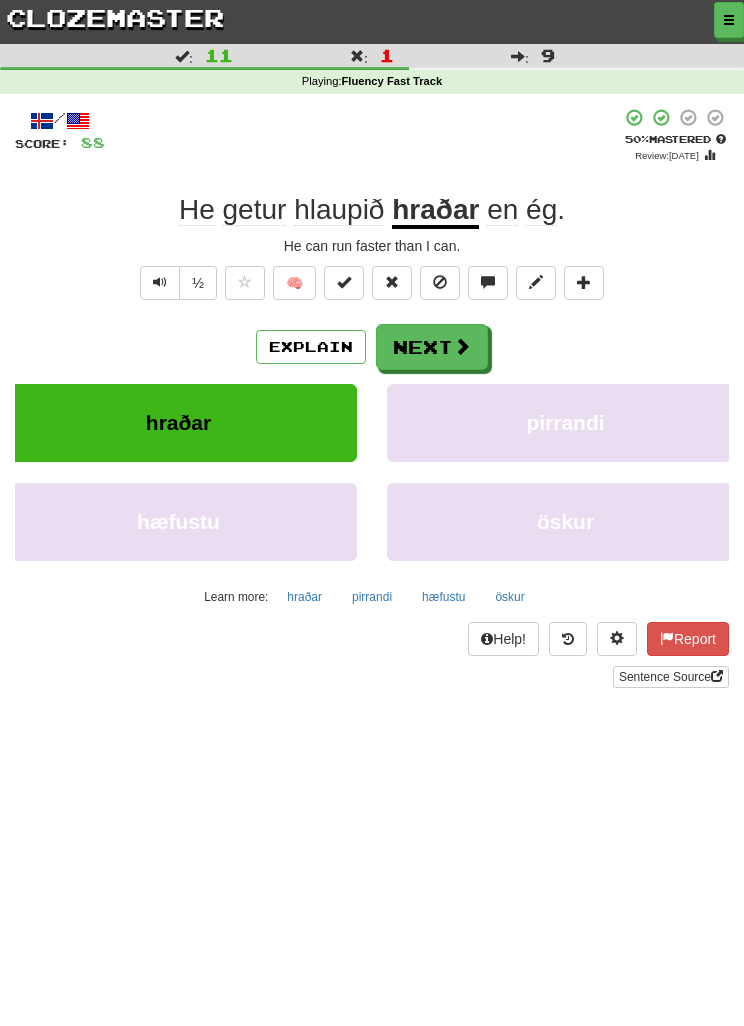 click on "Explain" at bounding box center [311, 347] 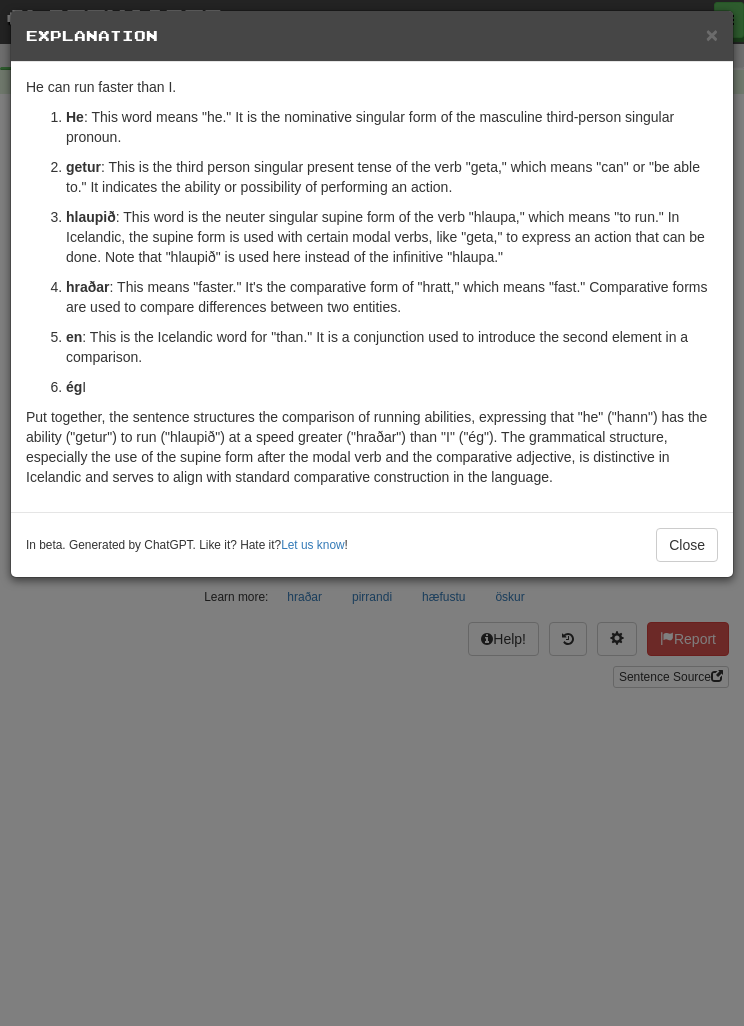 click on "× Explanation The Icelandic sentence "Hann getur hlaupið hraðar en ég." translates to "He can run faster than I" in English. Let's break it down to understand the grammar:
Hann : This word means "he." It is the nominative singular form of the masculine third-person singular pronoun.
getur : This is the third person singular present tense of the verb "geta," which means "can" or "be able to." It indicates the ability or possibility of performing an action.
hlaupið : This word is the neuter singular supine form of the verb "hlaupa," which means "to run." In Icelandic, the supine form is used with certain modal verbs, like "geta," to express an action that can be done. Note that "hlaupið" is used here instead of the infinitive "hlaupa."
hraðar : This means "faster." It's the comparative form of "hratt," which means "fast." Comparative forms are used to compare differences between two entities.
en
ég
In beta. Generated by ChatGPT. Like it? Hate it?  Let us know !" at bounding box center [372, 513] 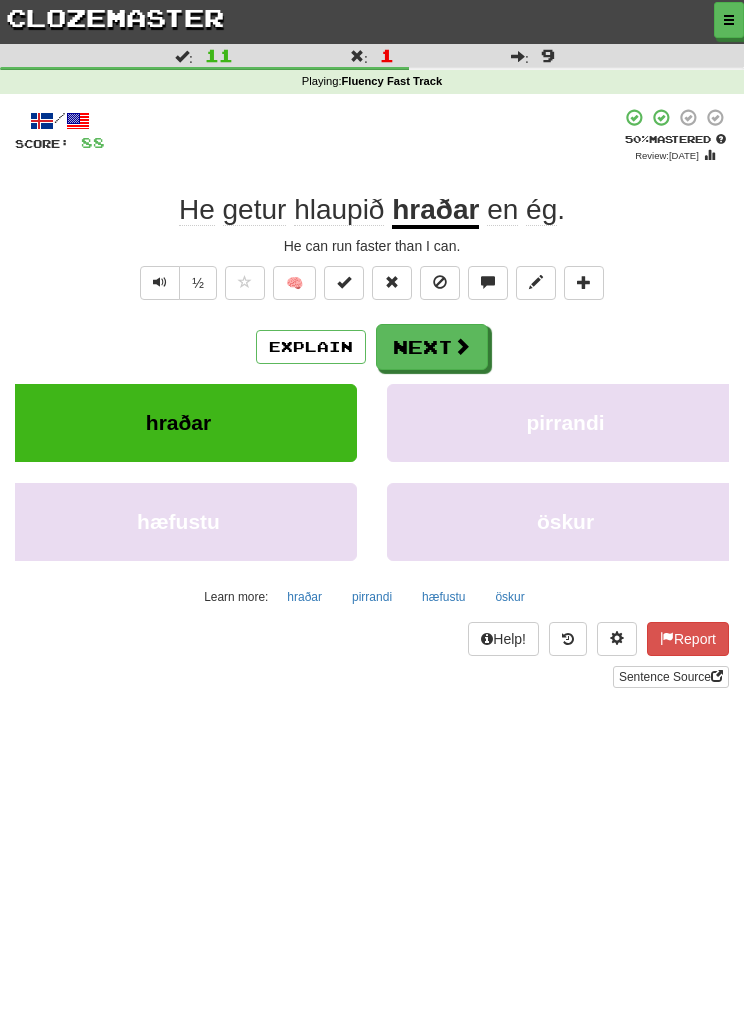 click on "Next" at bounding box center [432, 347] 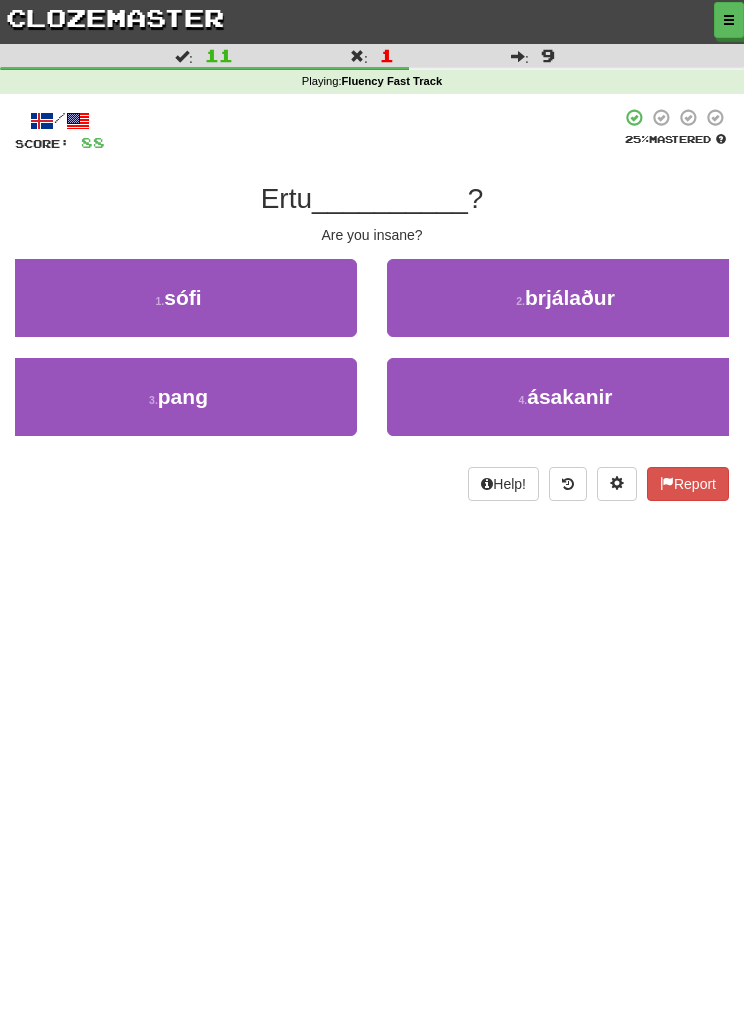 click on "4 .  ásakanir" at bounding box center (565, 397) 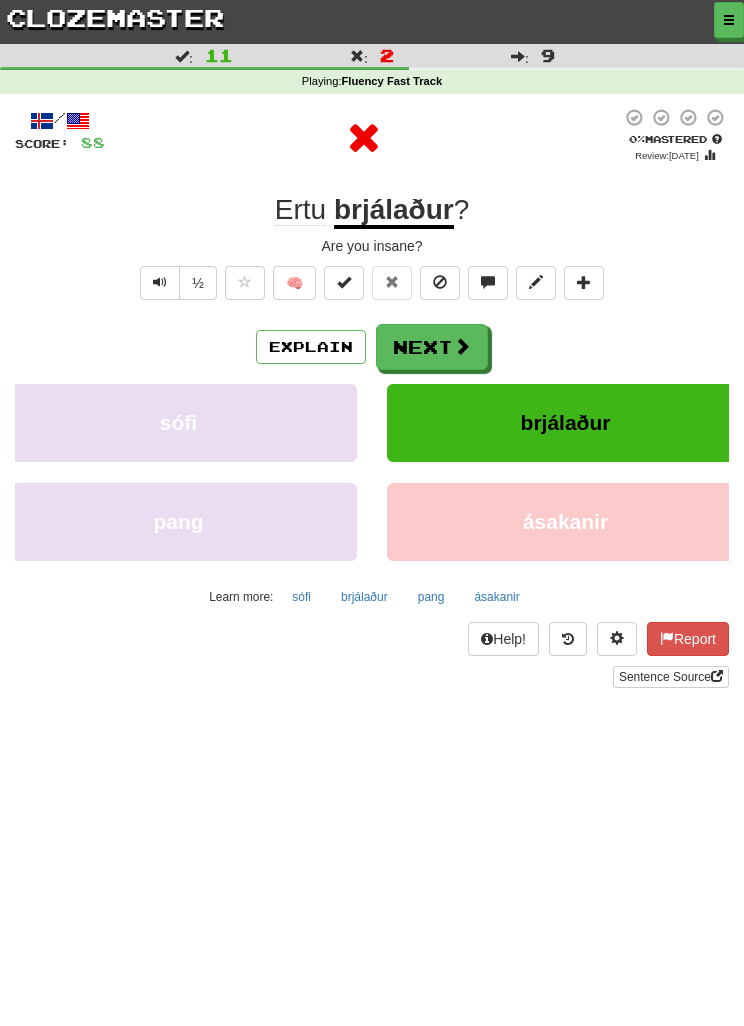 click on "brjálaður" at bounding box center [364, 597] 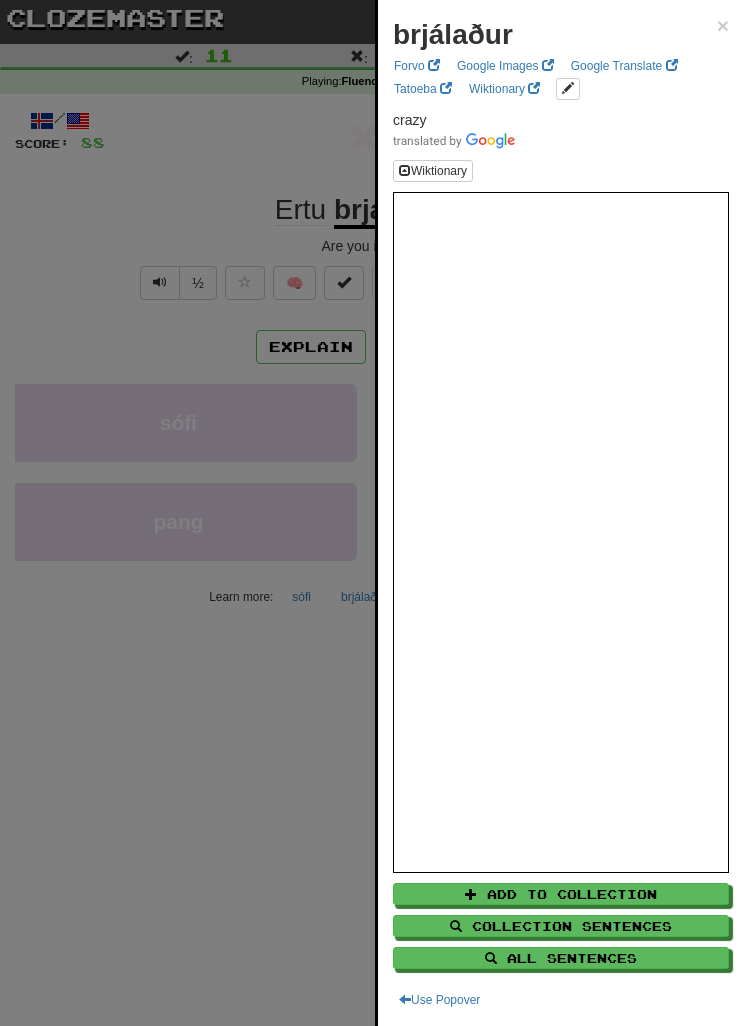 click at bounding box center [372, 513] 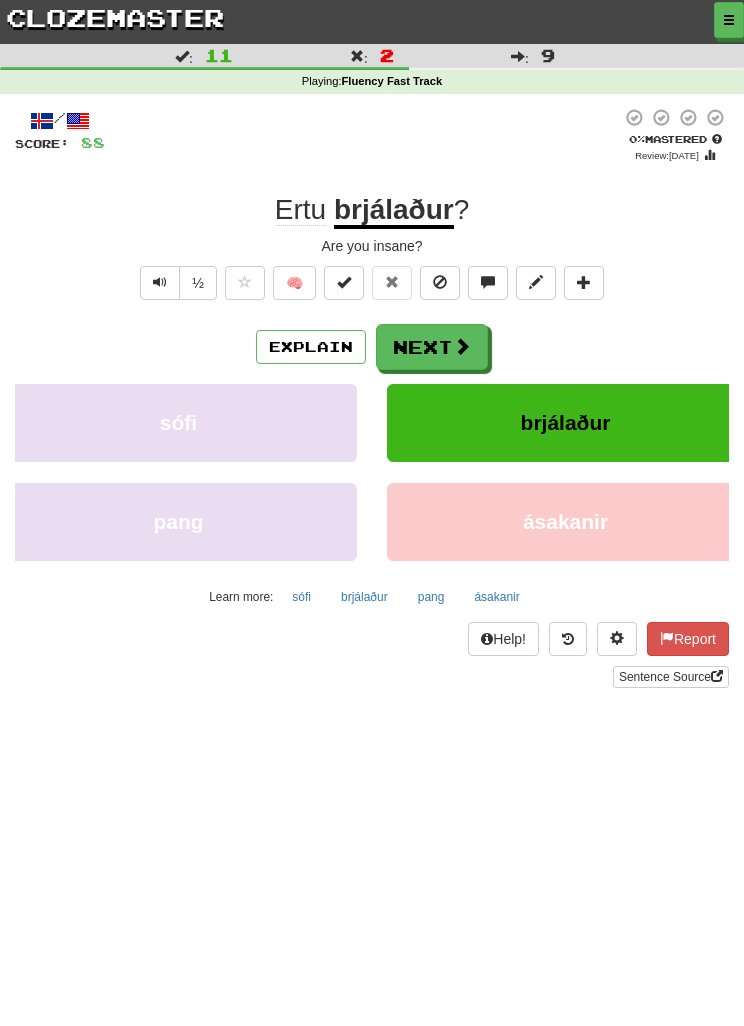 click on "Next" at bounding box center [432, 347] 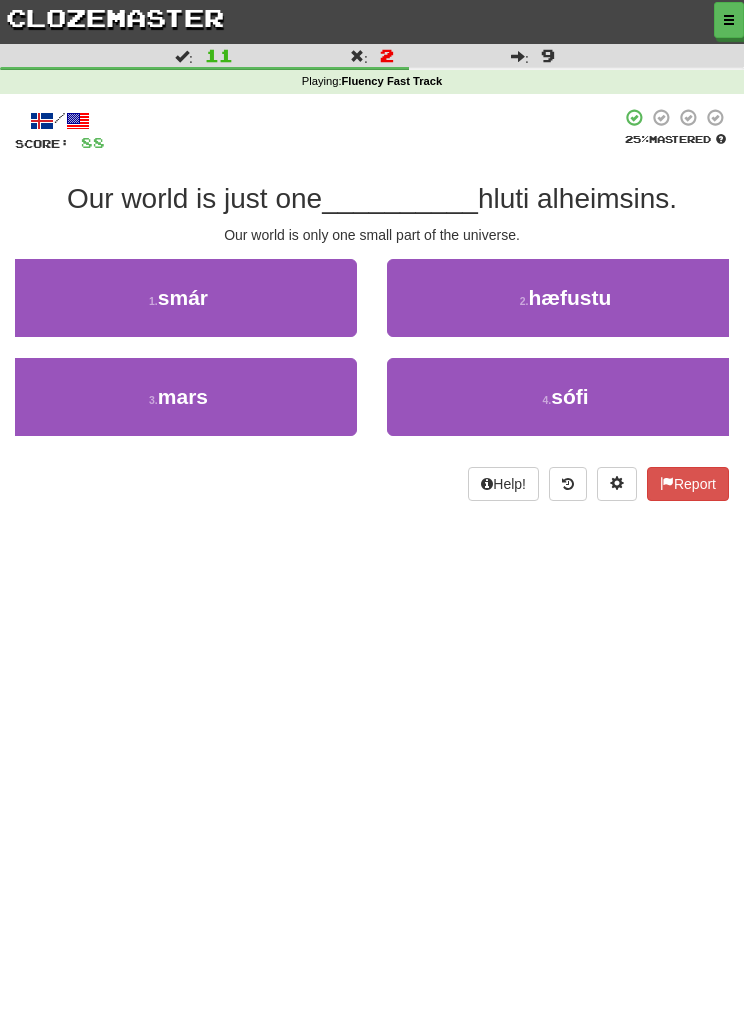 click on "1 .  smár" at bounding box center (178, 298) 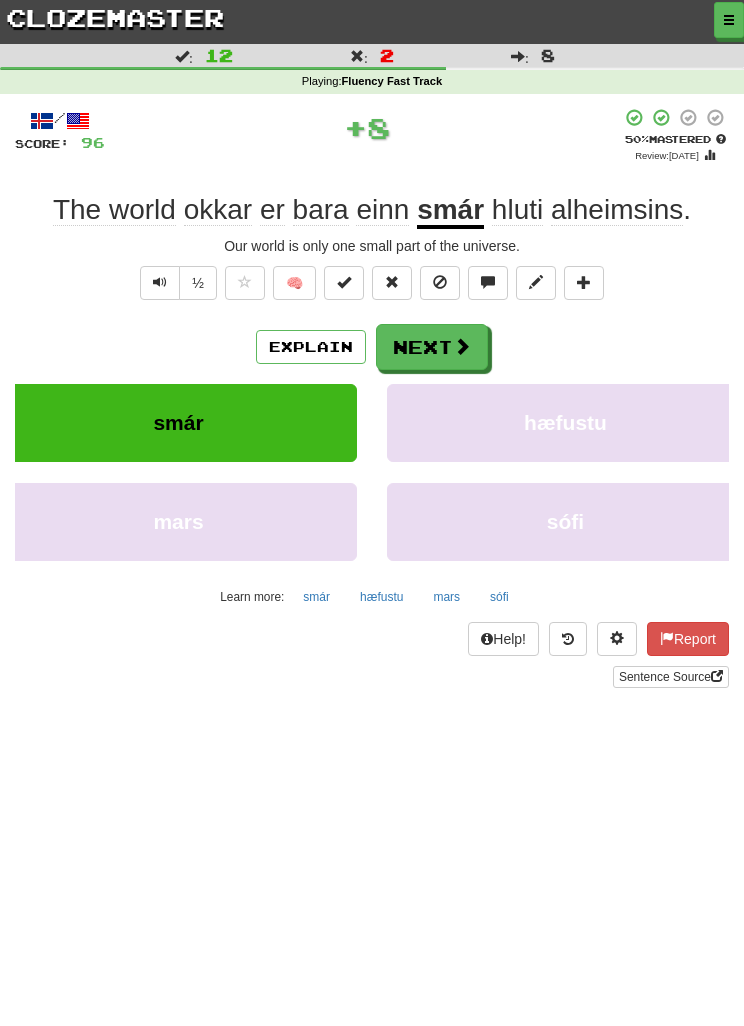 click on "Explain" at bounding box center [311, 347] 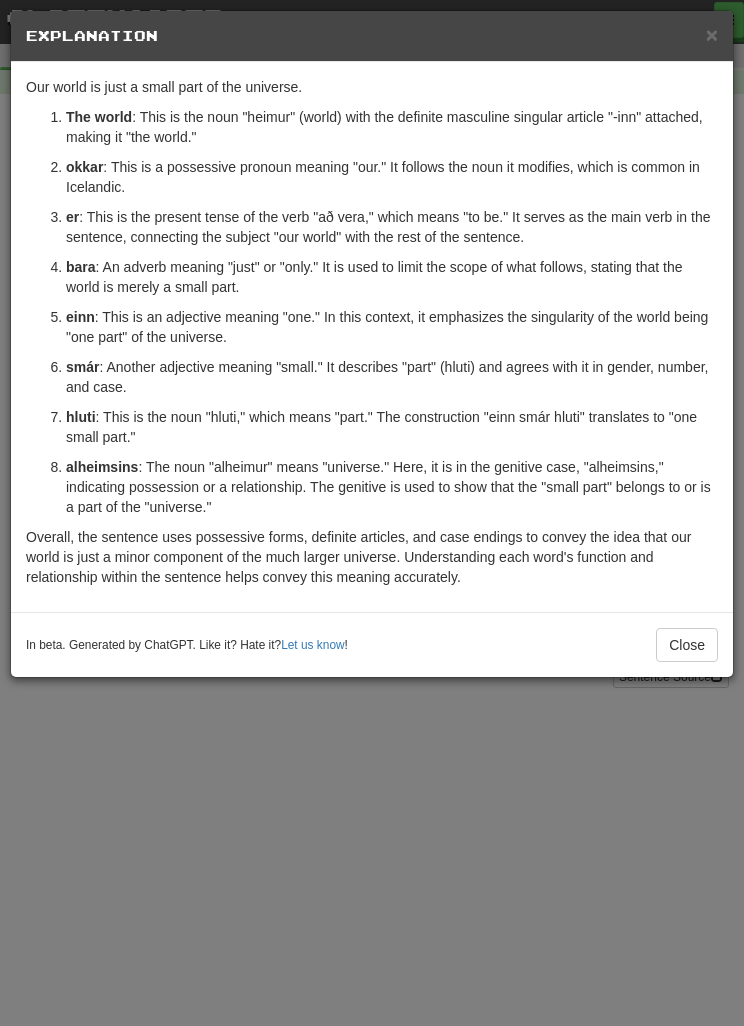 click on "× Explanation The Icelandic sentence "Heimurinn okkar er bara einn smár hluti alheimsins." translates to "Our world is just a small part of the universe." in English. Let's break down the sentence to understand its grammar and meaning.
Heimurinn : This is the noun "heimur" (world) with the definite masculine singular article "-inn" attached, making it "the world."
okkar : This is a possessive pronoun meaning "our." It follows the noun it modifies, which is common in Icelandic.
er : This is the present tense of the verb "að vera," which means "to be." It serves as the main verb in the sentence, connecting the subject "our world" with the rest of the sentence.
bara : An adverb meaning "just" or "only." It is used to limit the scope of what follows, stating that the world is merely a small part.
einn : This is an adjective meaning "one." In this context, it emphasizes the singularity of the world being "one part" of the universe.
smár
hluti
alheimsins
!" at bounding box center [372, 513] 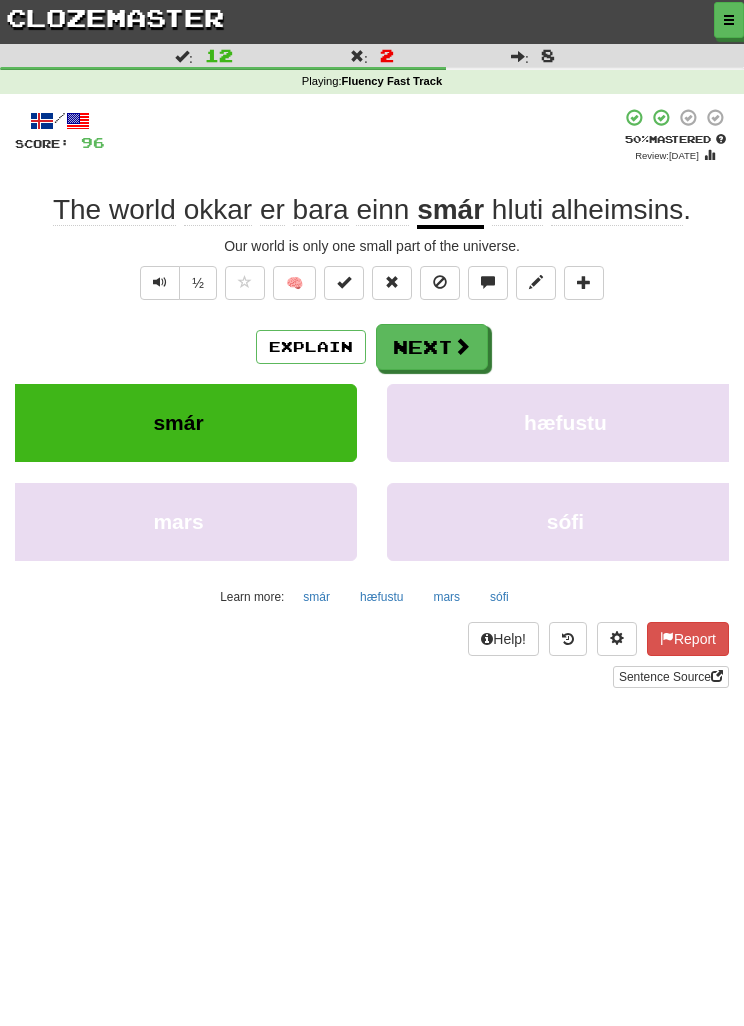 click on "Next" at bounding box center (432, 347) 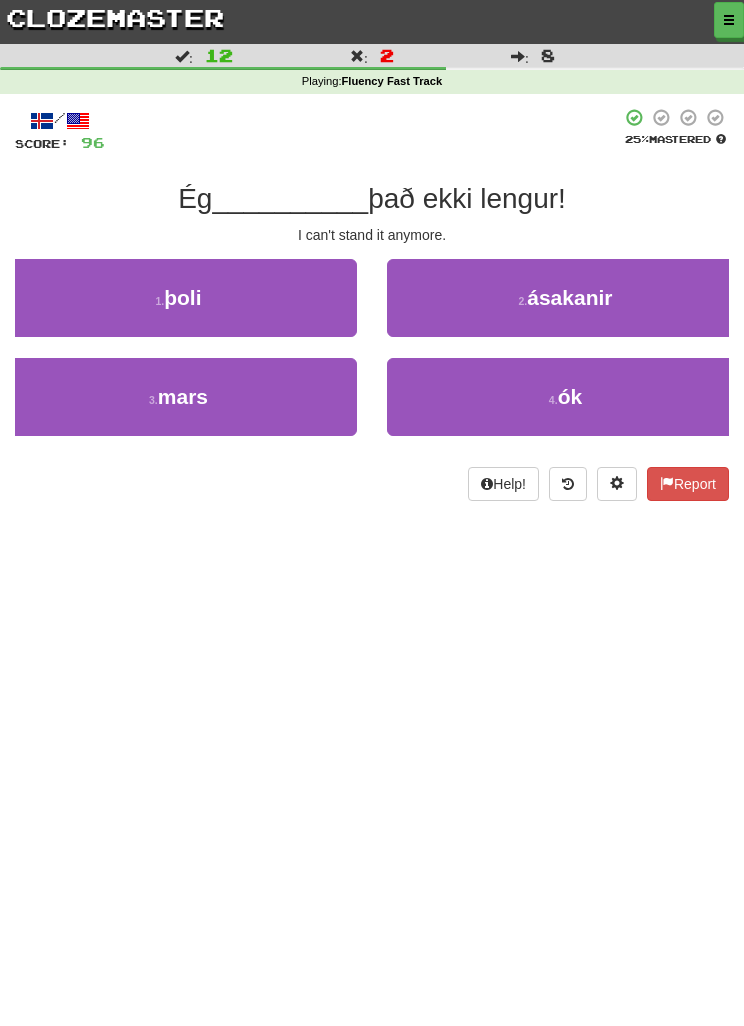 click on "1 .  þoli" at bounding box center [178, 298] 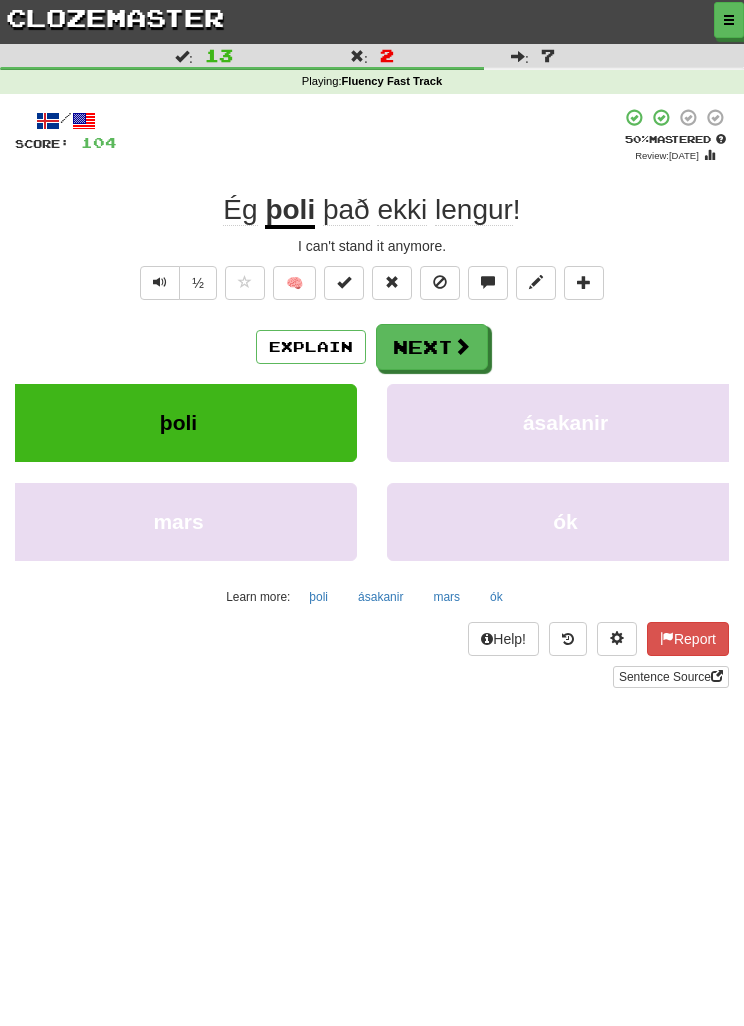 click on "Next" at bounding box center (432, 347) 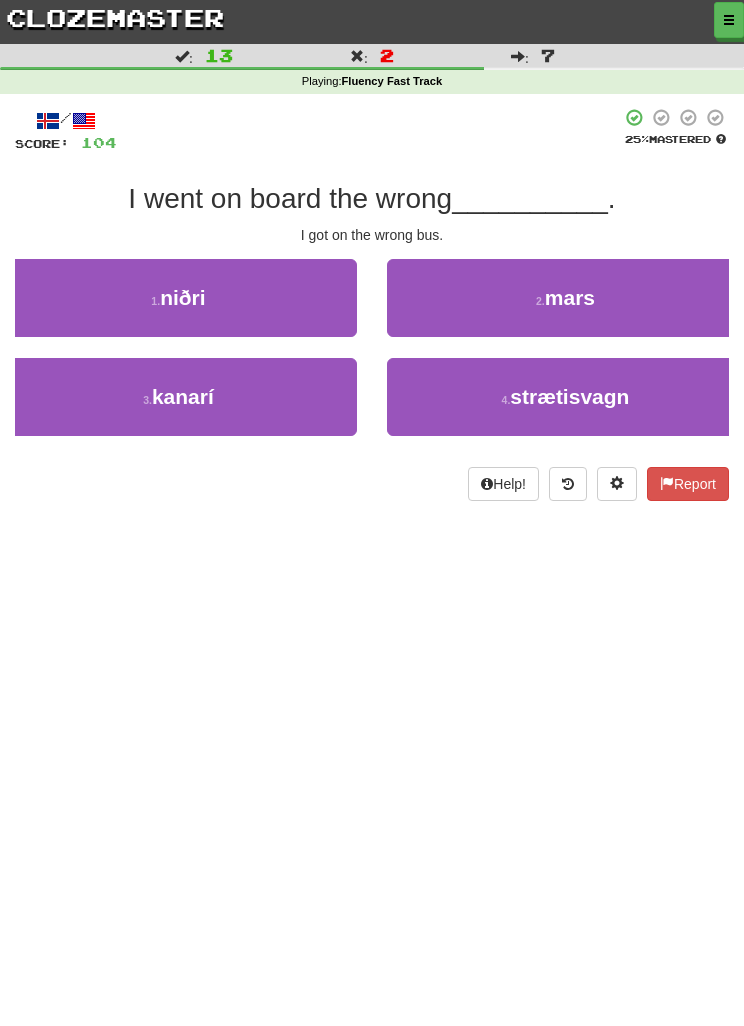 click on "4 .  strætisvagn" at bounding box center [565, 397] 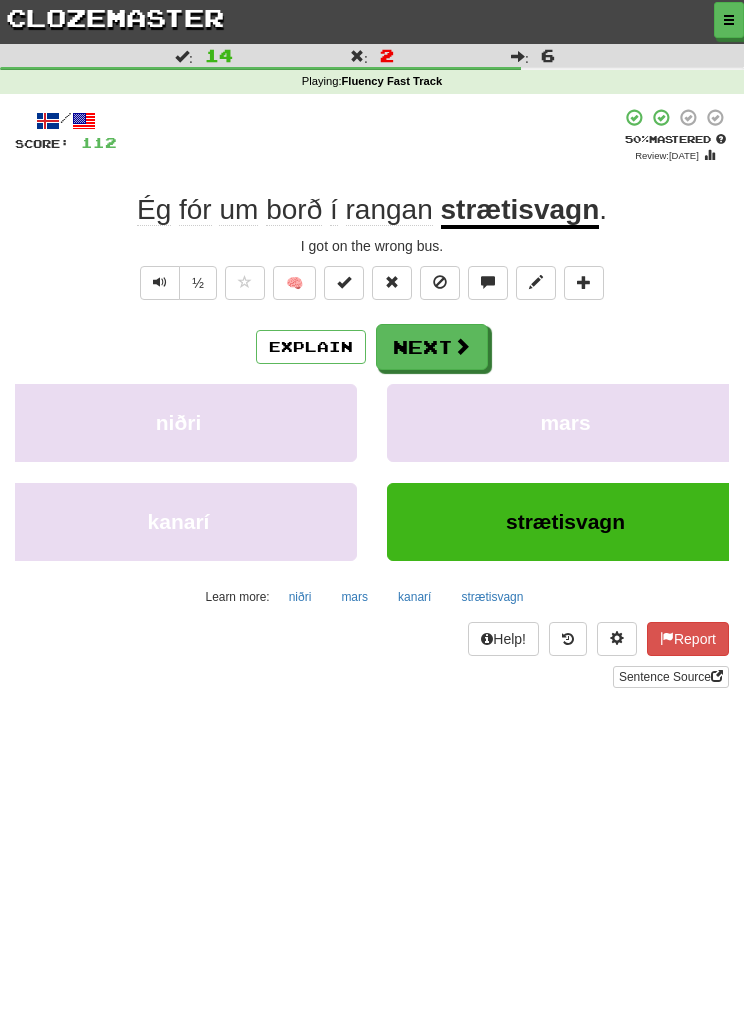 click on "Next" at bounding box center [432, 347] 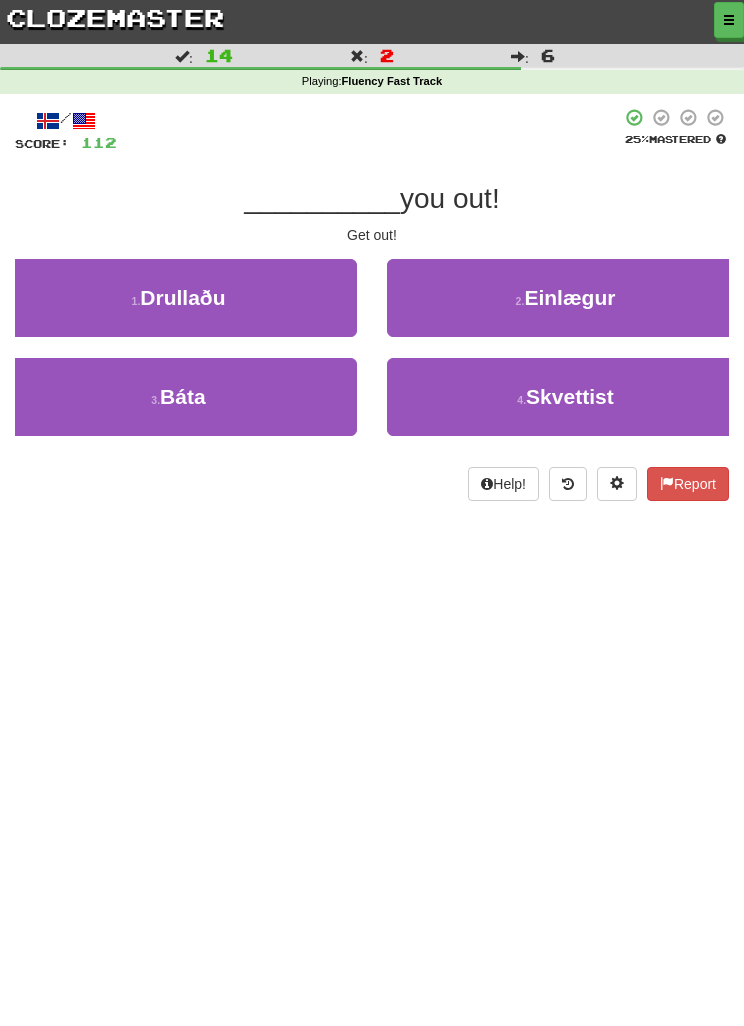 click on "1 .  Drullaðu" at bounding box center [178, 298] 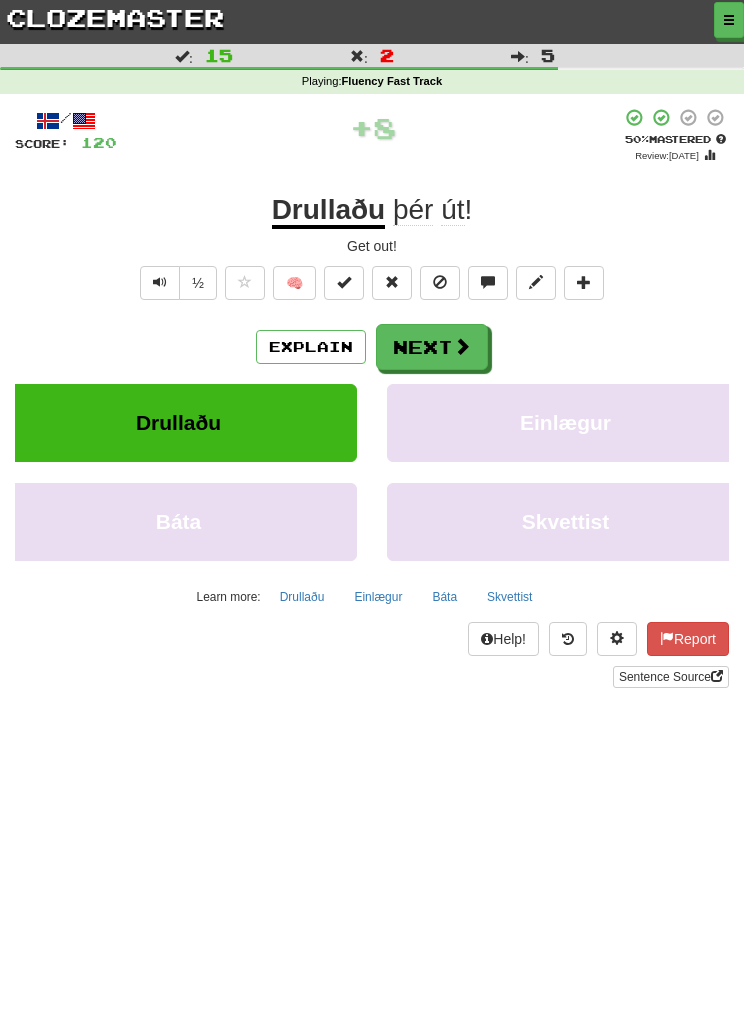 click on "Next" at bounding box center (432, 347) 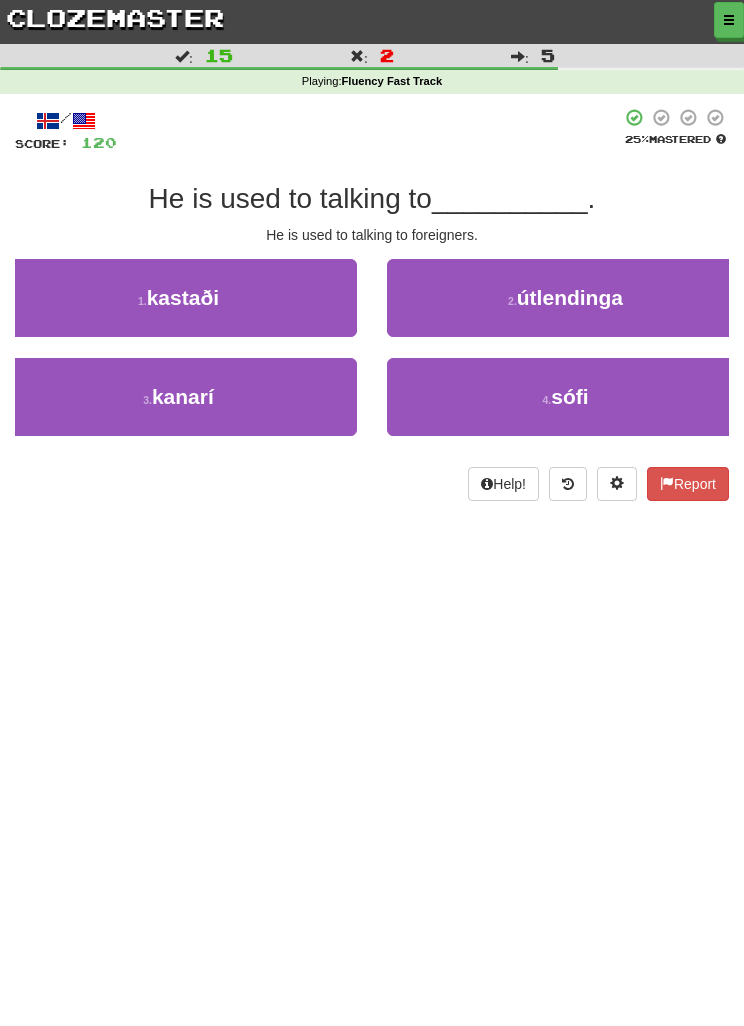 click on "2 .  útlendinga" at bounding box center (565, 298) 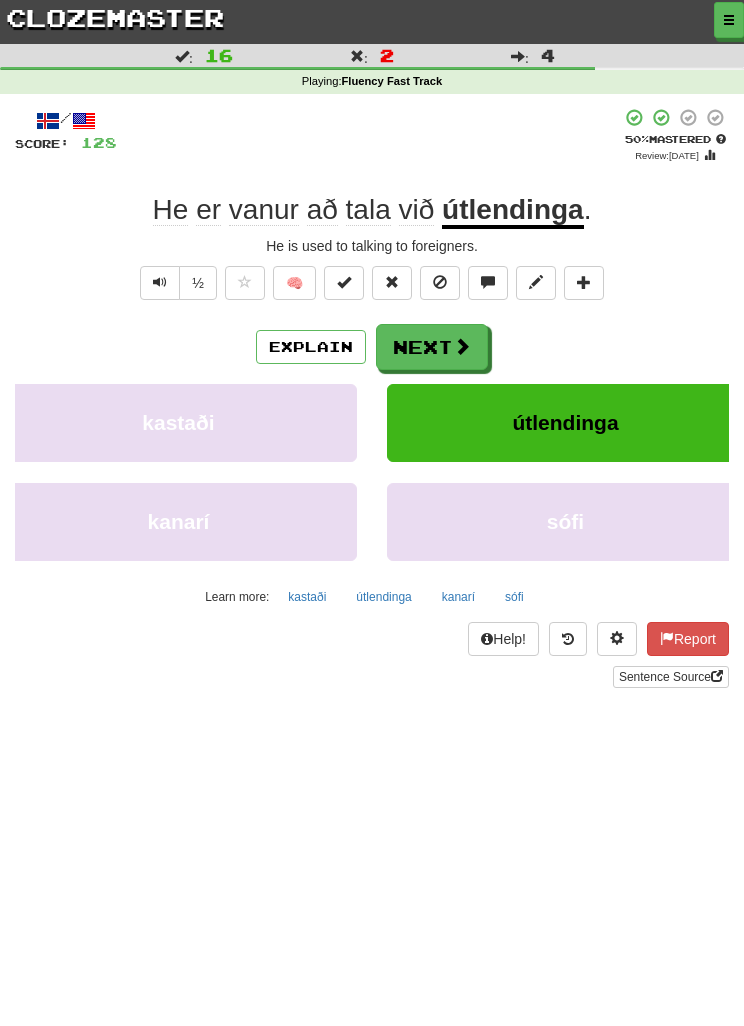 click on "Next" at bounding box center [432, 347] 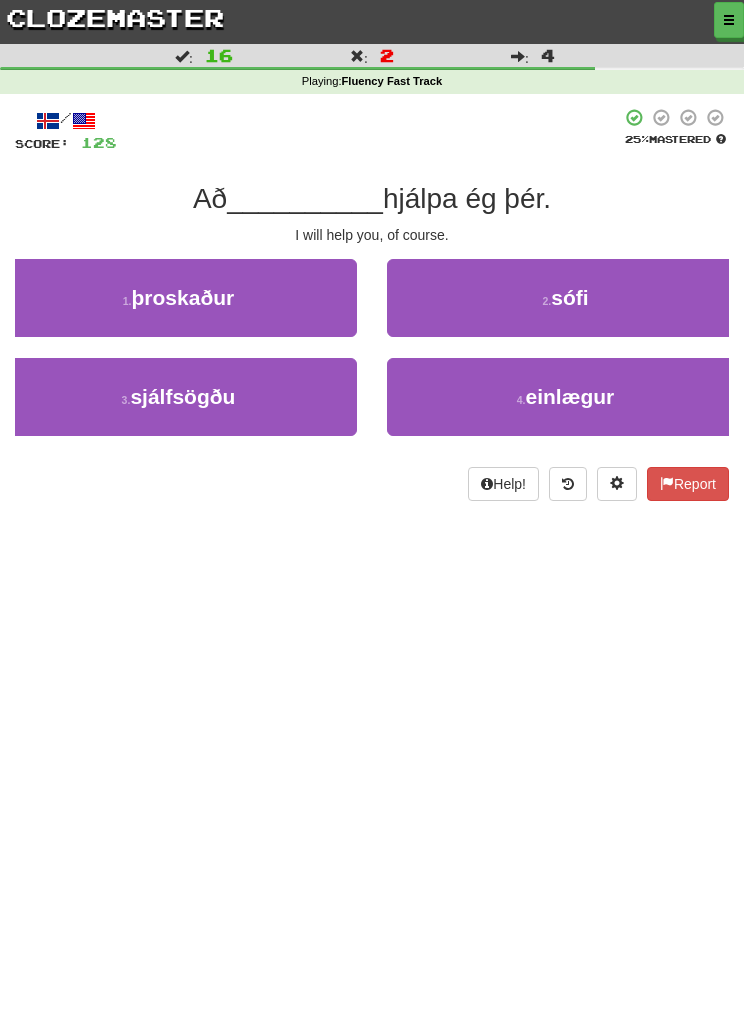 click on "3 .  sjálfsögðu" at bounding box center [178, 397] 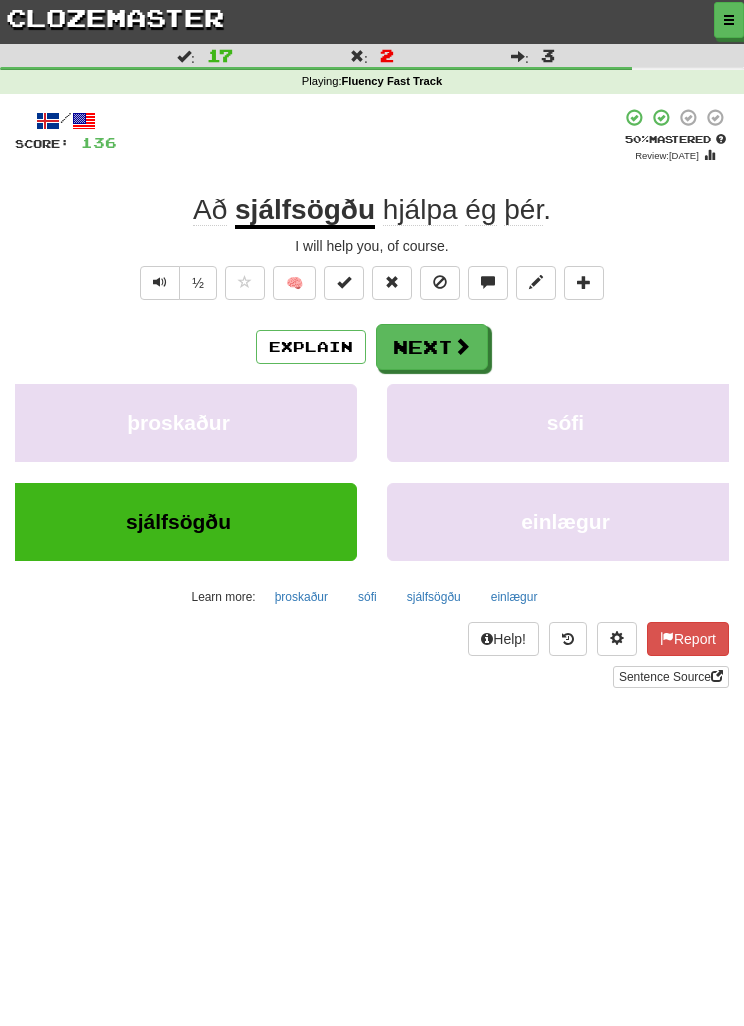 click on "Next" at bounding box center (432, 347) 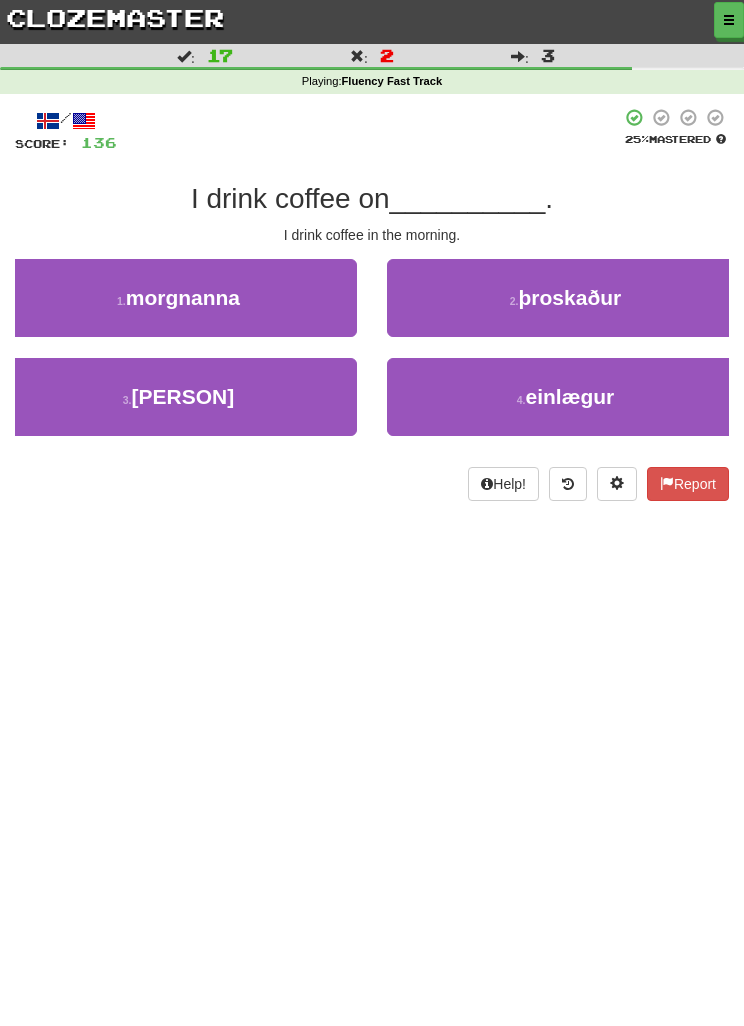 click on "1 .  morgnanna" at bounding box center (178, 298) 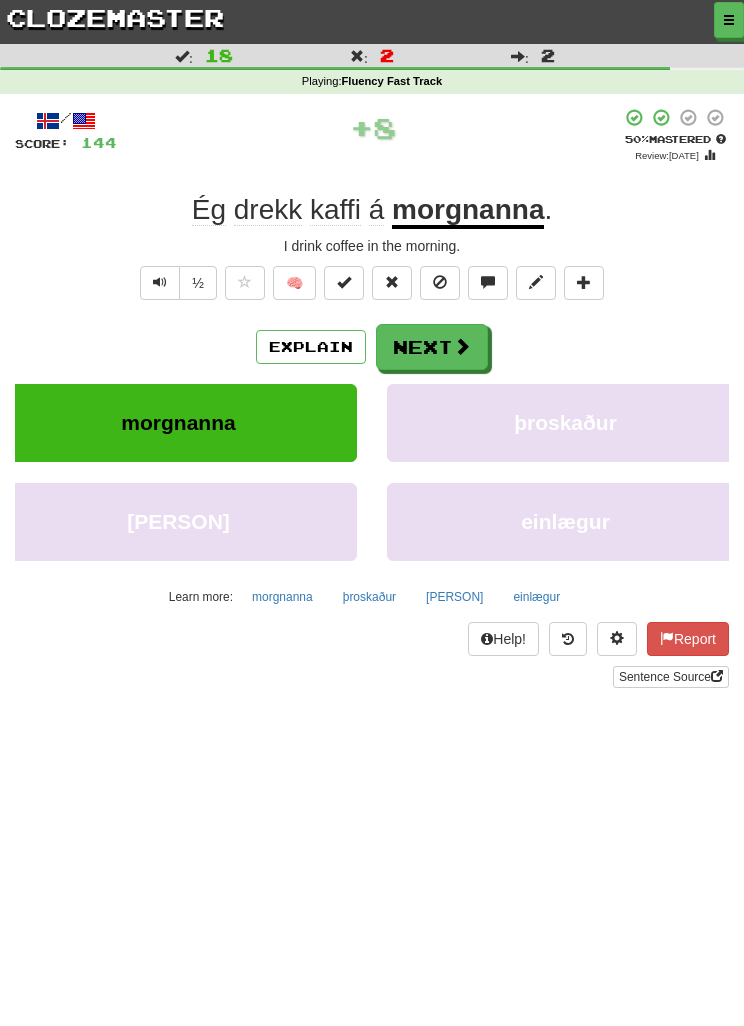 click on "Next" at bounding box center [432, 347] 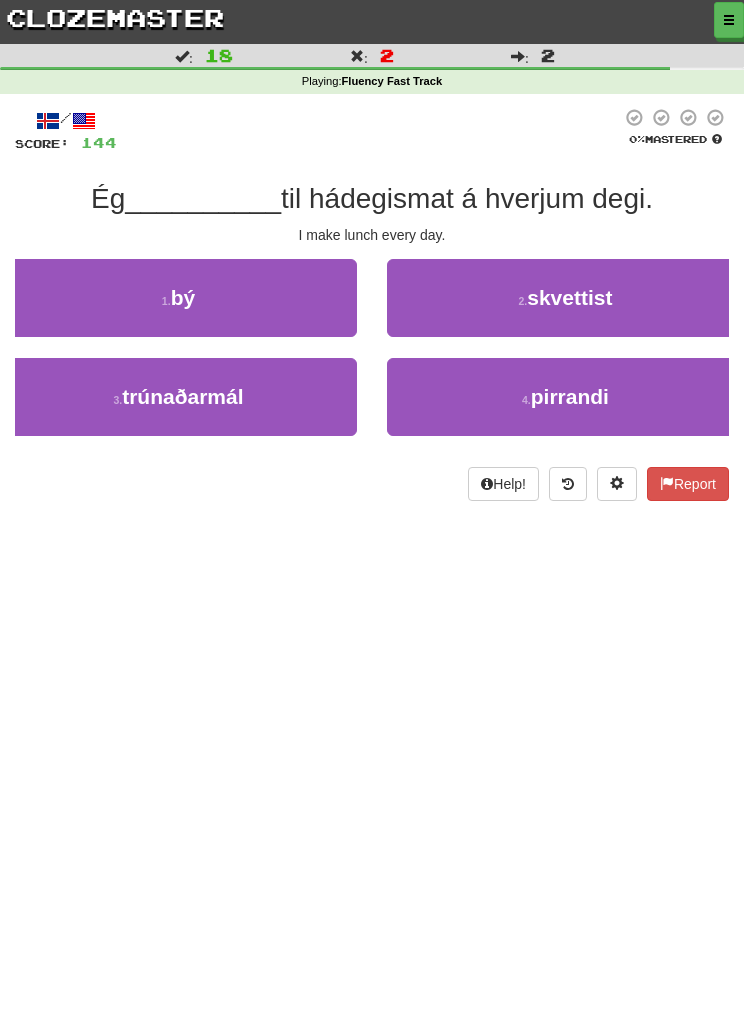 click on "1 .  bý" at bounding box center (178, 298) 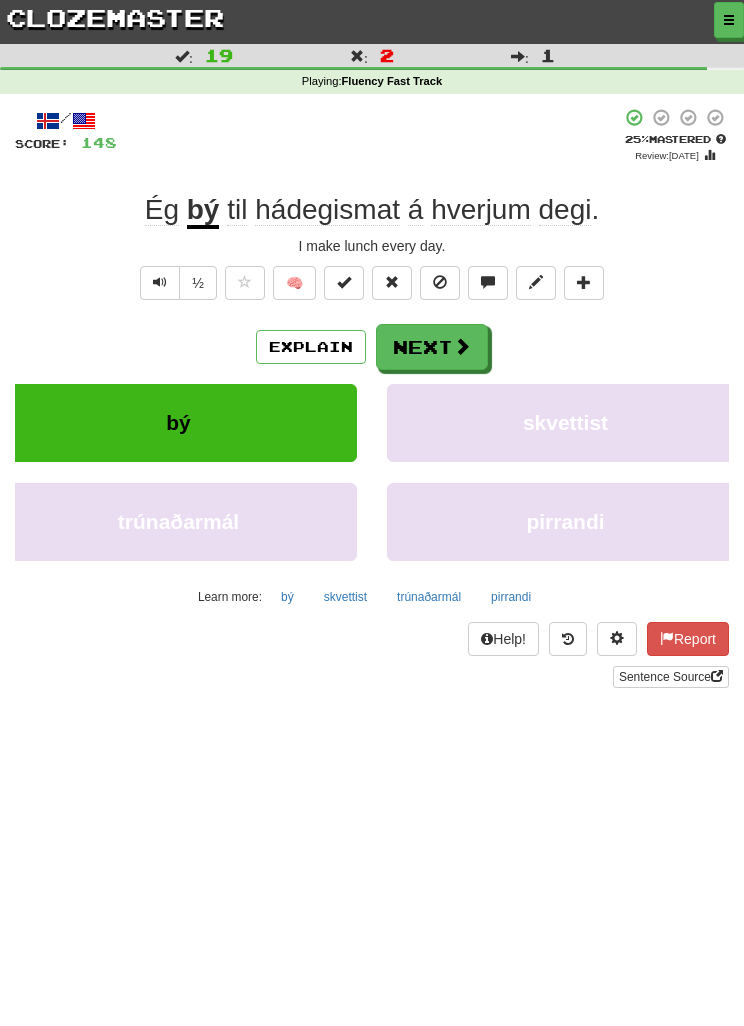click on "Next" at bounding box center (432, 347) 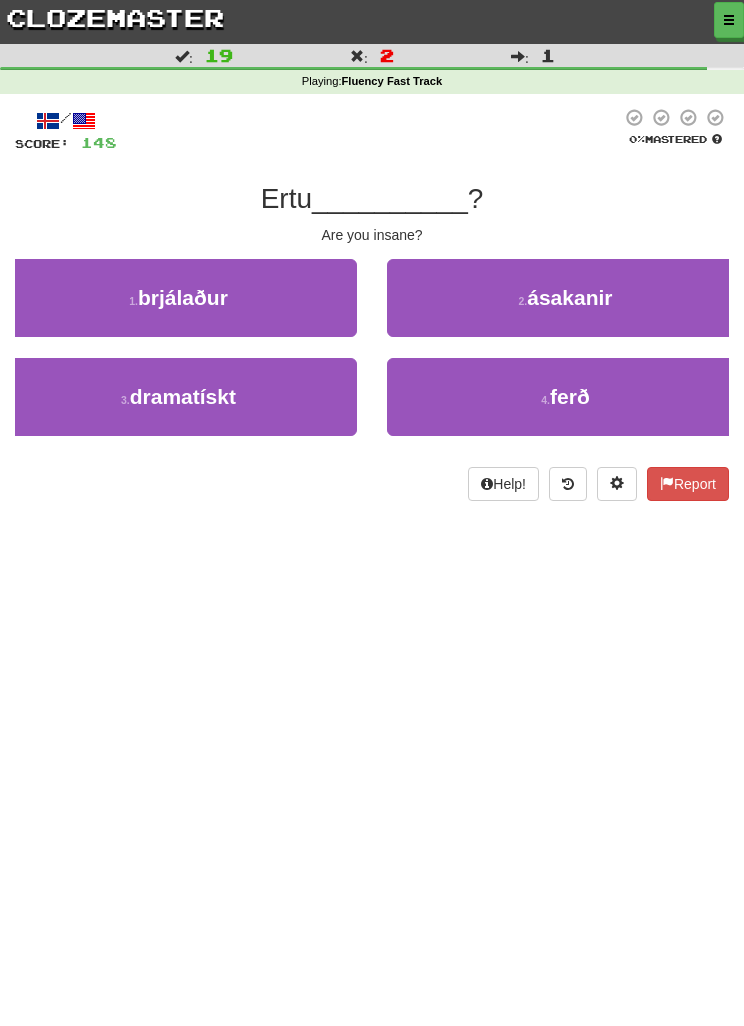 click on "brjálaður" at bounding box center [183, 297] 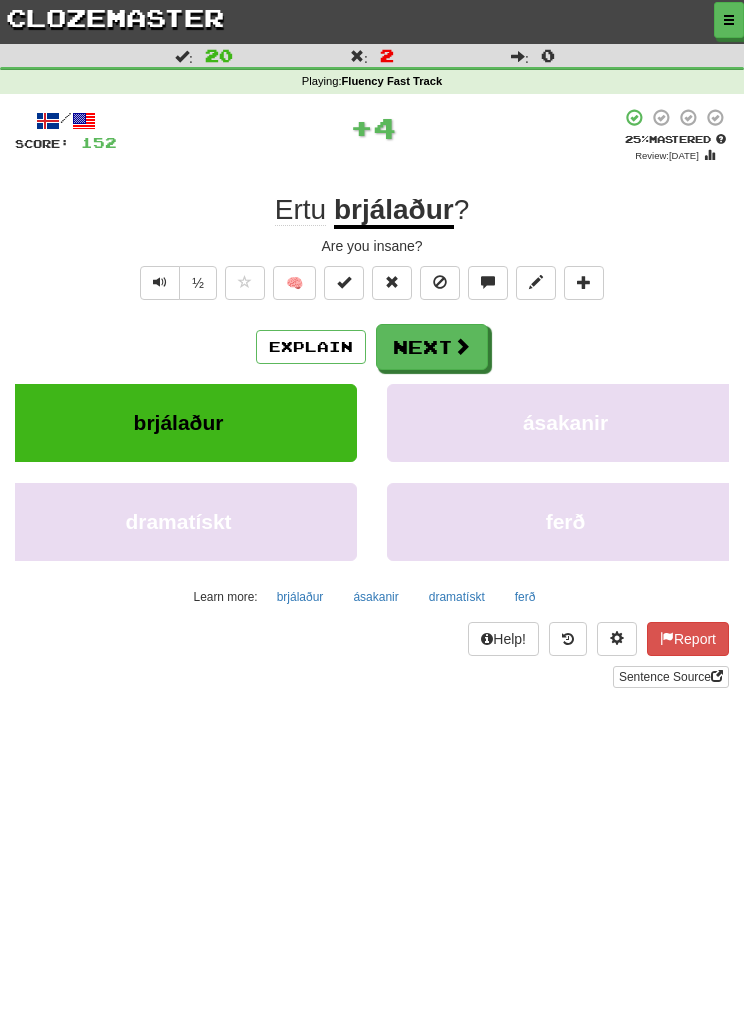click on "Next" at bounding box center (432, 347) 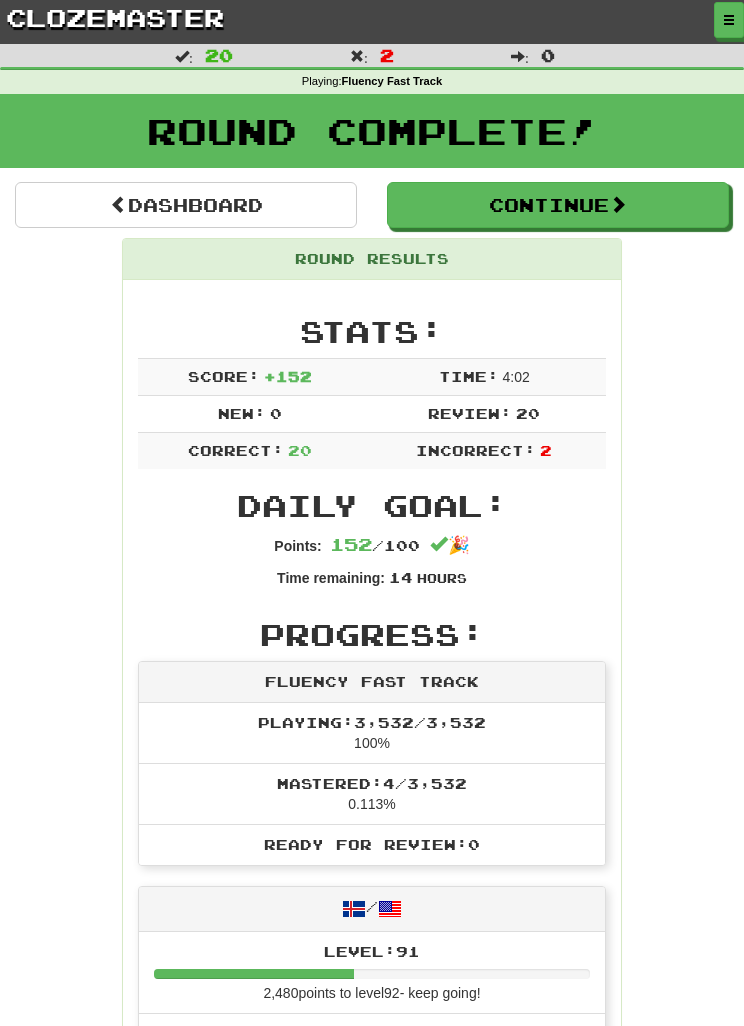 click at bounding box center (372, 20) 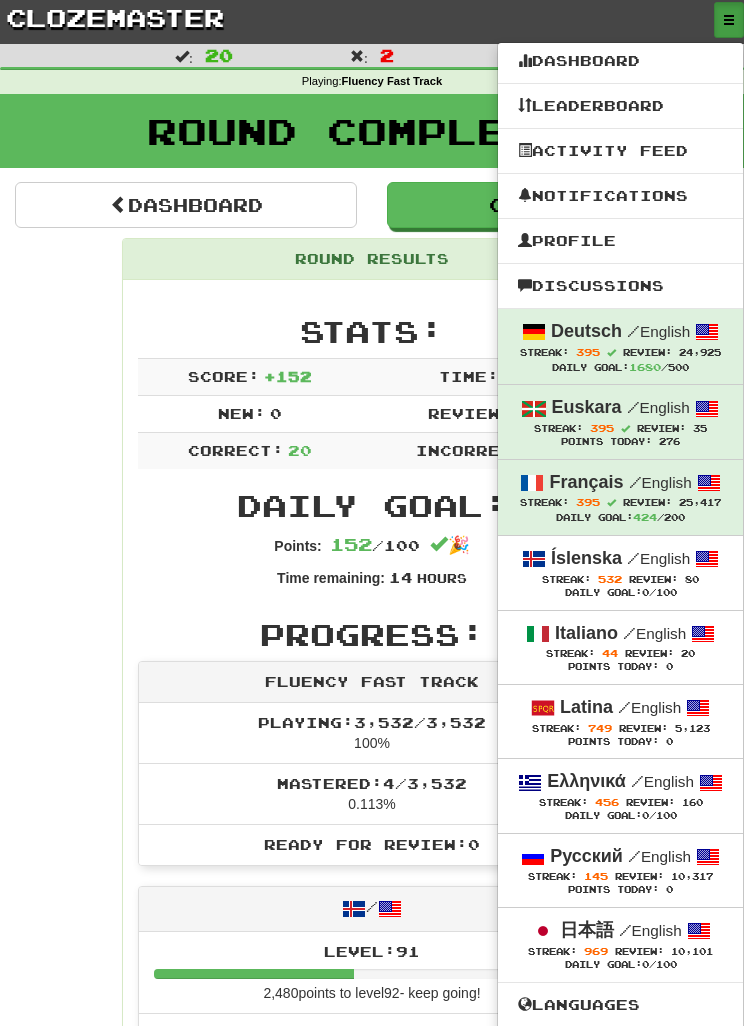 click at bounding box center [372, 513] 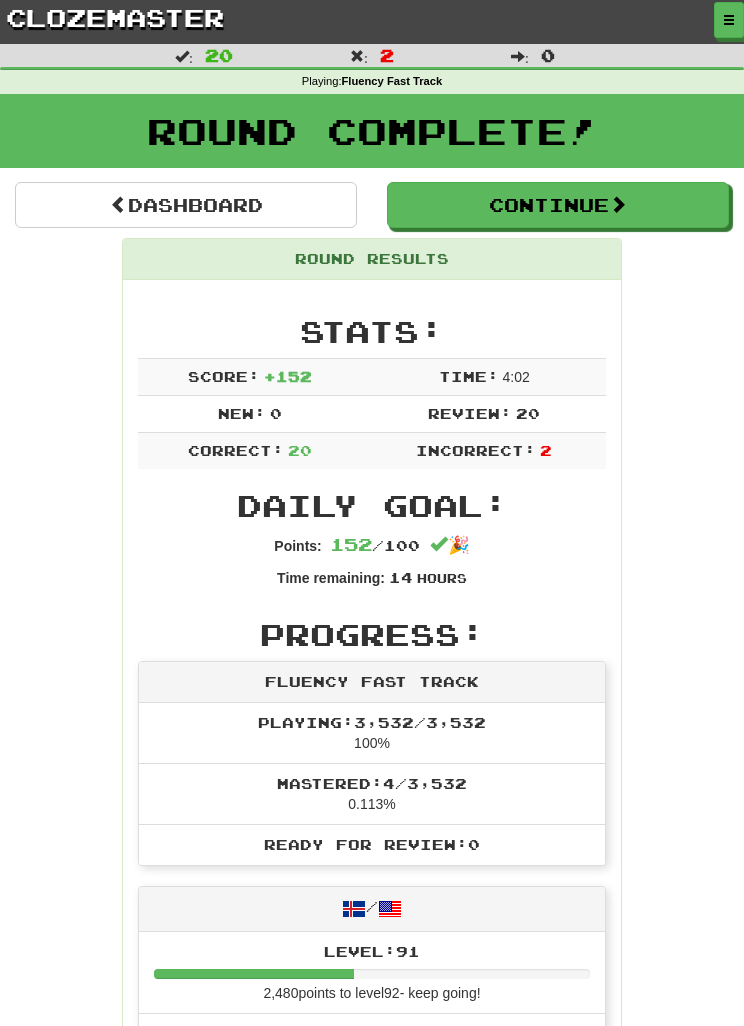 click on "Dashboard" at bounding box center (186, 205) 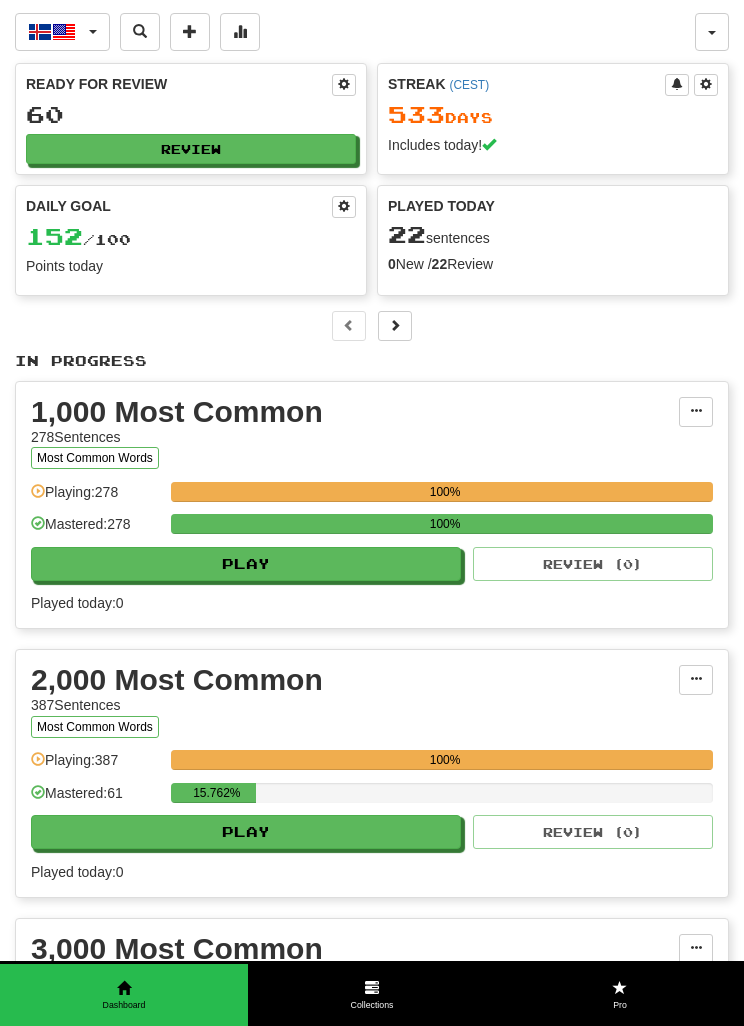 scroll, scrollTop: 0, scrollLeft: 0, axis: both 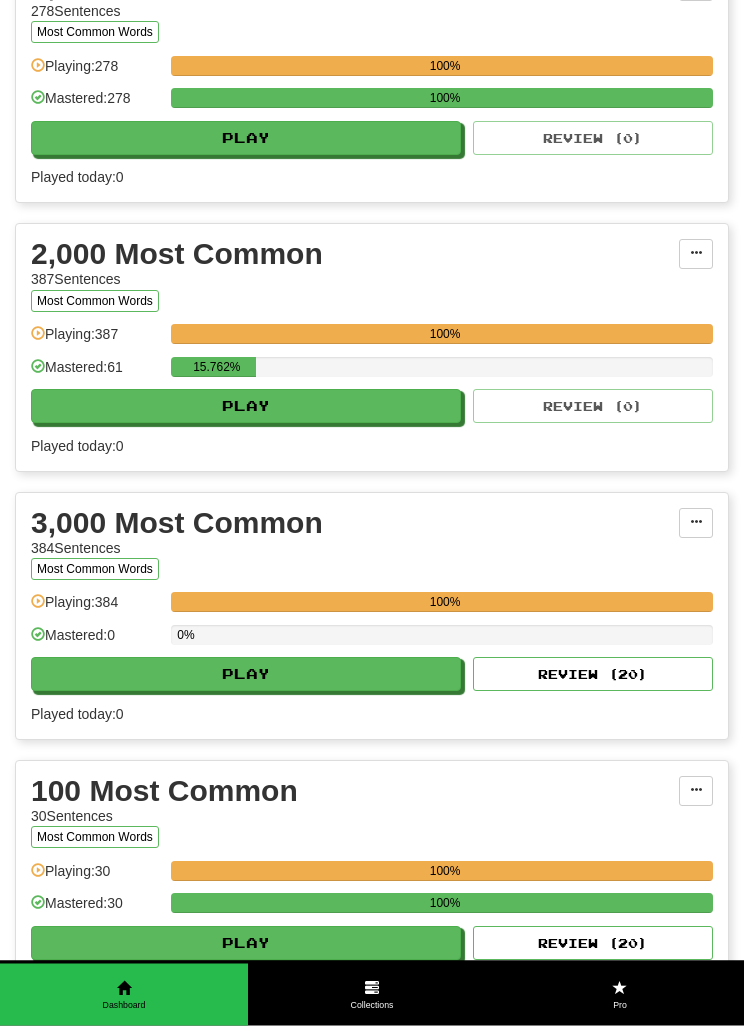 click on "Play" at bounding box center [246, 407] 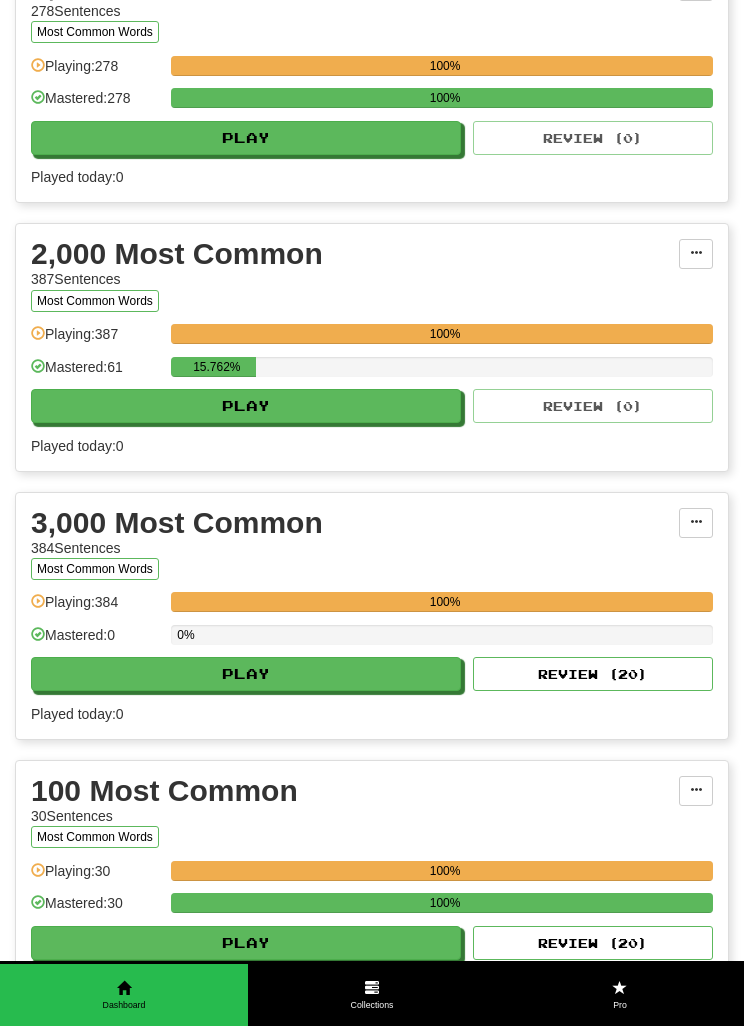 select on "**" 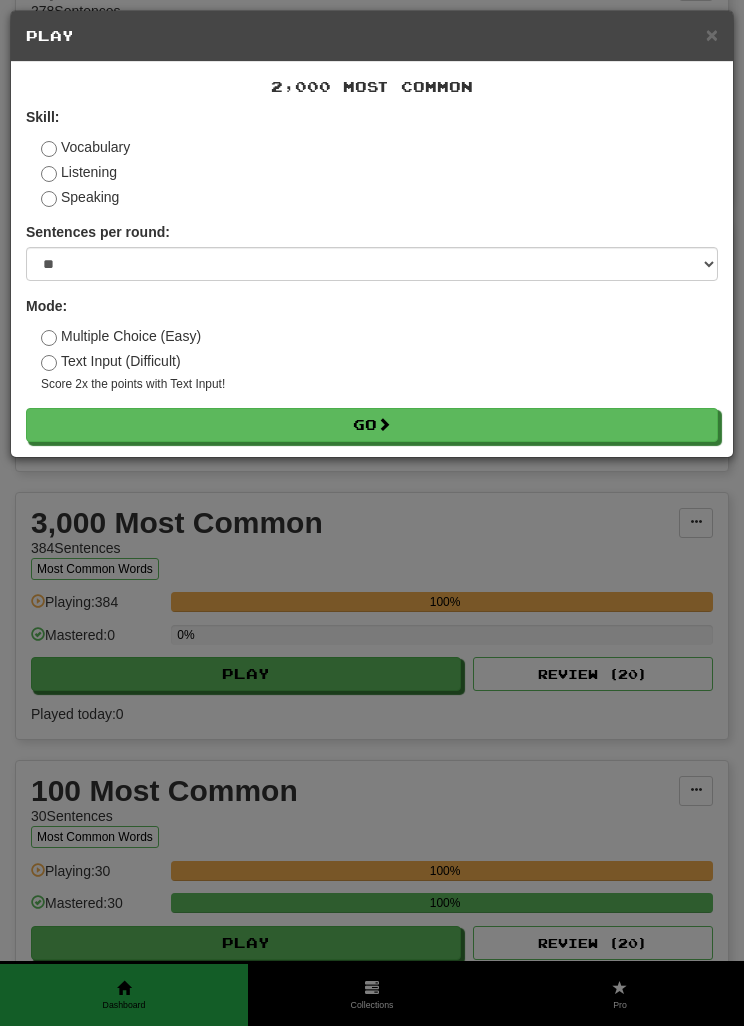 click on "Speaking" at bounding box center (80, 197) 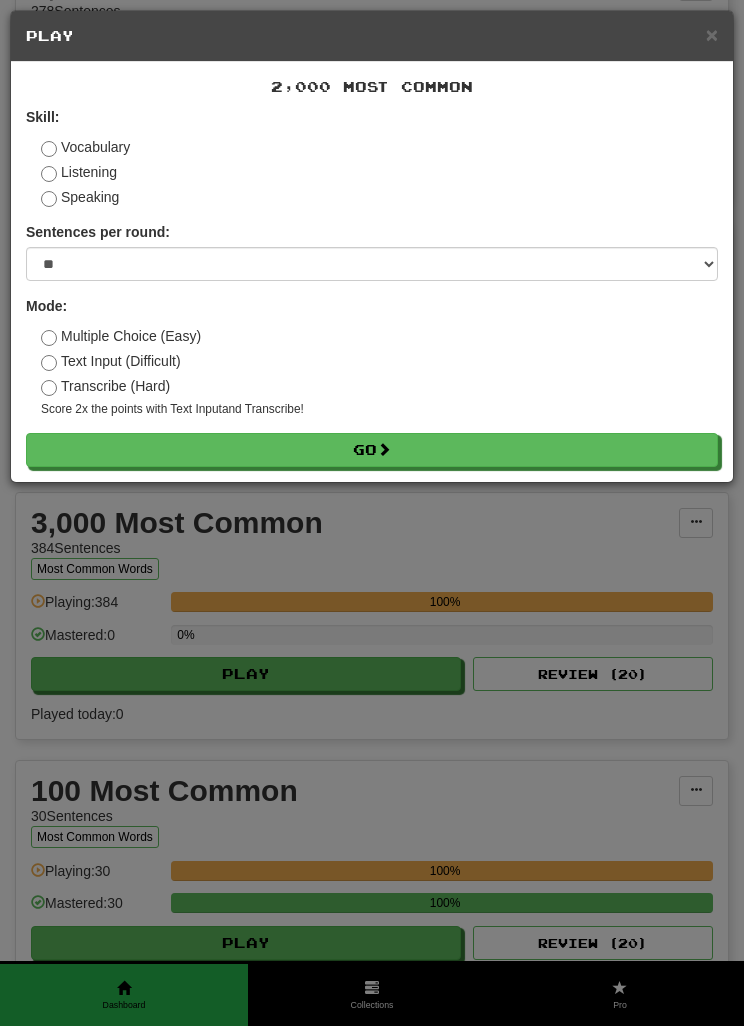 click on "Transcribe (Hard)" at bounding box center [105, 386] 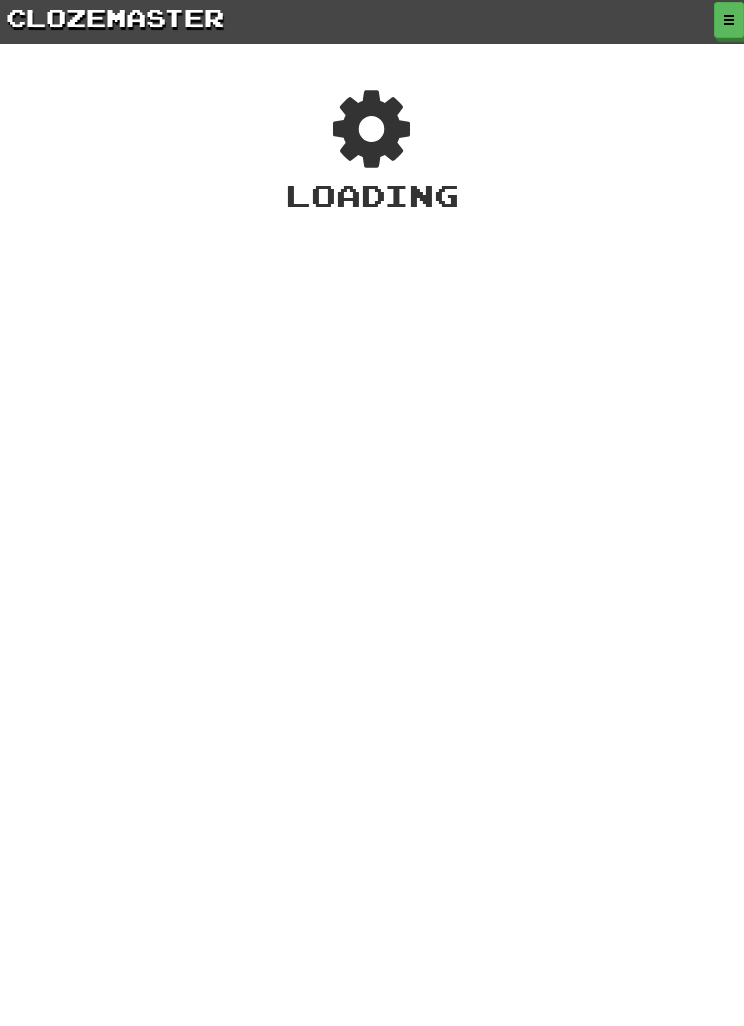 scroll, scrollTop: 0, scrollLeft: 0, axis: both 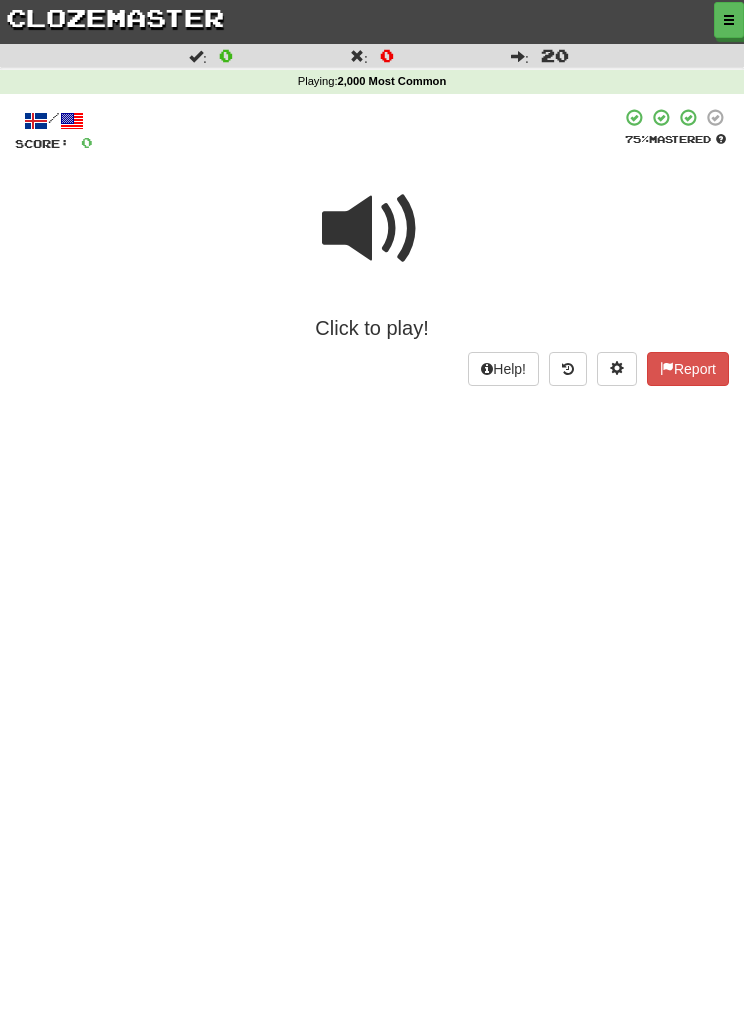 click at bounding box center (372, 229) 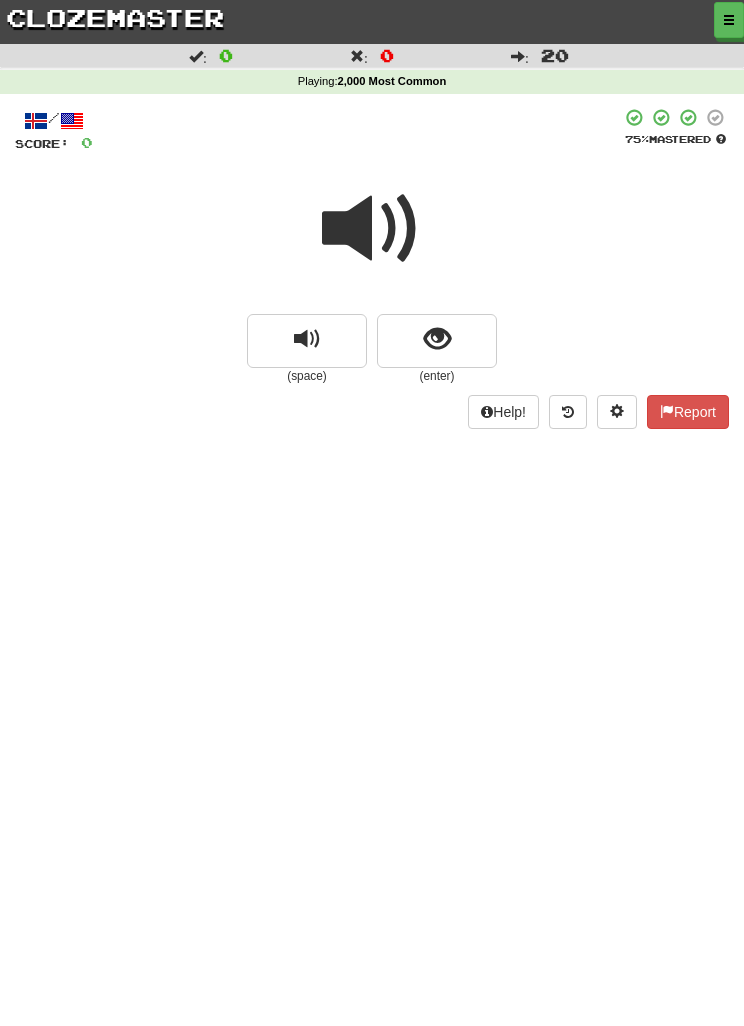 click at bounding box center (437, 339) 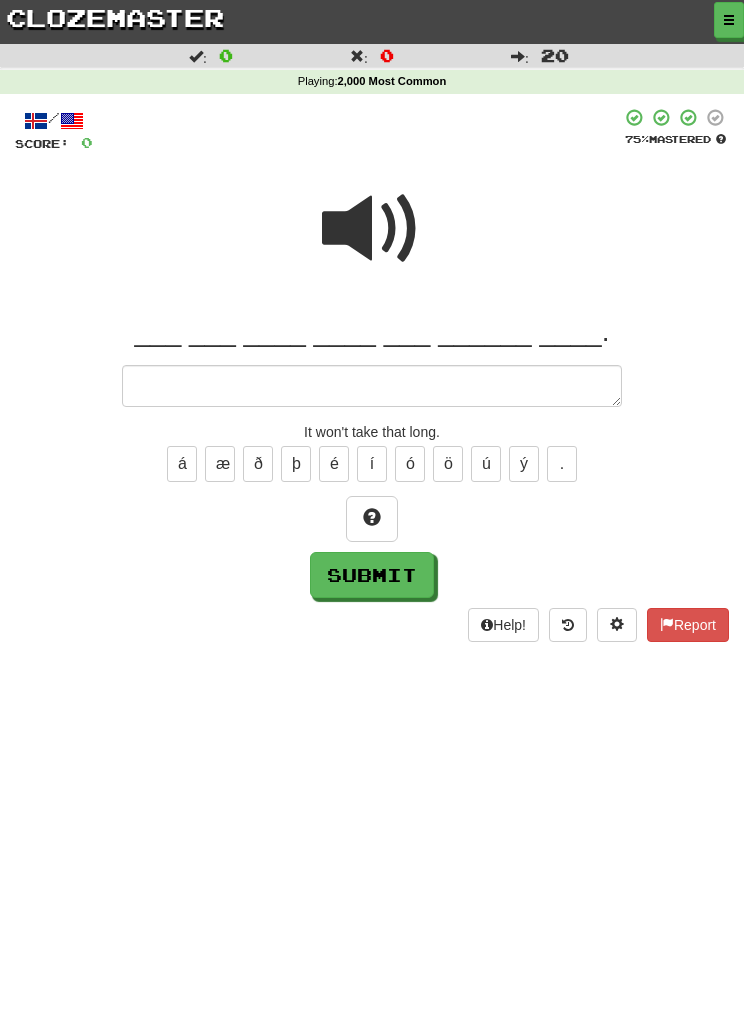 type on "*" 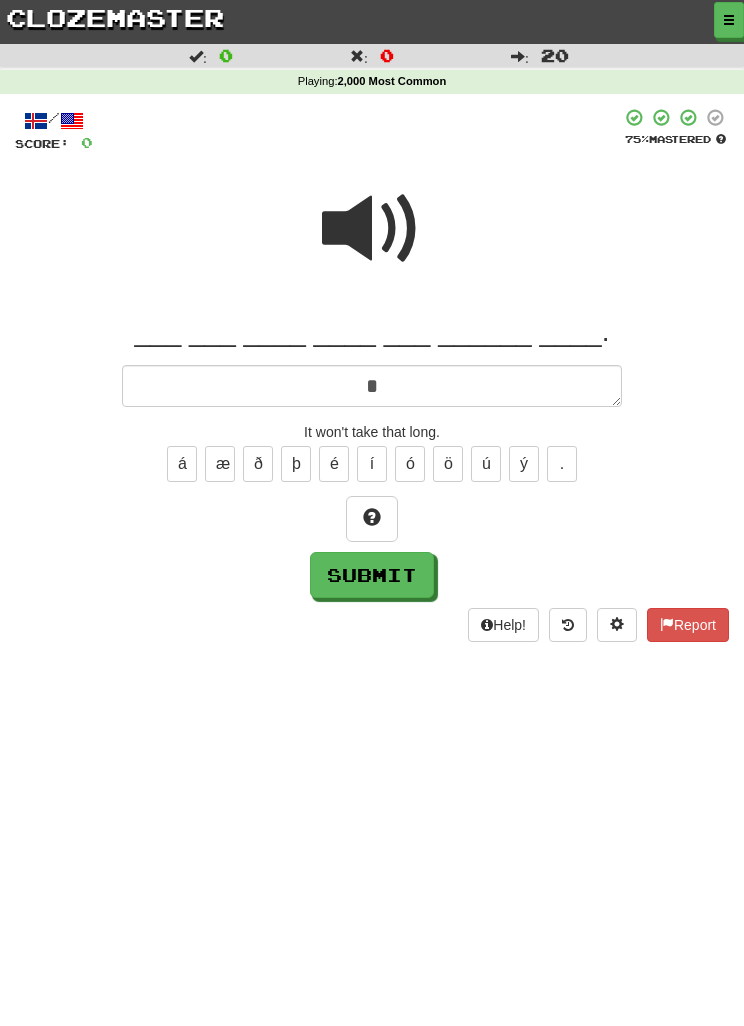 type on "*" 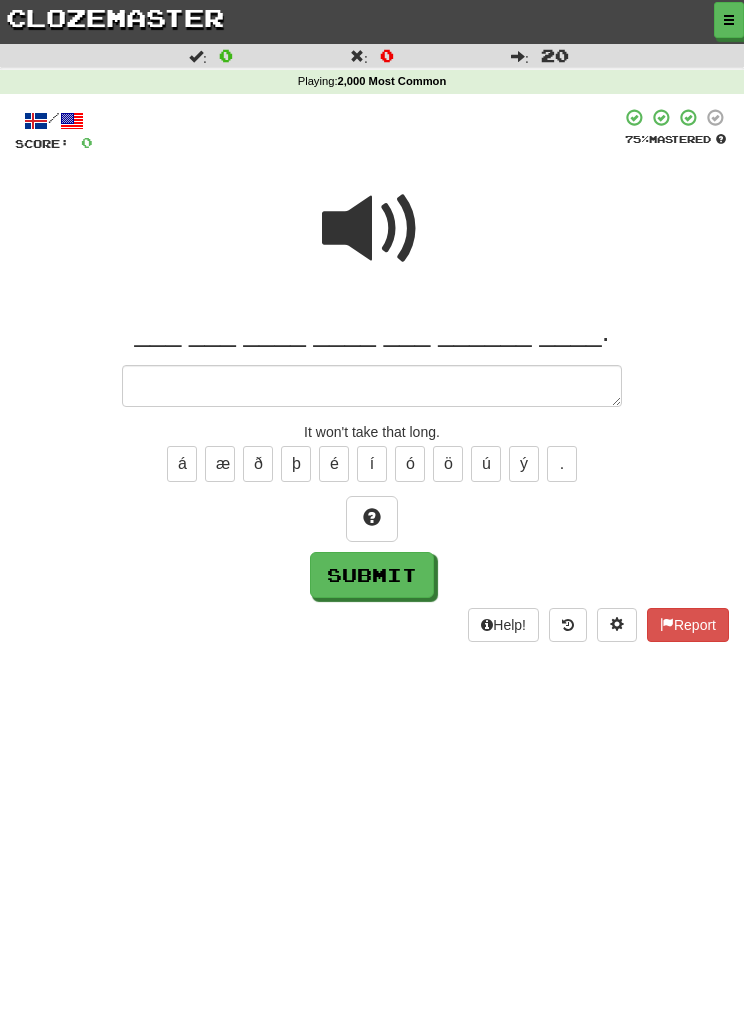 type on "*" 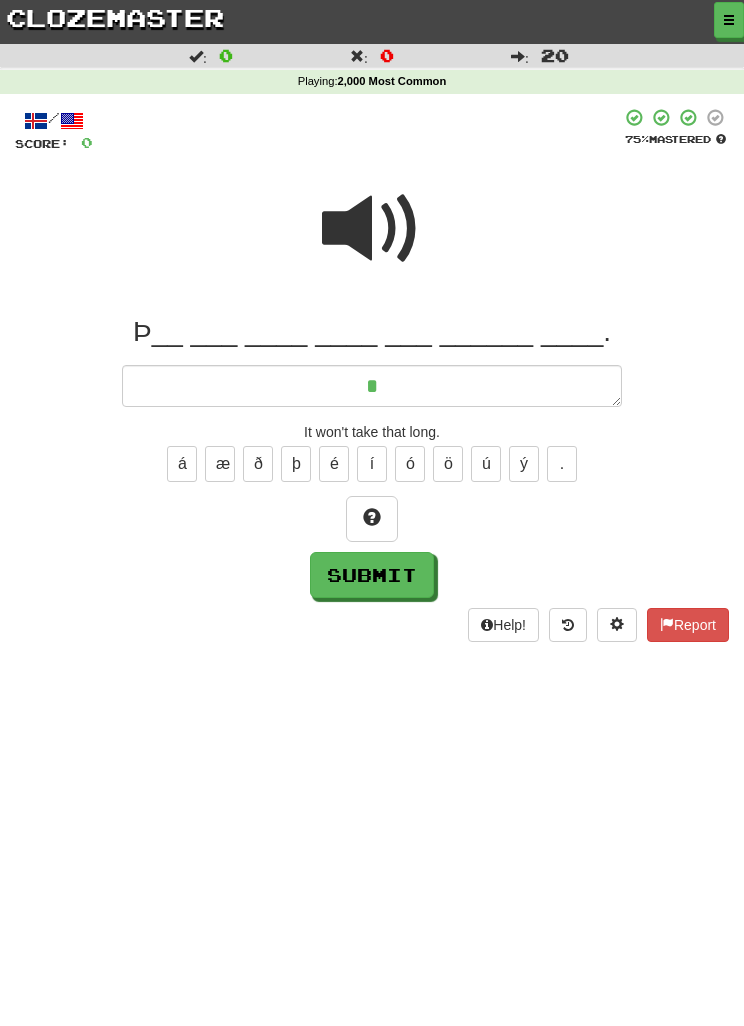 type on "*" 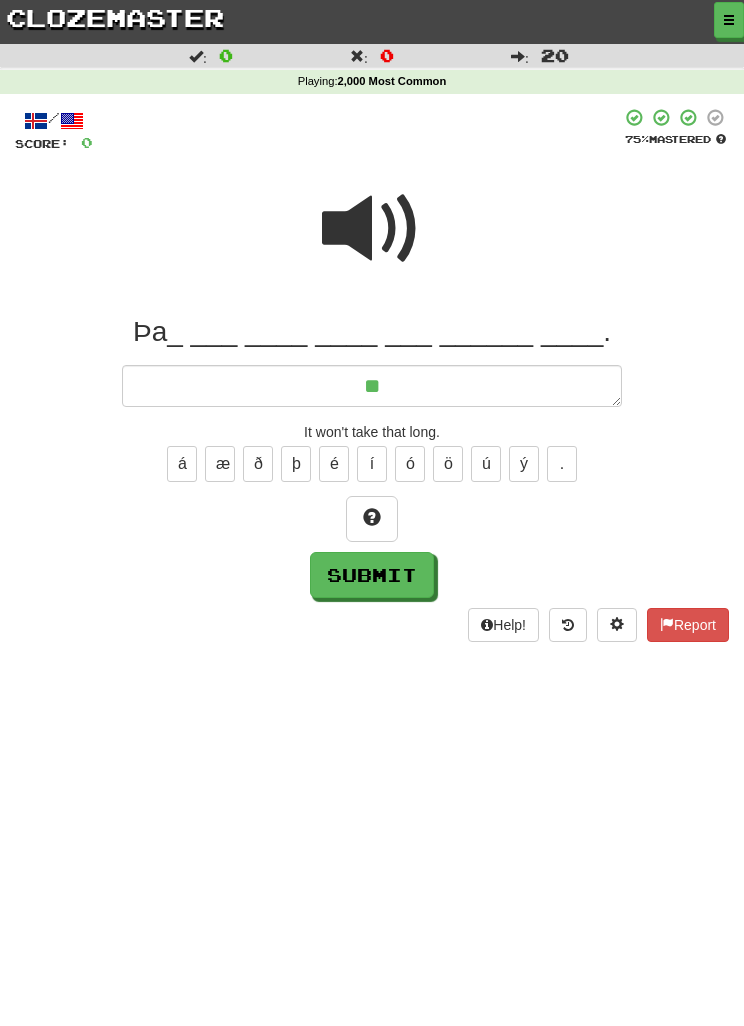 type on "*" 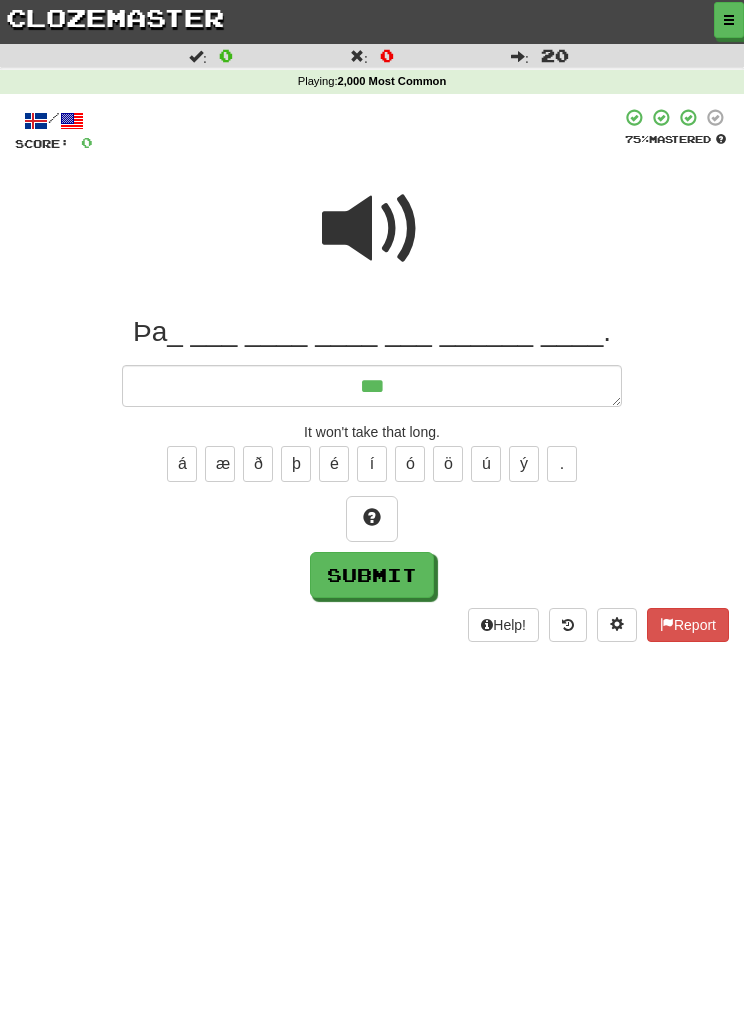 type on "*" 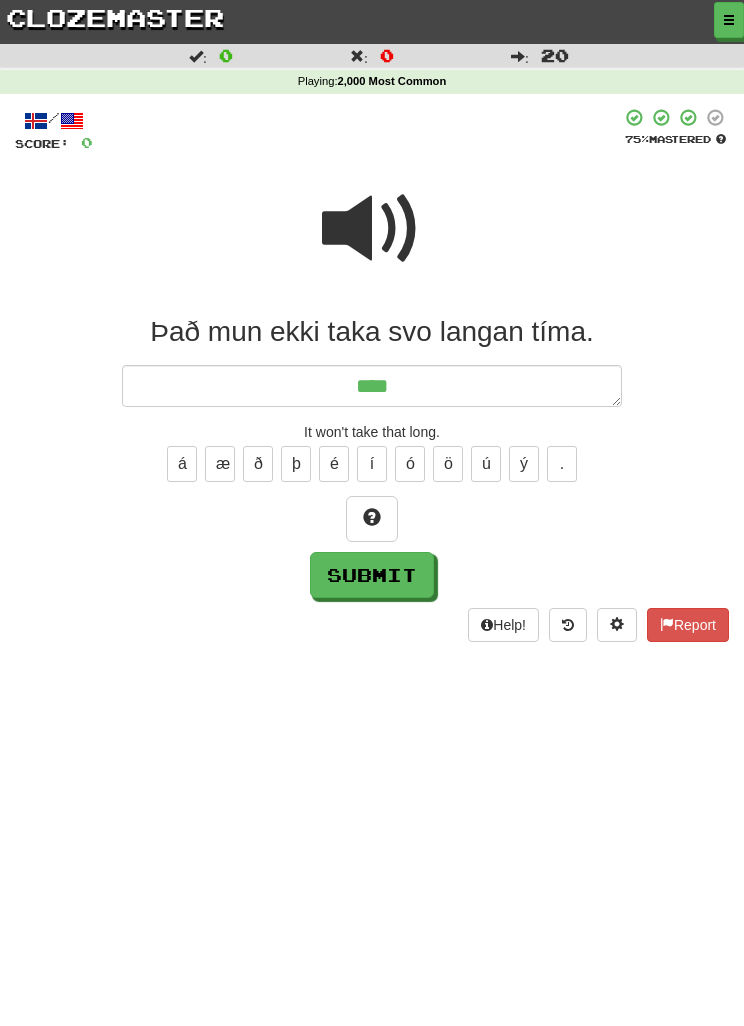 type on "*" 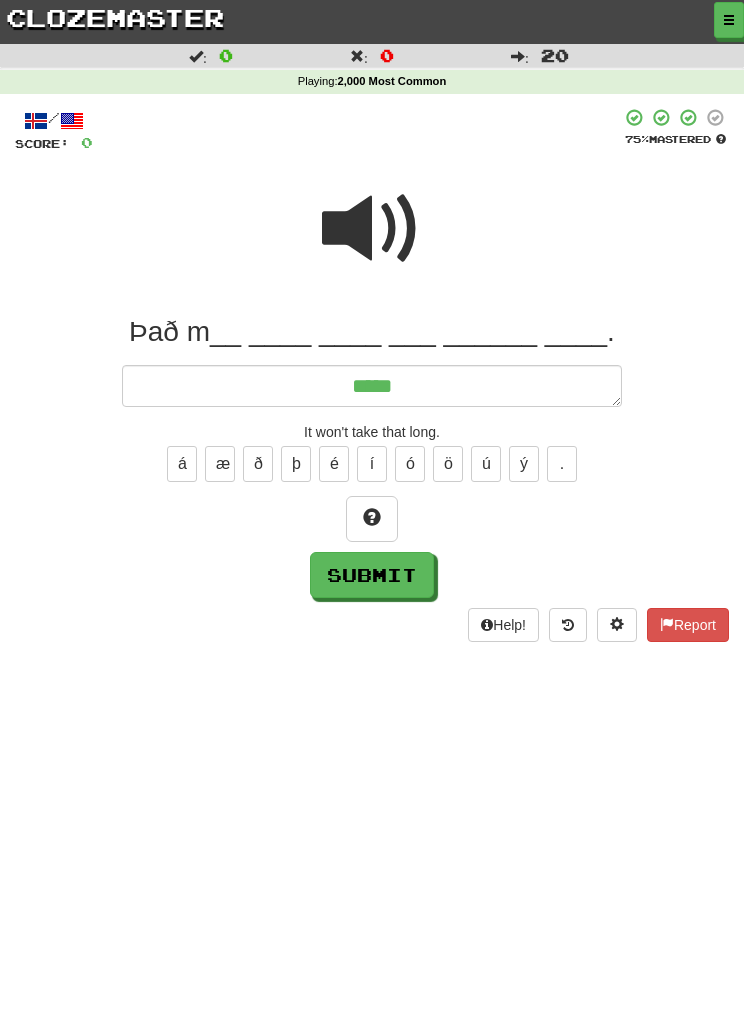 type on "*" 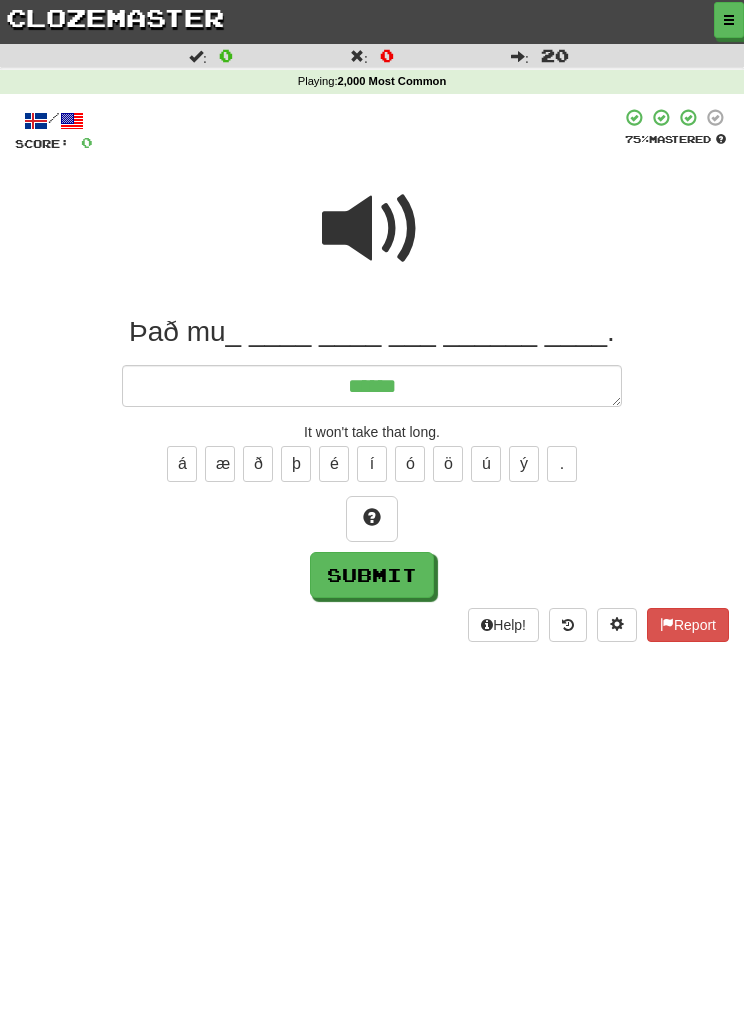 type on "*" 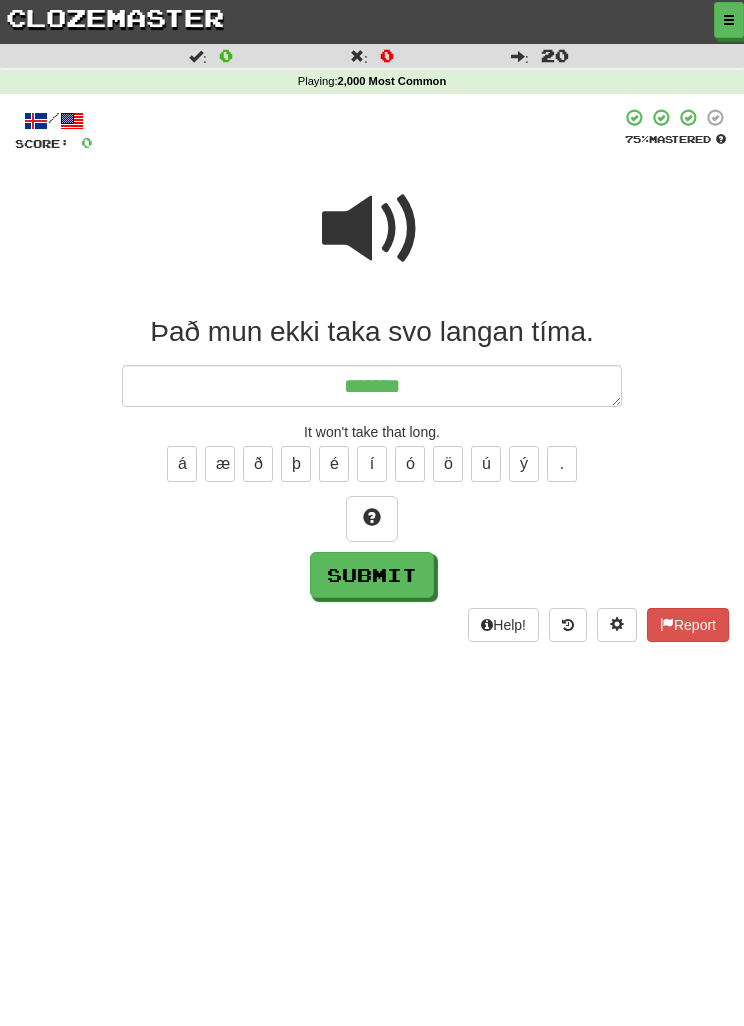 type on "*******" 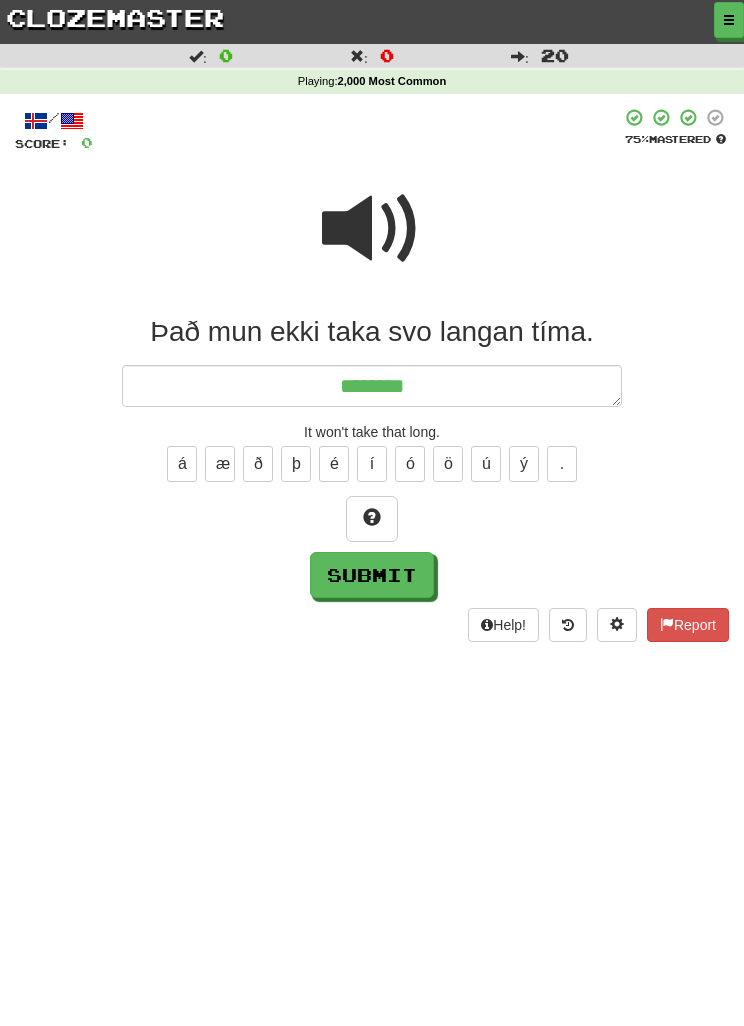 type on "*" 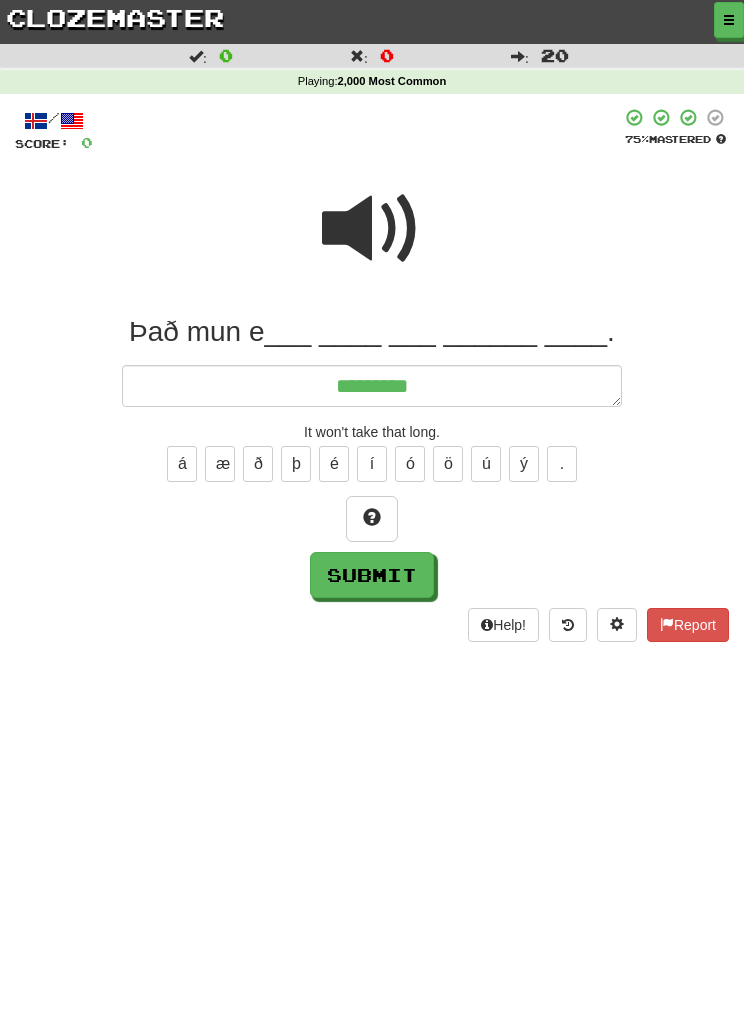 type on "*" 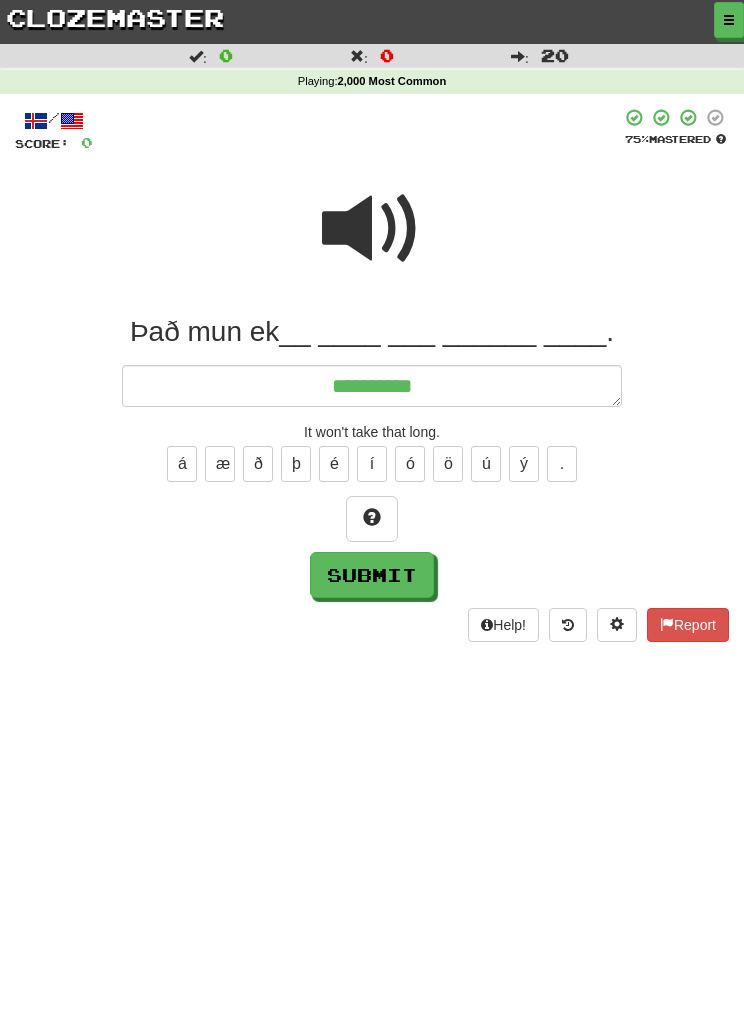 type on "*" 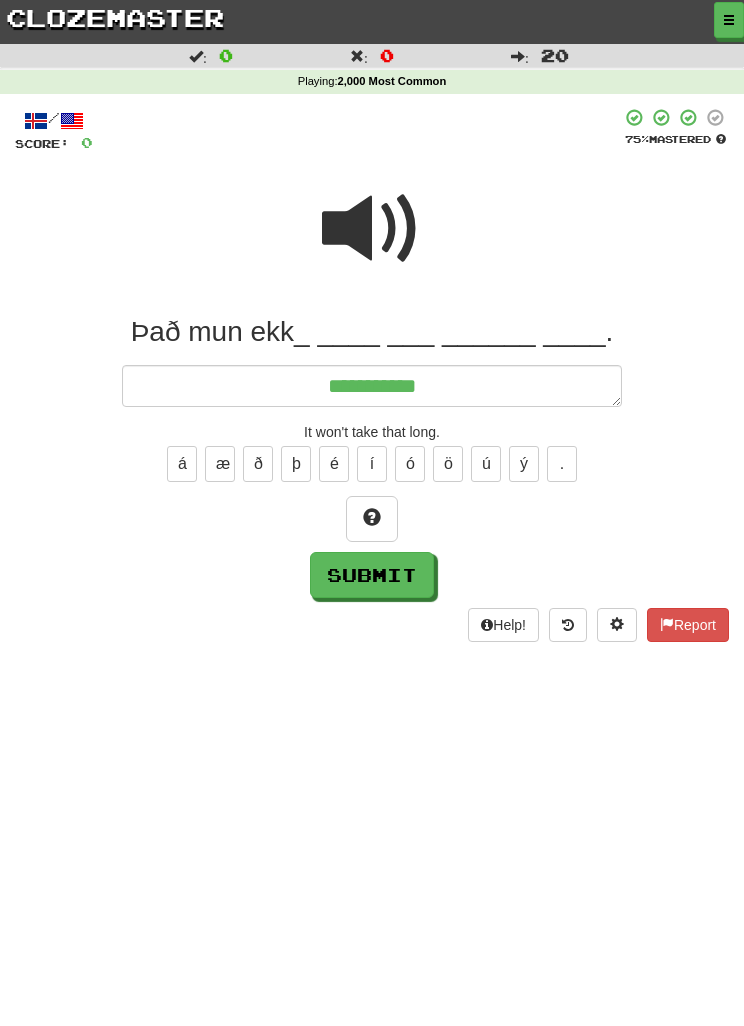 type on "*" 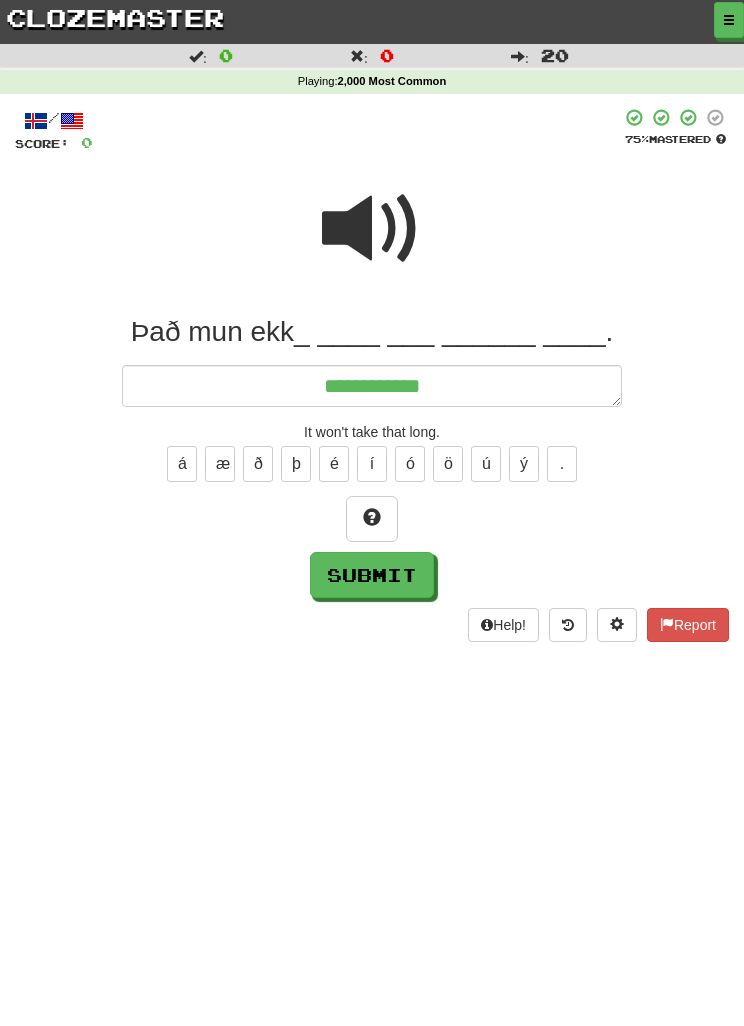 type on "*" 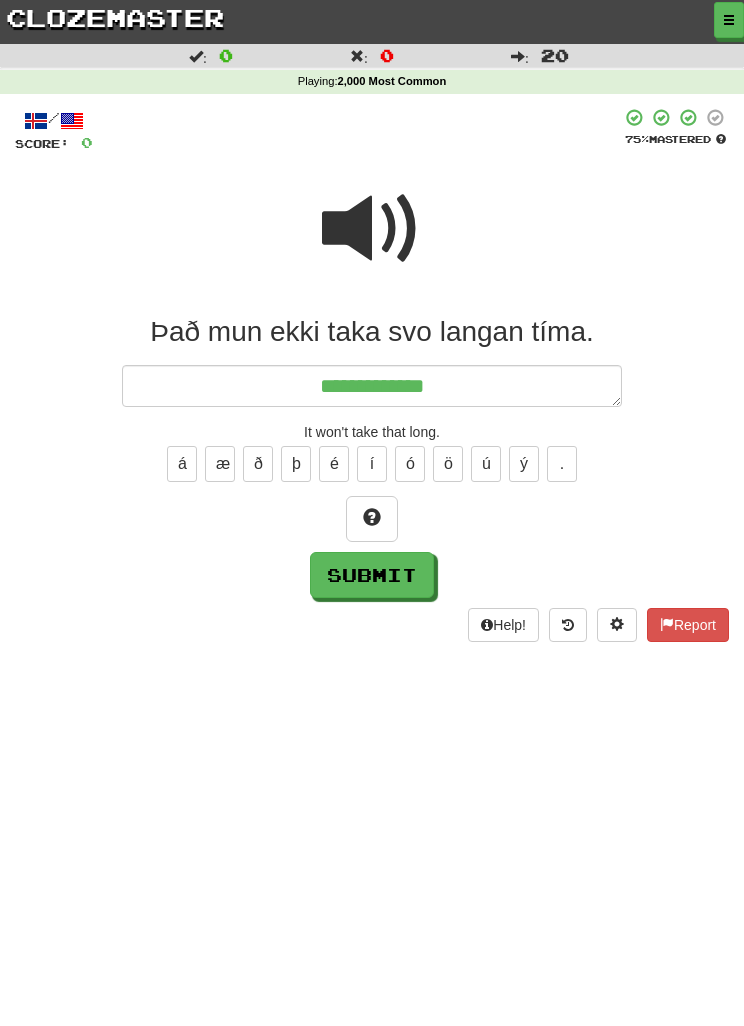 type on "*" 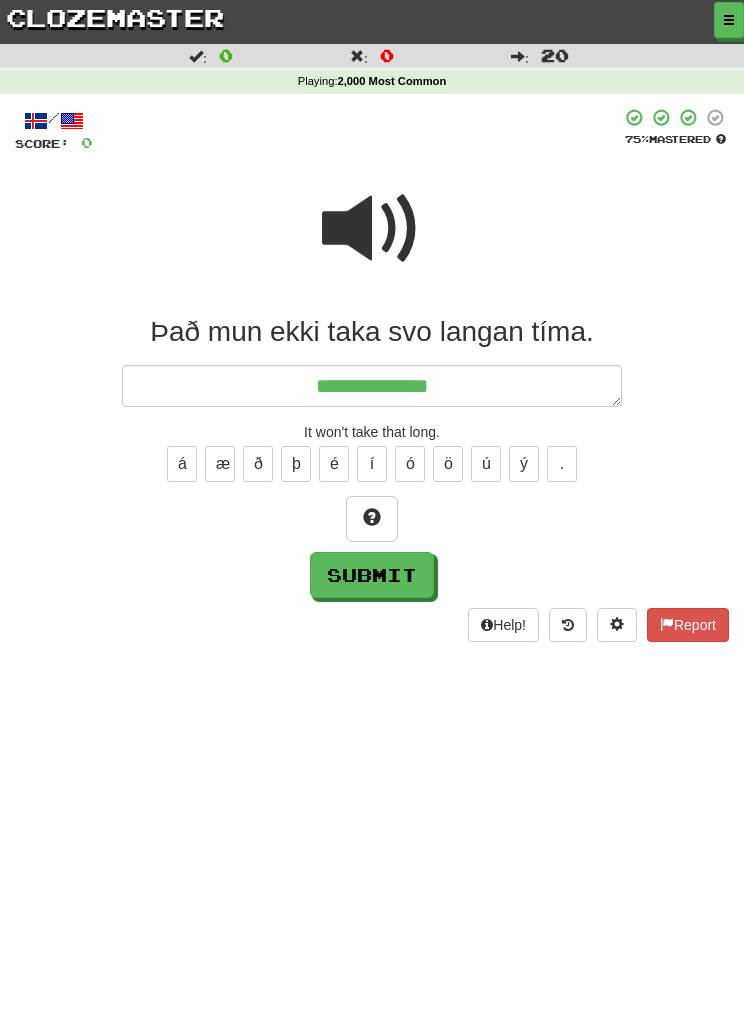 type on "*" 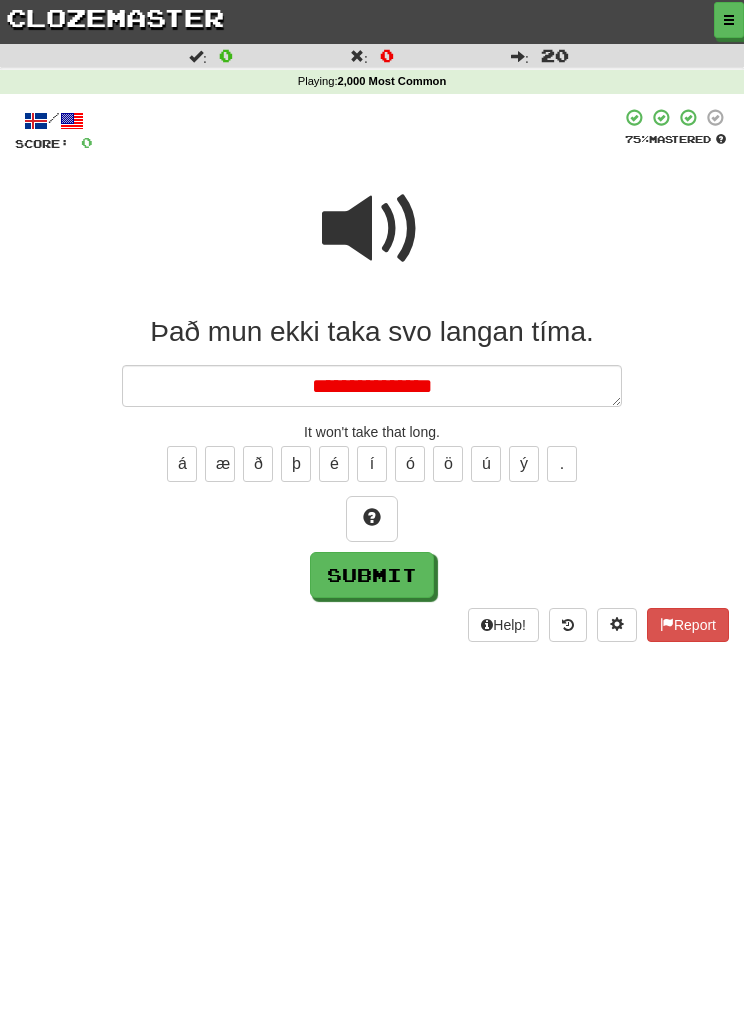 type on "*" 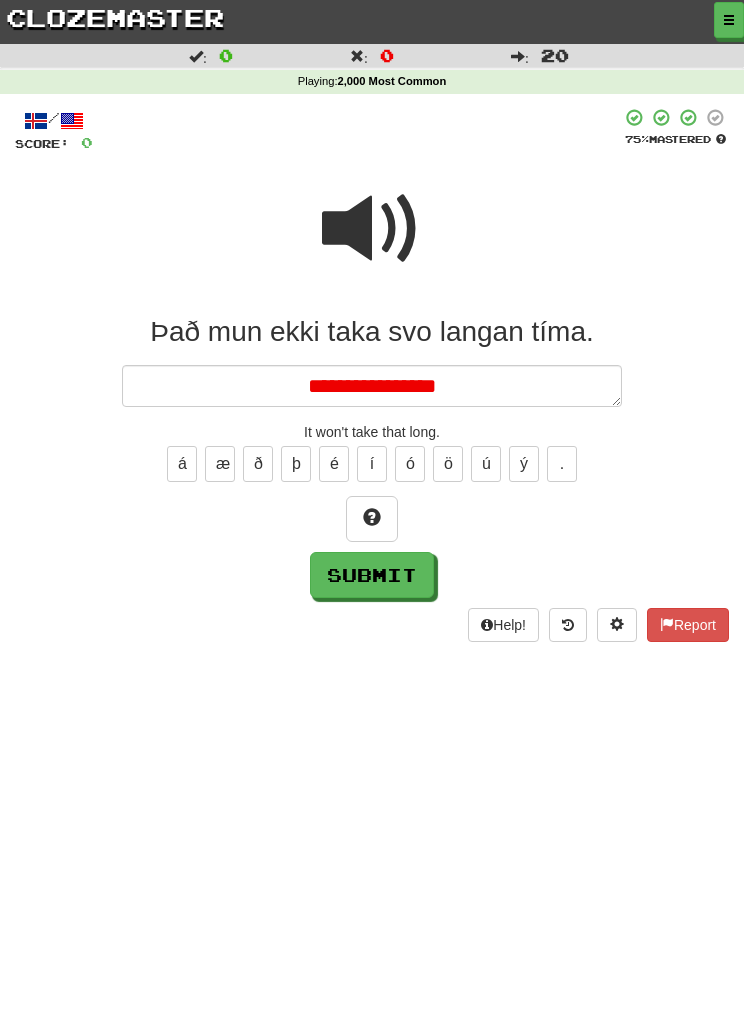 type on "*" 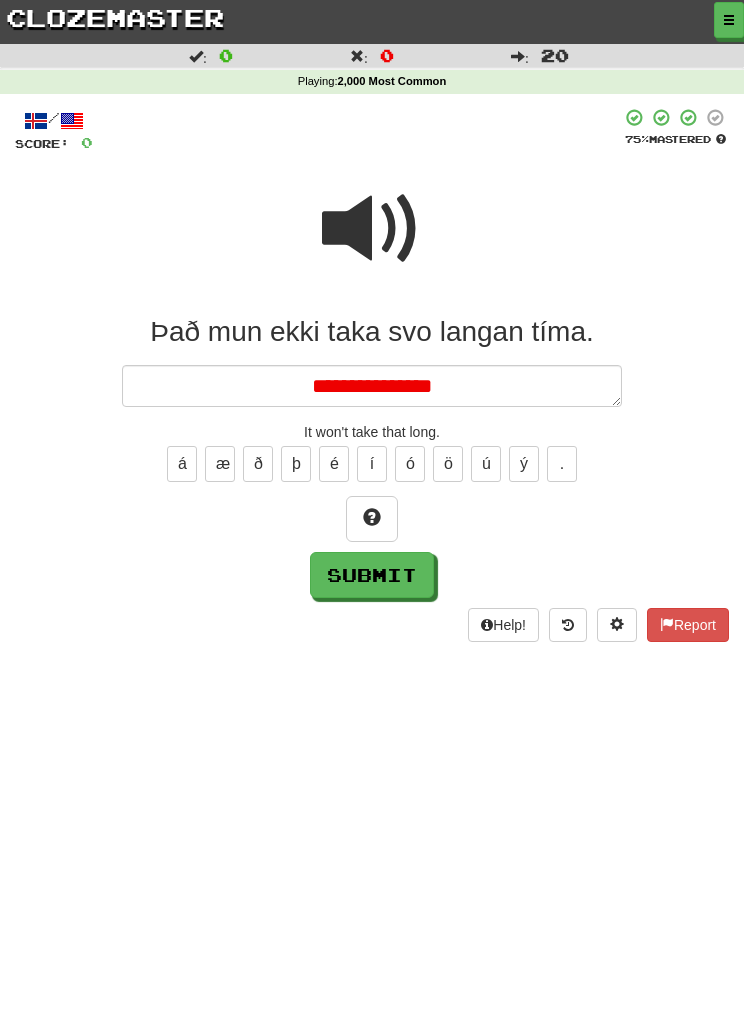 type on "*" 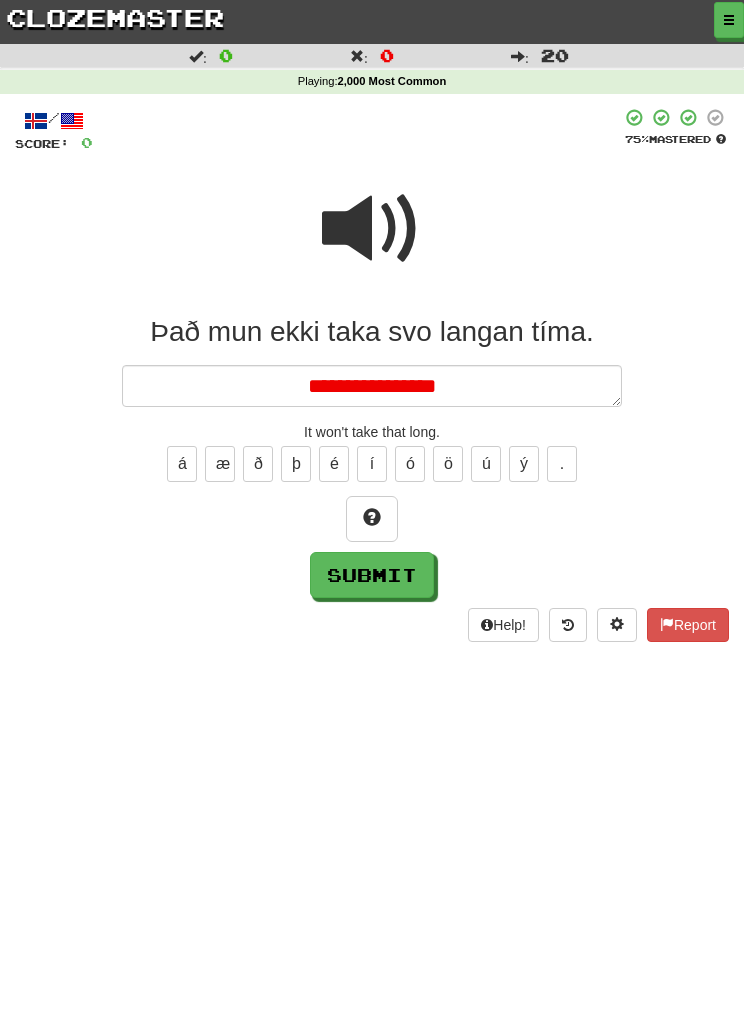type on "*" 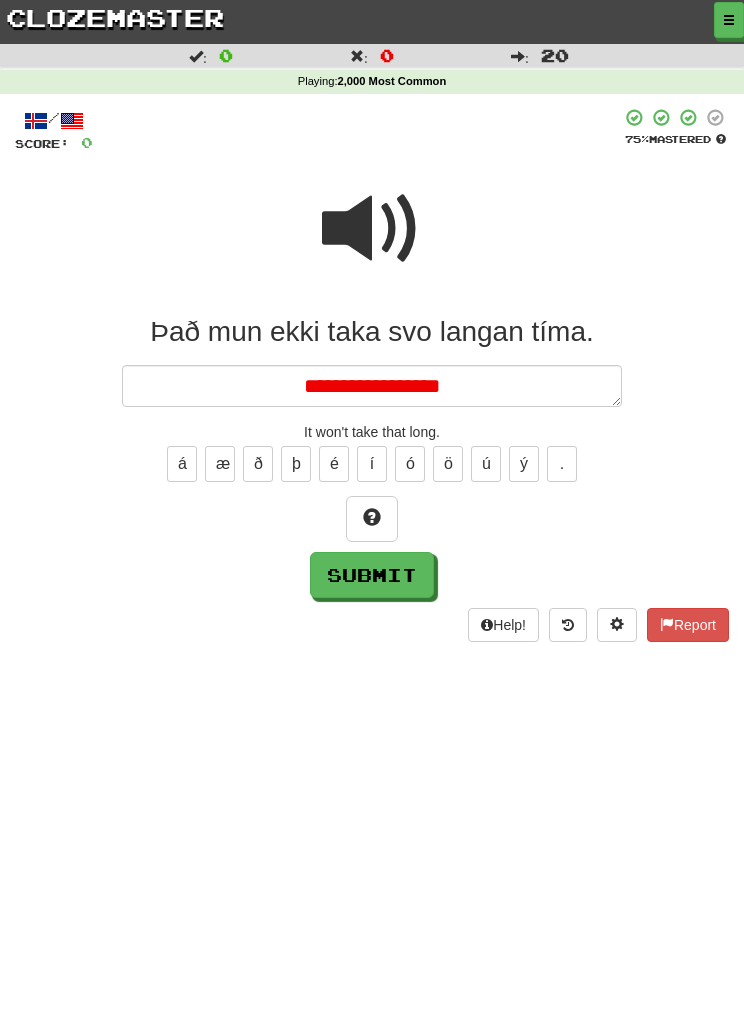 type on "*" 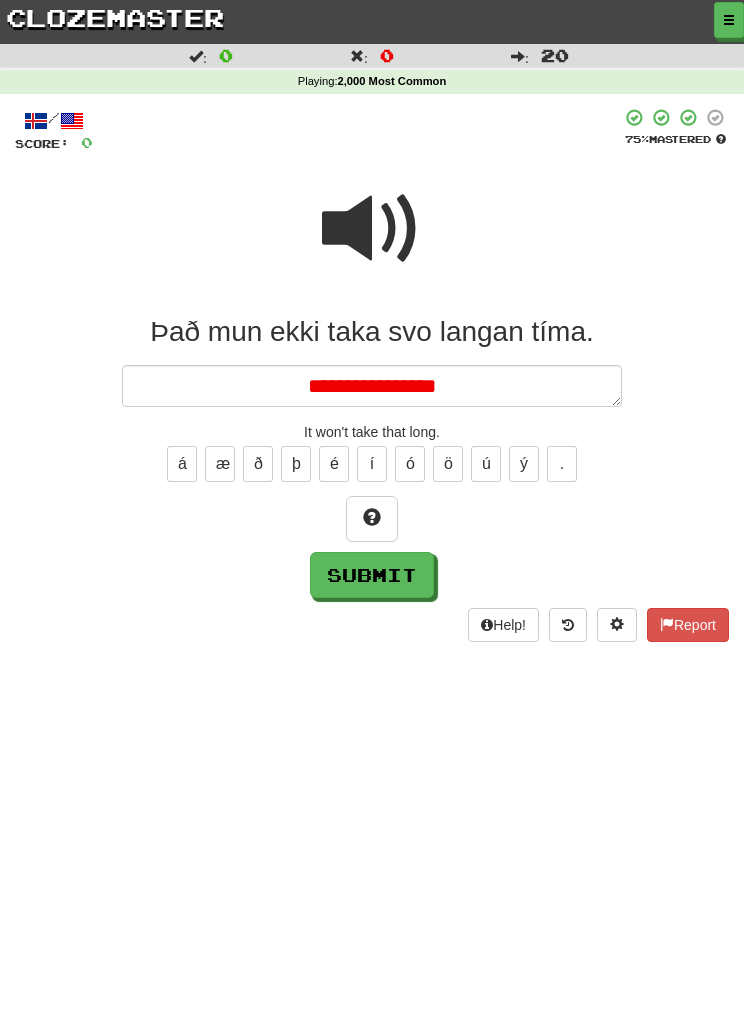 type on "*" 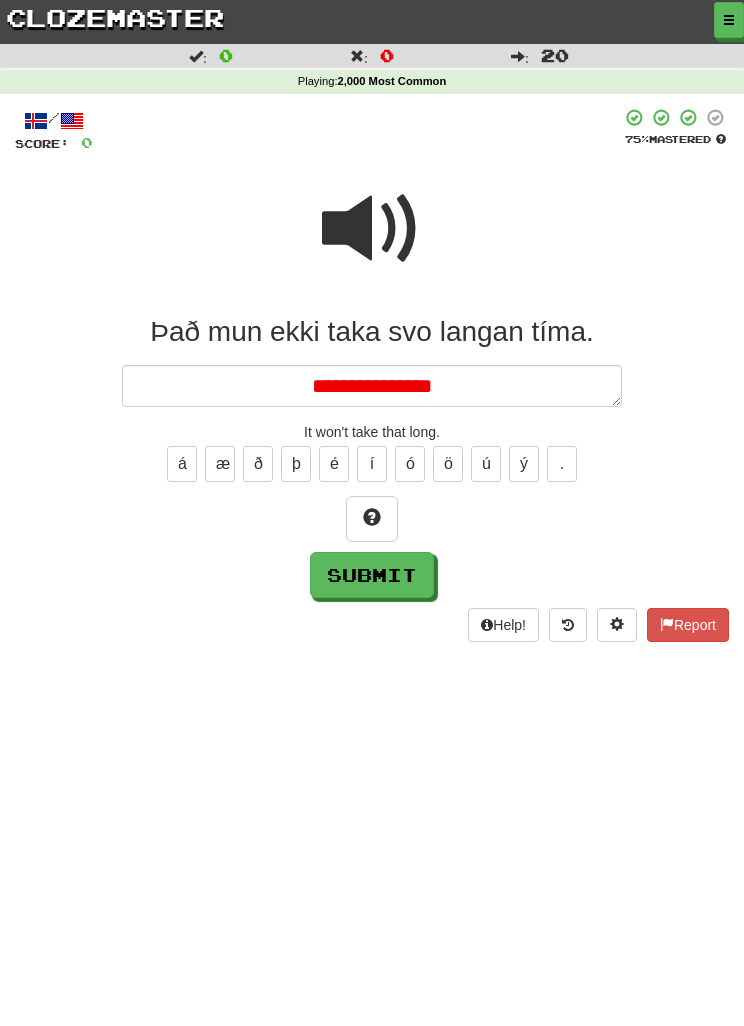 type on "*" 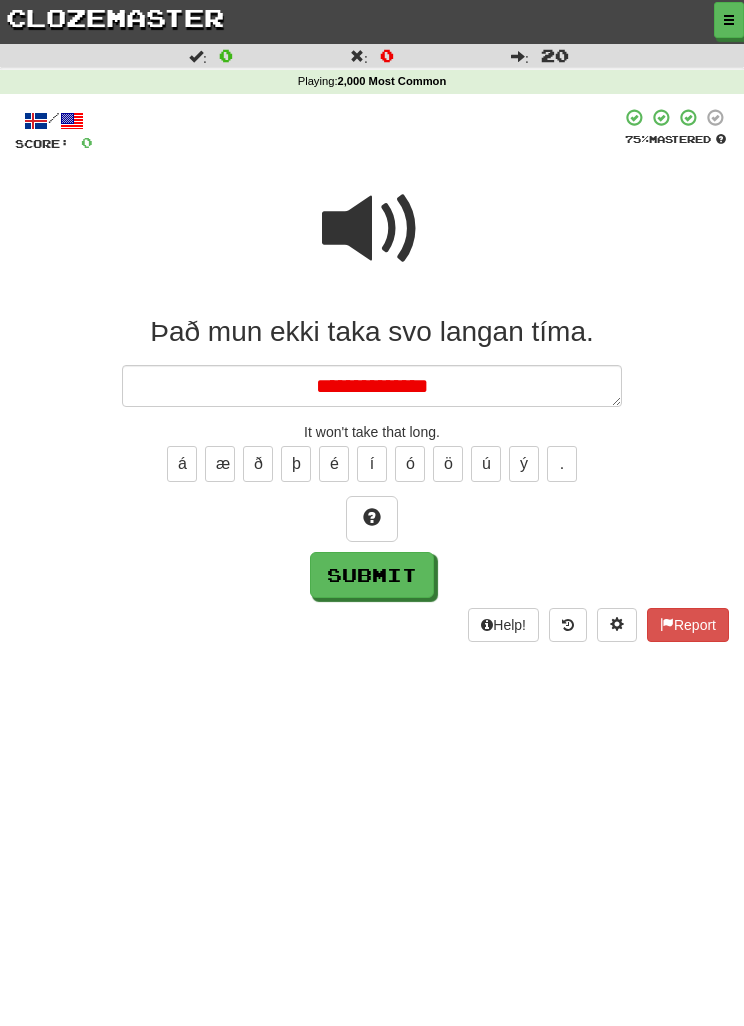 type on "*" 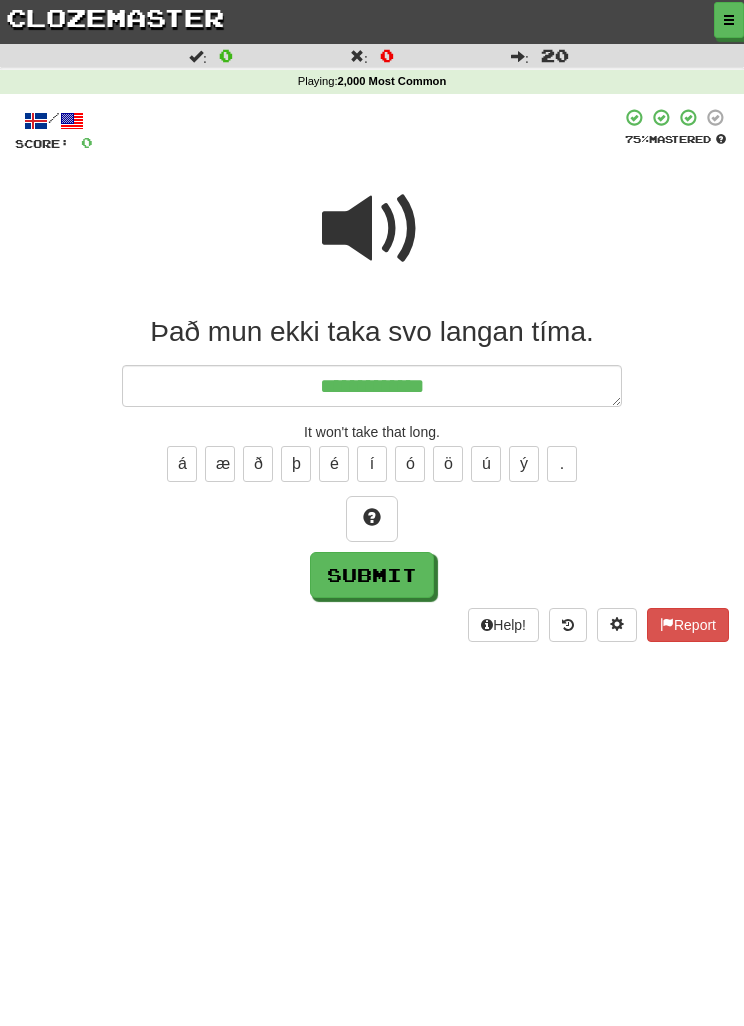 type on "*" 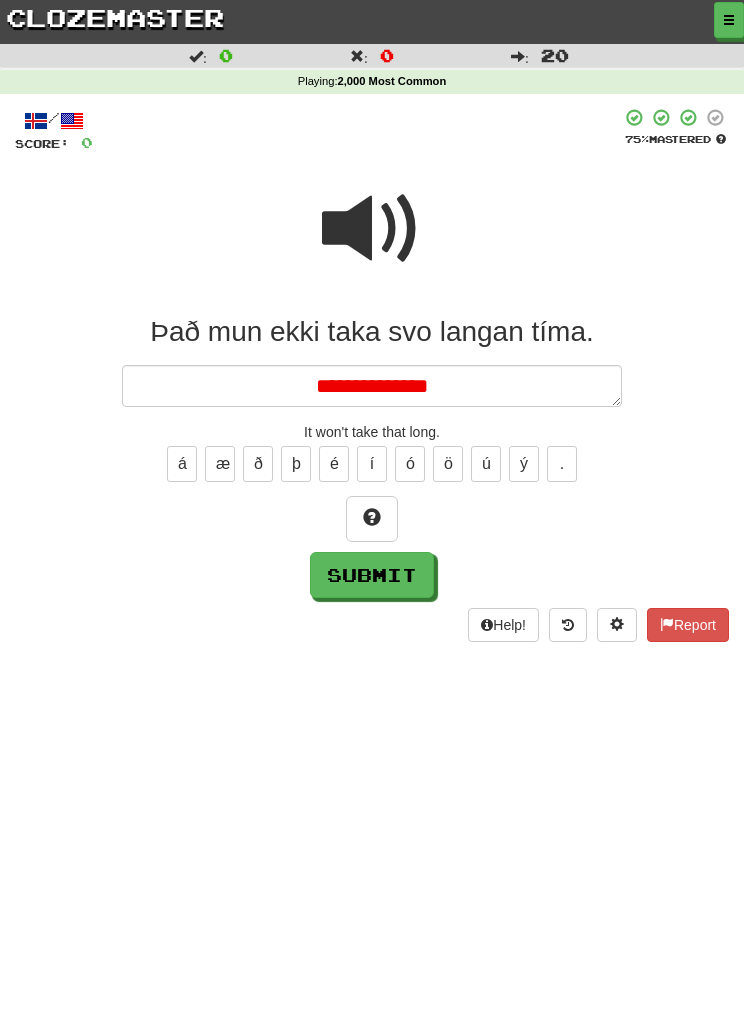 type on "*" 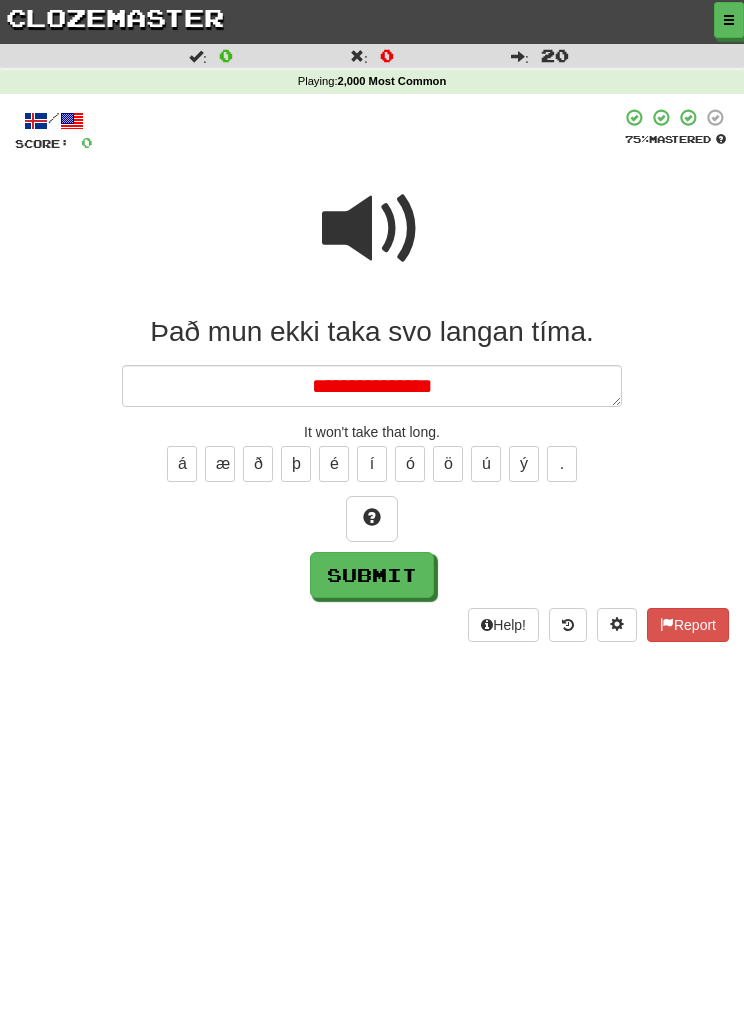 type on "*" 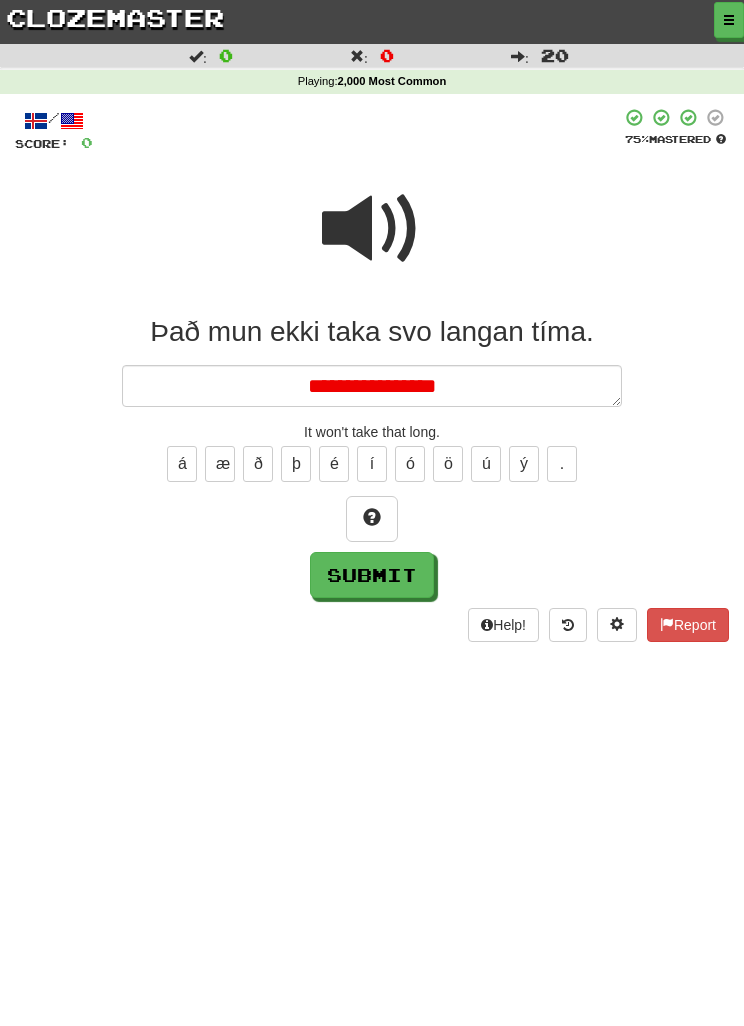 type on "*" 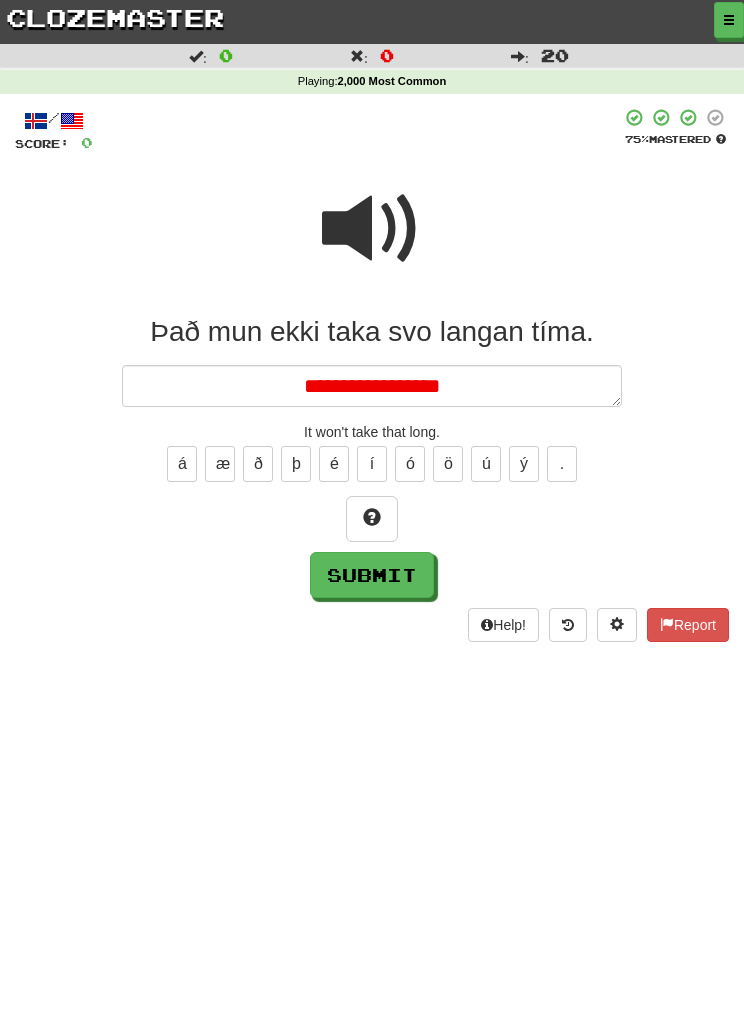 type on "*" 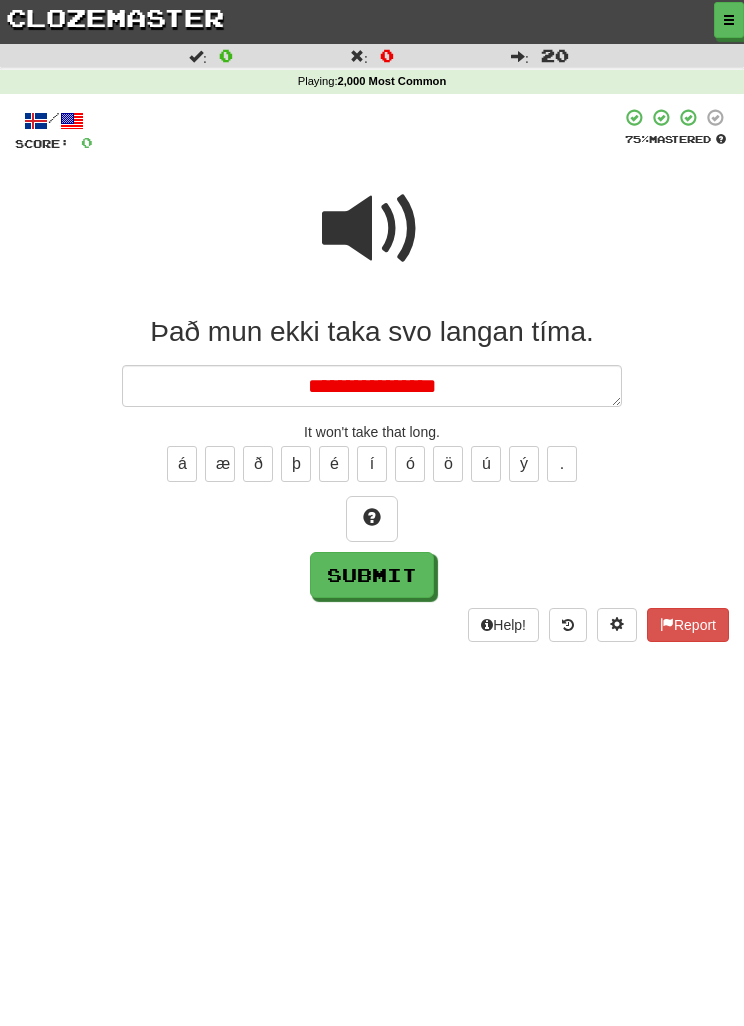 type on "*" 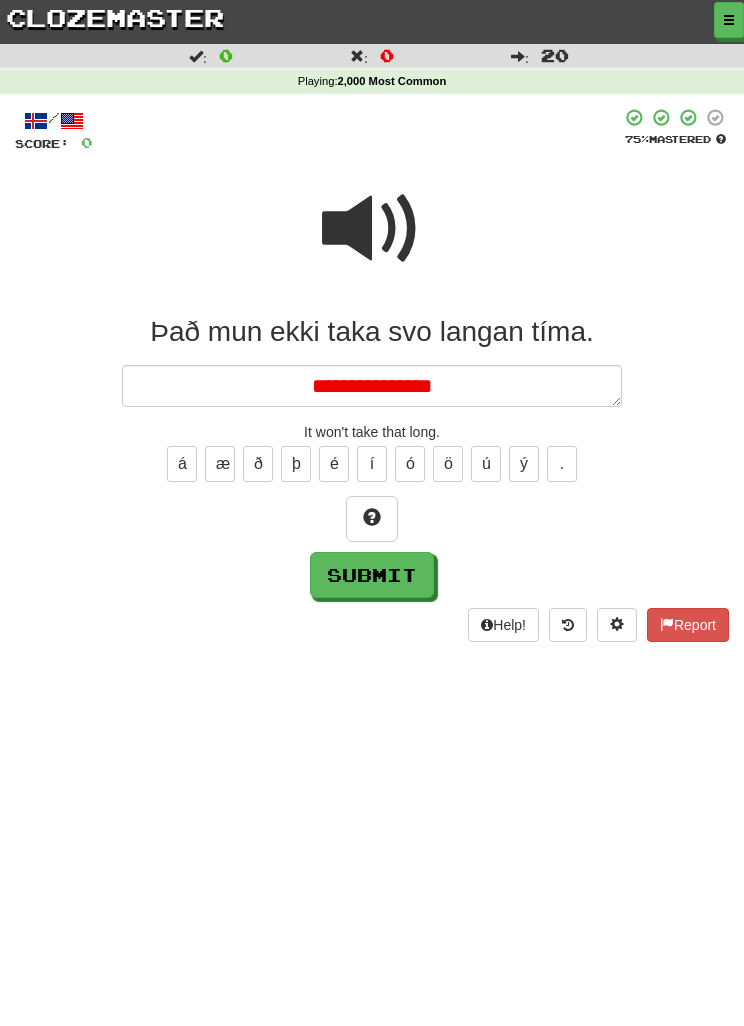 type on "*" 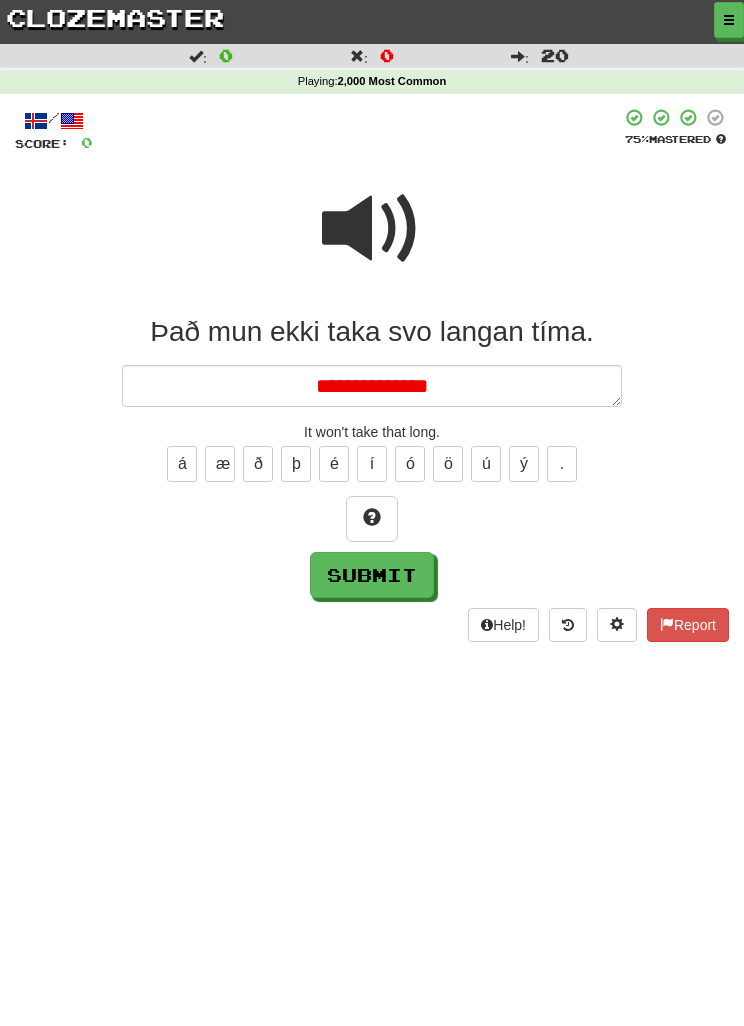 type on "*" 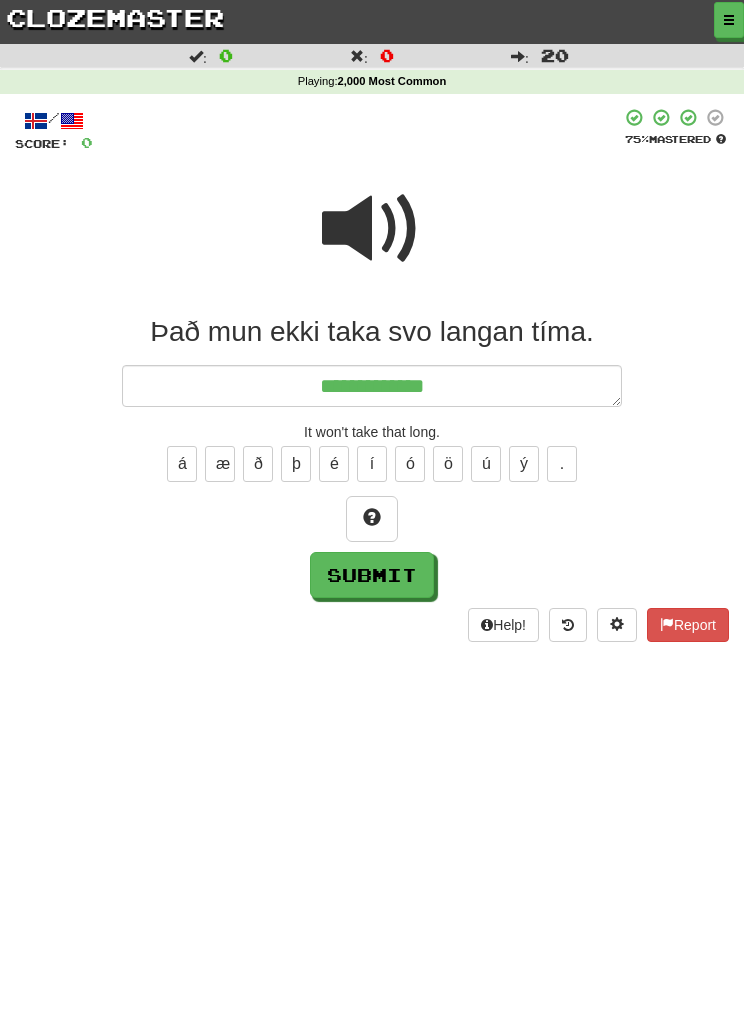 type on "*" 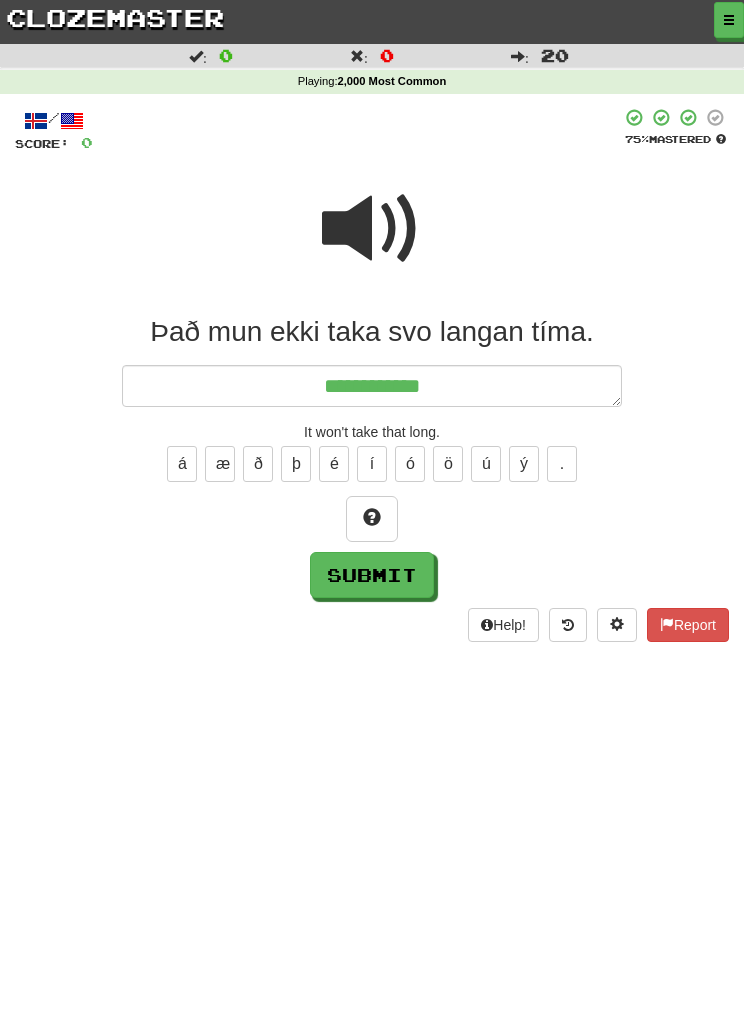 type on "*" 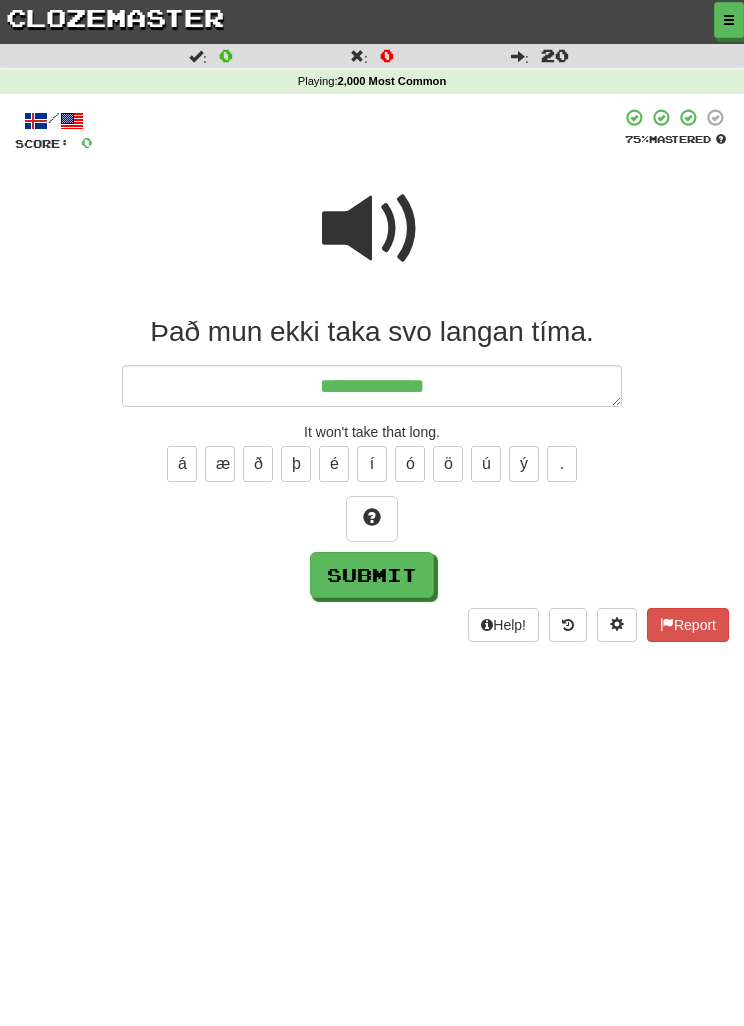 type on "**********" 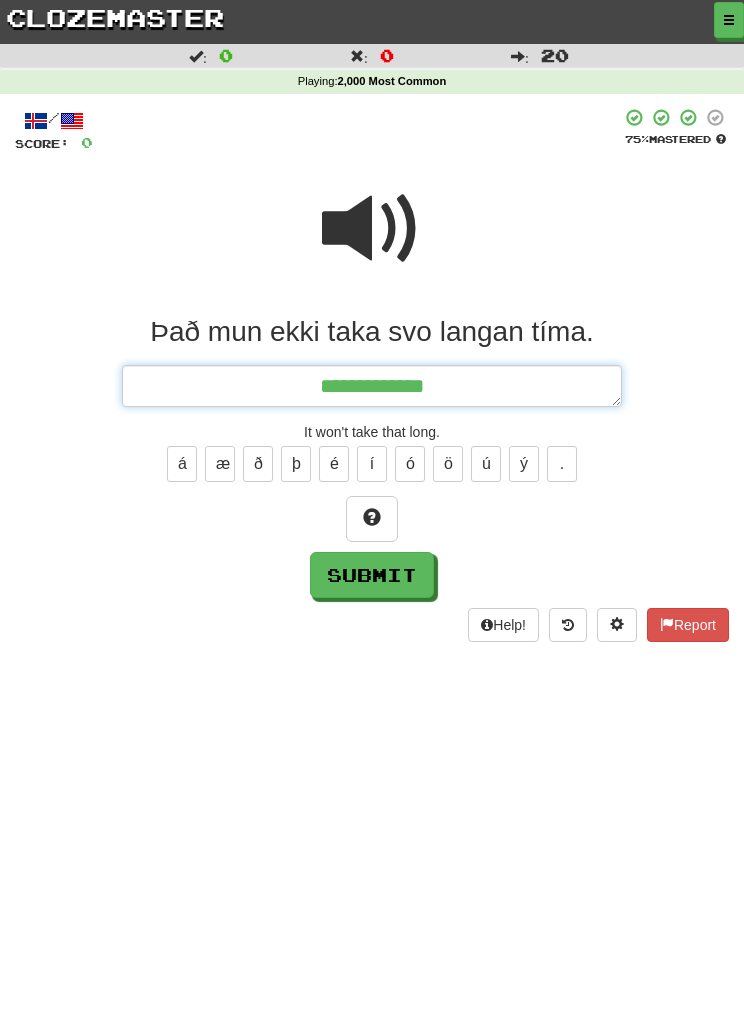 click on "**********" at bounding box center (372, 386) 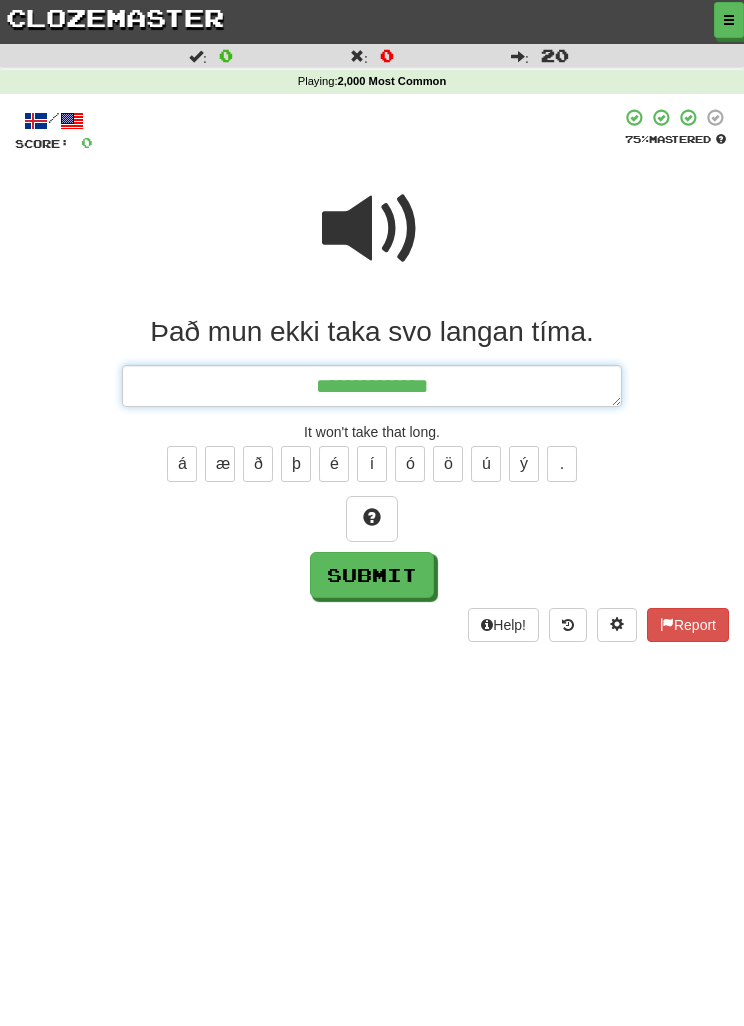 type on "*" 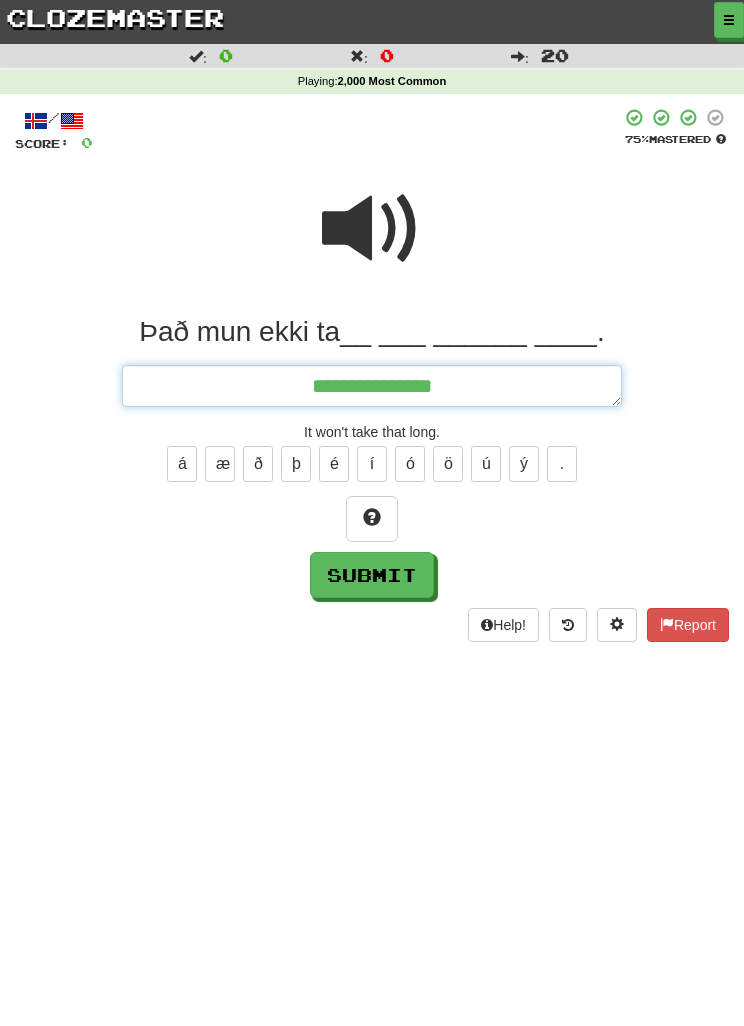 type on "*" 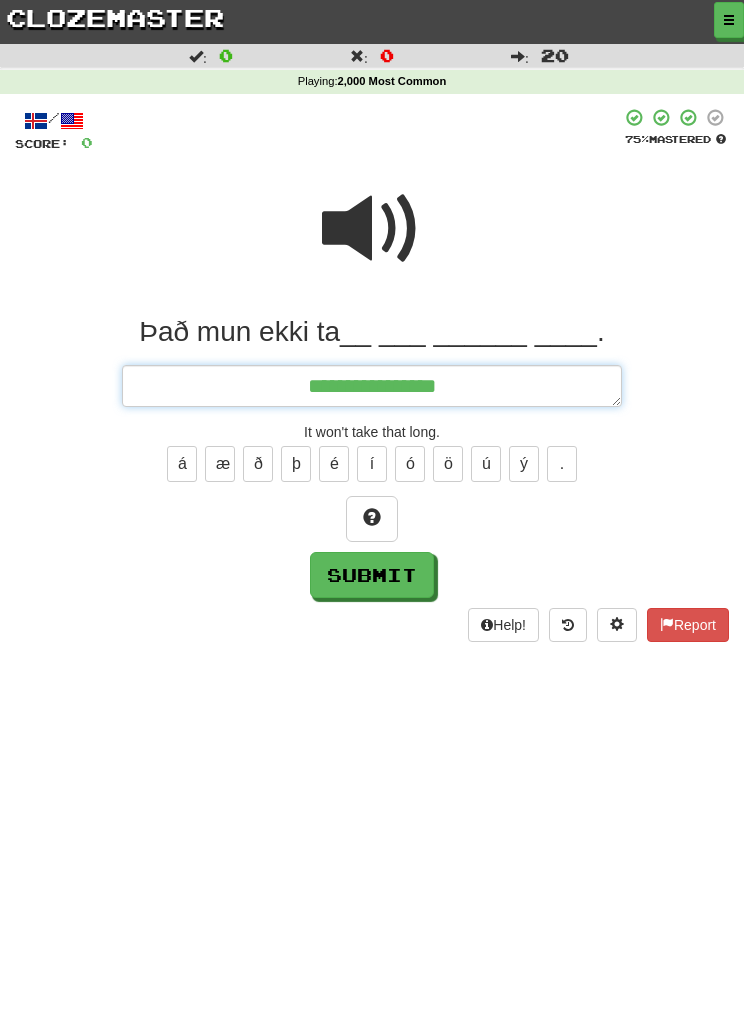 type on "*" 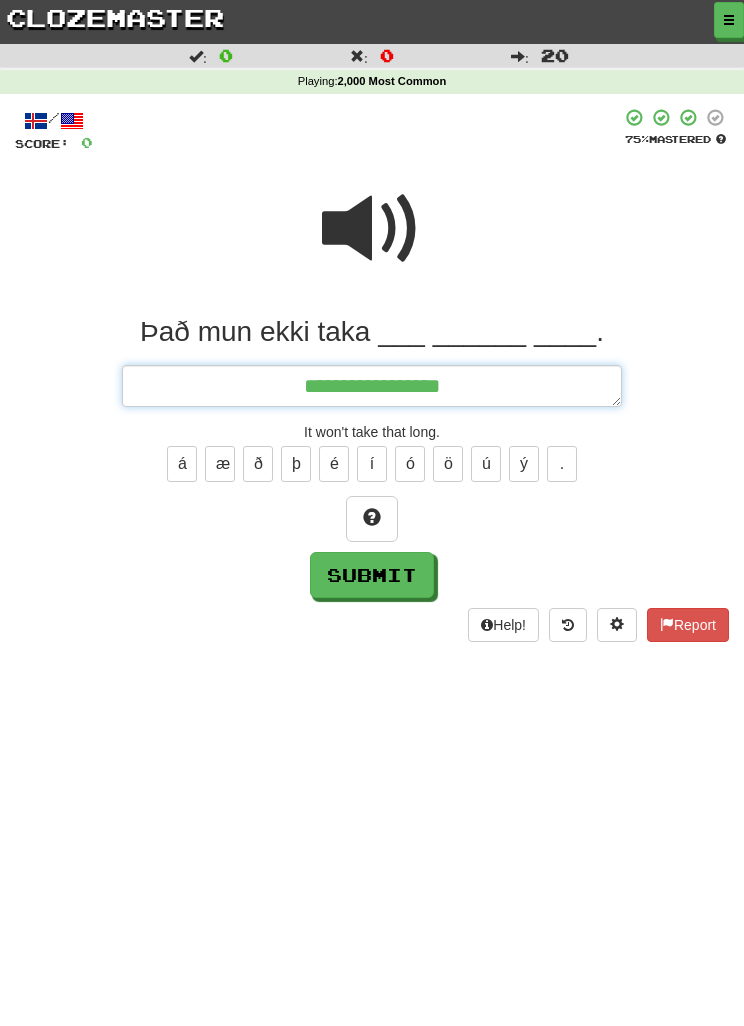 type on "*" 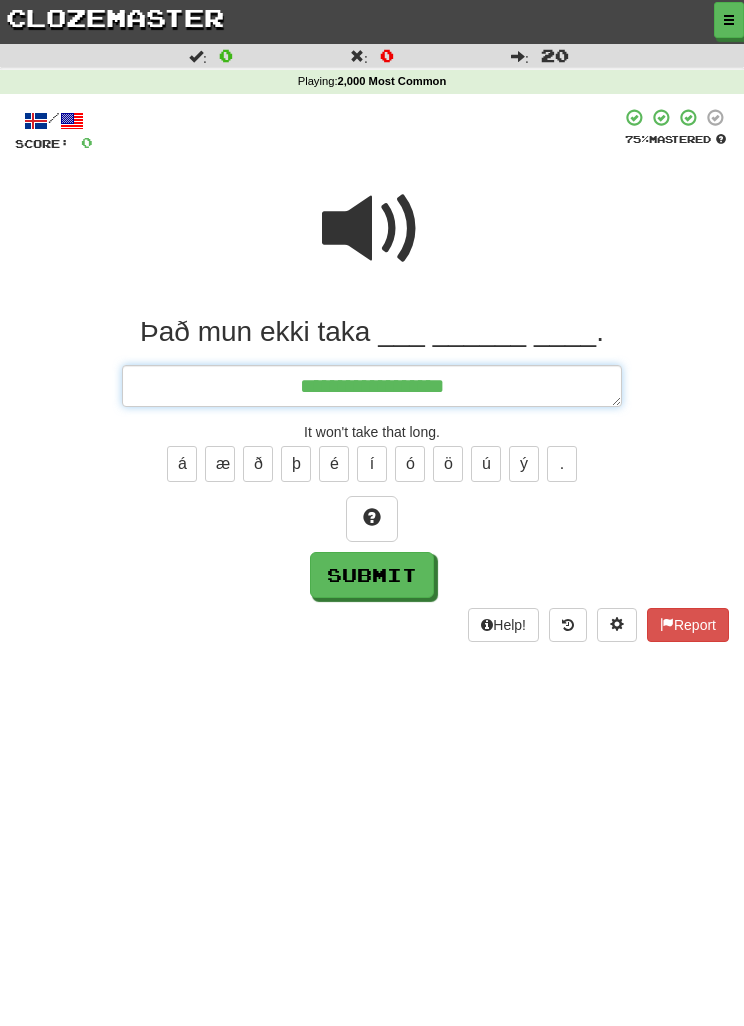 type on "*" 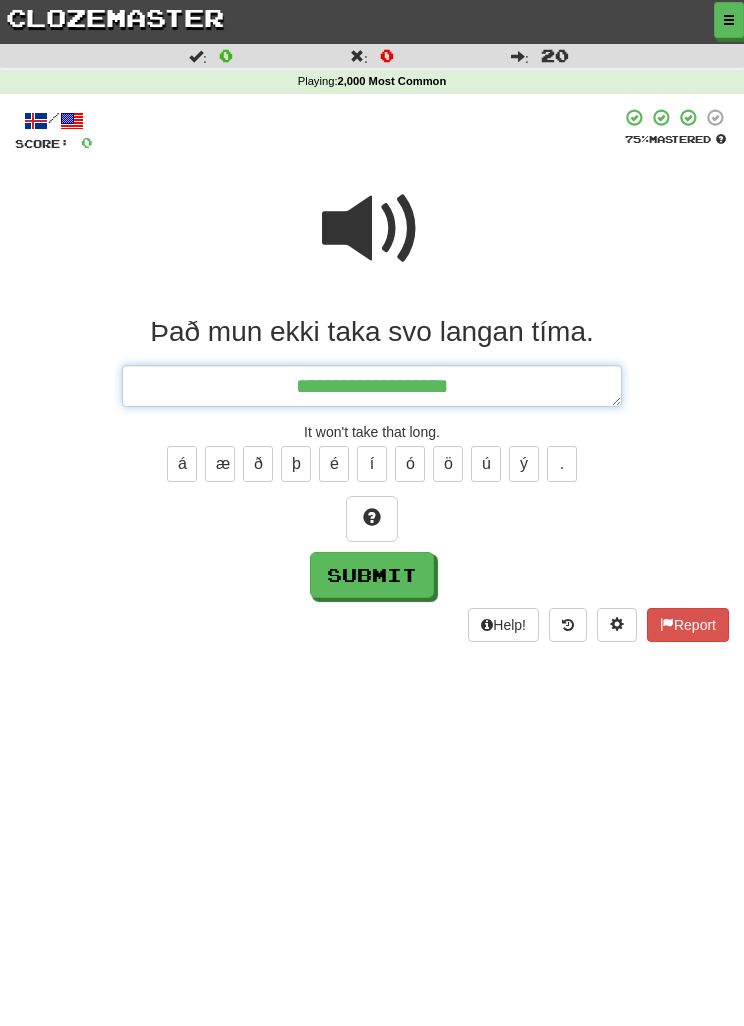 type on "*" 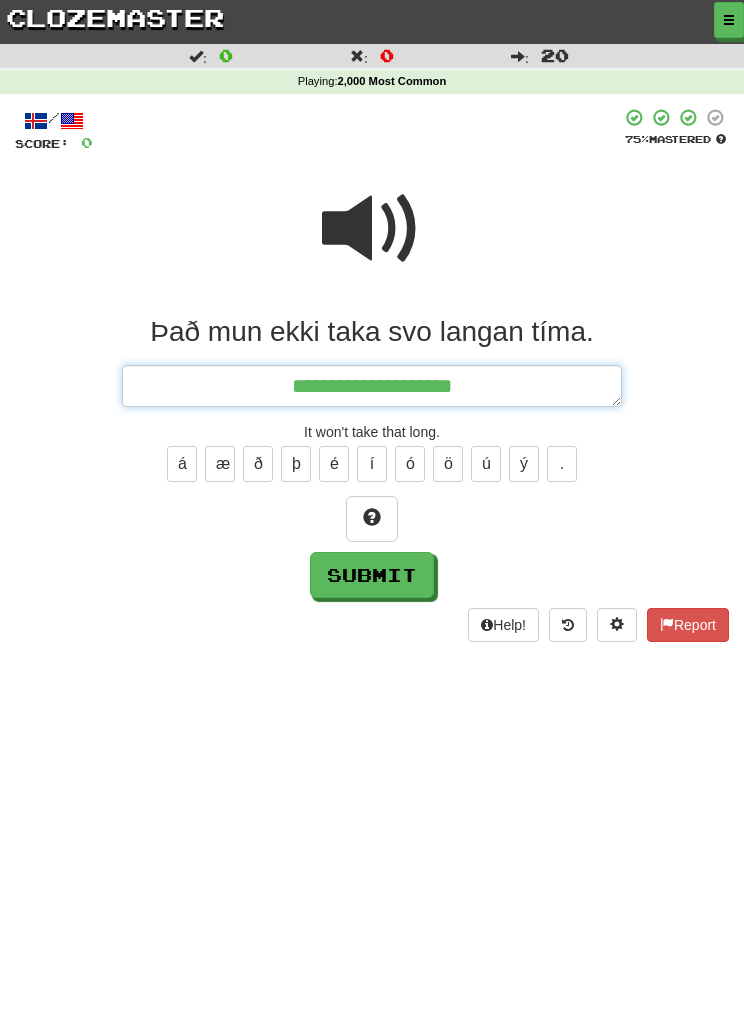 type on "*" 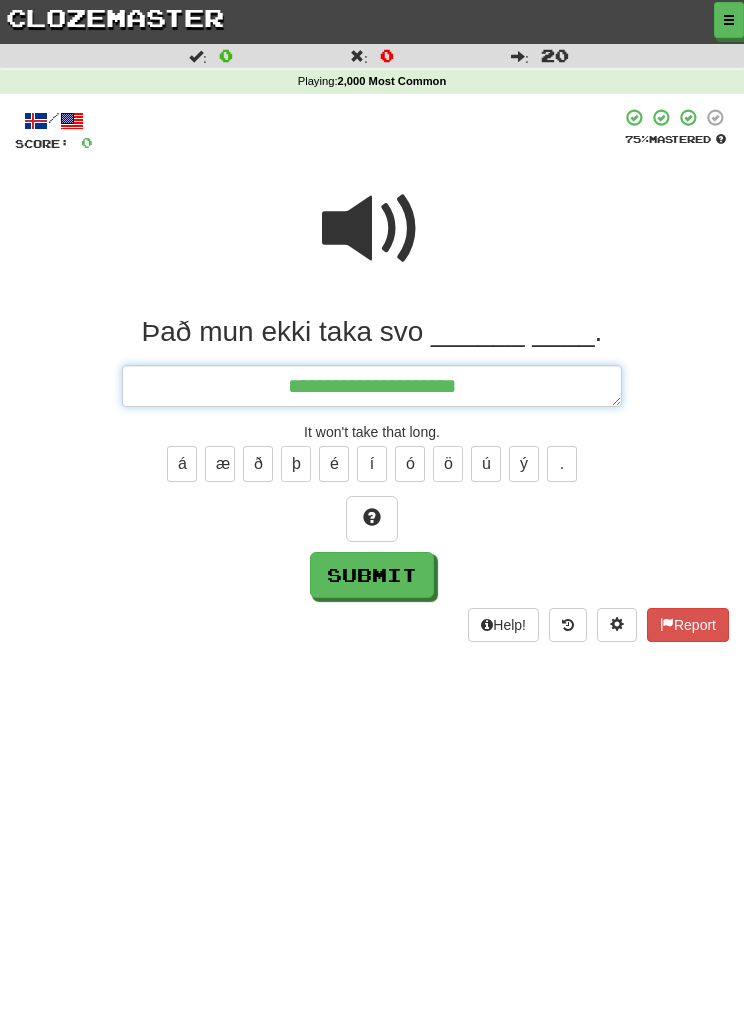 type on "*" 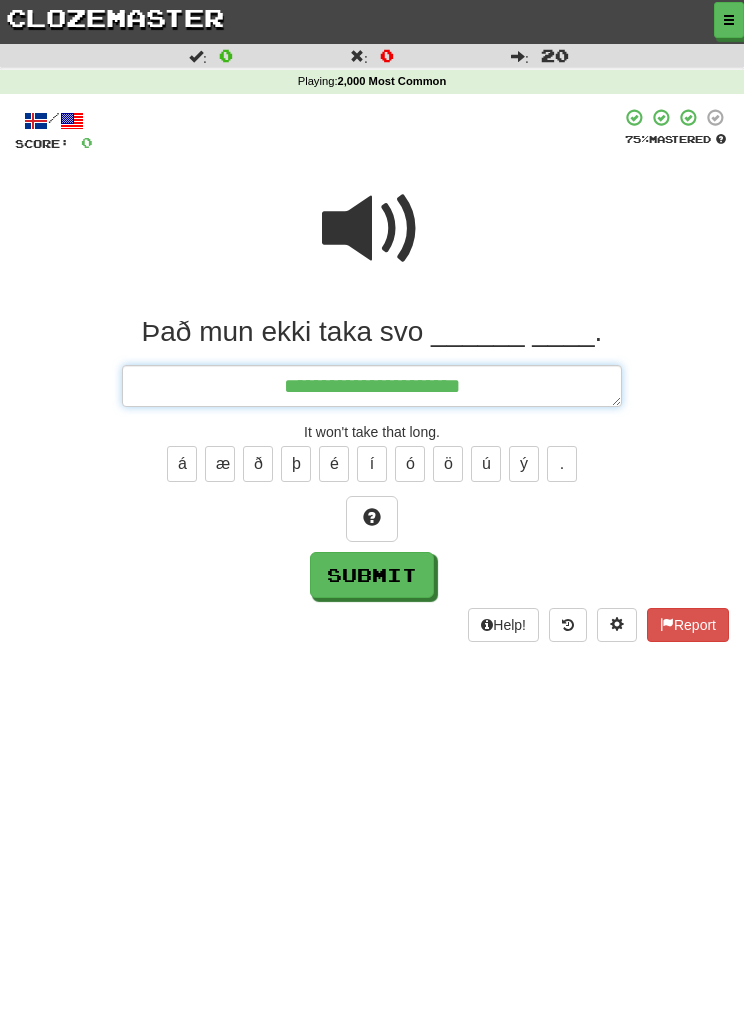 type on "*" 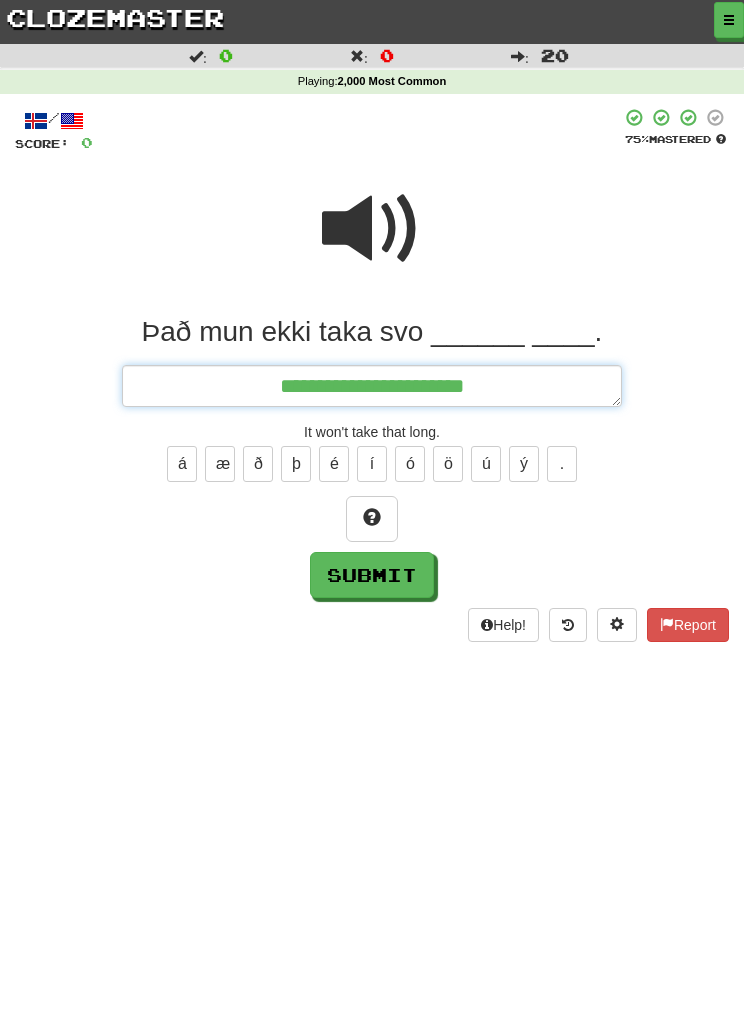 type on "*" 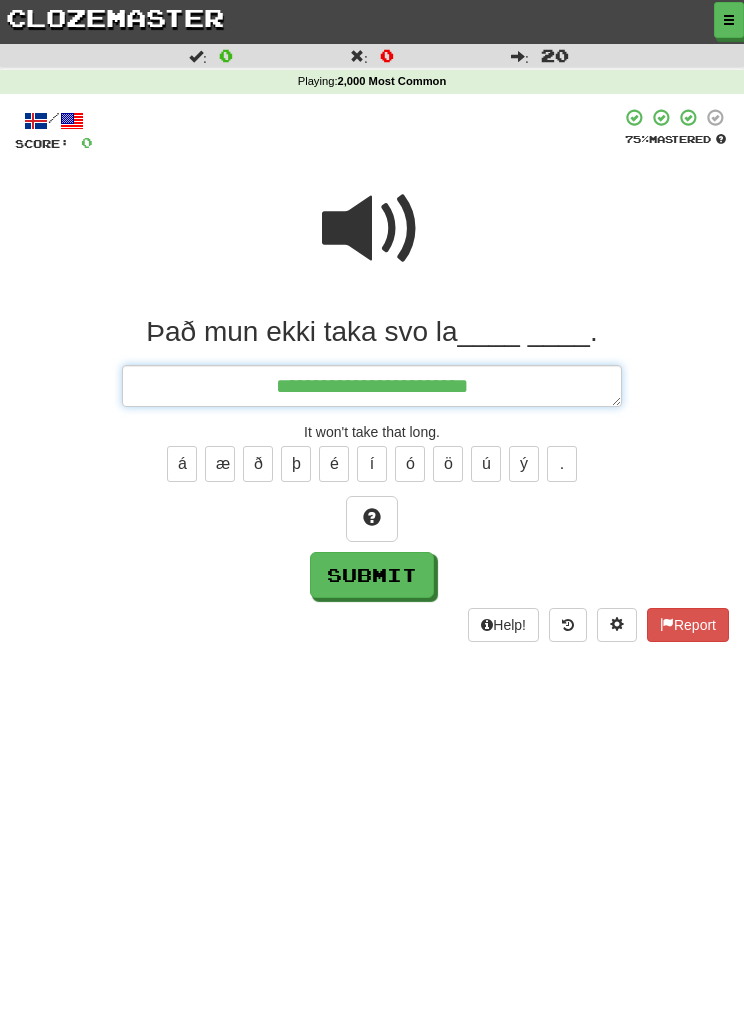 type on "*" 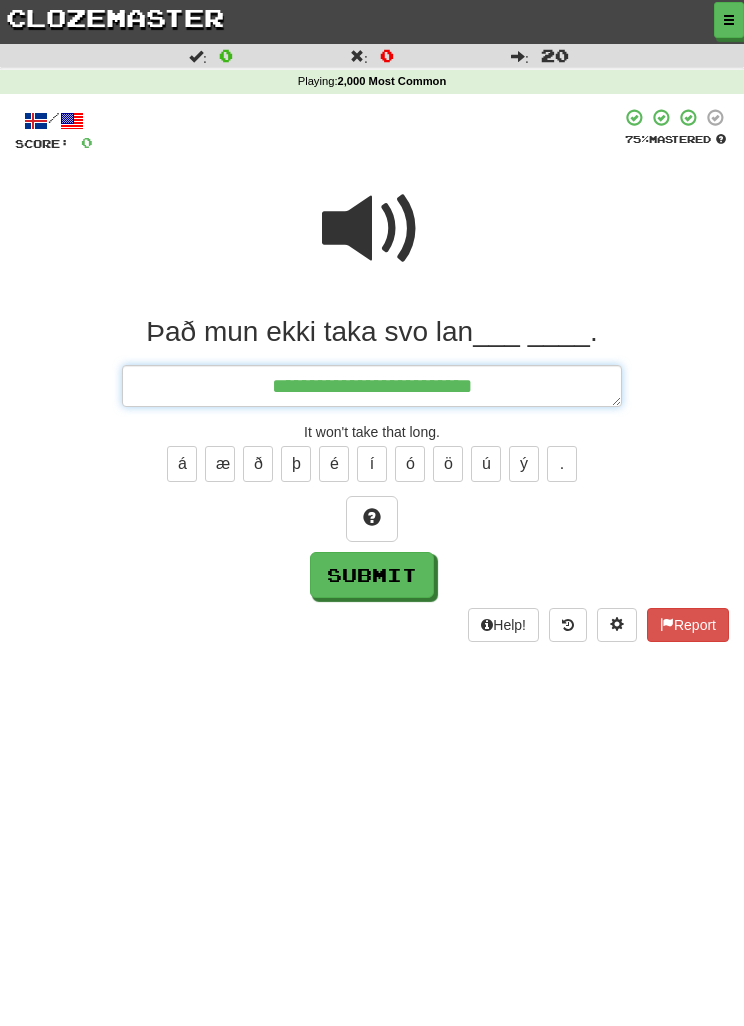 type on "*" 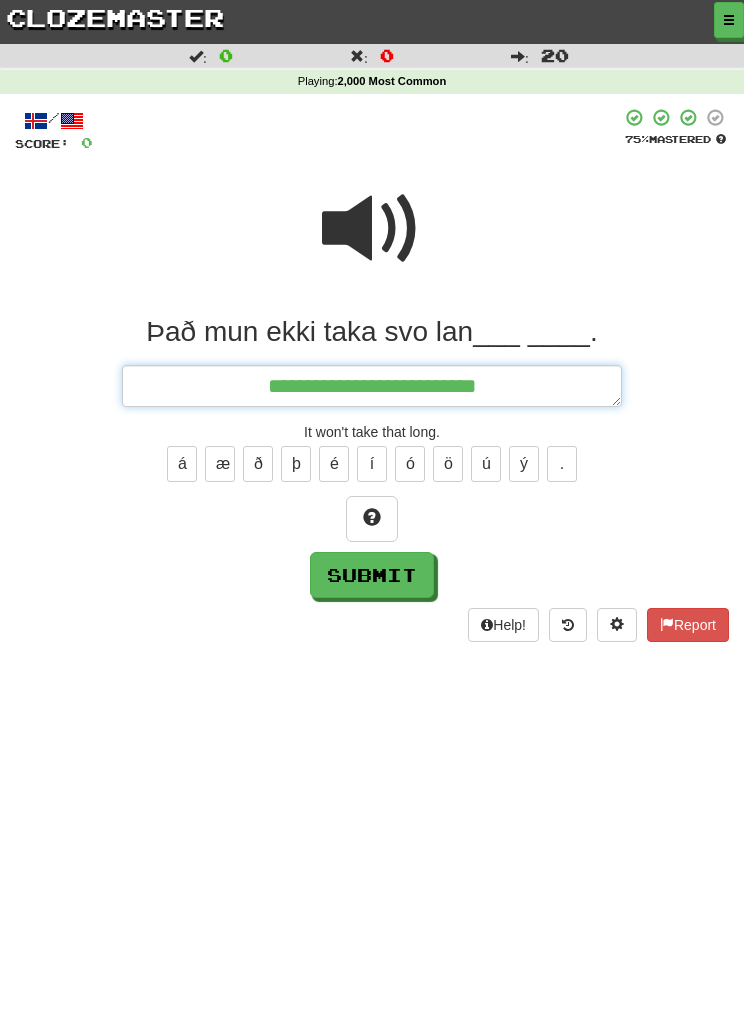 type on "*" 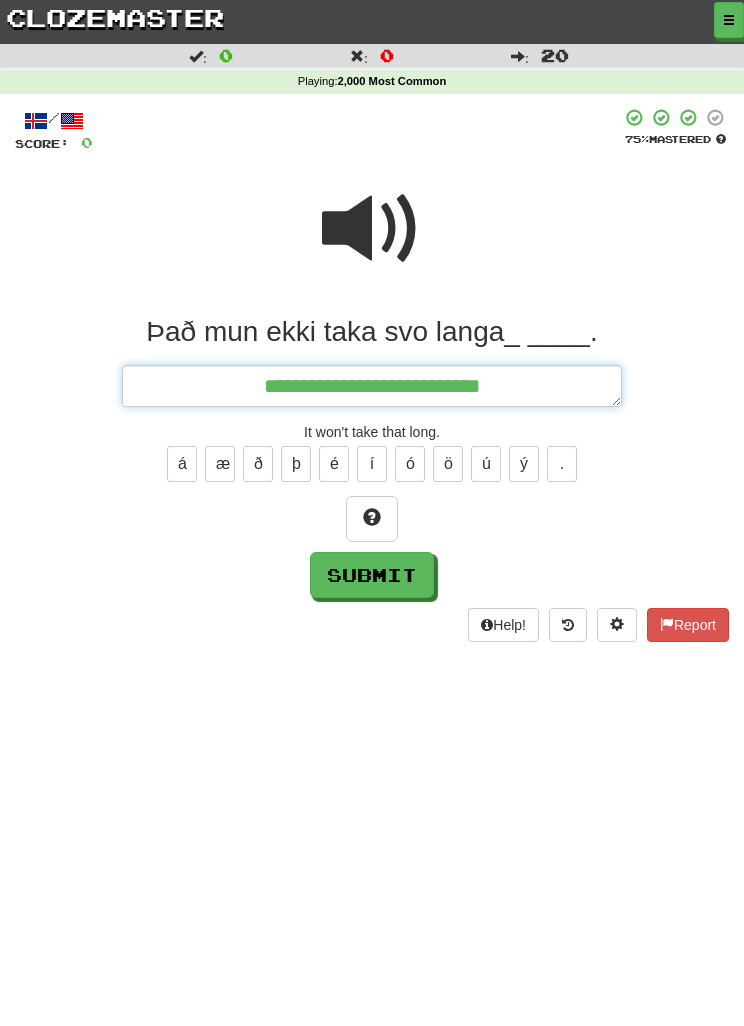 type on "*" 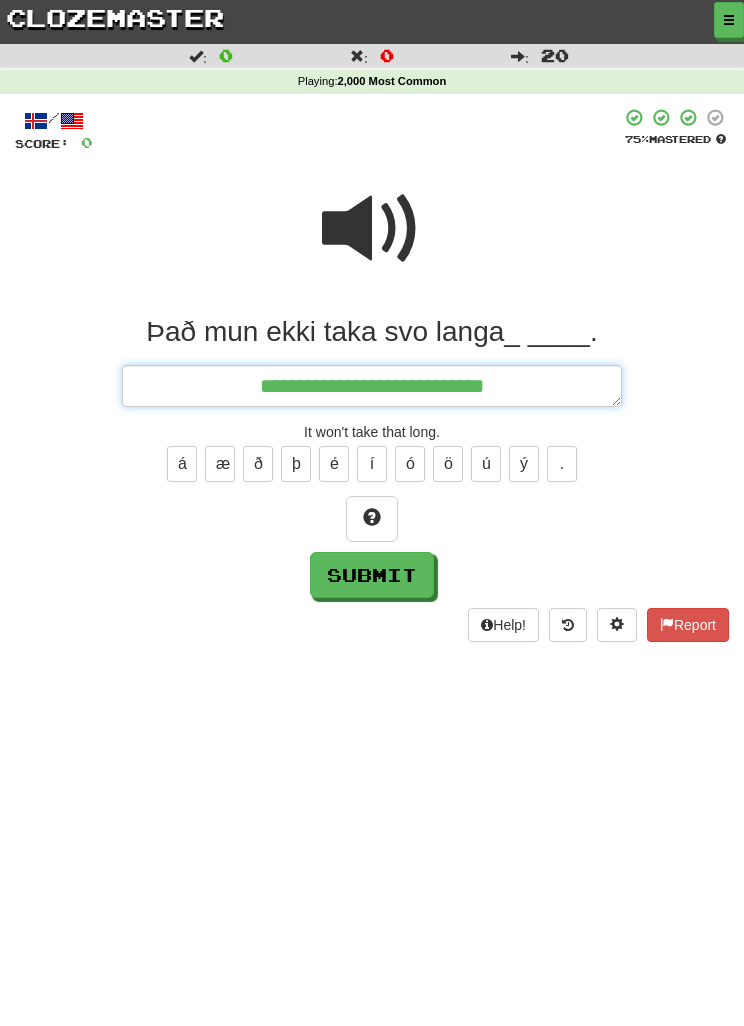 type on "*" 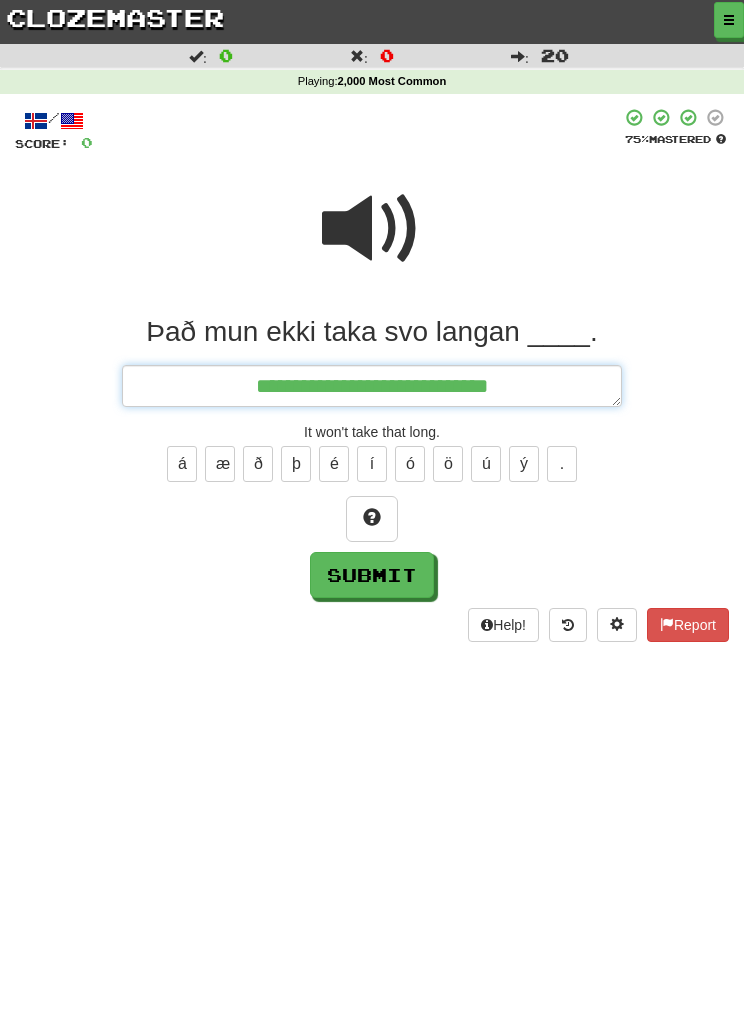 type on "*" 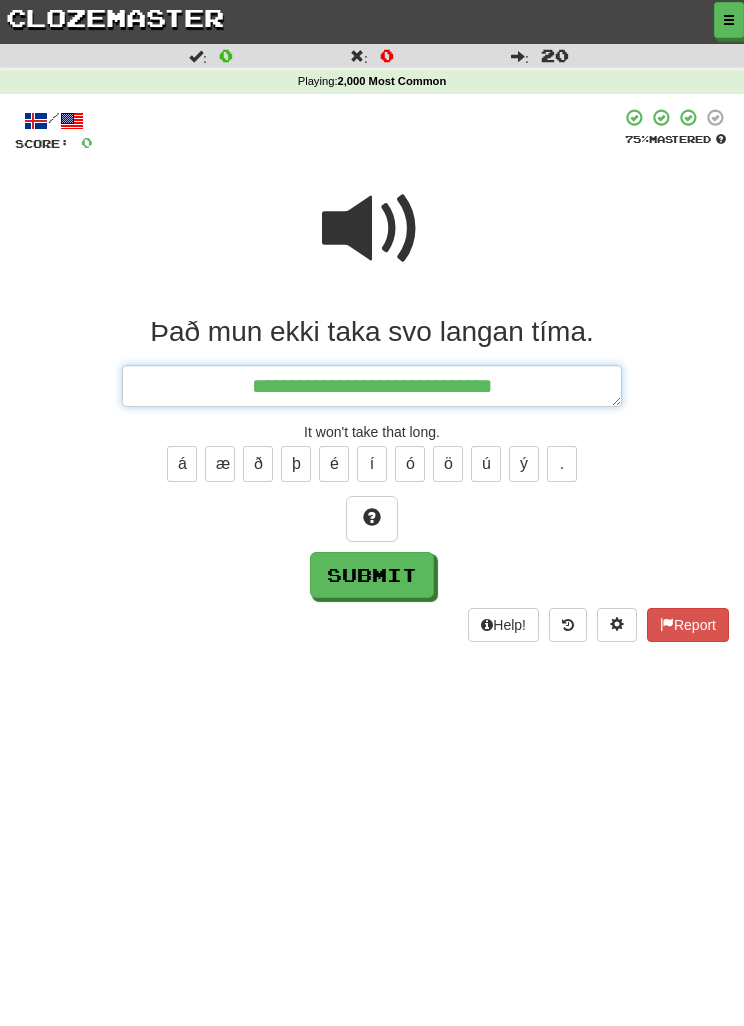 type on "*" 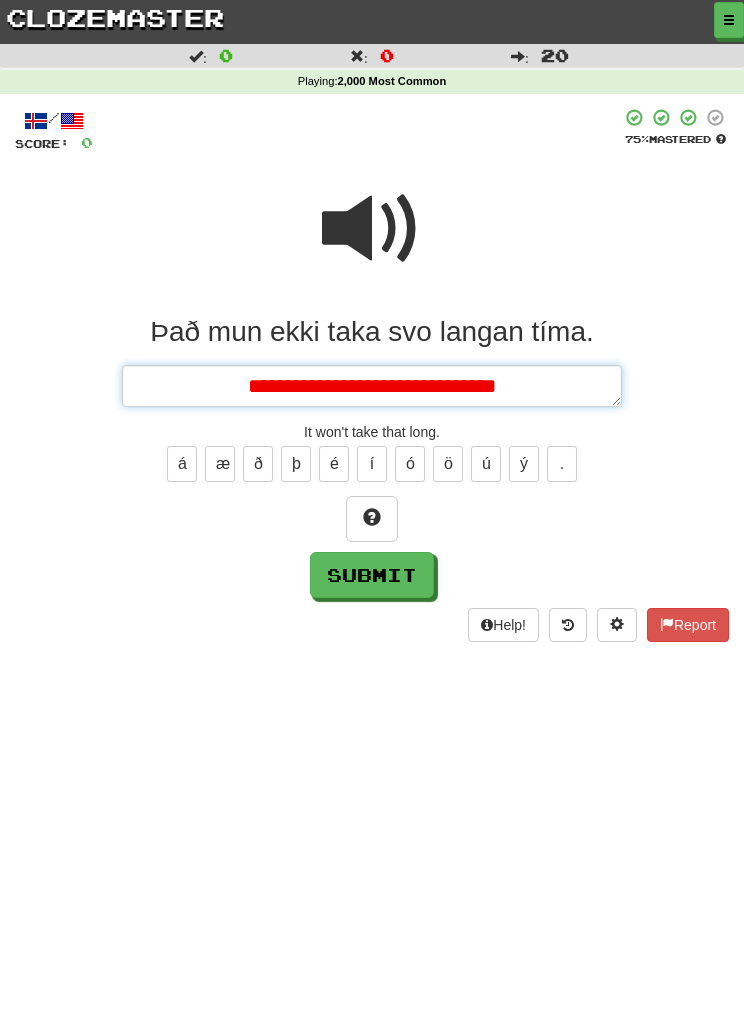 type on "*" 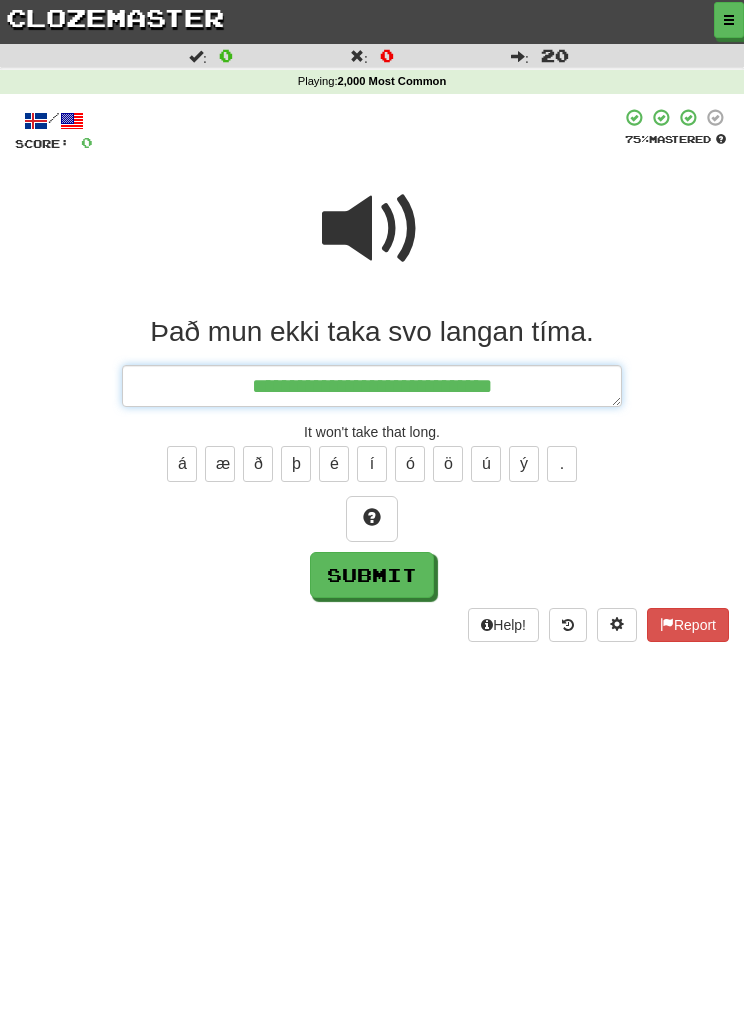 type on "*" 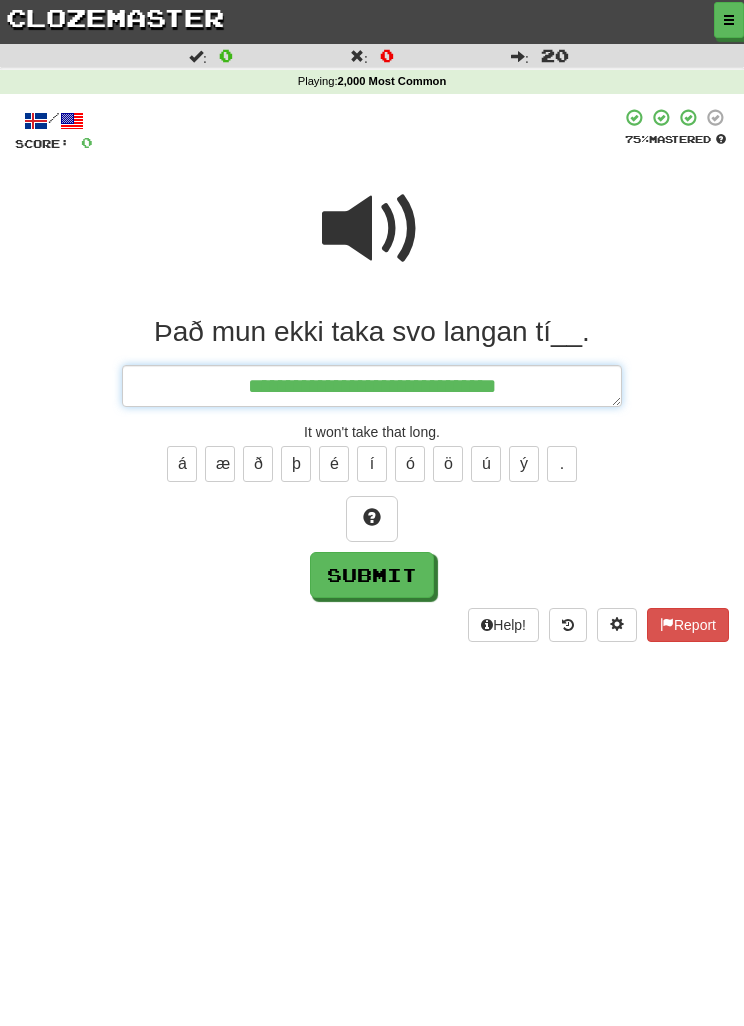 type on "*" 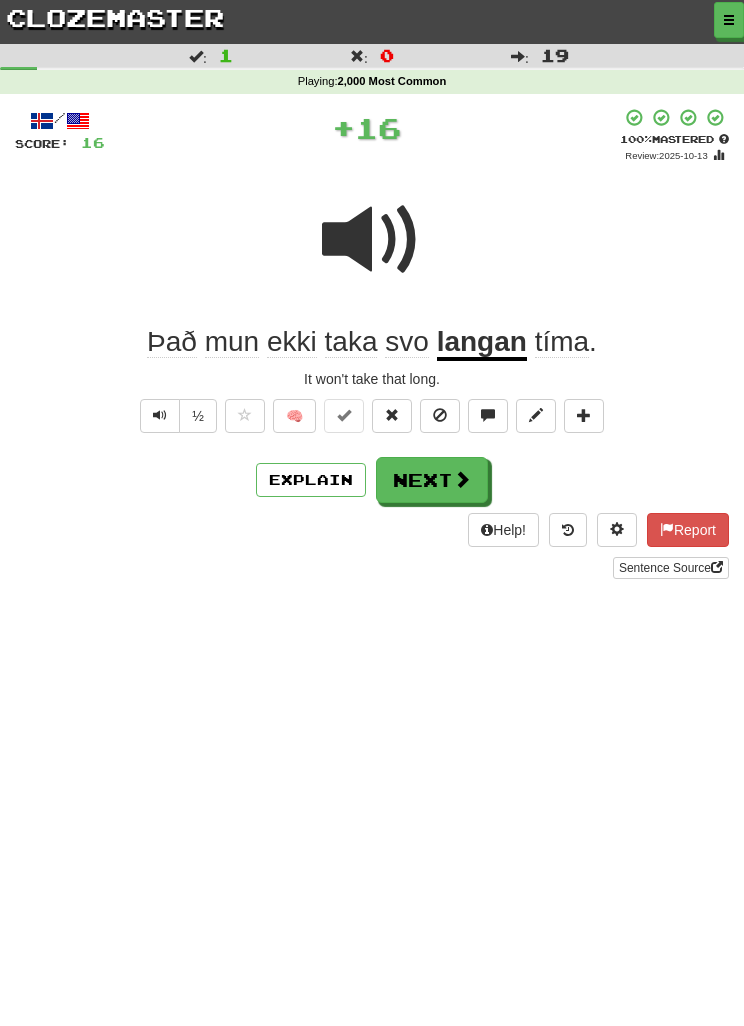 click on "Dashboard
Clozemaster
Daniel42
/
Toggle Dropdown
Dashboard
Leaderboard
Activity Feed
Notifications
Profile
Discussions
Deutsch
/
English
Streak:
395
Review:
24,925
Daily Goal:  1680 /500
Euskara
/
English
Streak:
395
Review:
35
Points Today: 276
Français
/
English
Streak:
395
Review:
25,417
Daily Goal:  424 /200
Íslenska
/
English
Streak:
533
Review:
60
Daily Goal:  152 /100
Italiano
/
English
Streak:
44
Review:
20
Points Today: 0
Latina
/
English
Streak:
749
Review:
5,123
Points Today: 0
Ελληνικά
/
English
Streak:
456
Review:
160
0 /100" at bounding box center (372, 513) 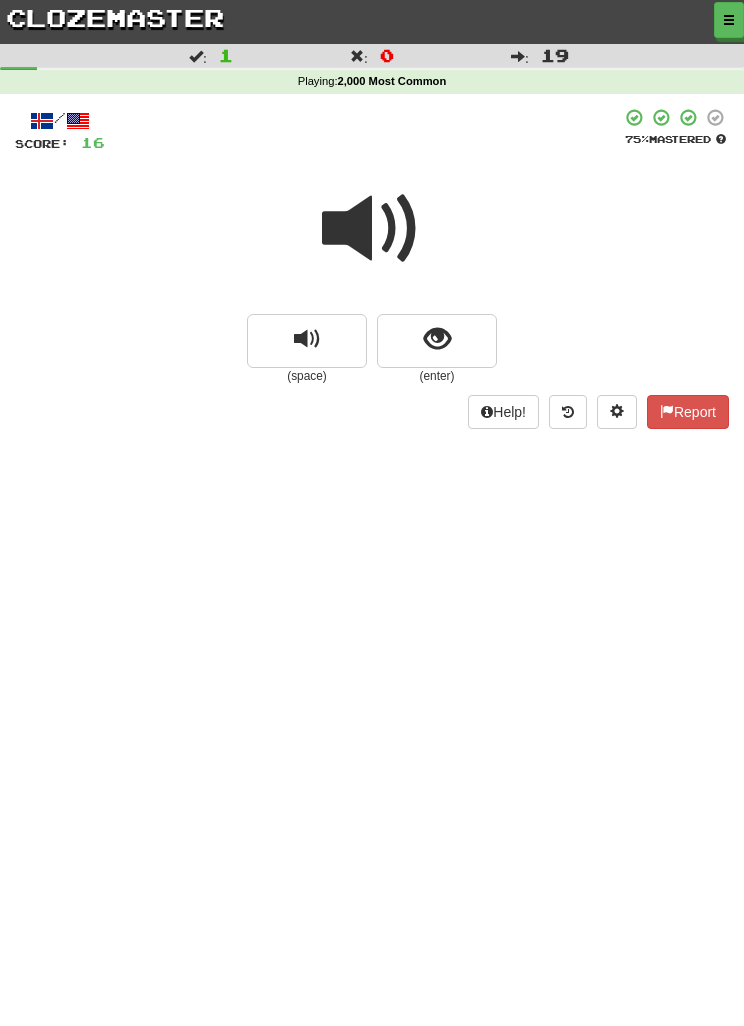 click at bounding box center [372, 229] 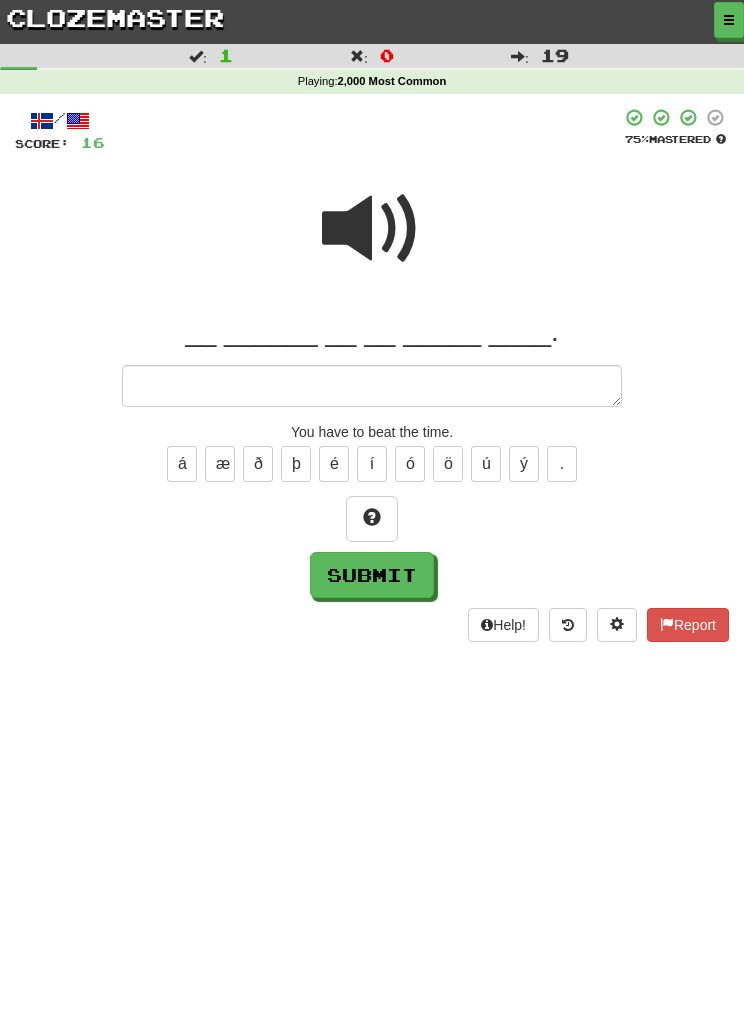 type on "*" 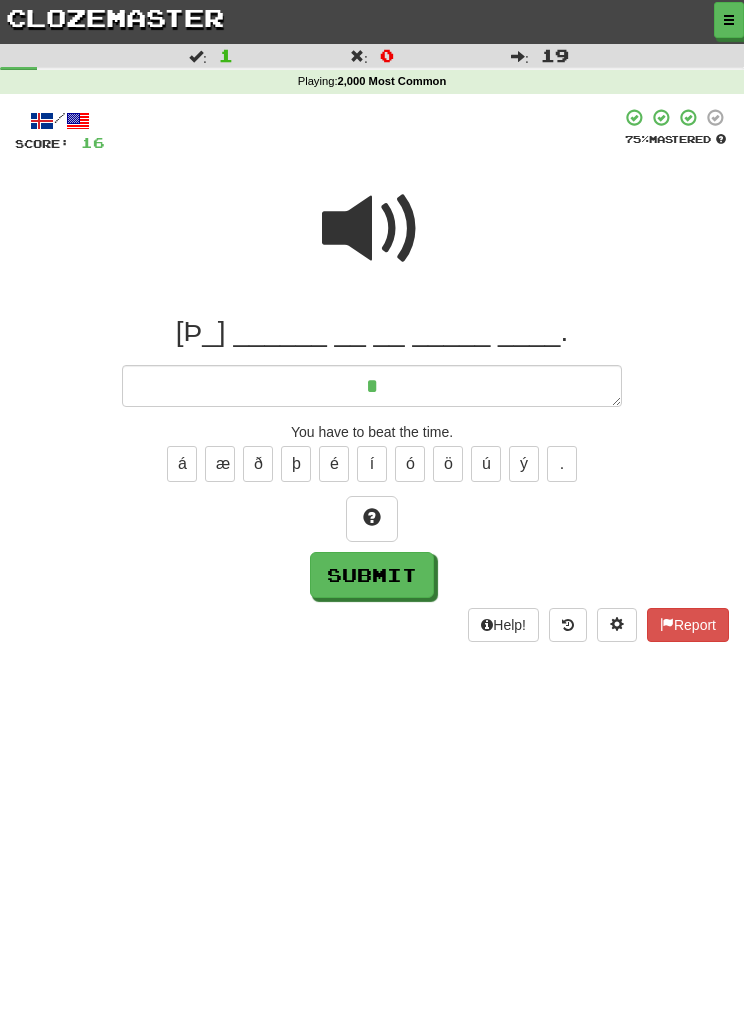 type on "*" 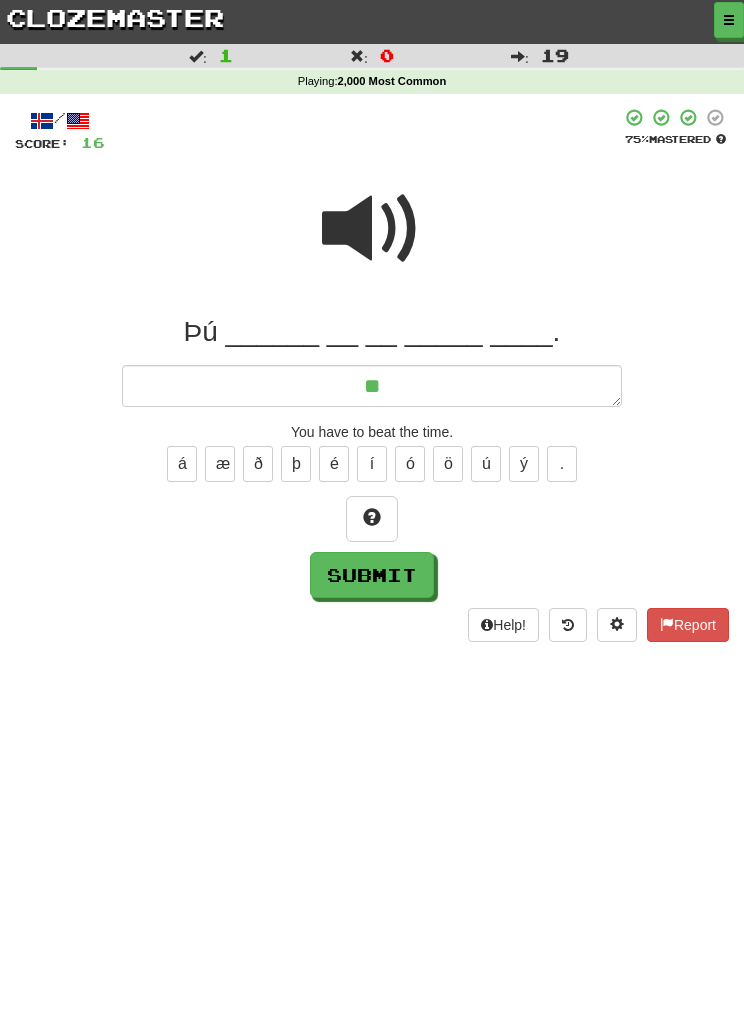 type on "*" 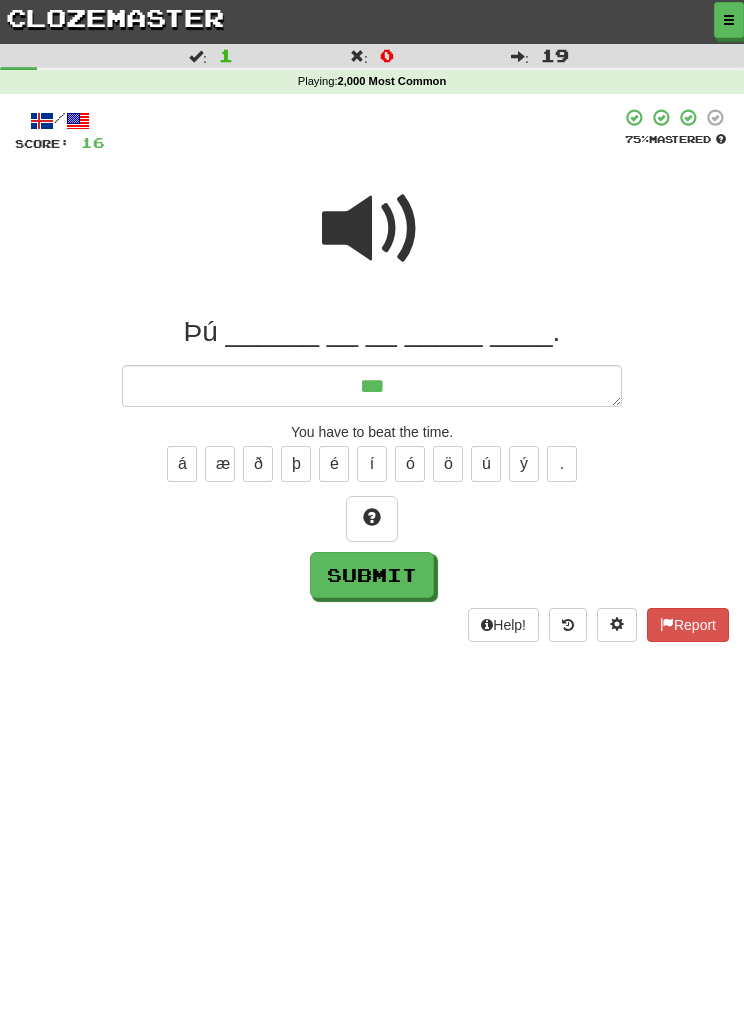 type on "*" 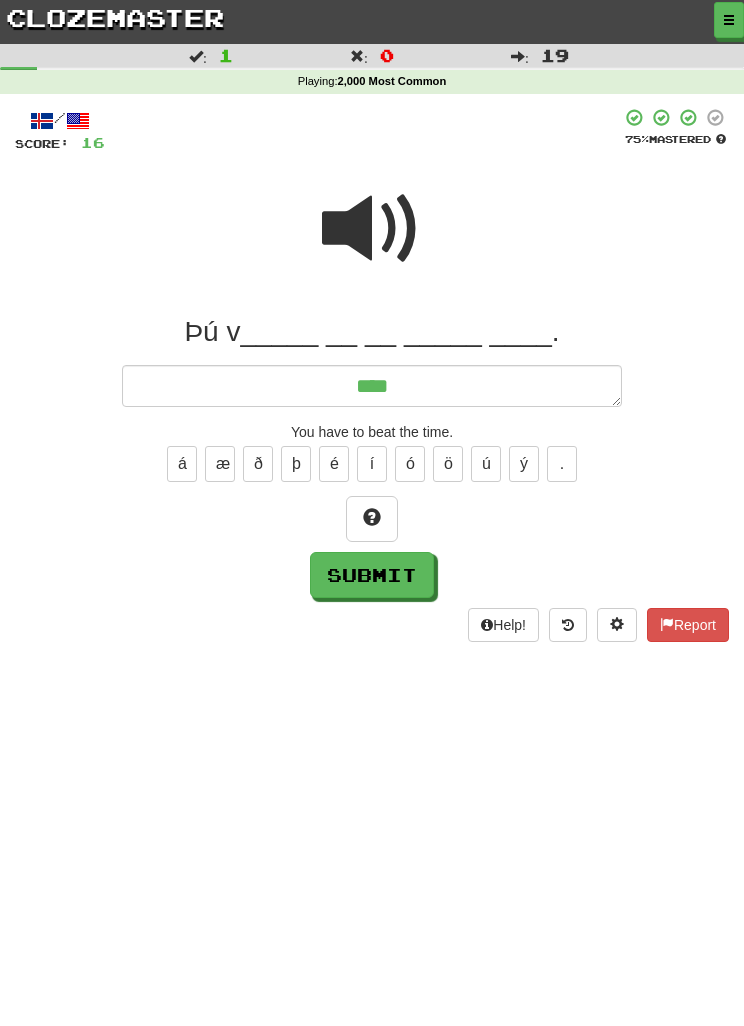 type on "*" 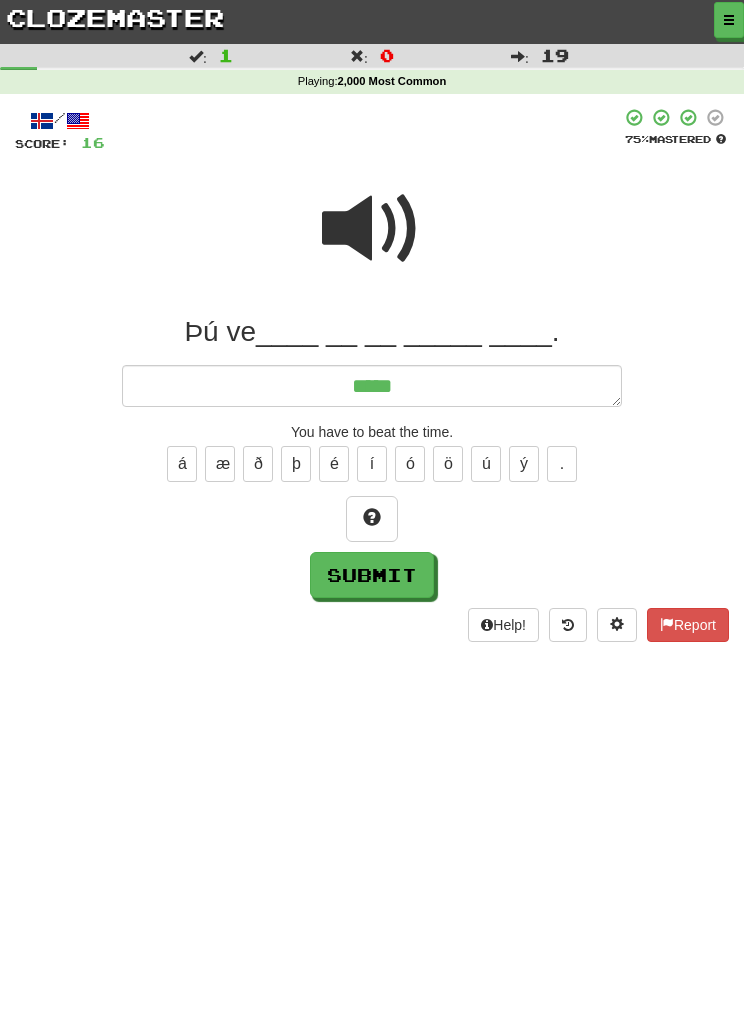 type on "*" 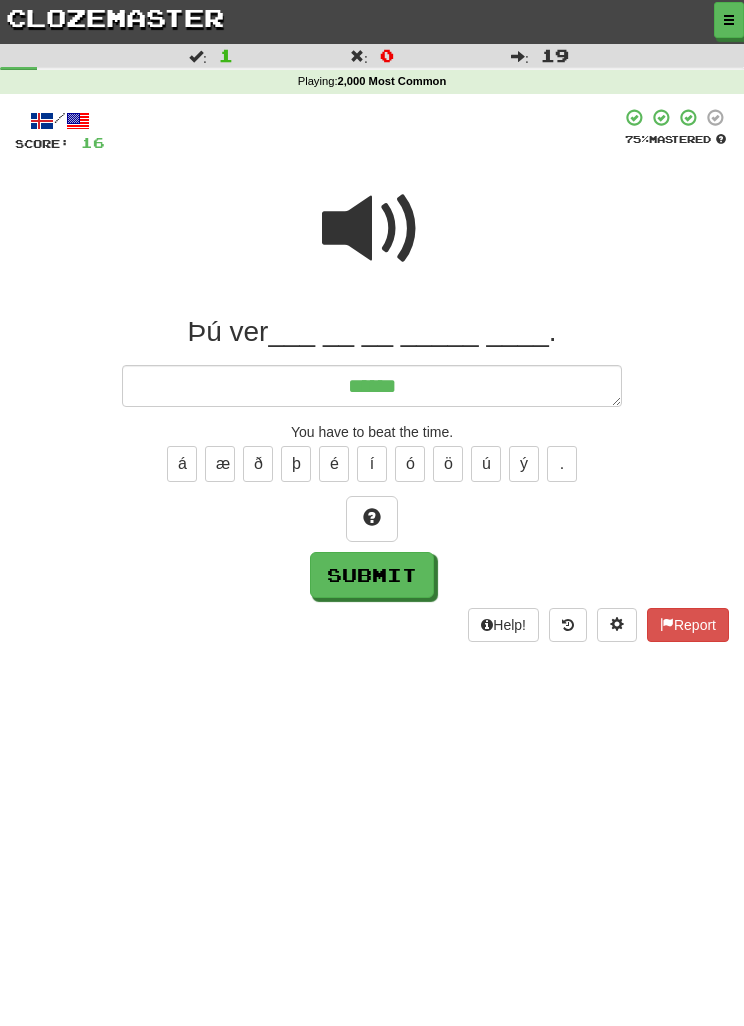type on "*" 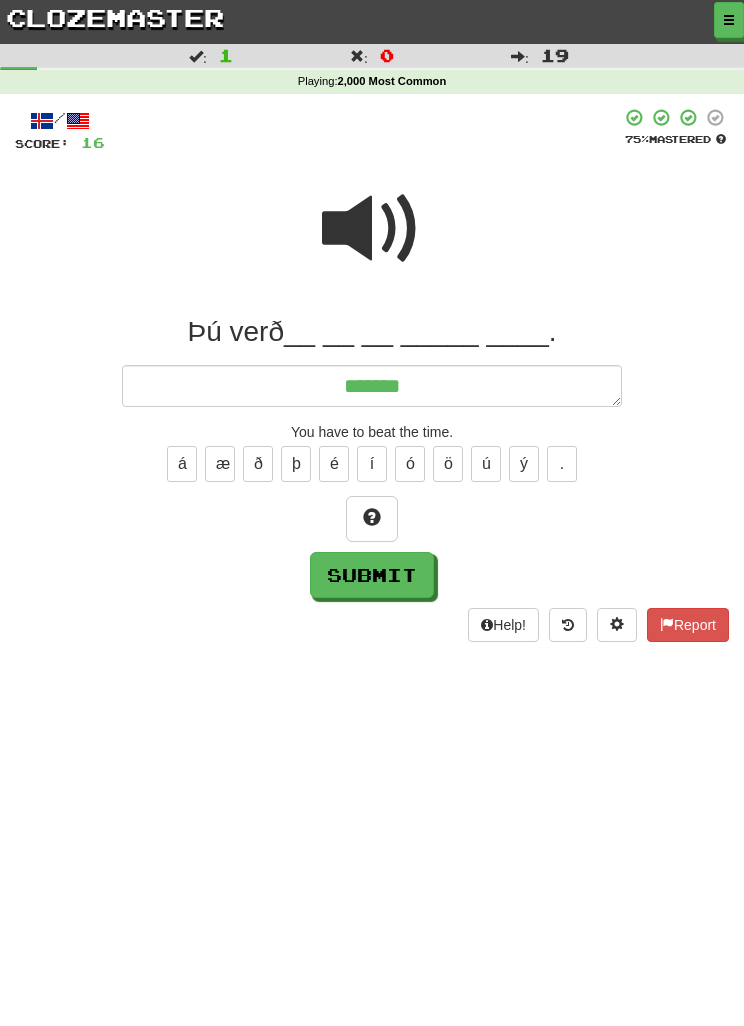 type on "*" 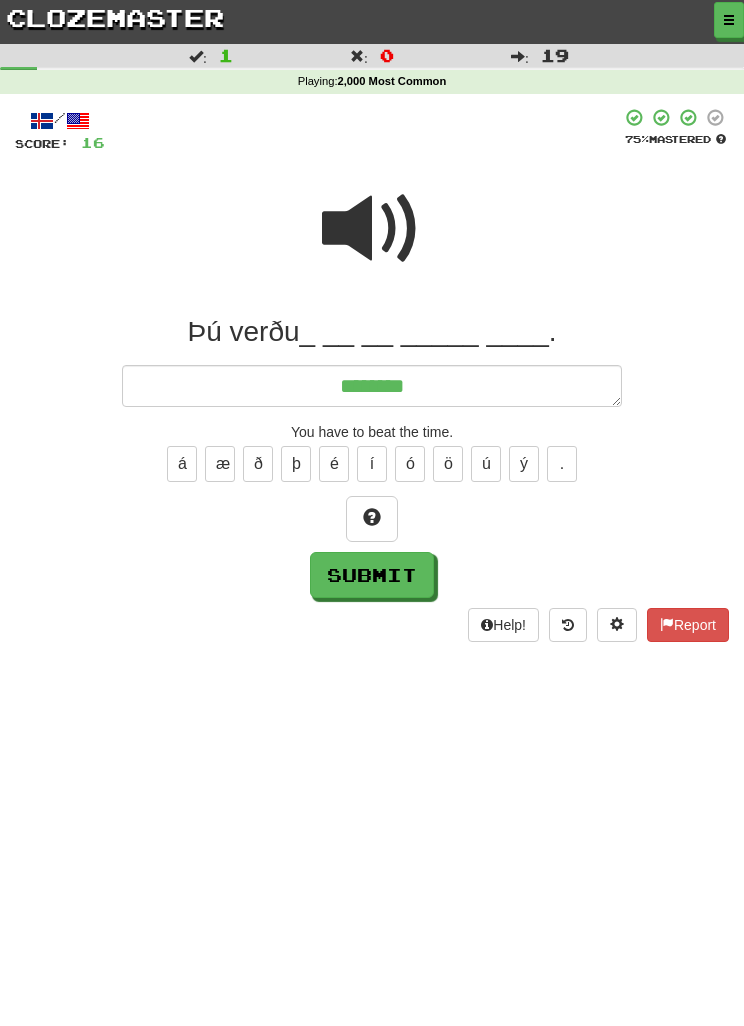 type on "*" 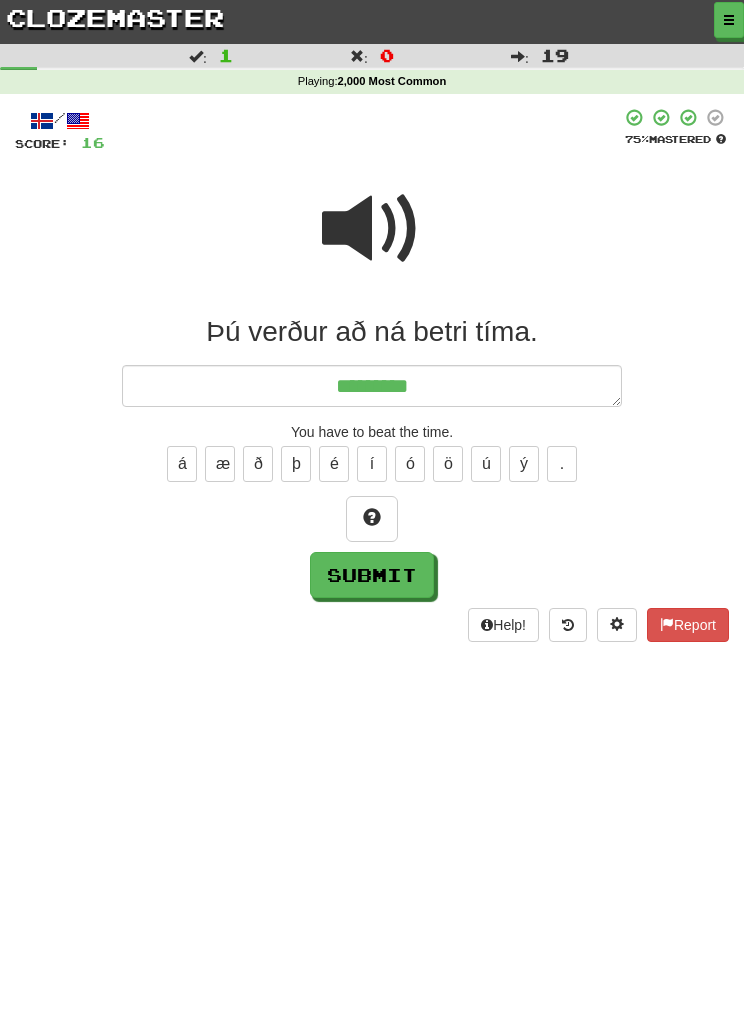 type on "*" 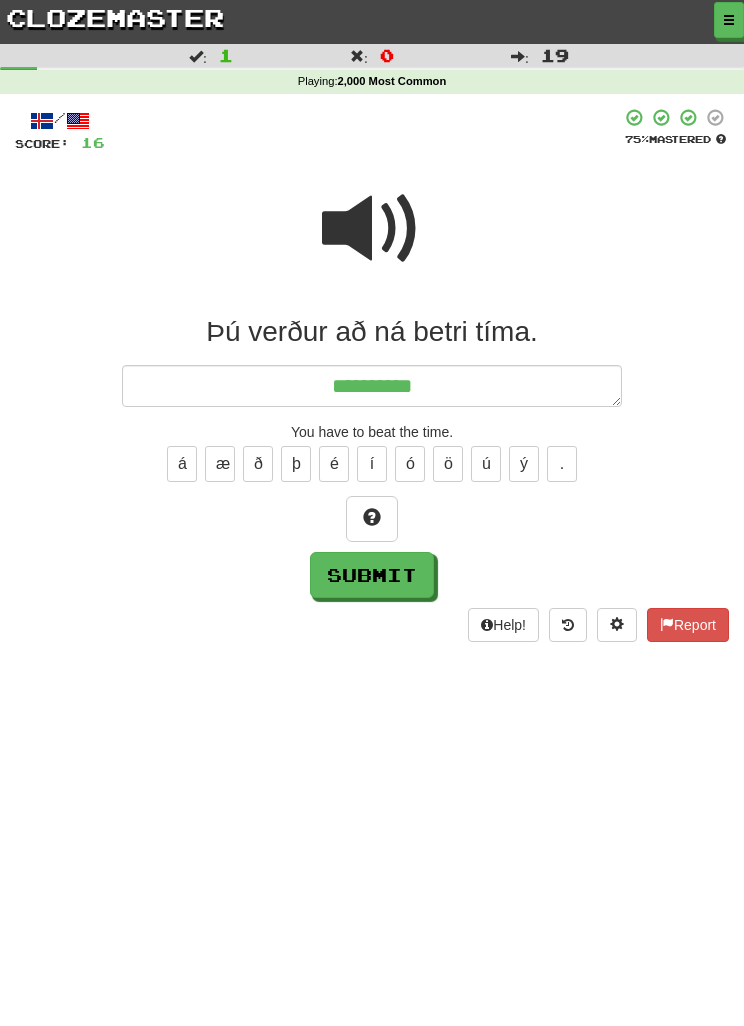 type on "*" 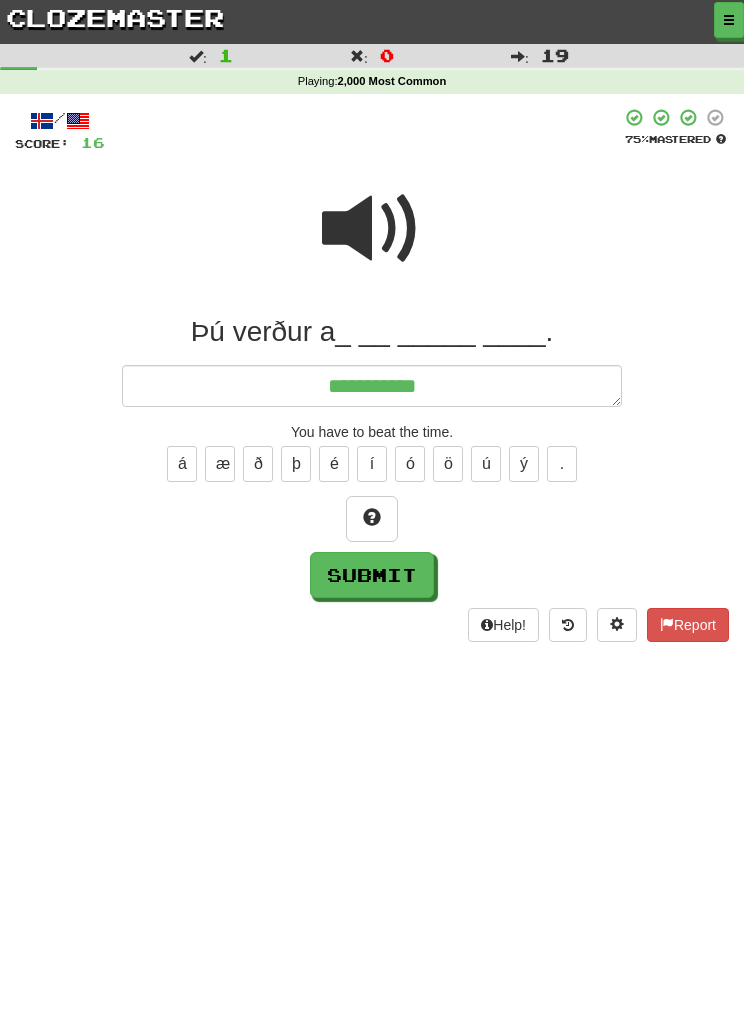 type on "*" 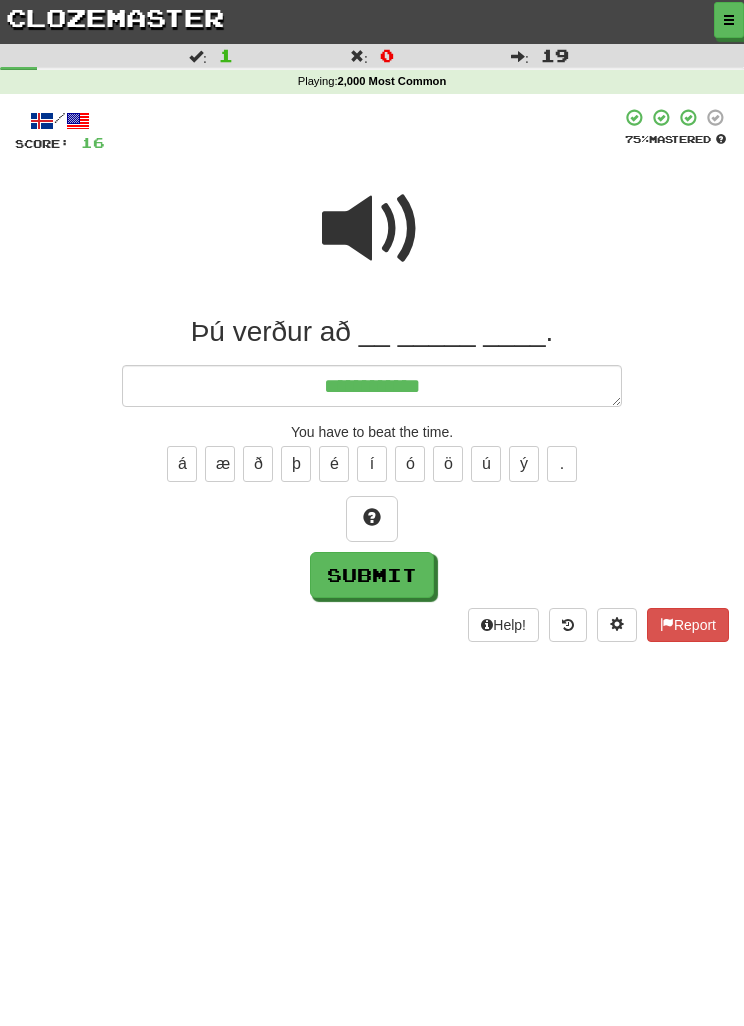 type on "*" 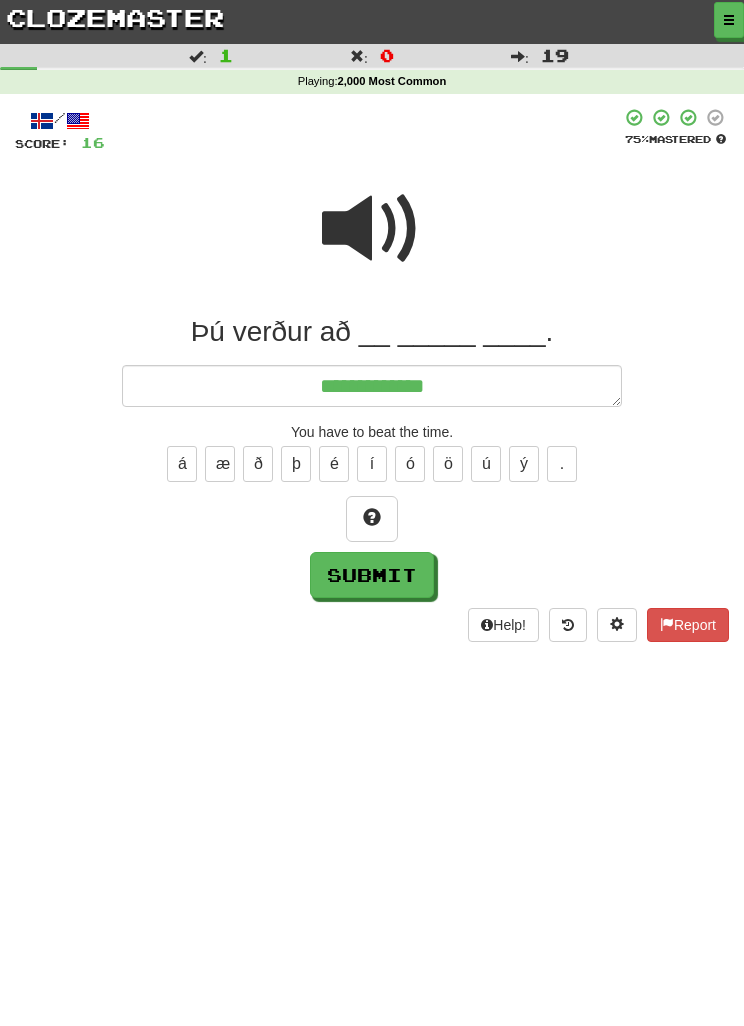 type on "*" 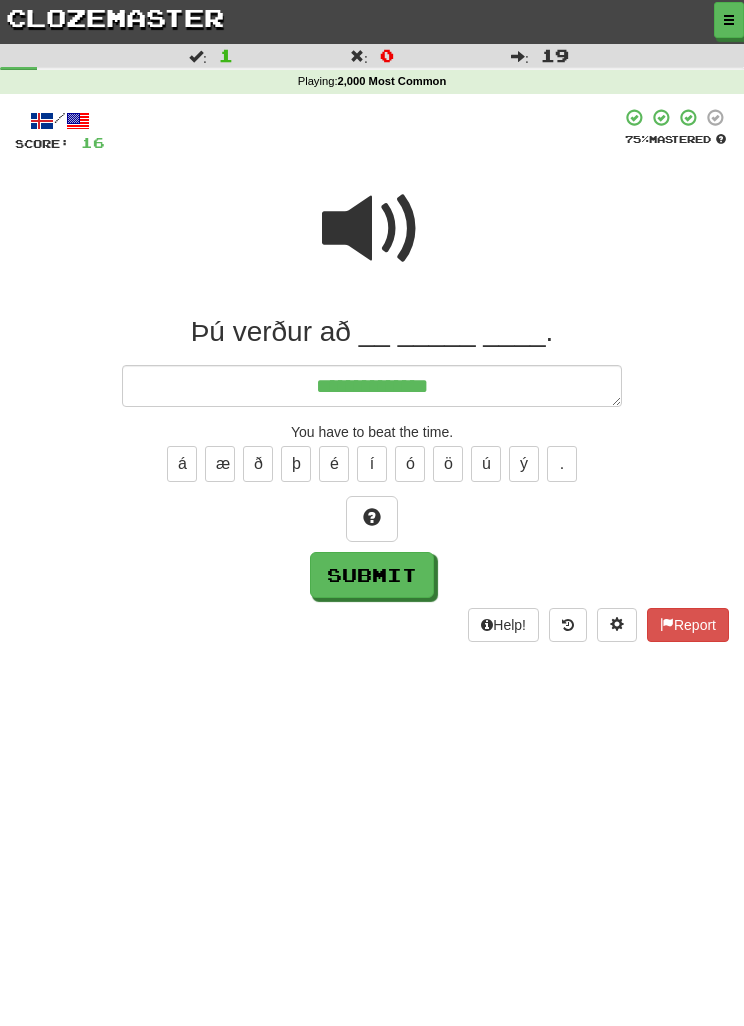 type on "*" 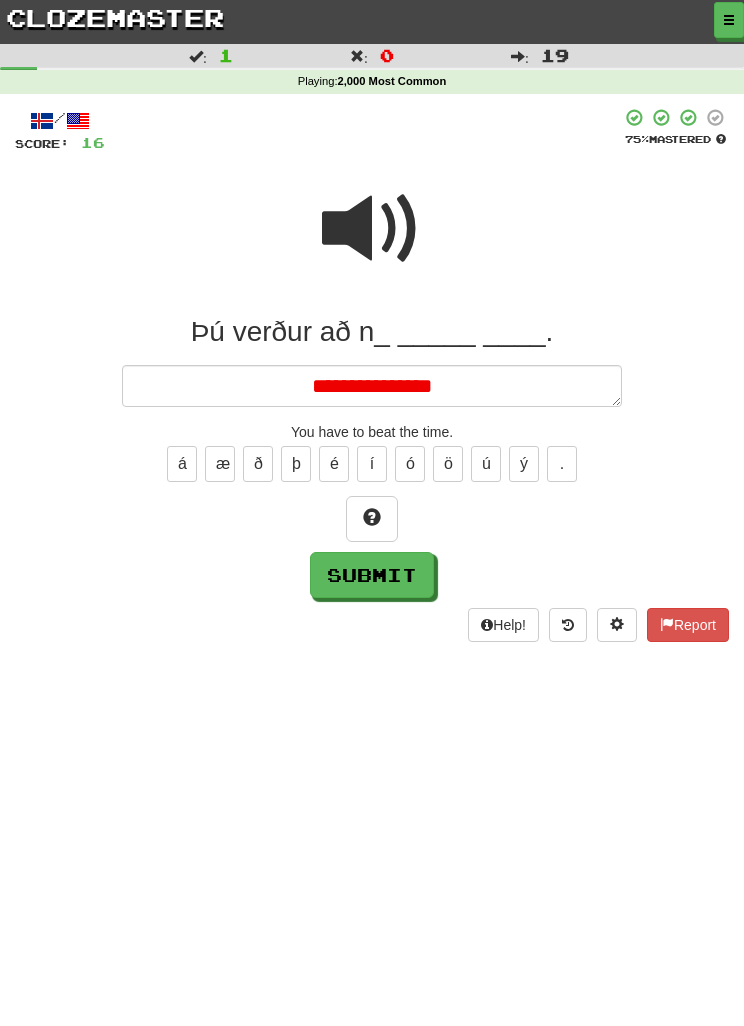 type on "*" 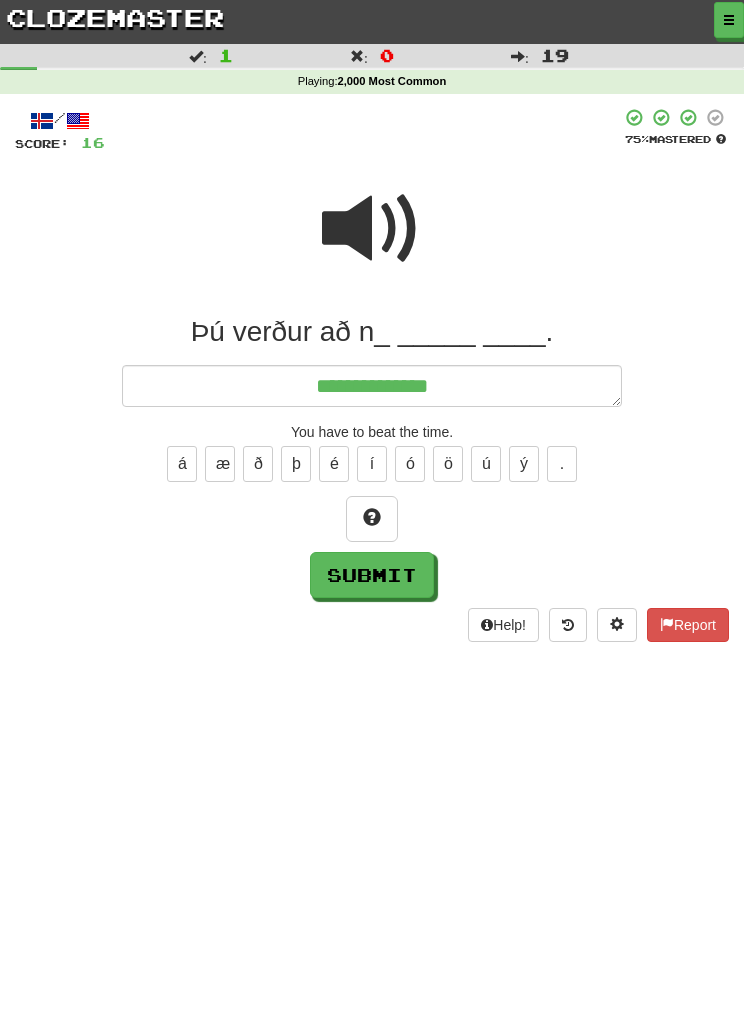 type on "*" 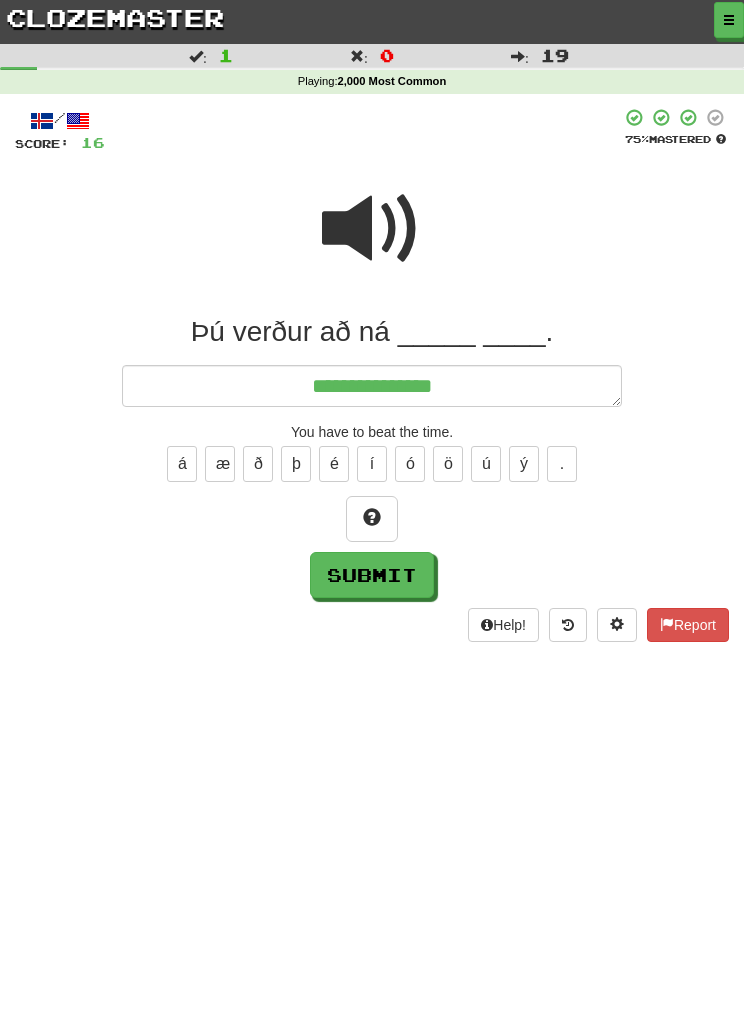 type on "*" 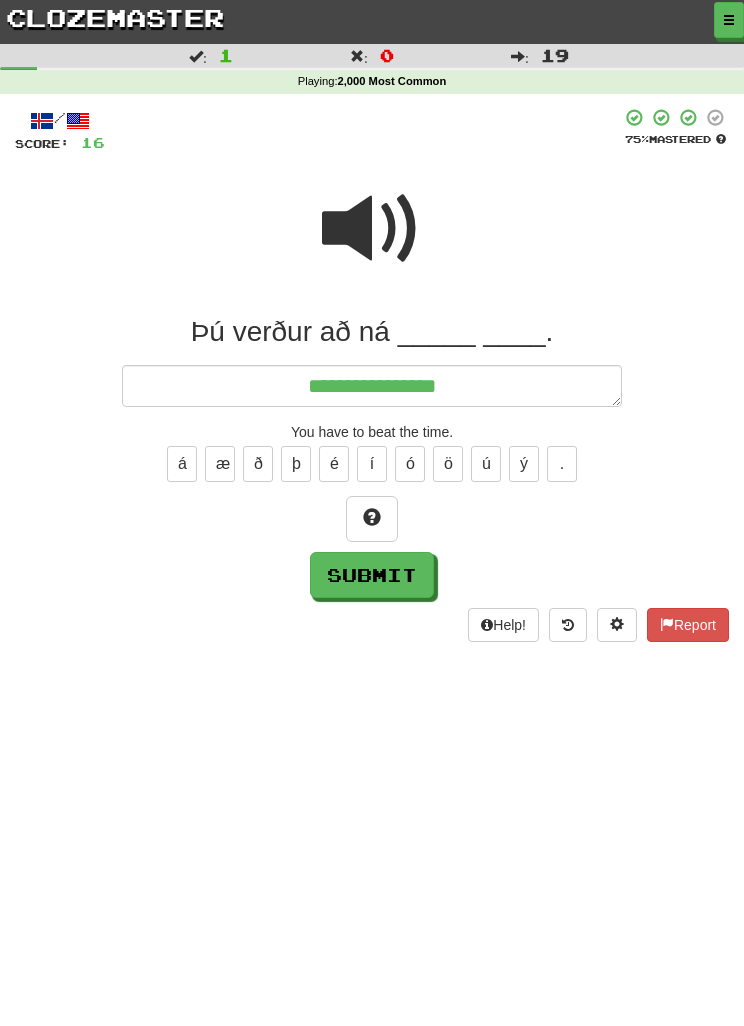 type on "*" 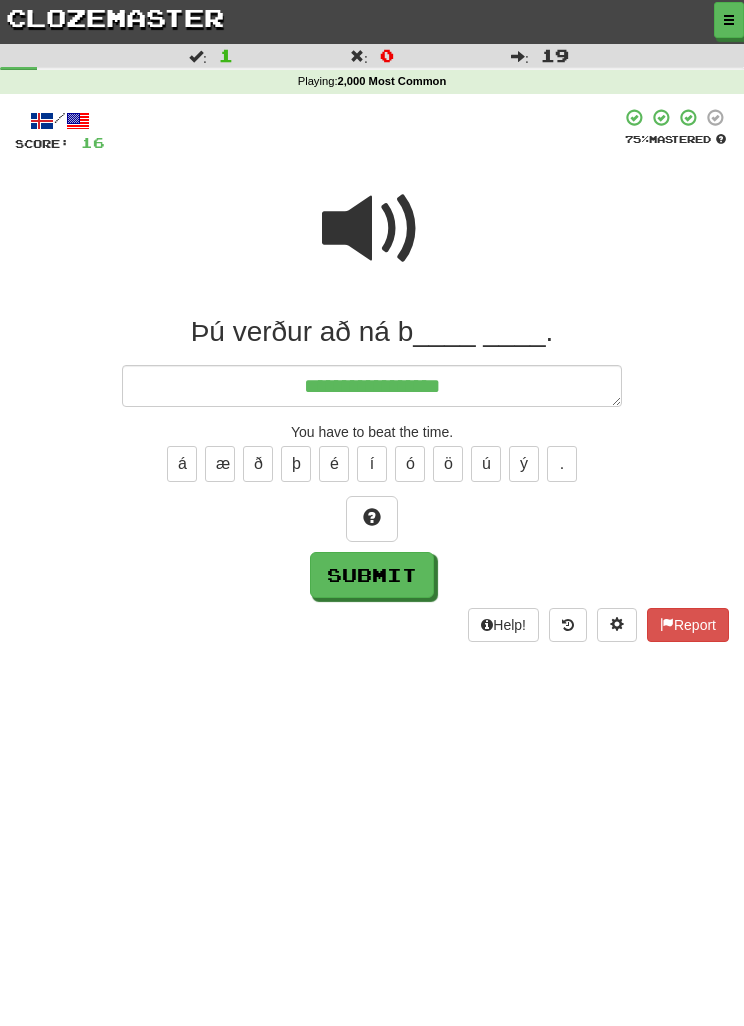 type on "*" 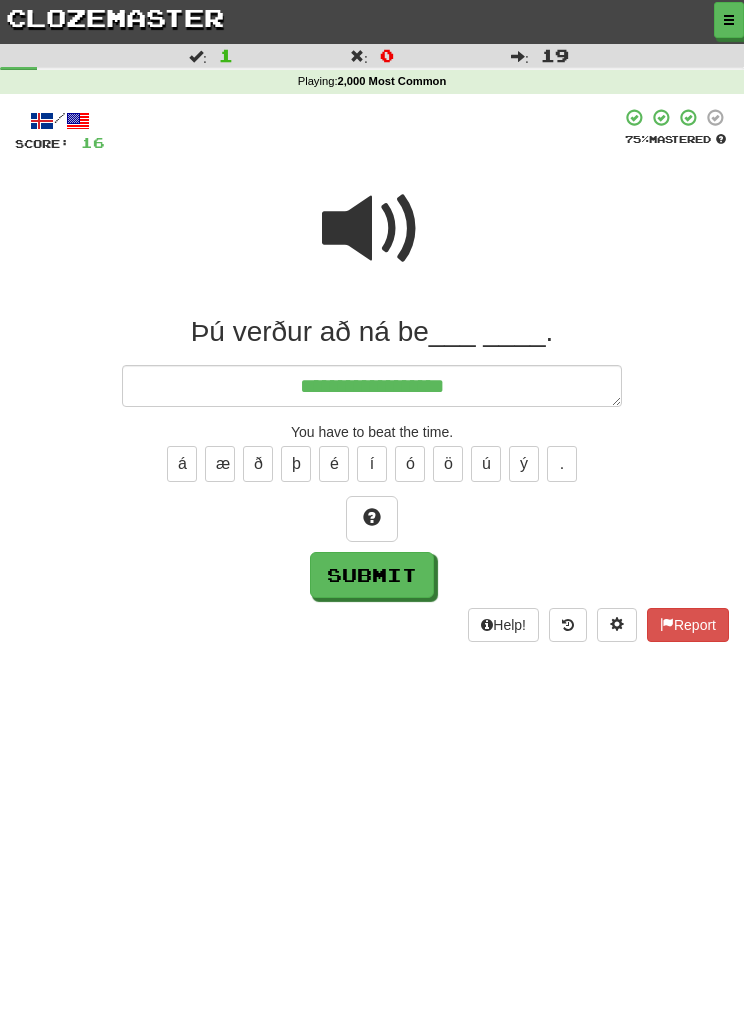 type on "*" 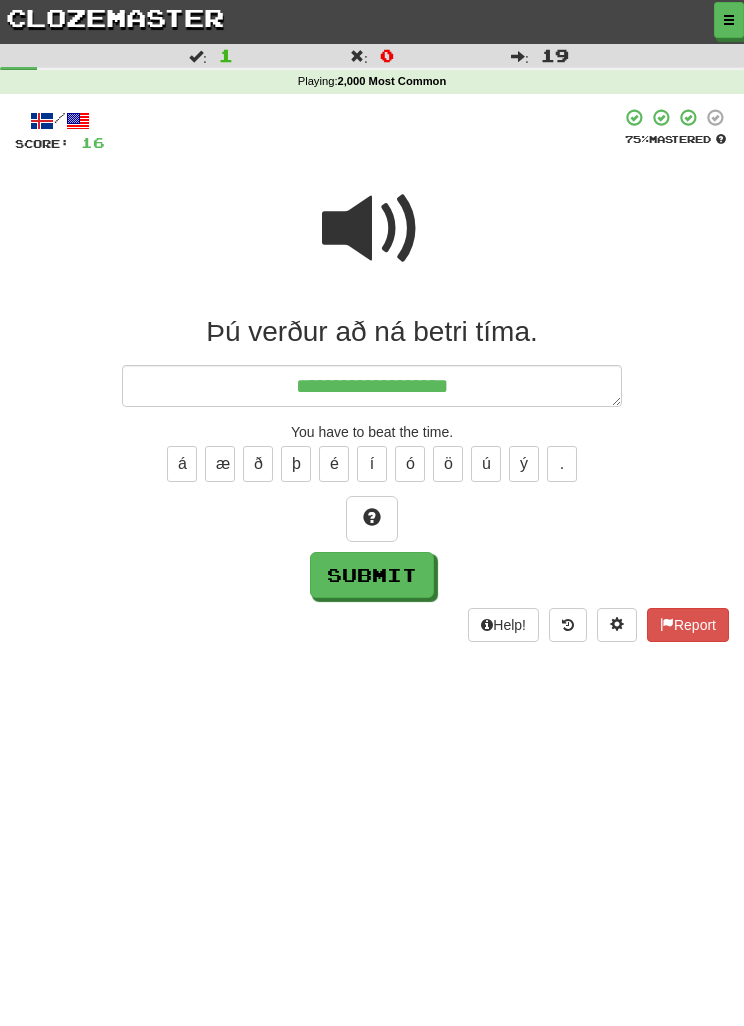 type on "*" 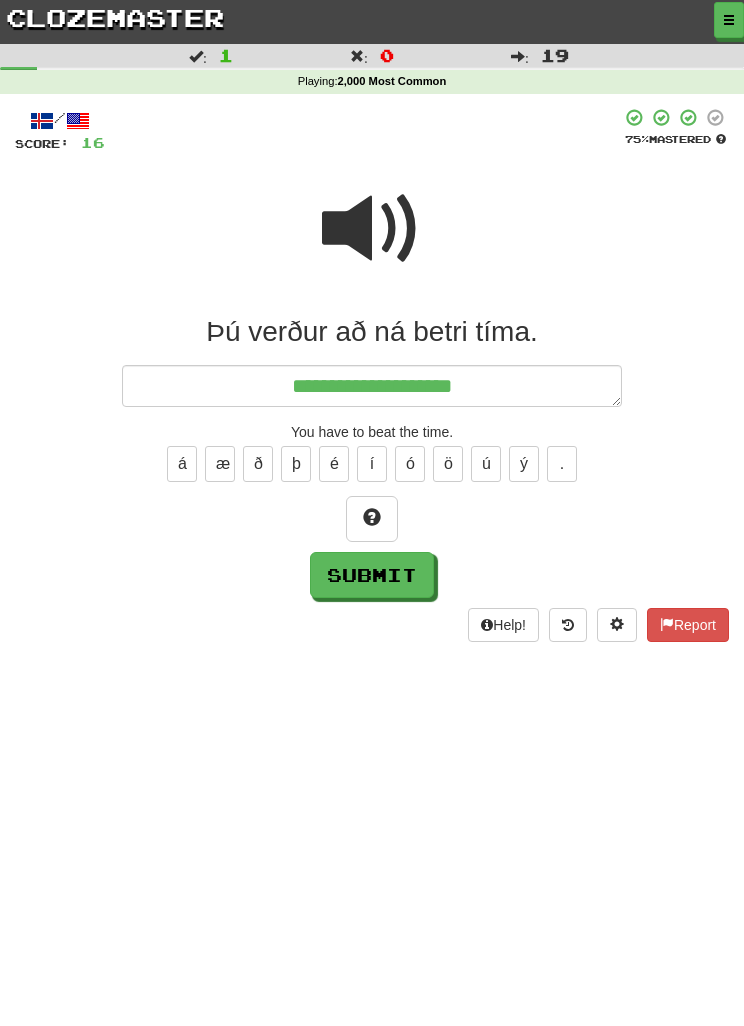 type on "*" 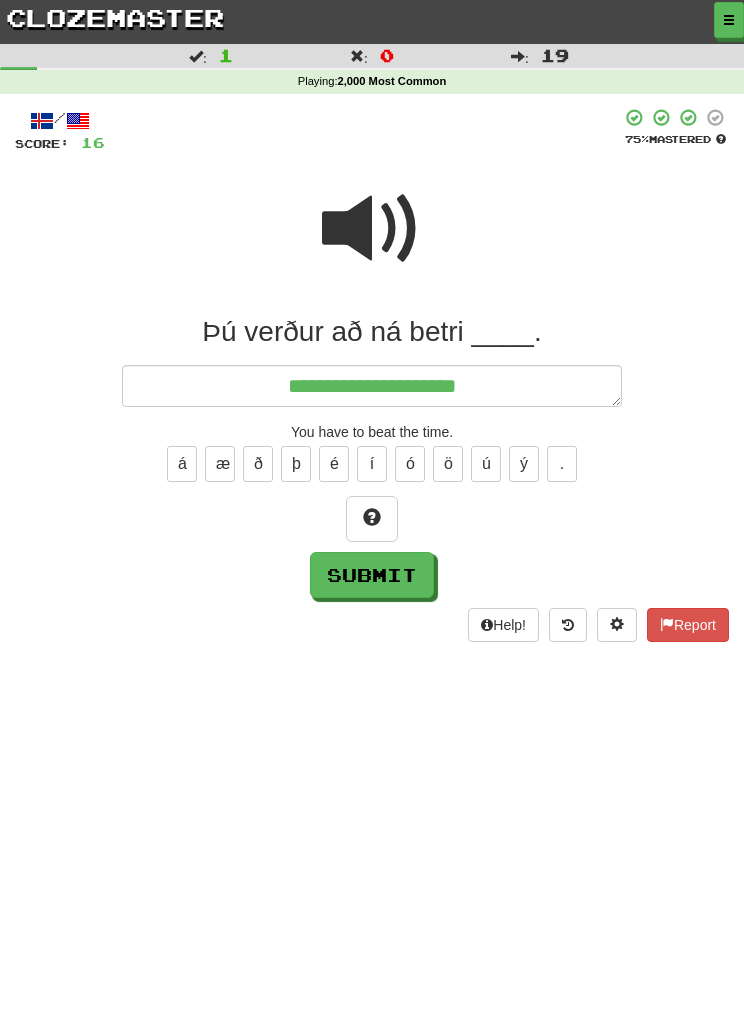 type on "*" 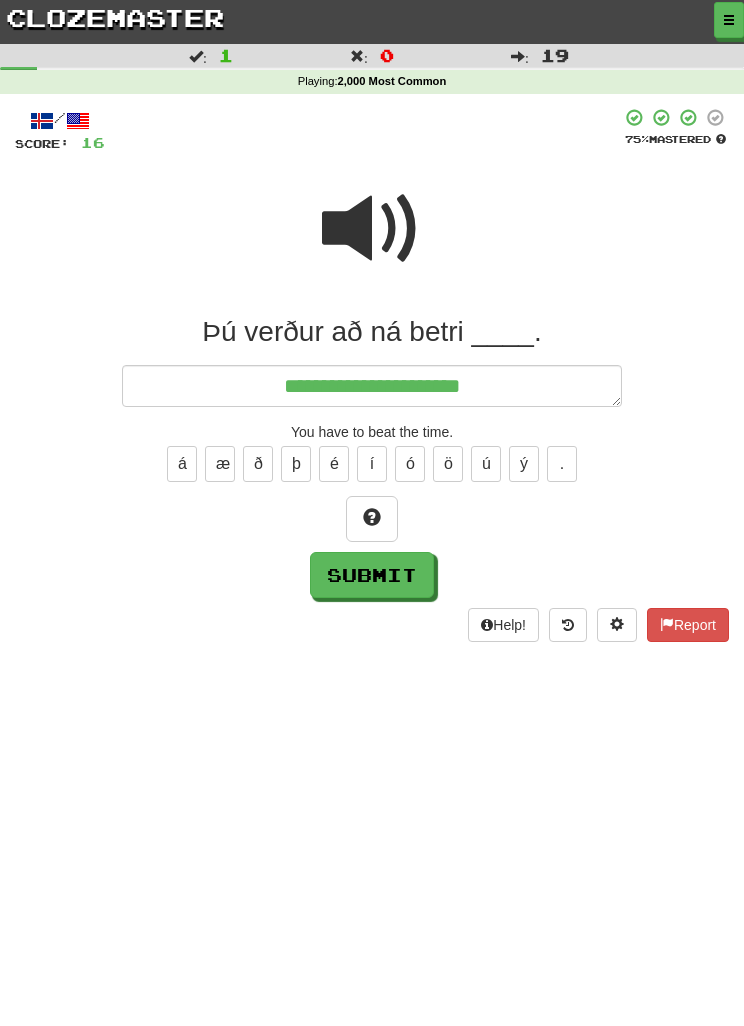 type on "*" 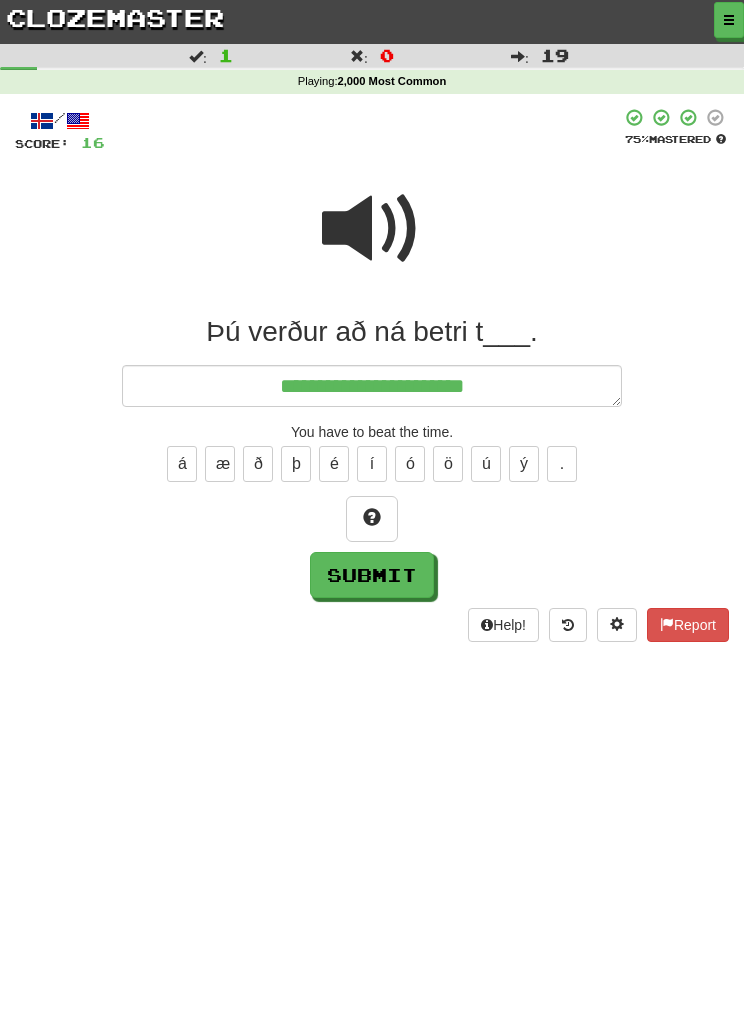 type on "*" 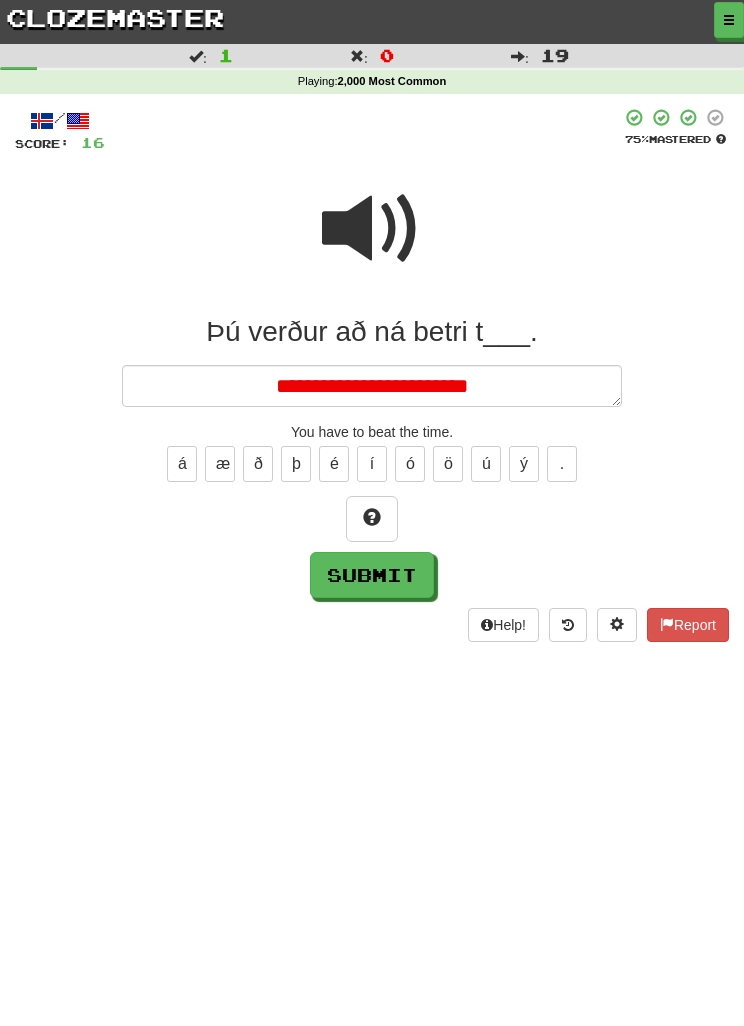 type on "*" 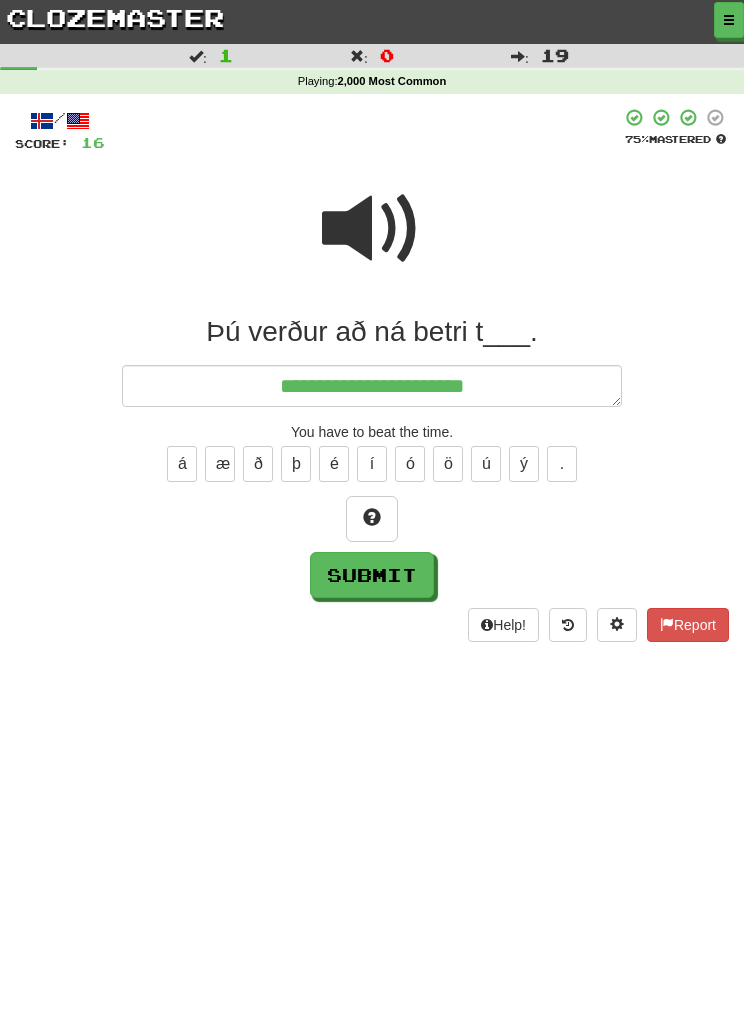 type on "*" 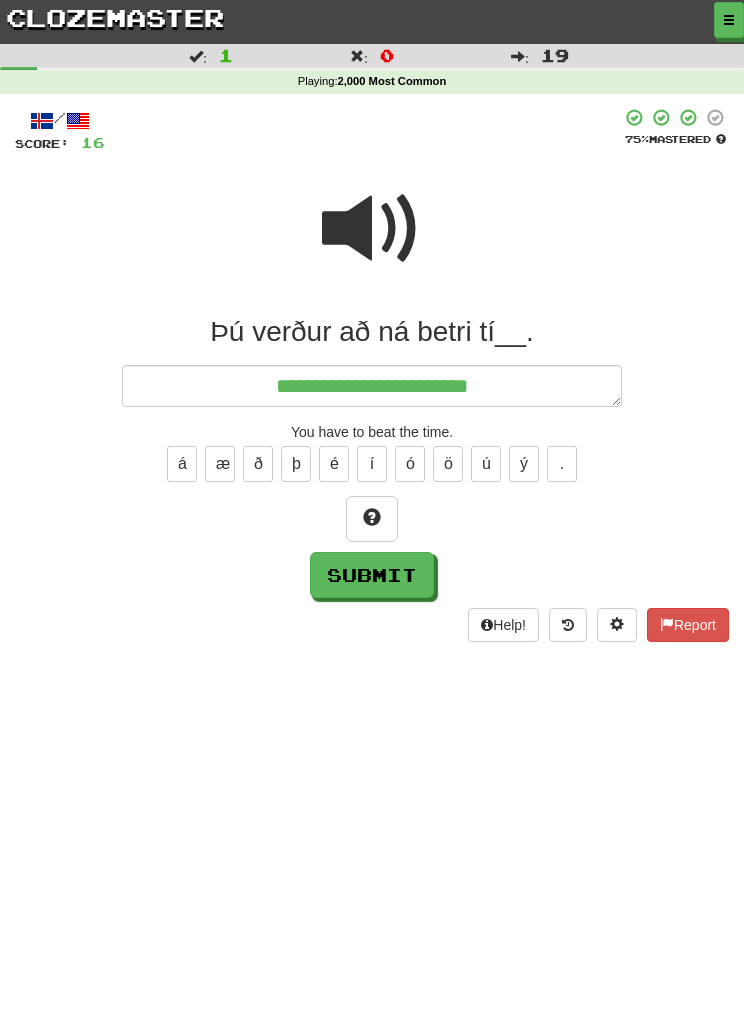 type on "*" 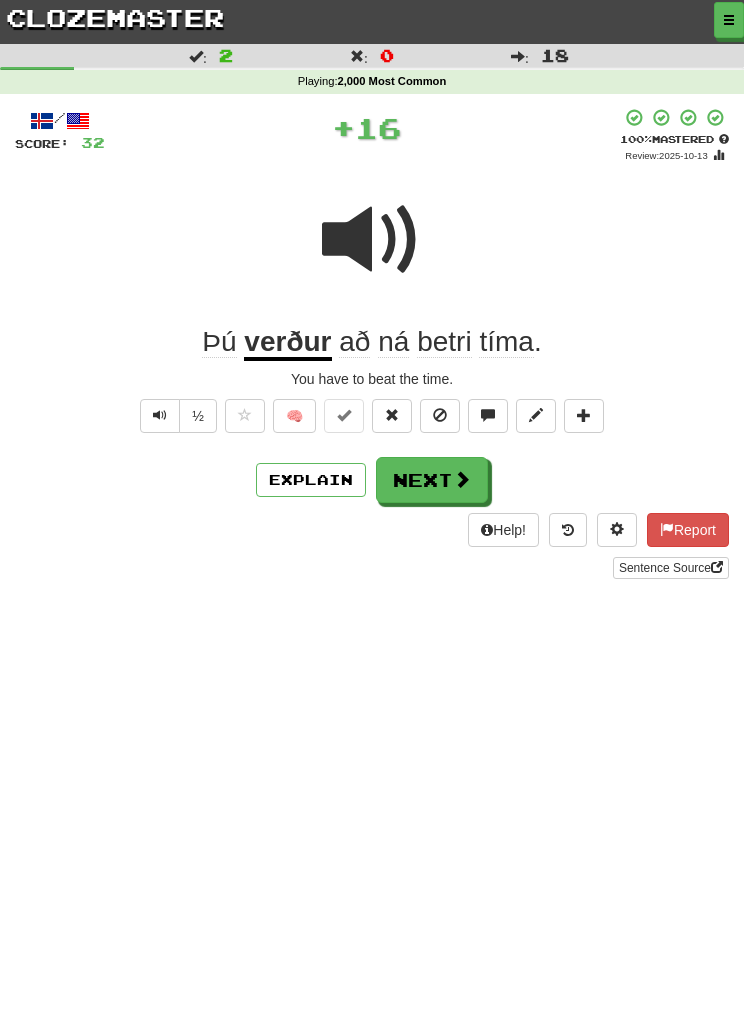 click on "Explain" at bounding box center (311, 480) 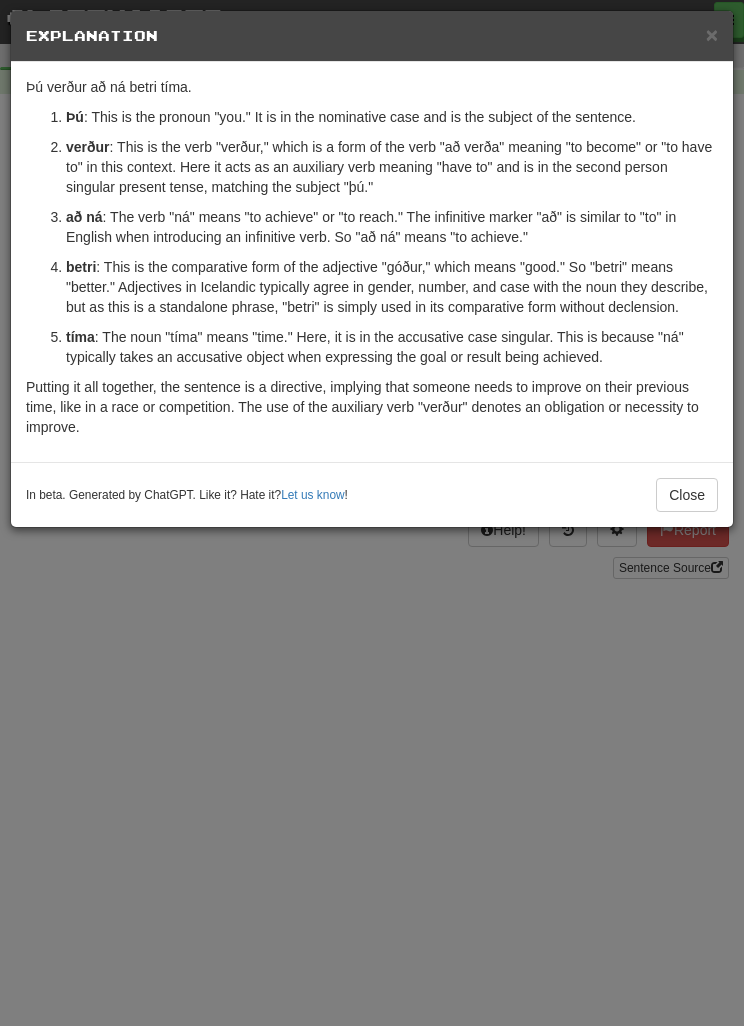 click on "× Explanation Certainly! The Icelandic sentence "Þú verður að ná betri tíma." translates to "You have to achieve a better time." in English. Let's break it down grammatically:
Þú : This is the pronoun "you." It is in the nominative case and is the subject of the sentence.
verður : This is the verb "verður," which is a form of the verb "að verða" meaning "to become" or "to have to" in this context. Here it acts as an auxiliary verb meaning "have to" and is in the second person singular present tense, matching the subject "þú."
að ná : The verb "ná" means "to achieve" or "to reach." The infinitive marker "að" is similar to "to" in English when introducing an infinitive verb. So "að ná" means "to achieve."
betri
tíma : The noun "tíma" means "time." Here, it is in the accusative case singular. This is because "ná" typically takes an accusative object when expressing the goal or result being achieved.
In beta. Generated by ChatGPT. Like it? Hate it?  !" at bounding box center [372, 513] 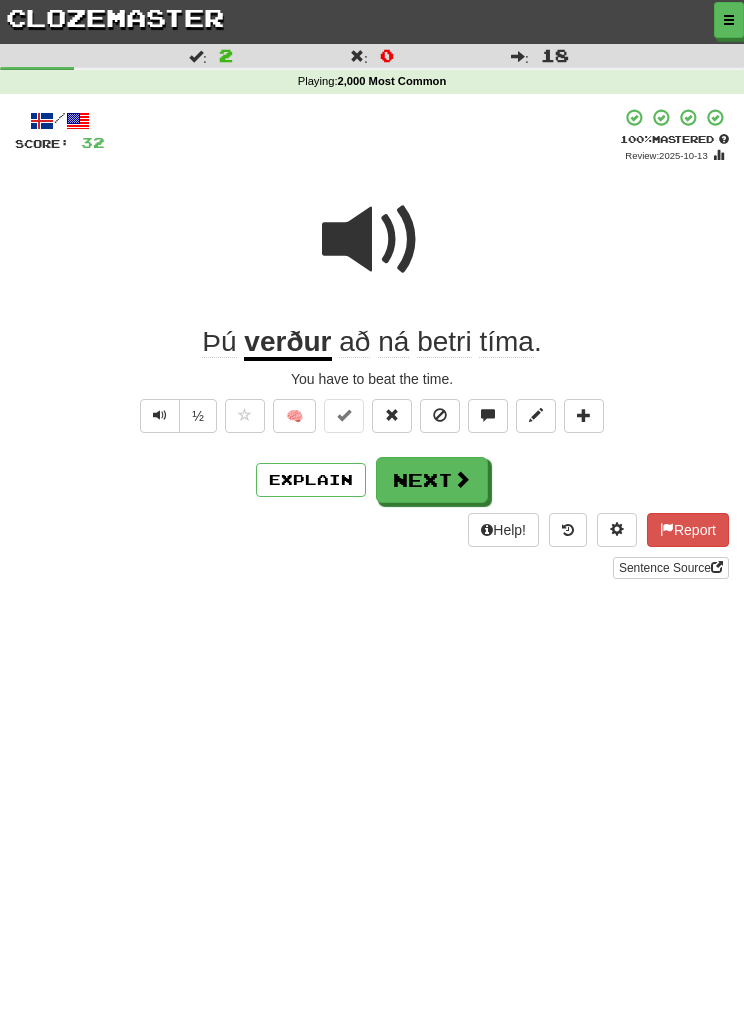 click at bounding box center [462, 479] 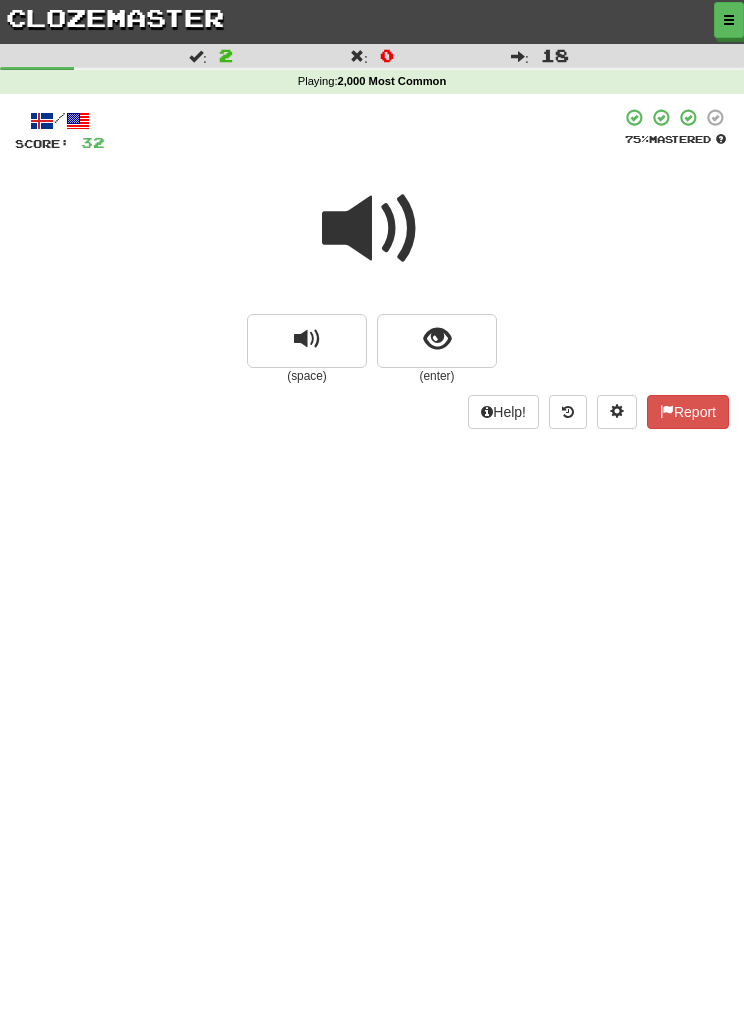 click at bounding box center [437, 339] 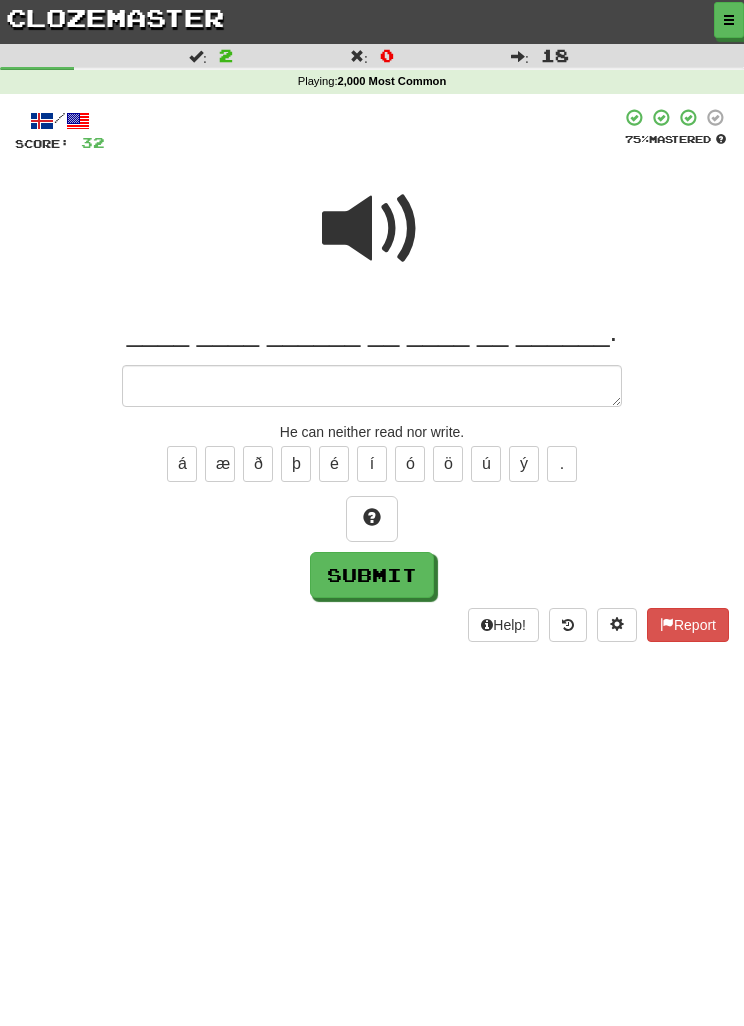 type on "*" 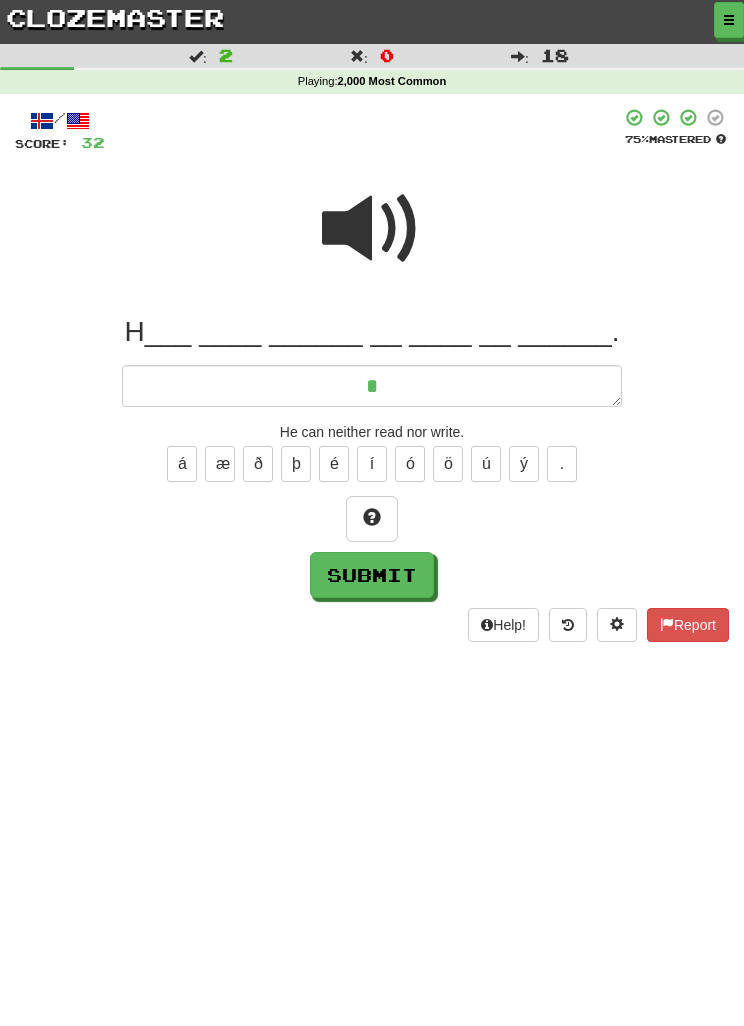 type on "*" 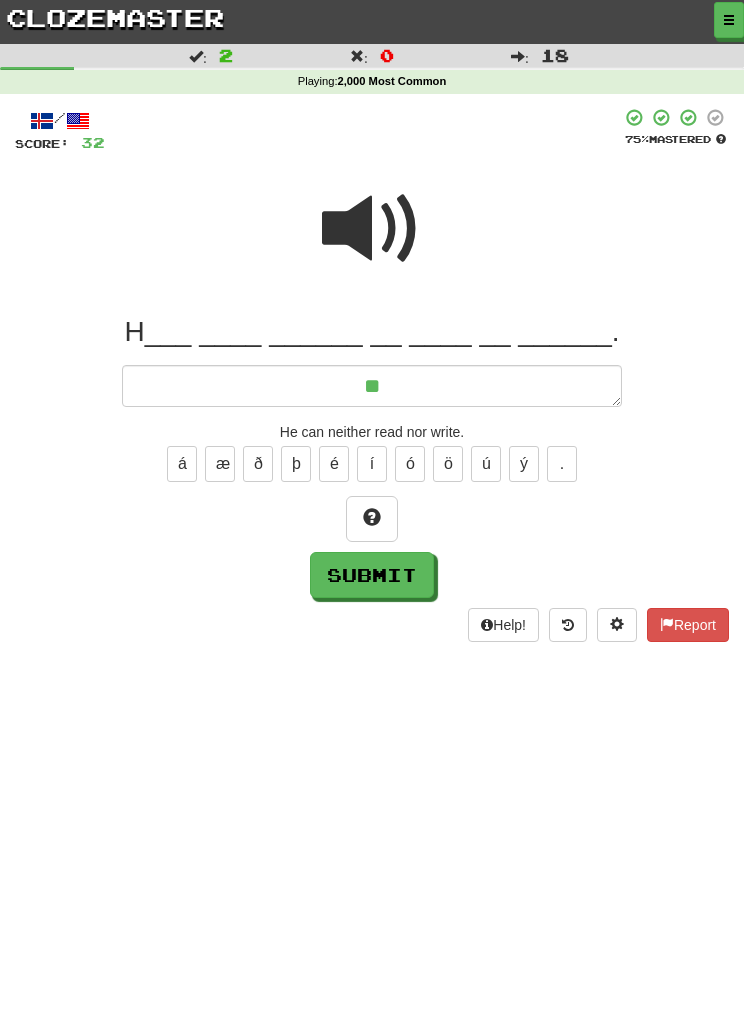 type on "*" 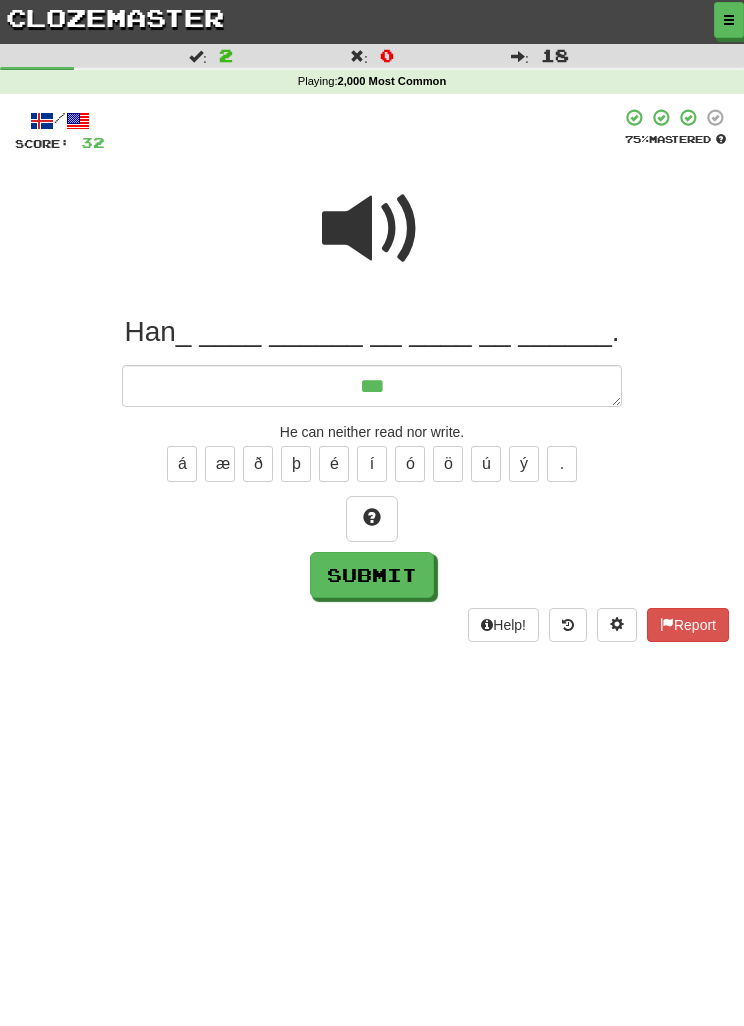 type on "*" 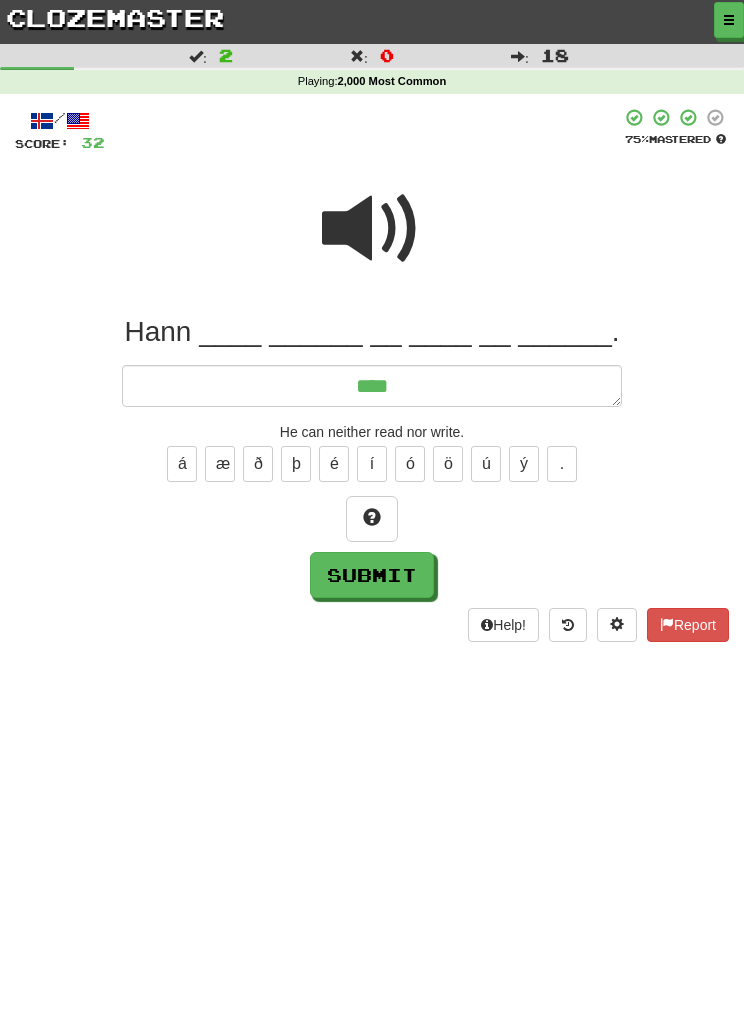 type on "*" 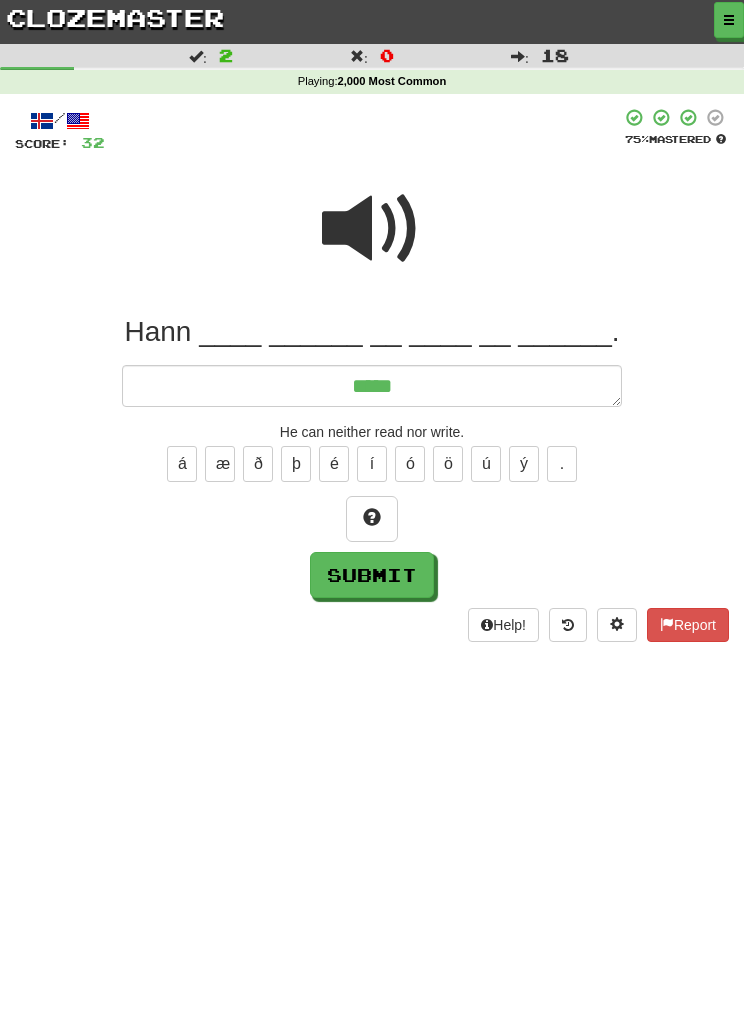 type on "*" 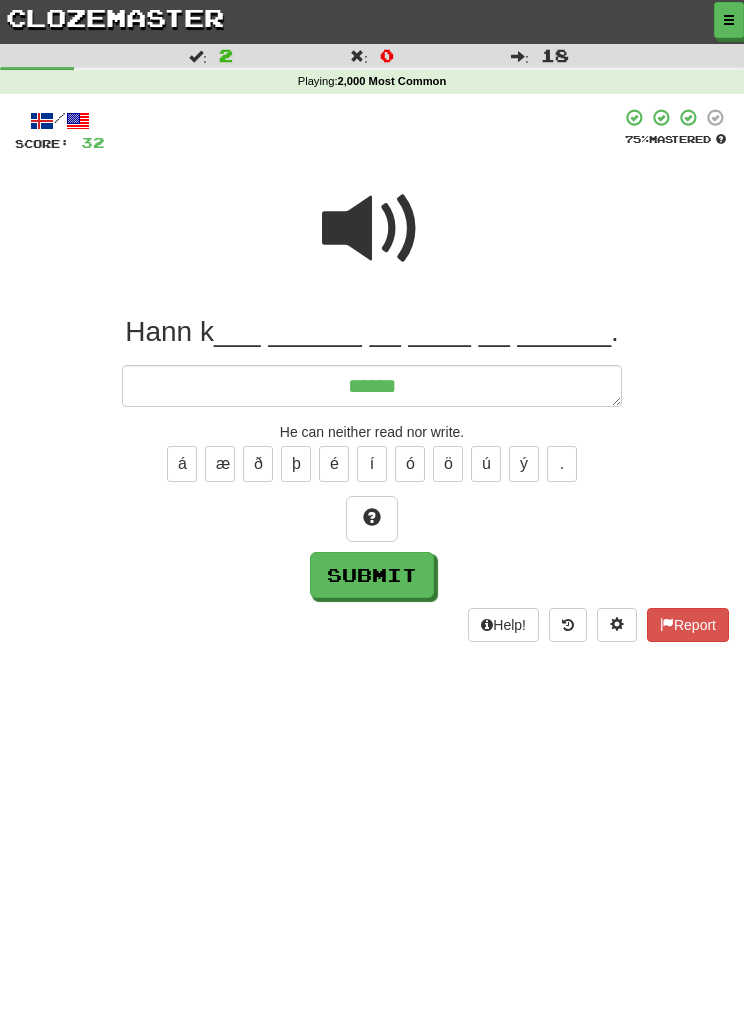 type on "*" 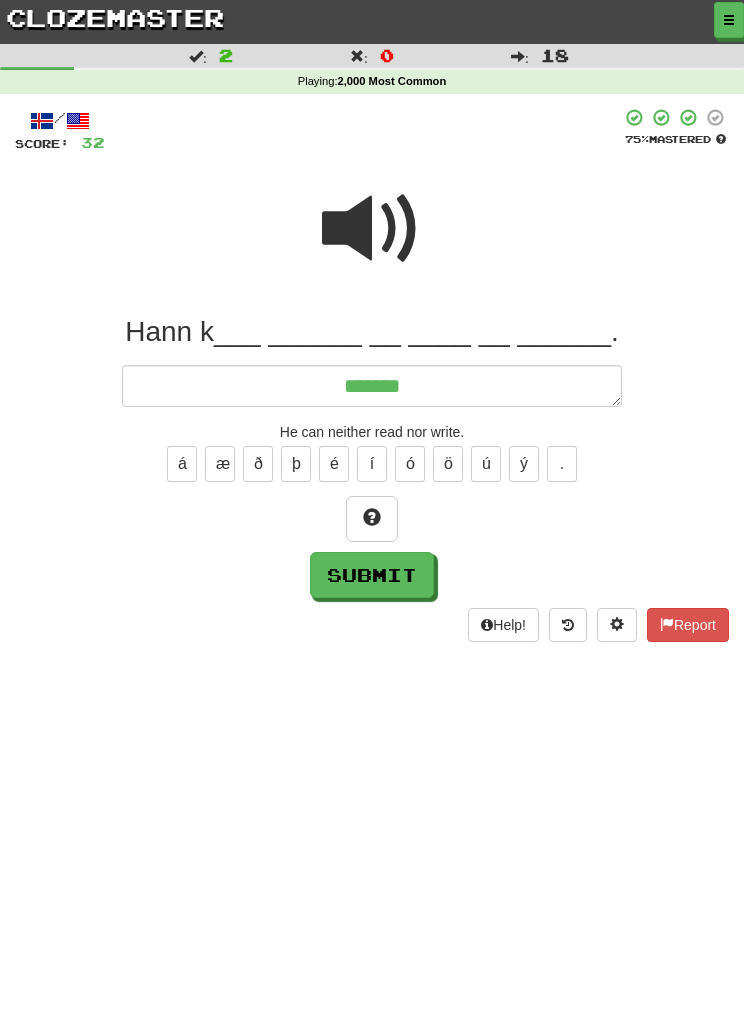 type on "*" 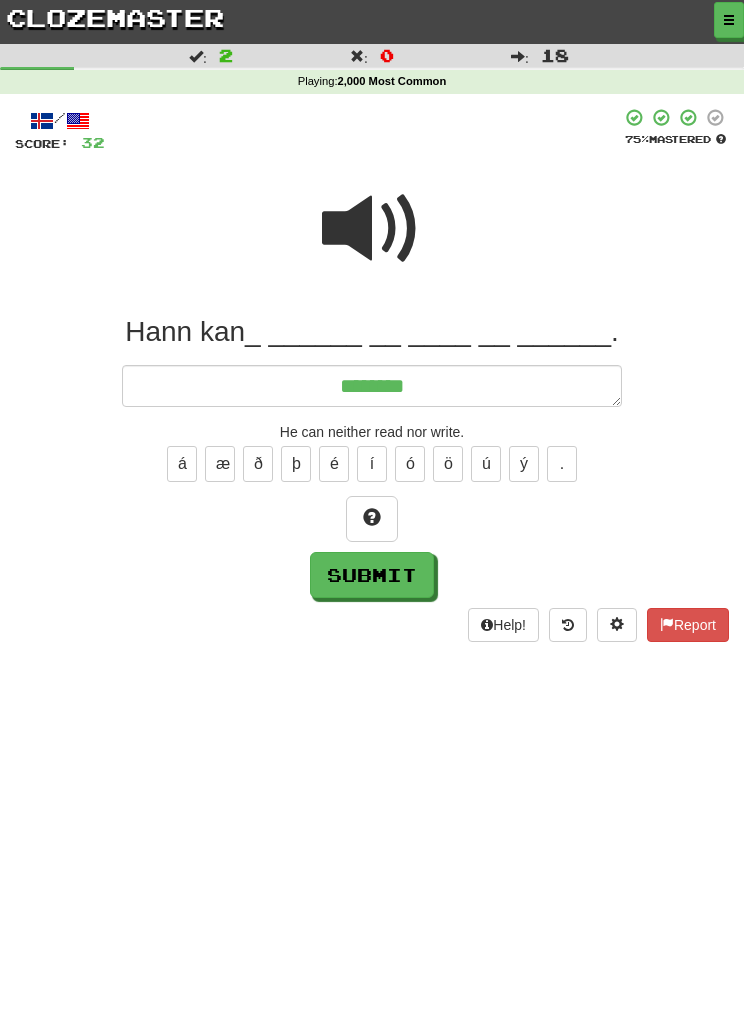 type on "*" 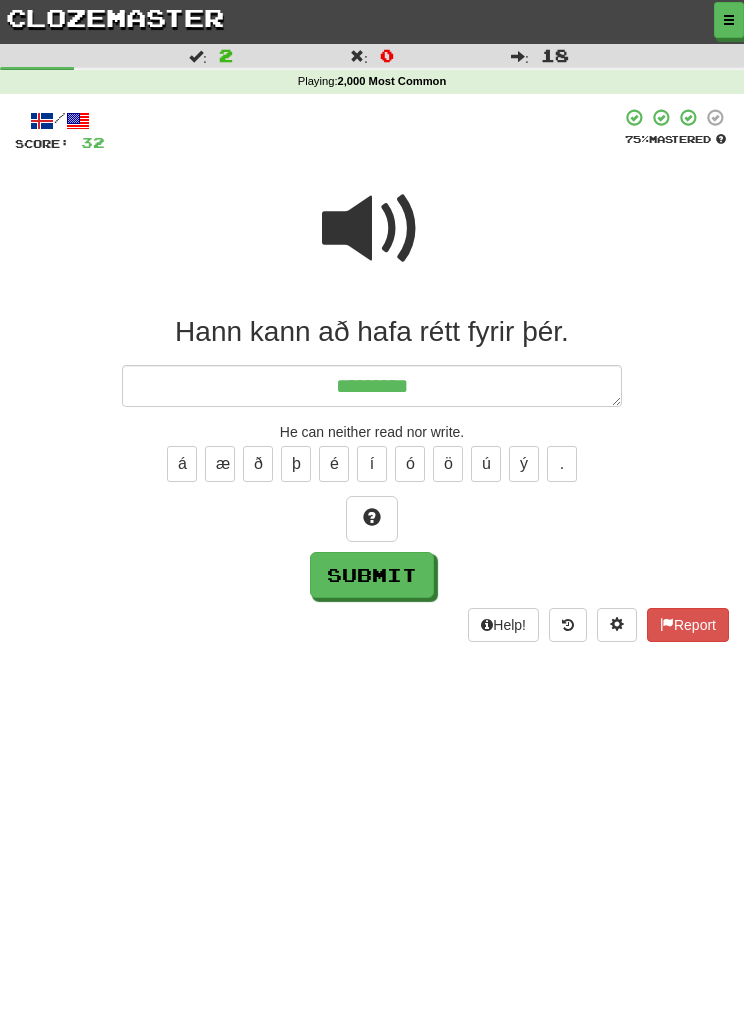 type on "*" 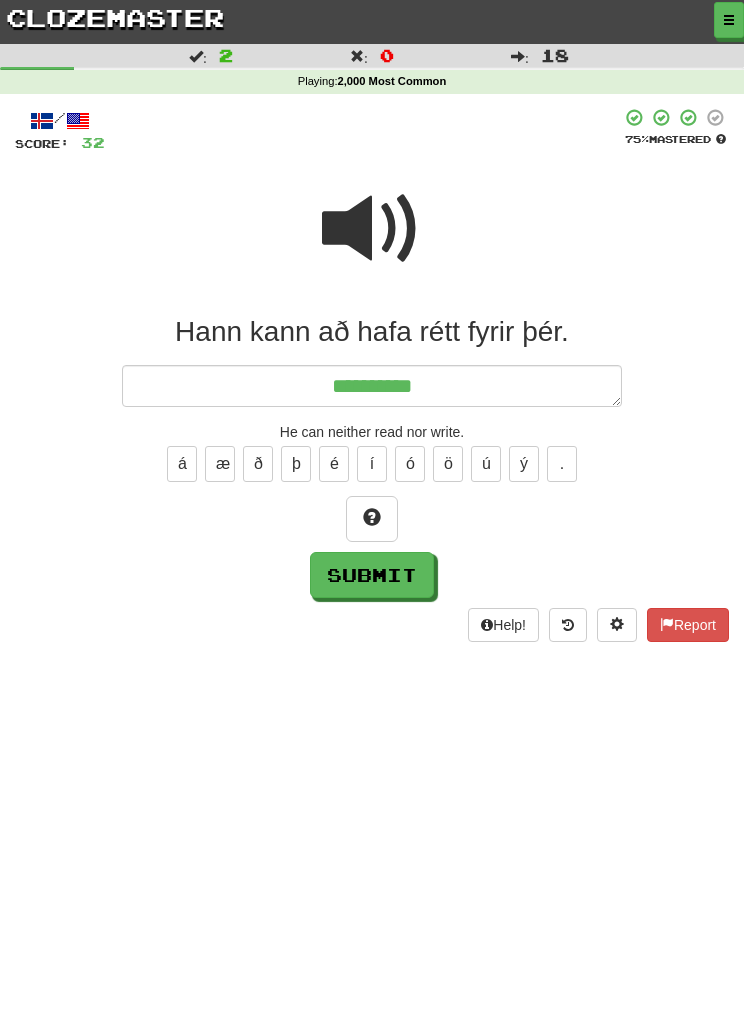 type on "*" 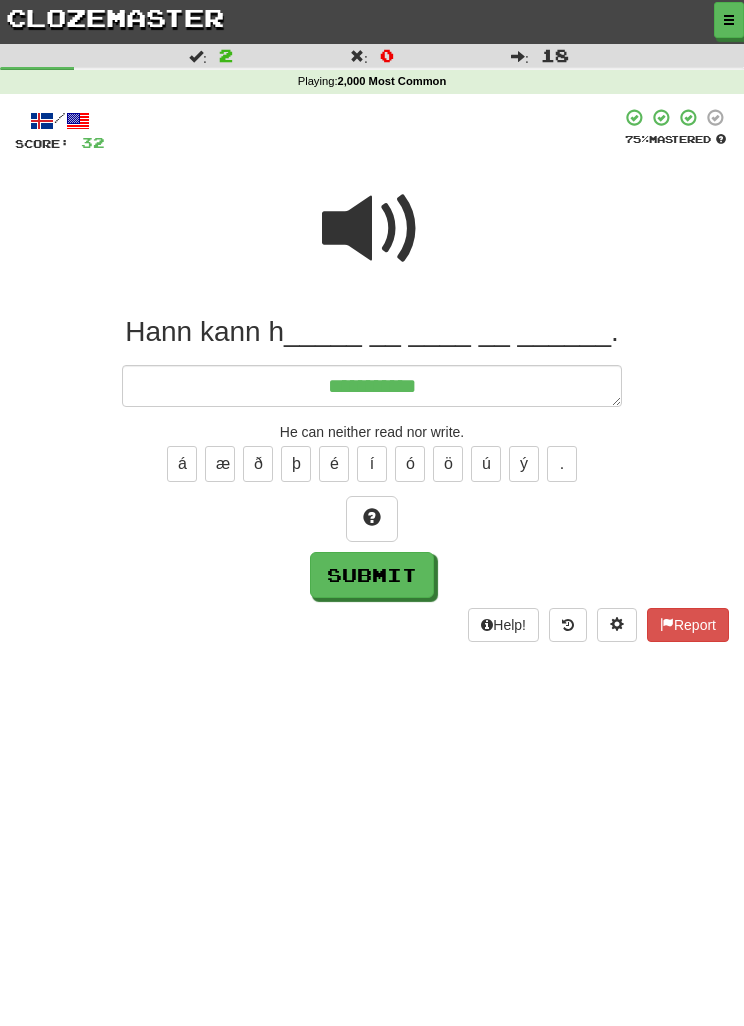 type on "*" 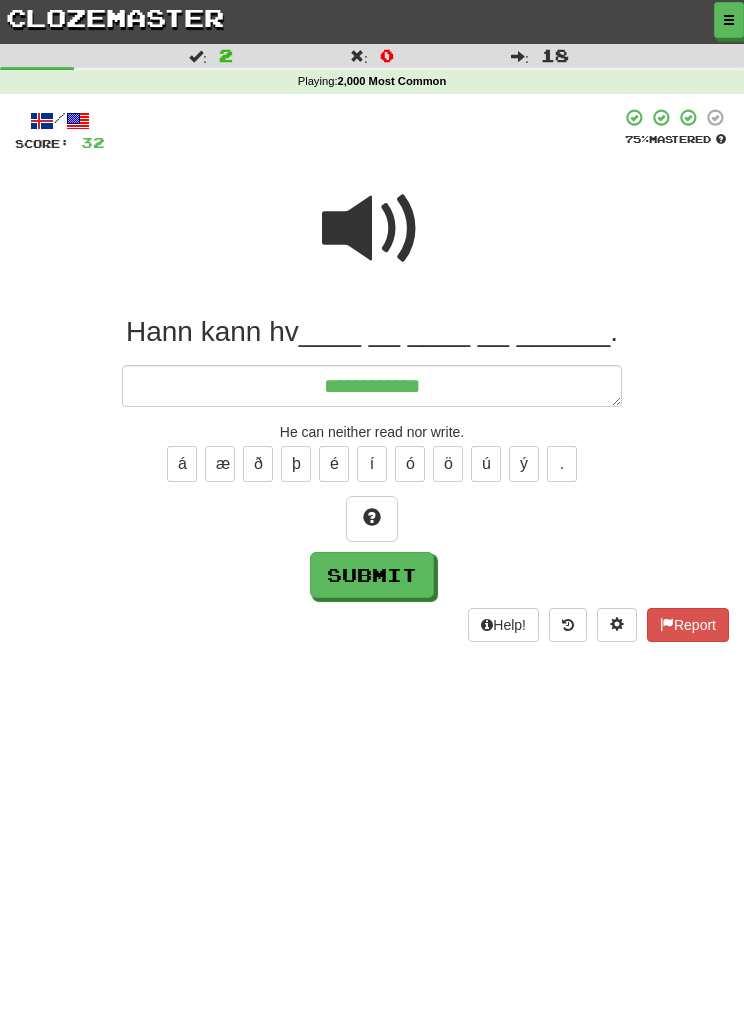 type on "*" 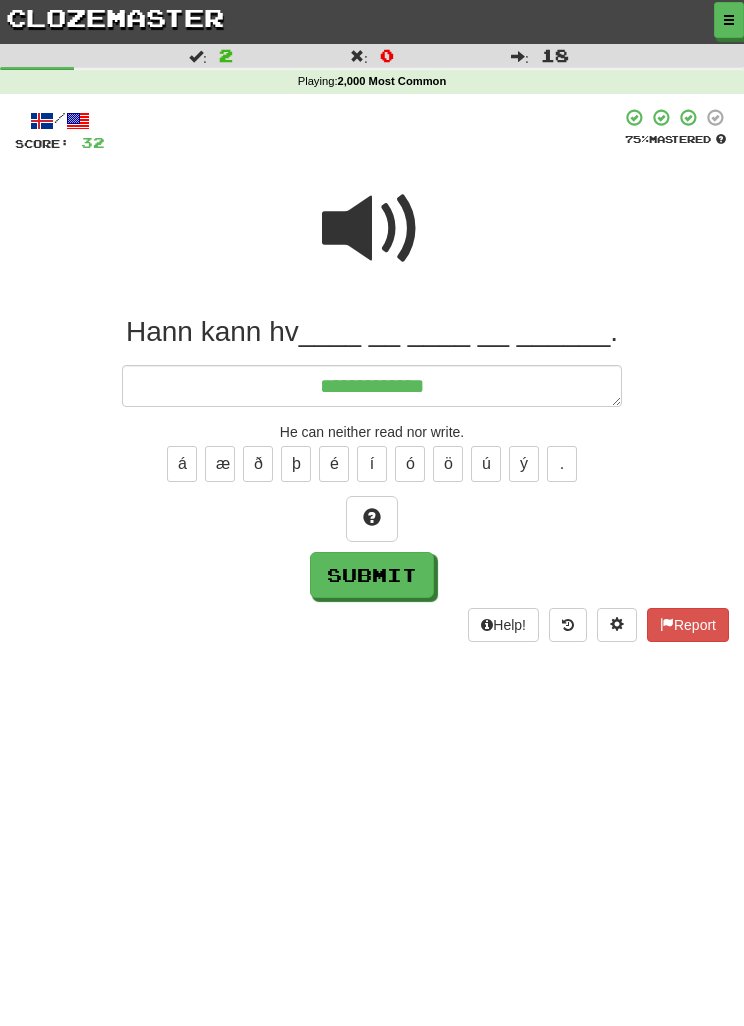 type on "*" 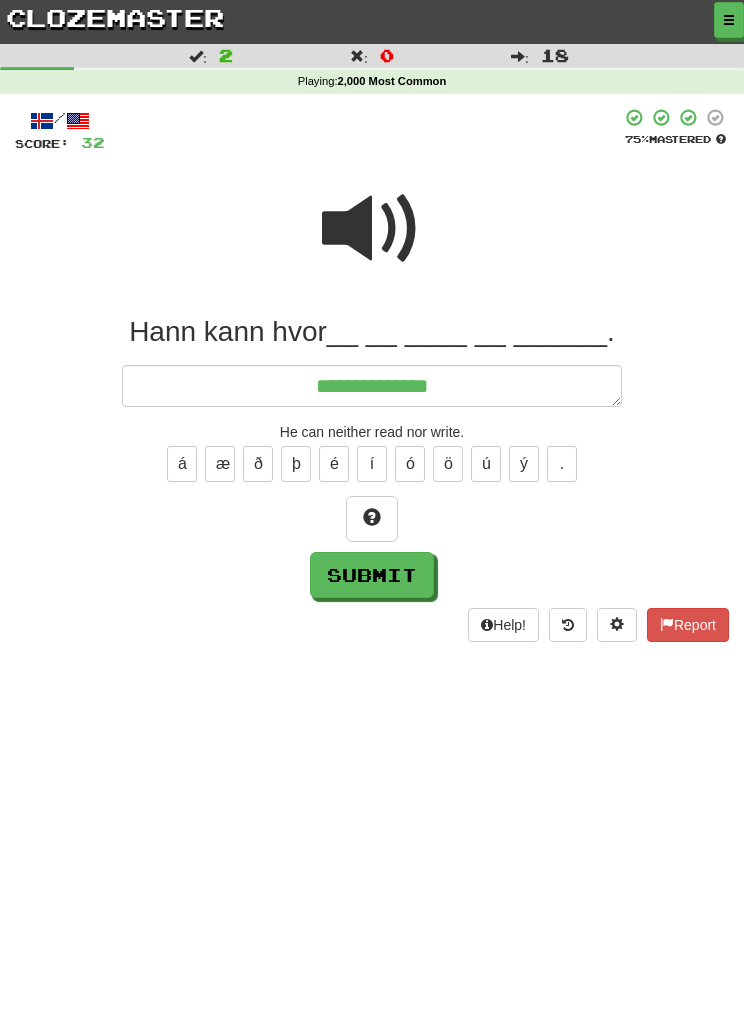 type on "*" 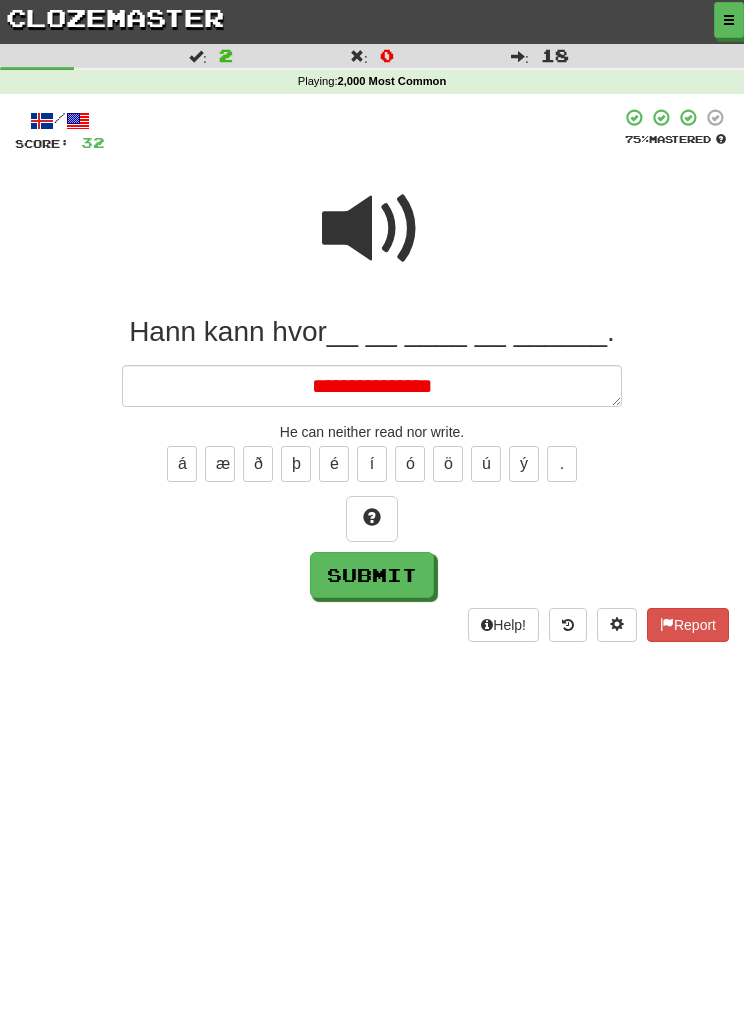 type on "*" 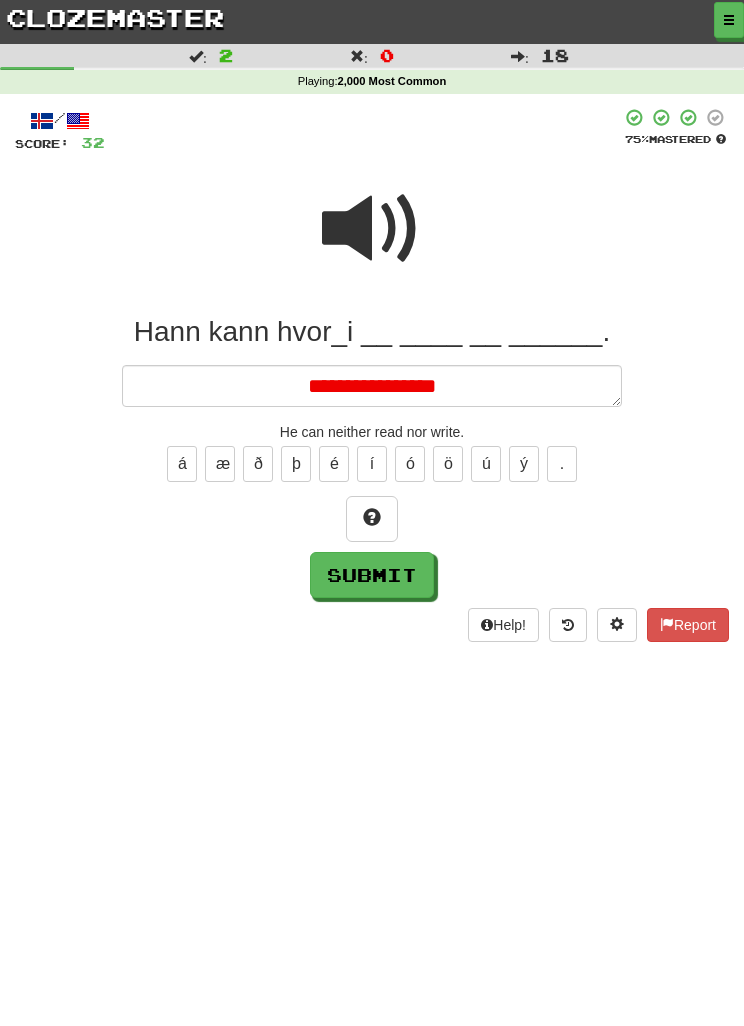 type on "*" 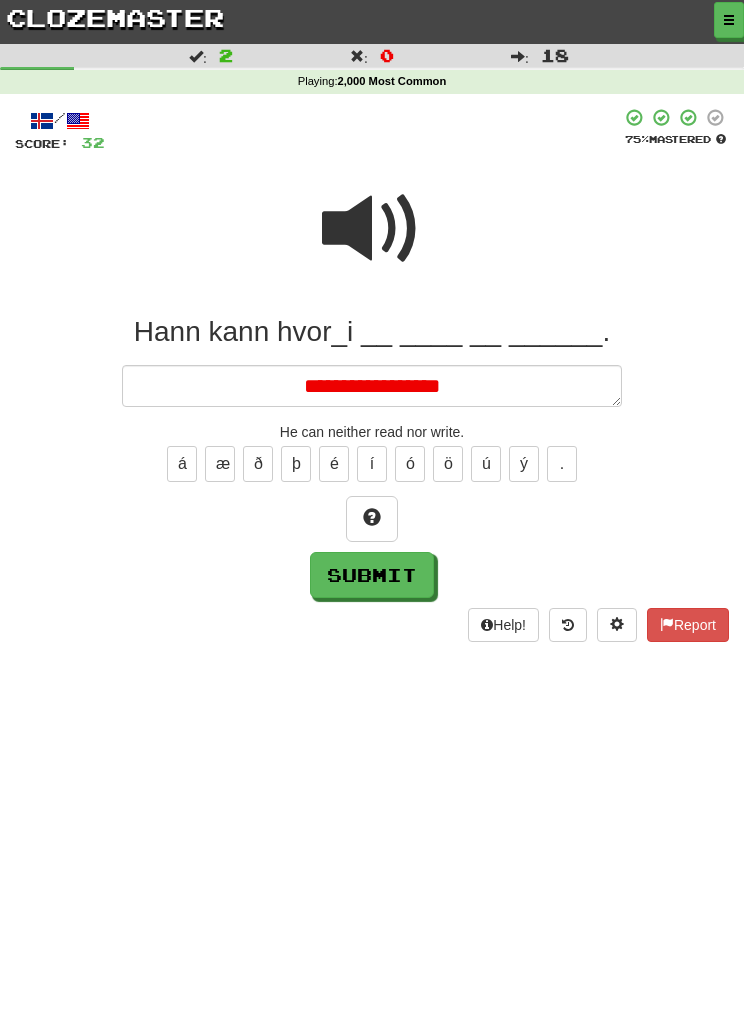 type on "*" 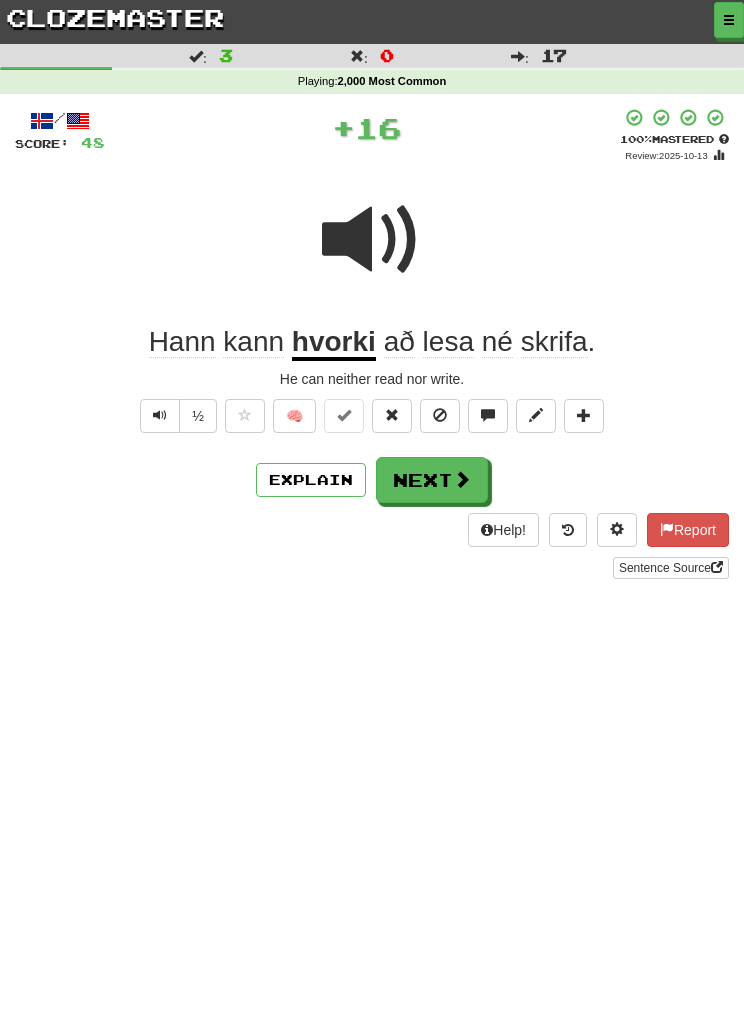 click on "Next" at bounding box center [432, 480] 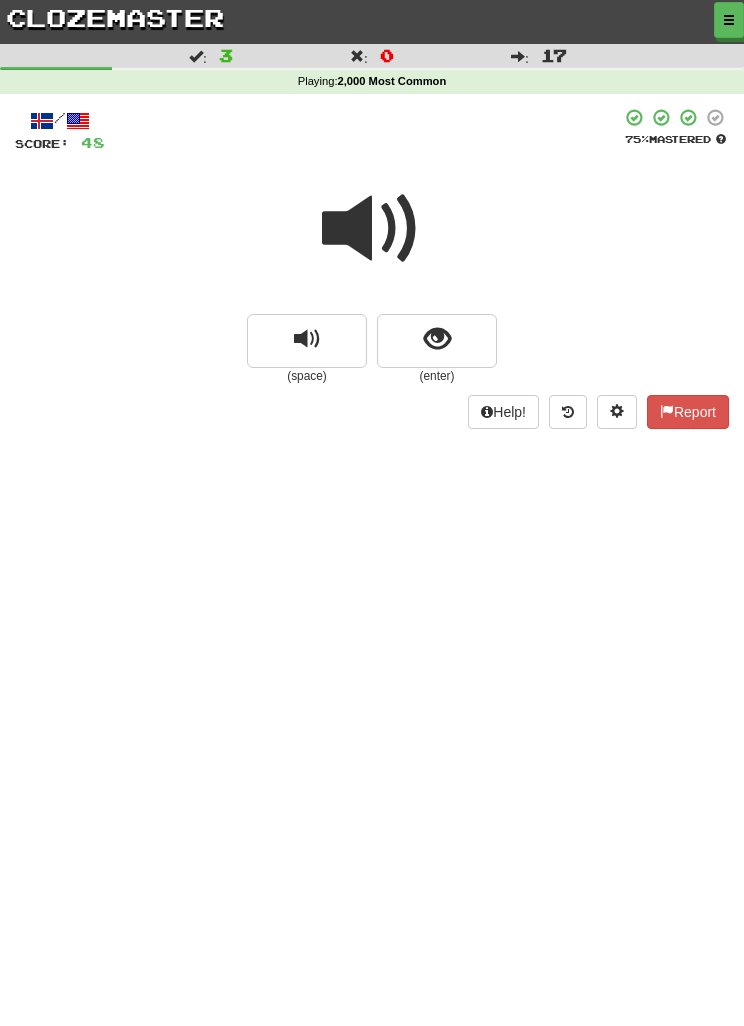 click at bounding box center [437, 339] 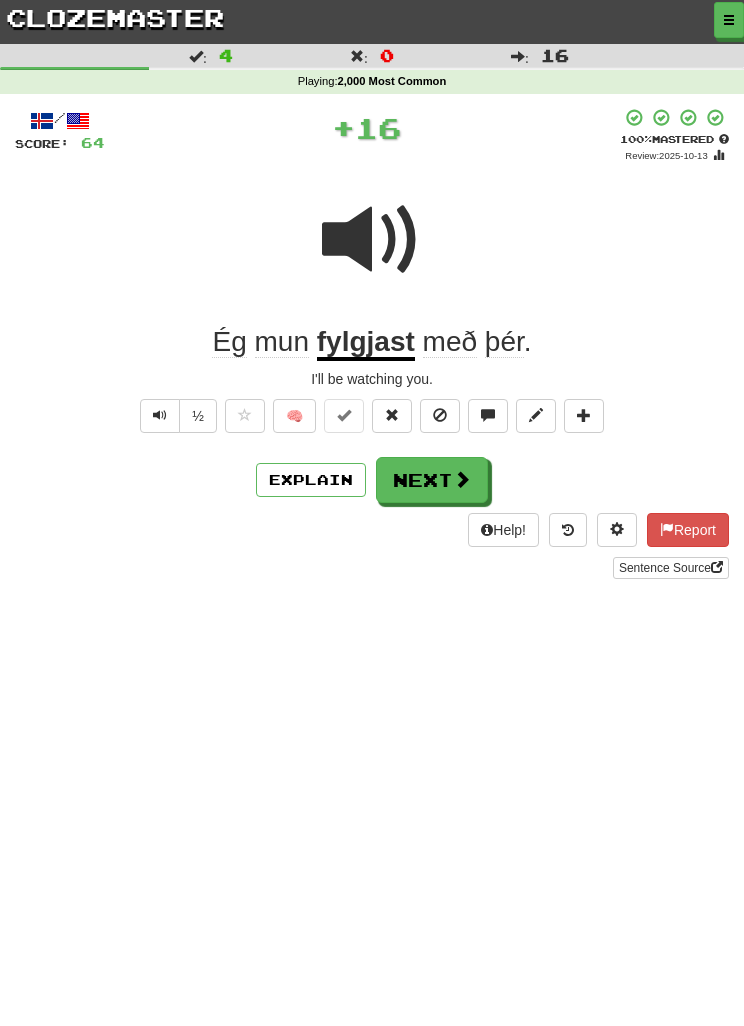 click on "Next" at bounding box center (432, 480) 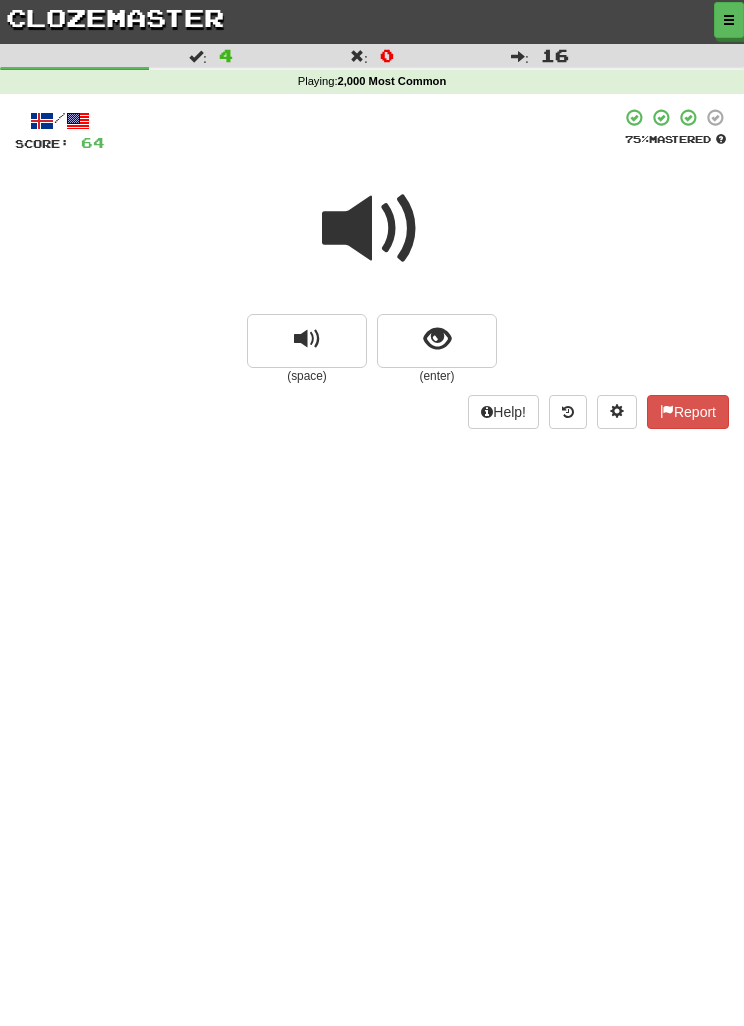 click at bounding box center (437, 341) 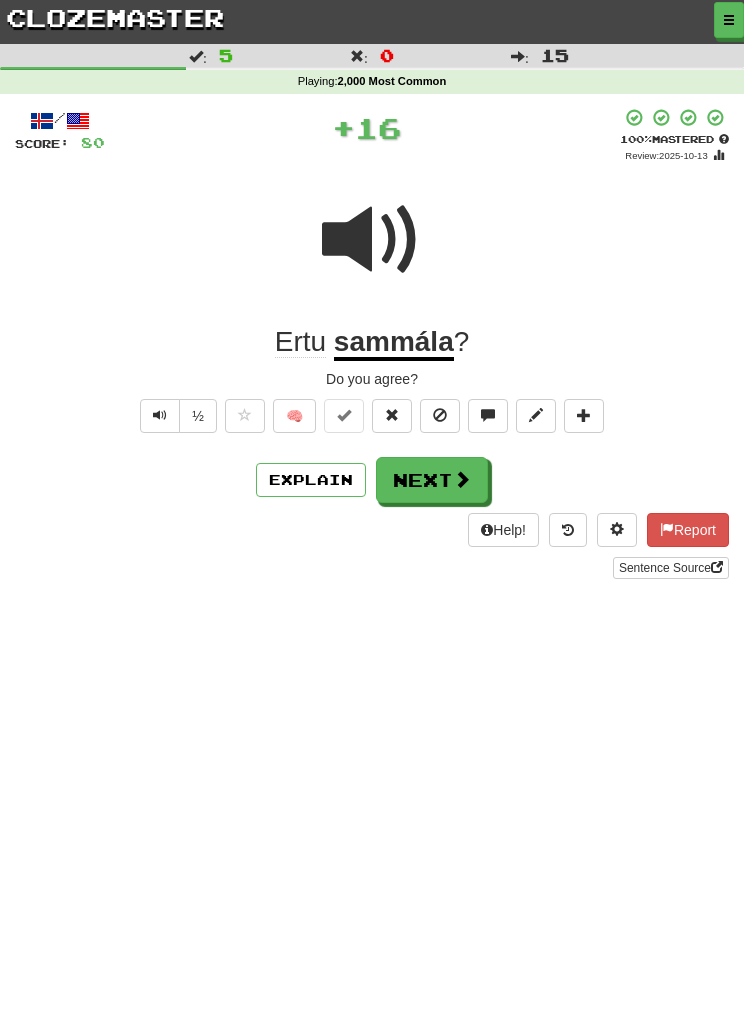 click on "Next" at bounding box center [432, 480] 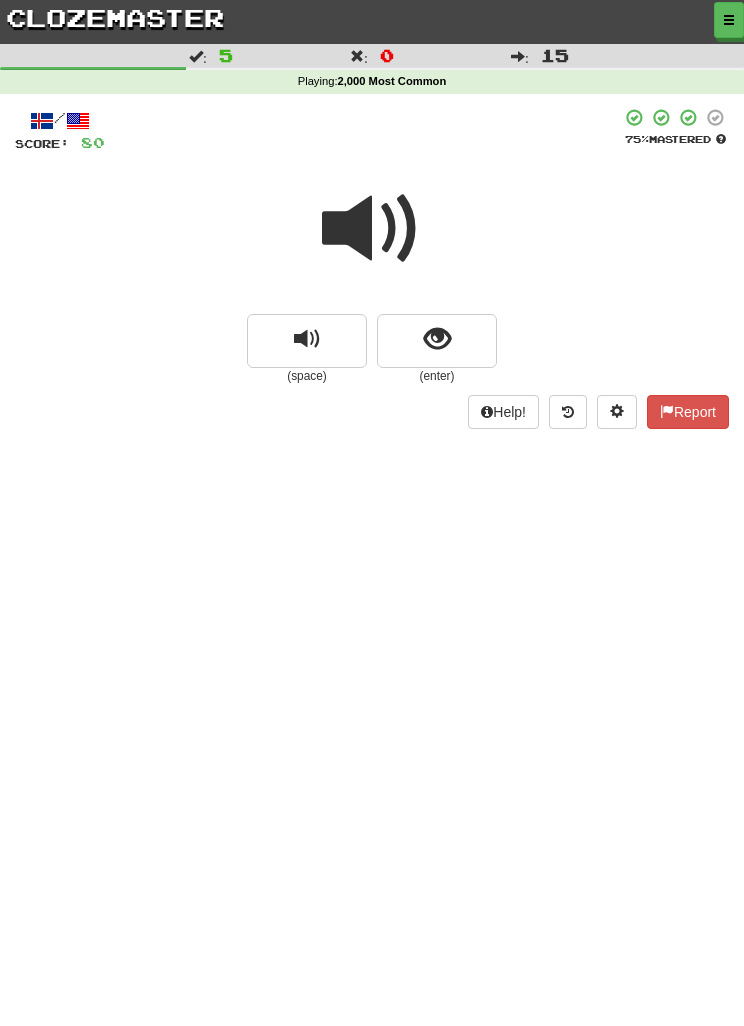 click at bounding box center [437, 339] 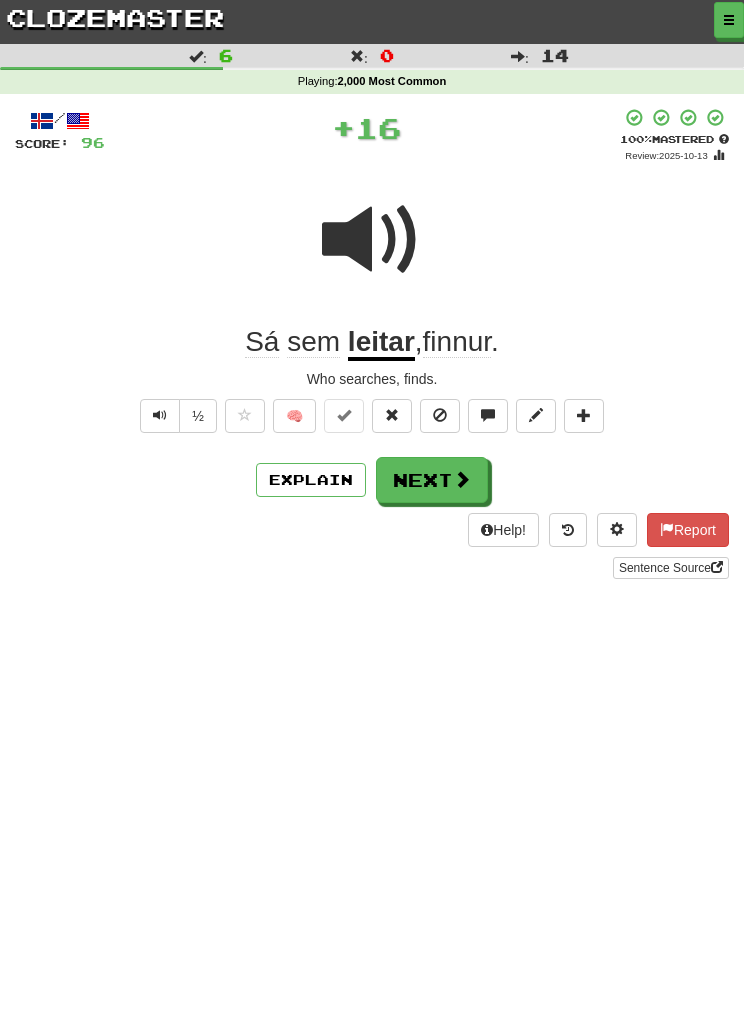 click on "Next" at bounding box center [432, 480] 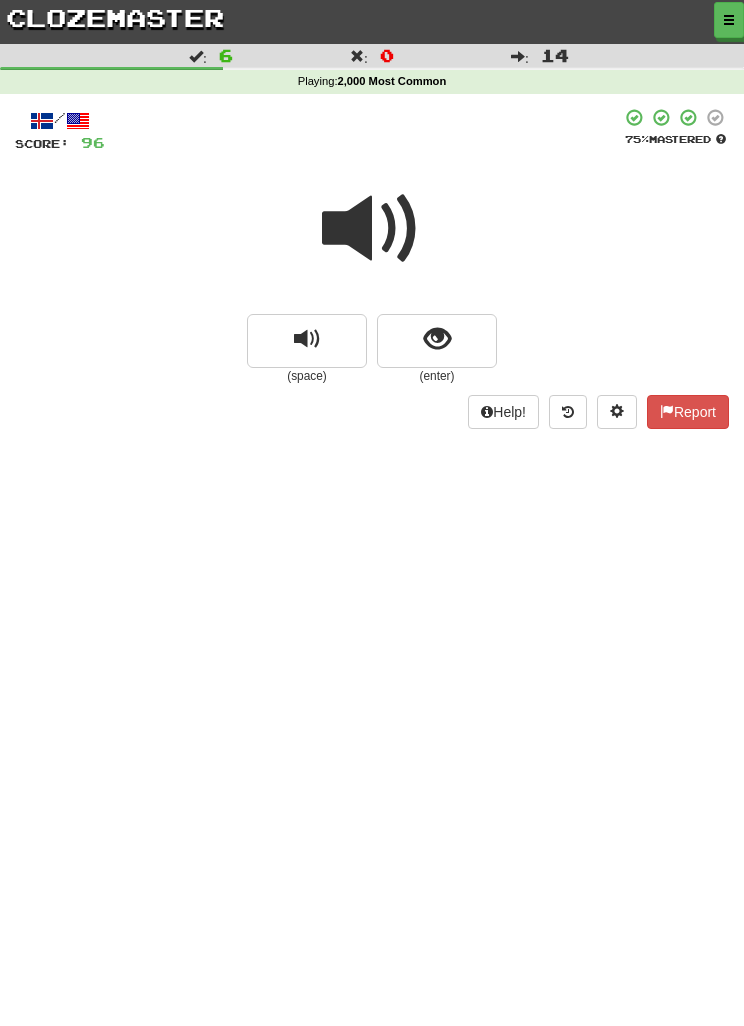 click at bounding box center [437, 339] 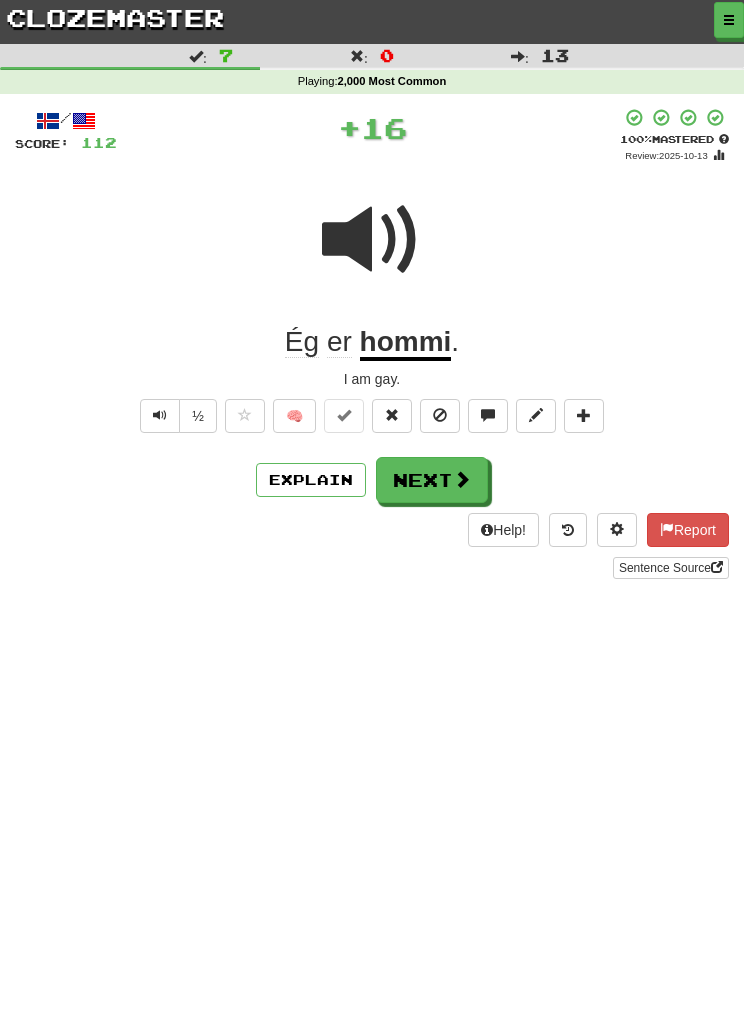 click on "Next" at bounding box center (432, 480) 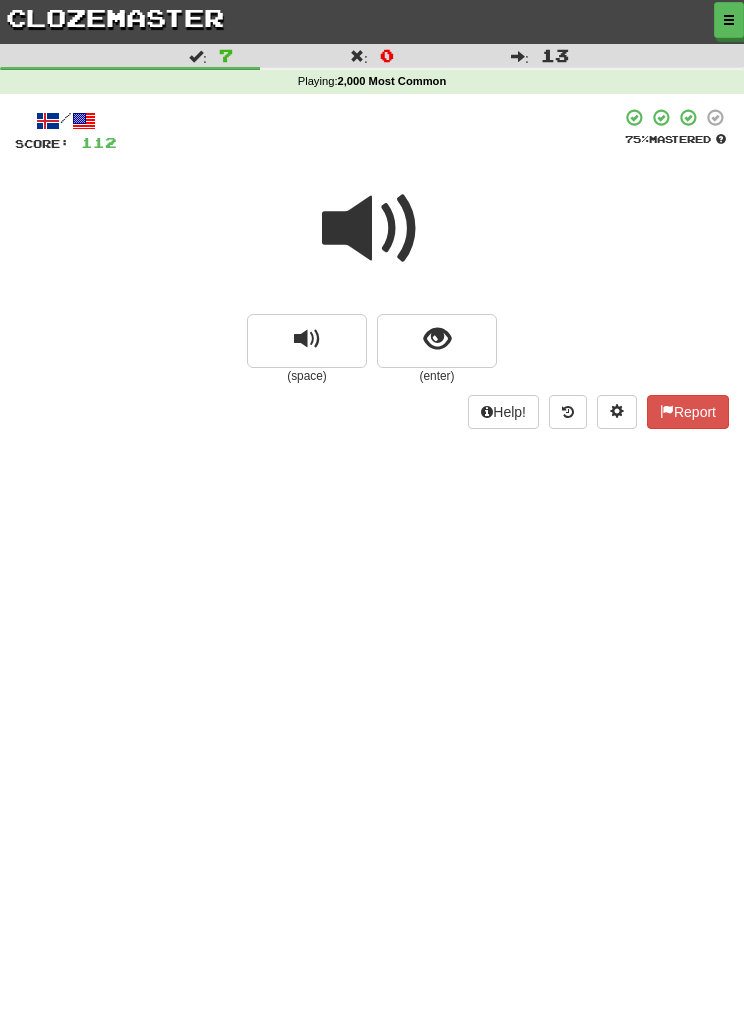 click at bounding box center [372, 229] 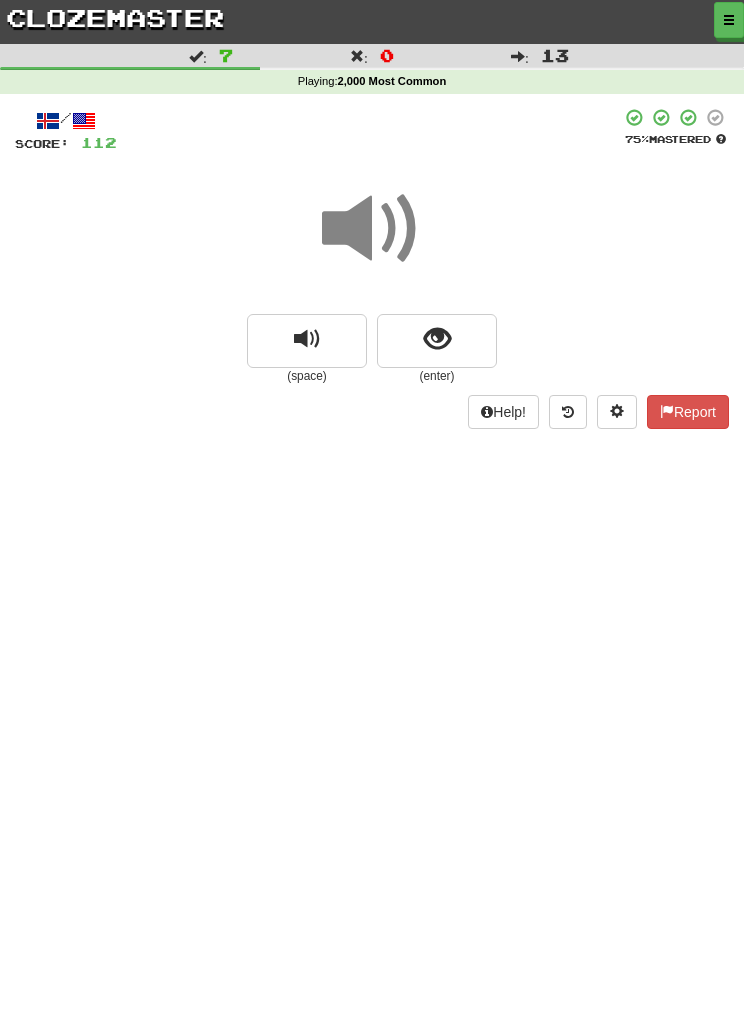 click at bounding box center [437, 341] 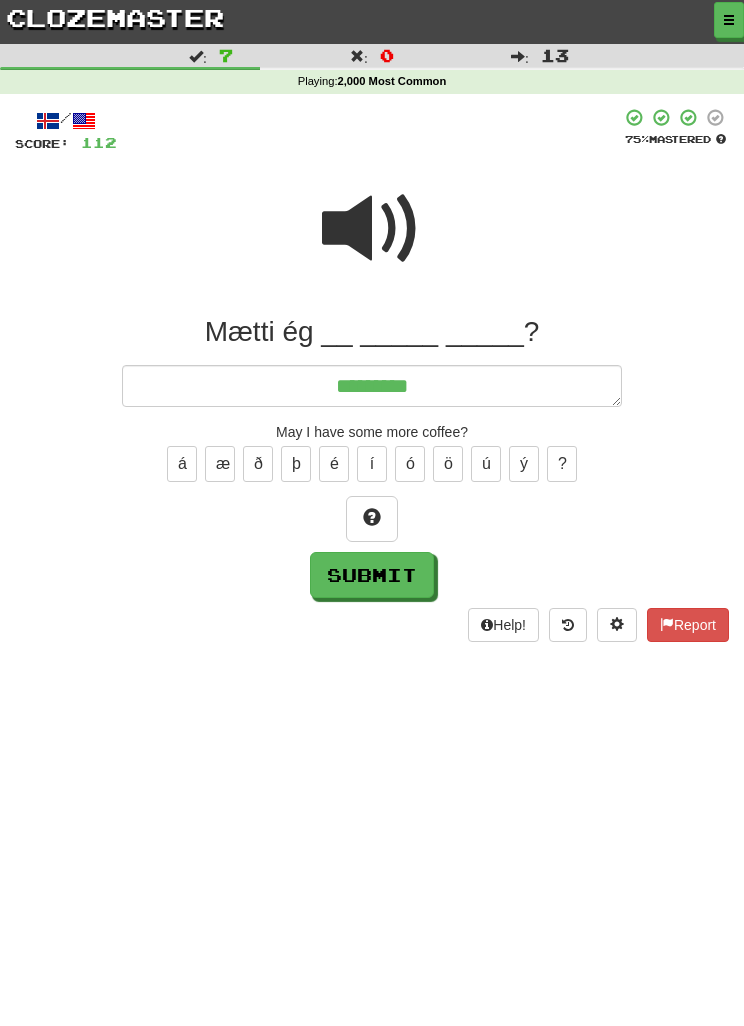 click at bounding box center [372, 229] 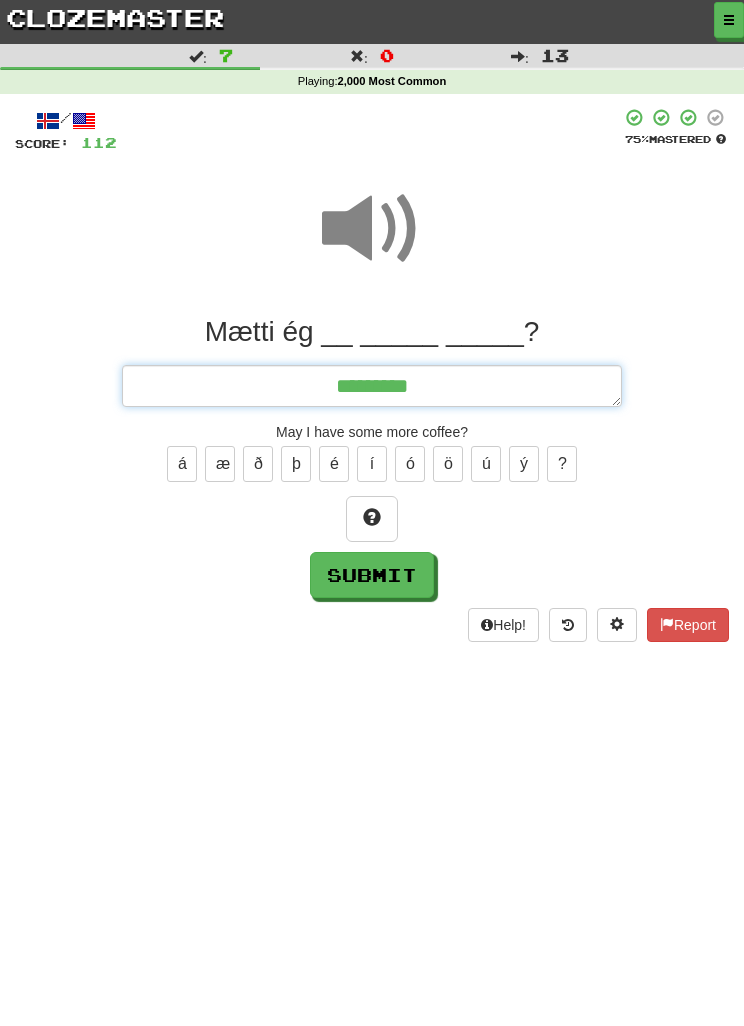 click on "********" at bounding box center (372, 386) 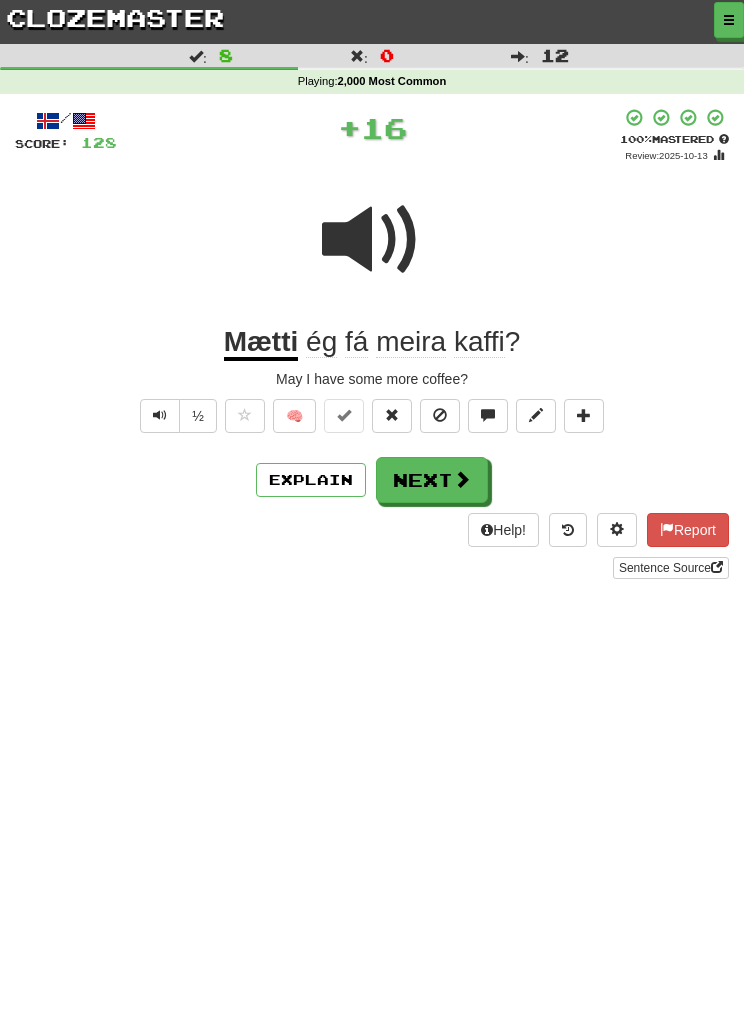 click on "Next" at bounding box center (432, 480) 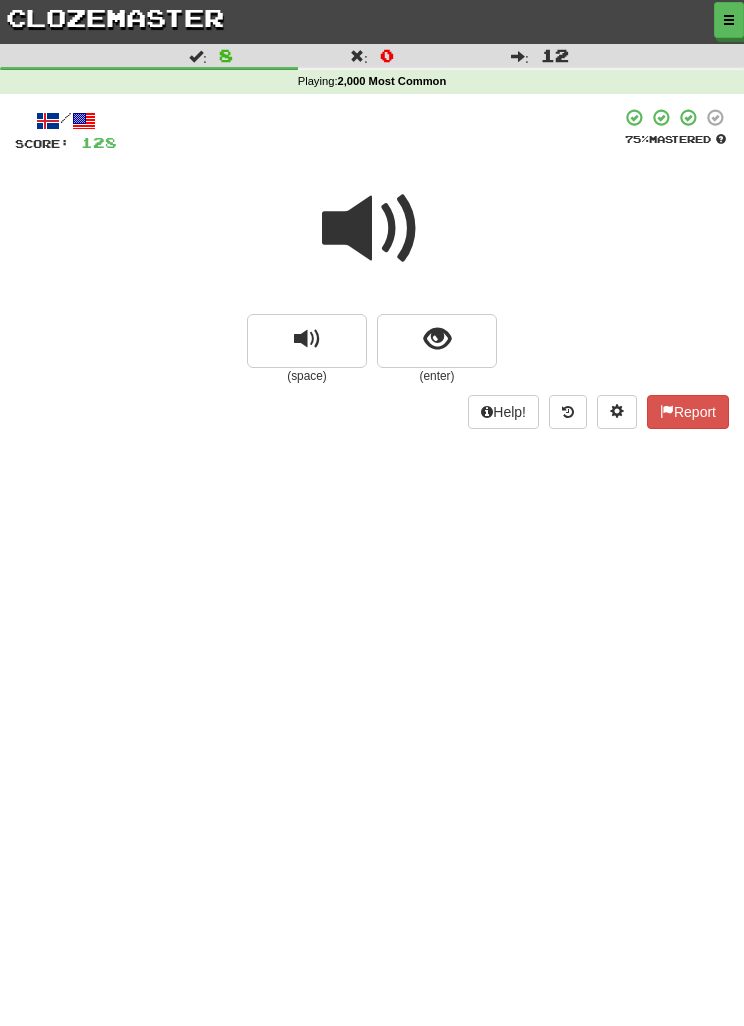 click at bounding box center [437, 339] 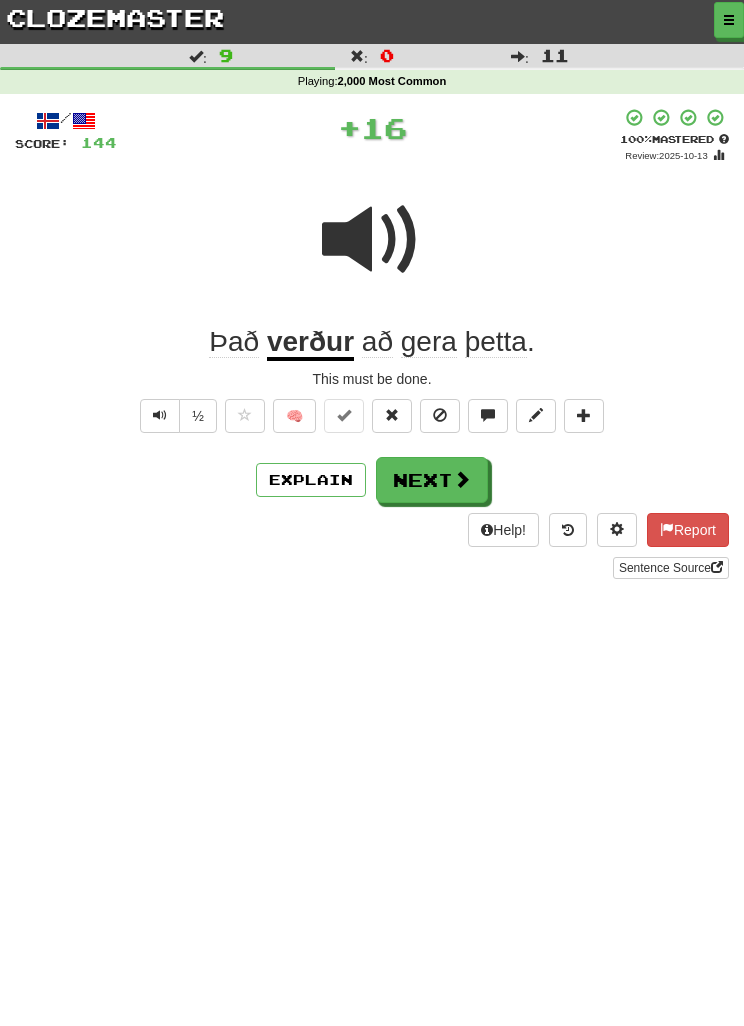 click on "Next" at bounding box center (432, 480) 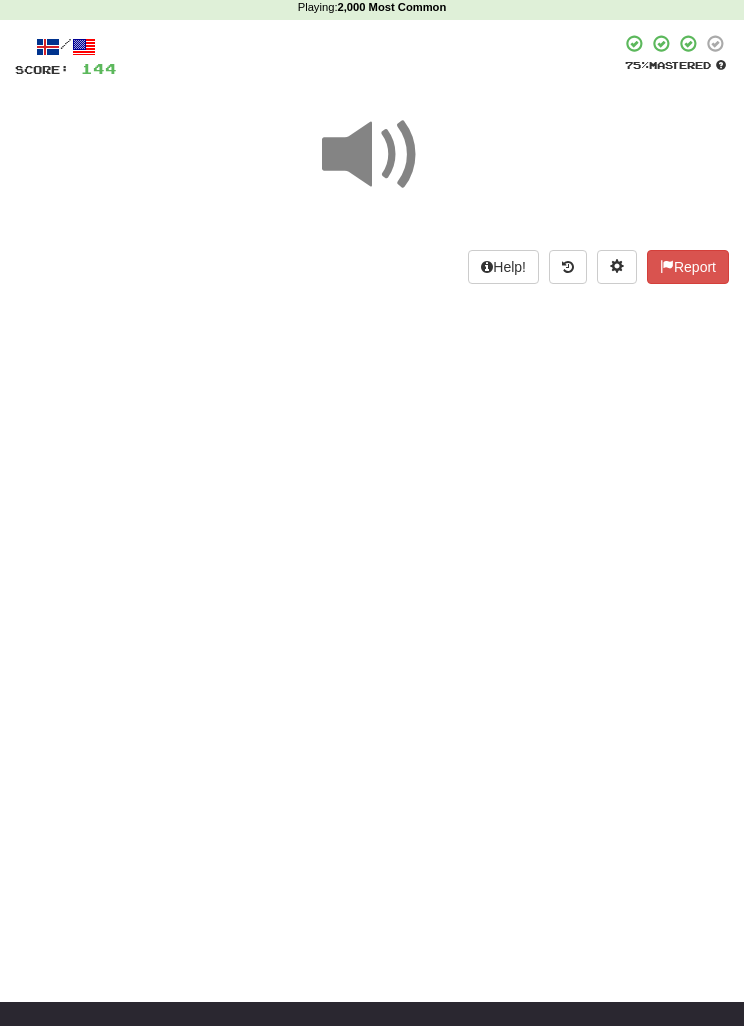 scroll, scrollTop: 0, scrollLeft: 0, axis: both 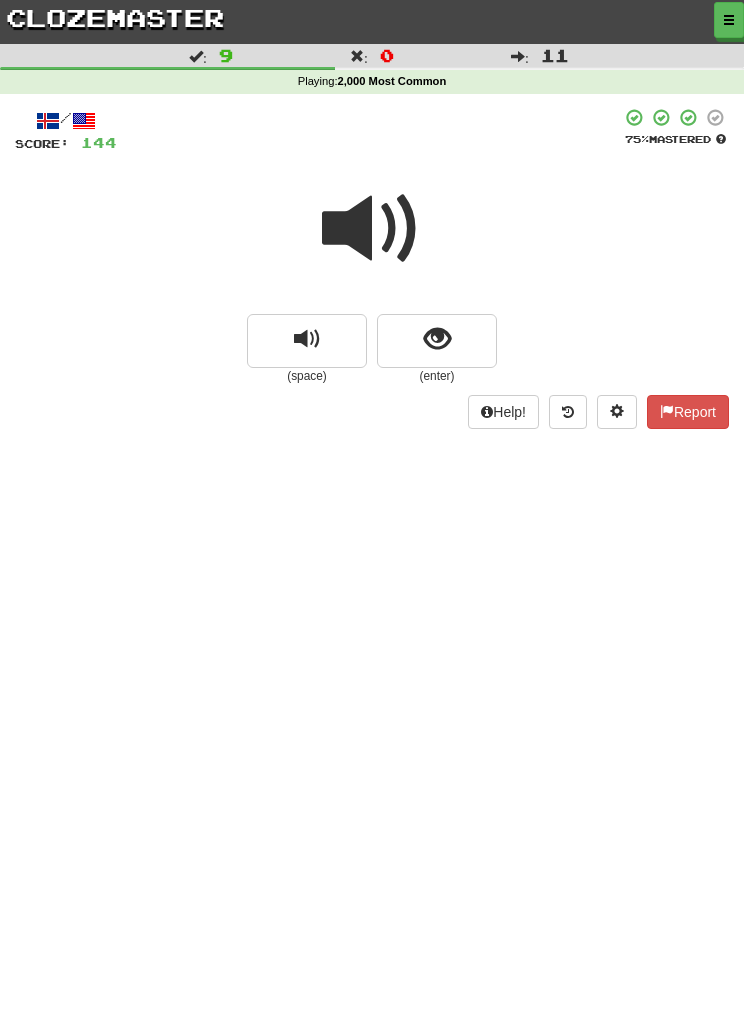 click at bounding box center (437, 339) 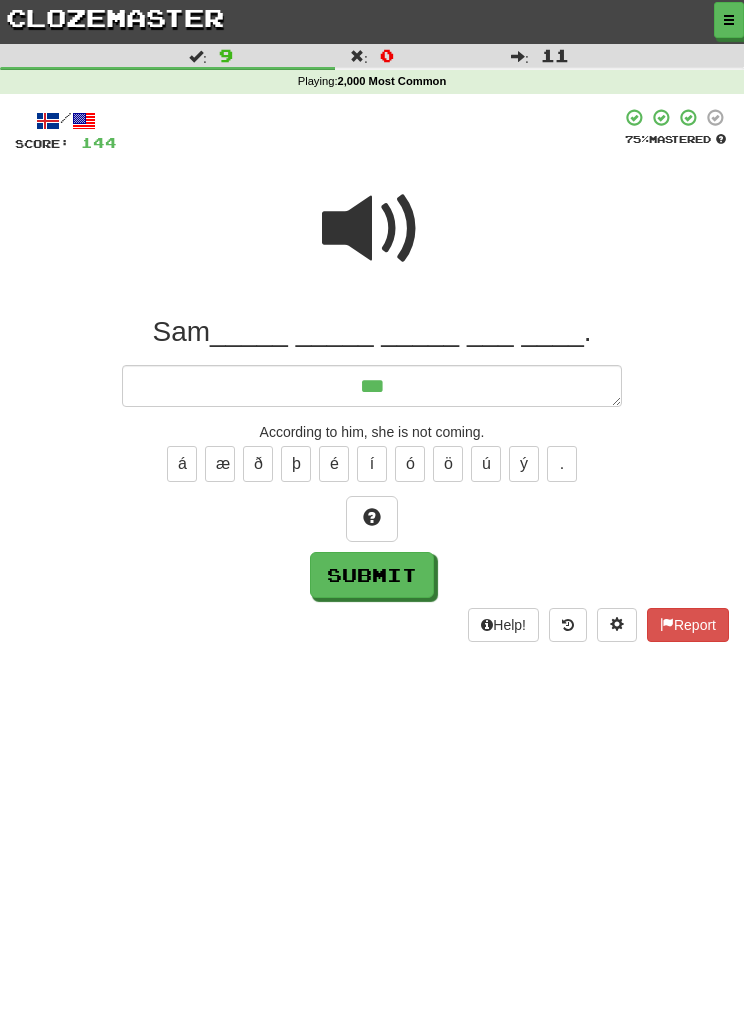 click at bounding box center [372, 229] 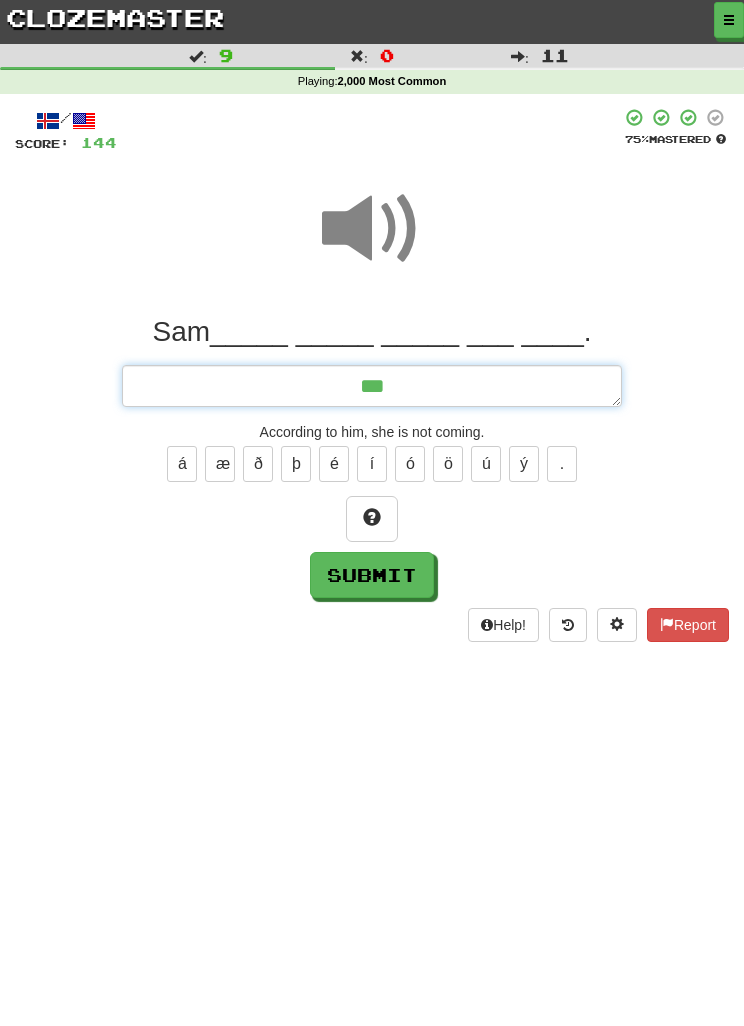 click on "***" at bounding box center [372, 386] 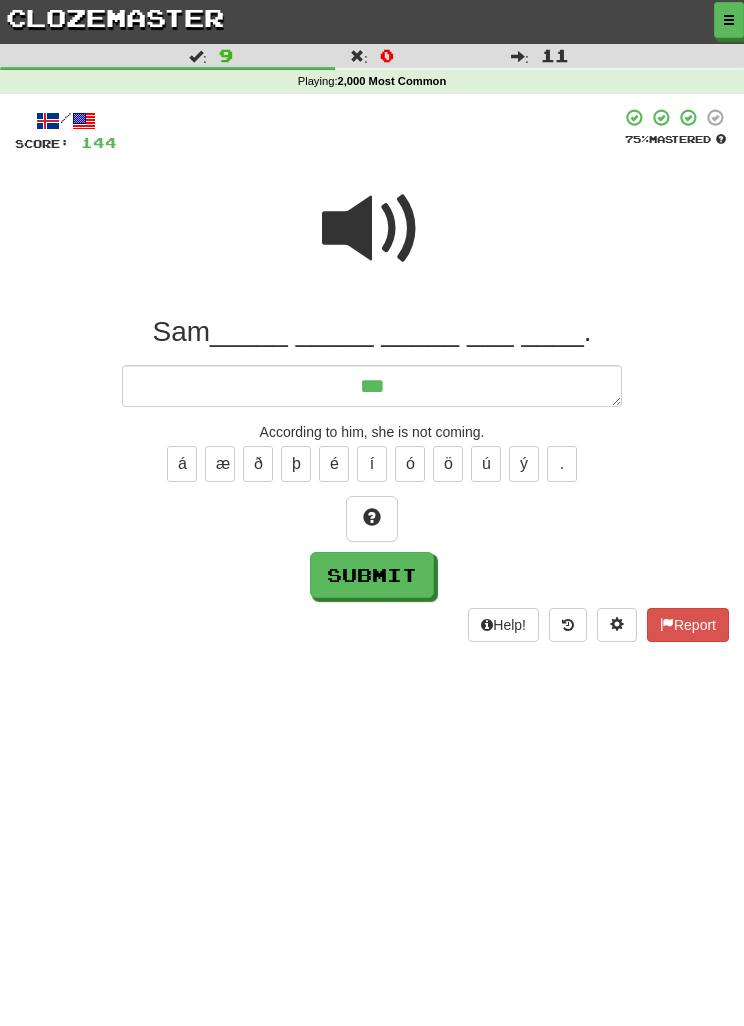 click at bounding box center [372, 519] 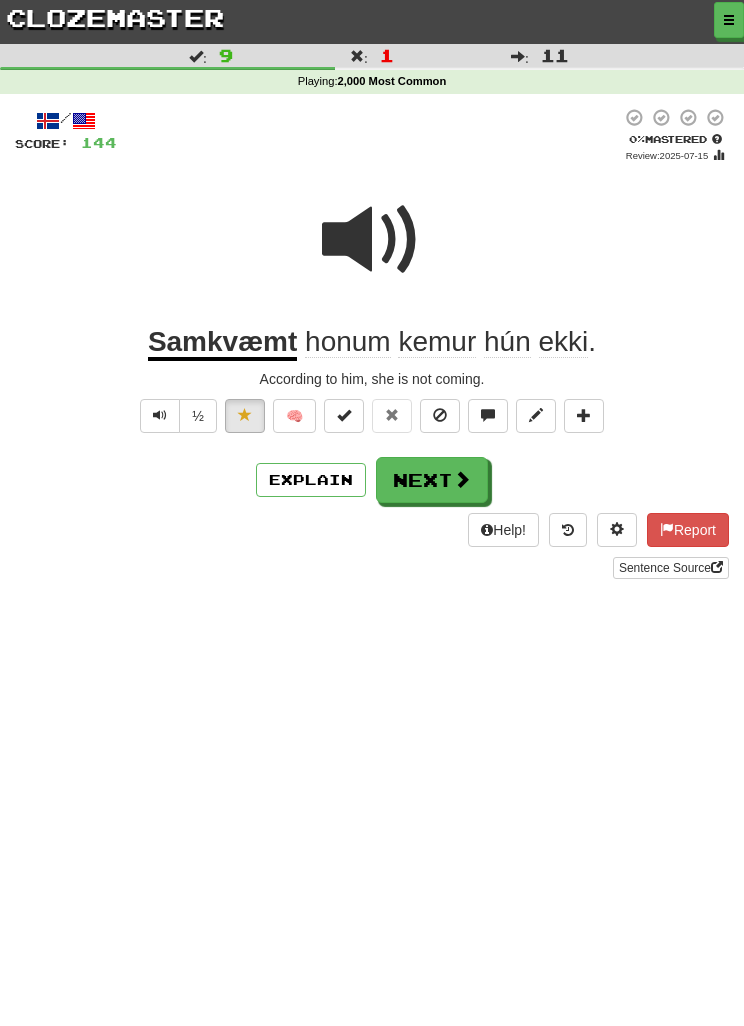 click on "Next" at bounding box center [432, 480] 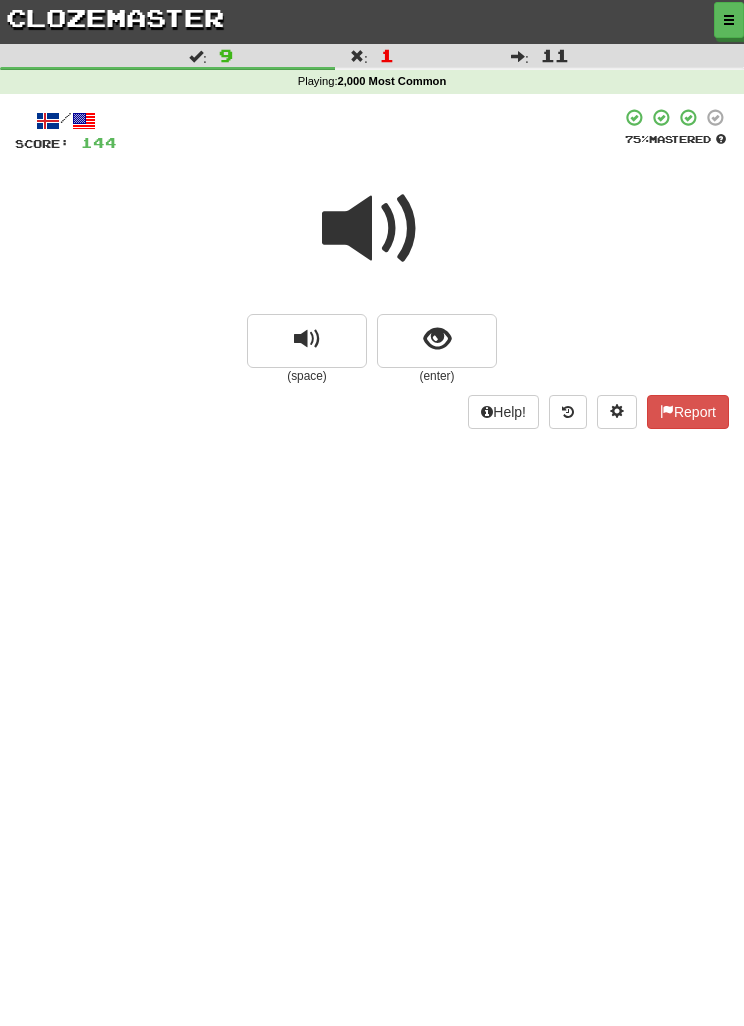 click at bounding box center [372, 229] 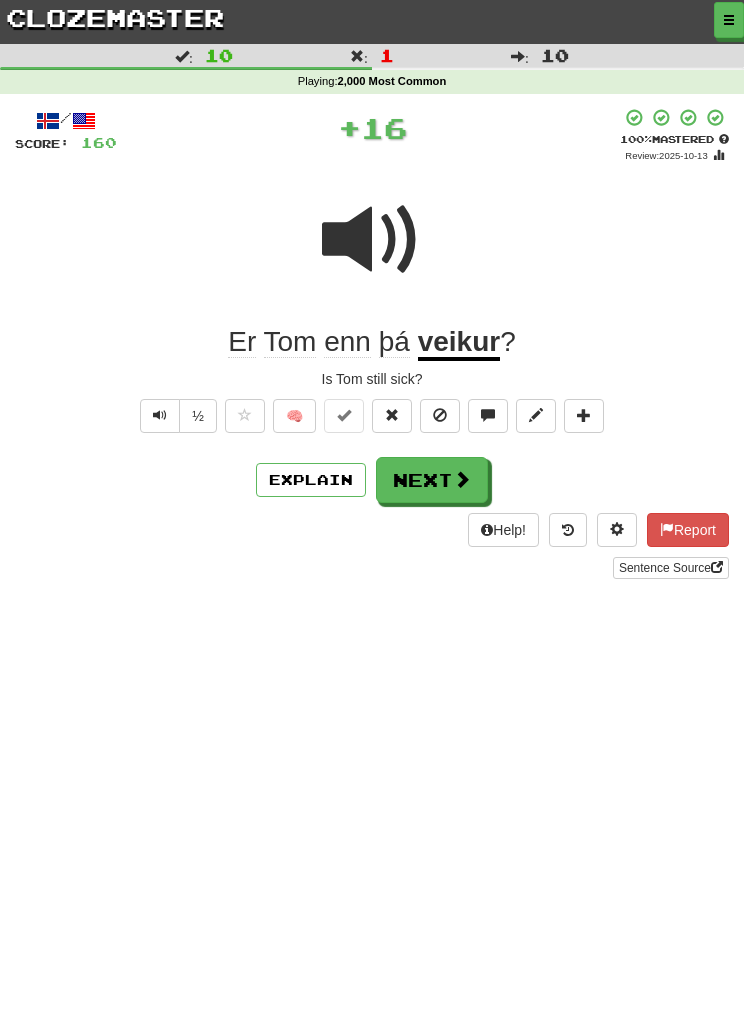 click at bounding box center (462, 479) 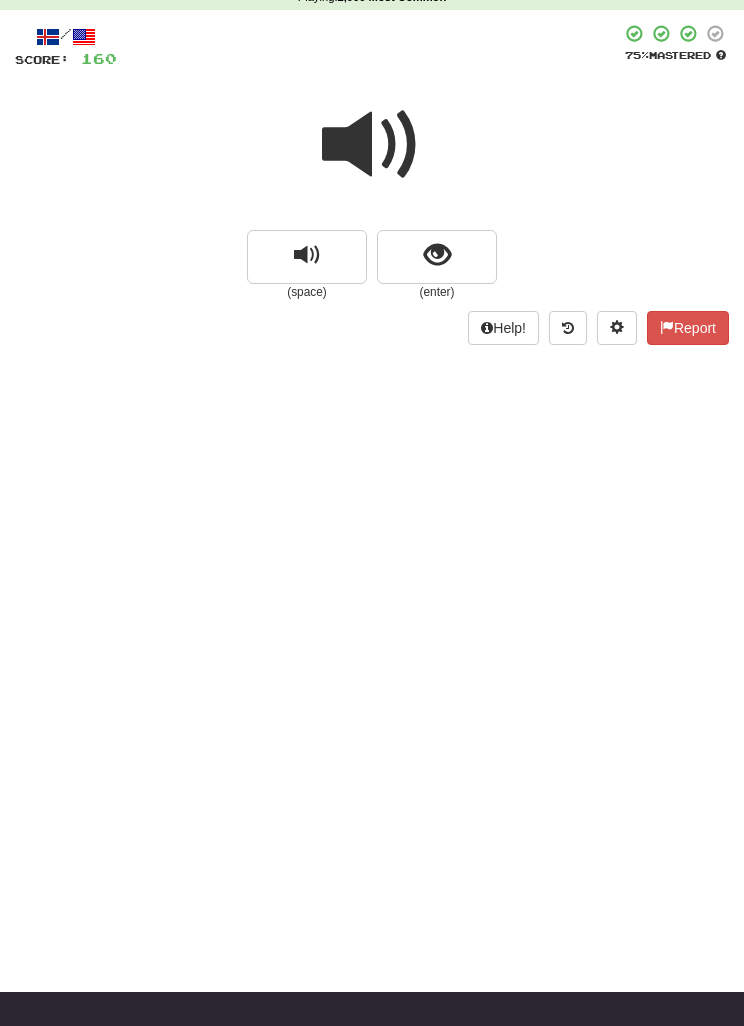 scroll, scrollTop: 0, scrollLeft: 0, axis: both 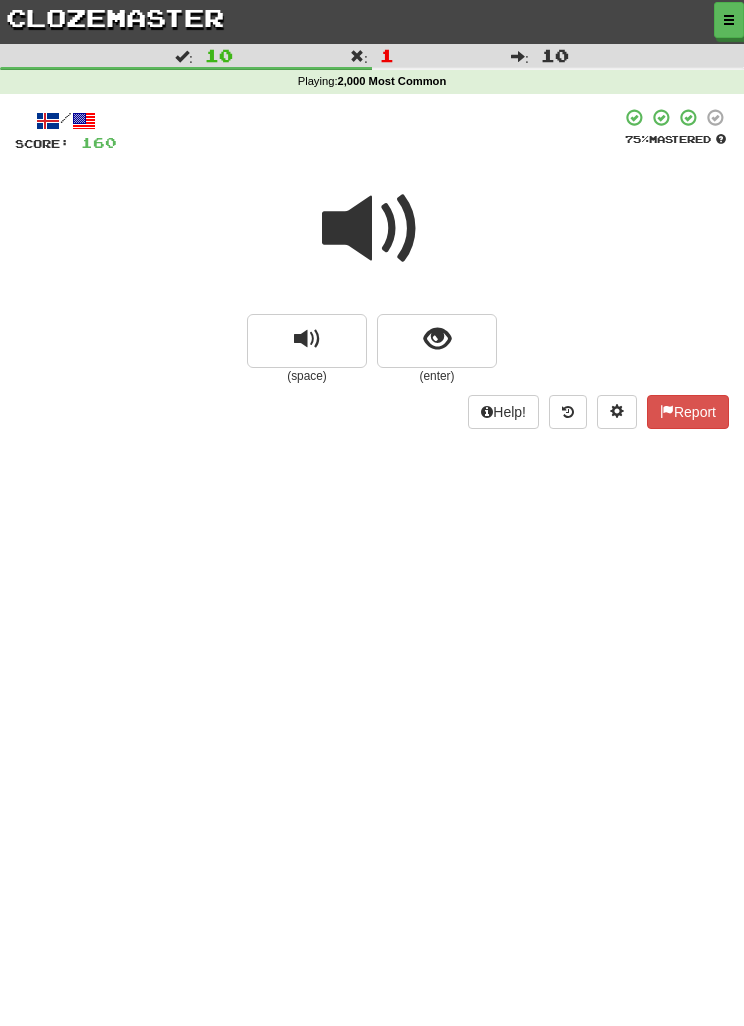 click at bounding box center [437, 341] 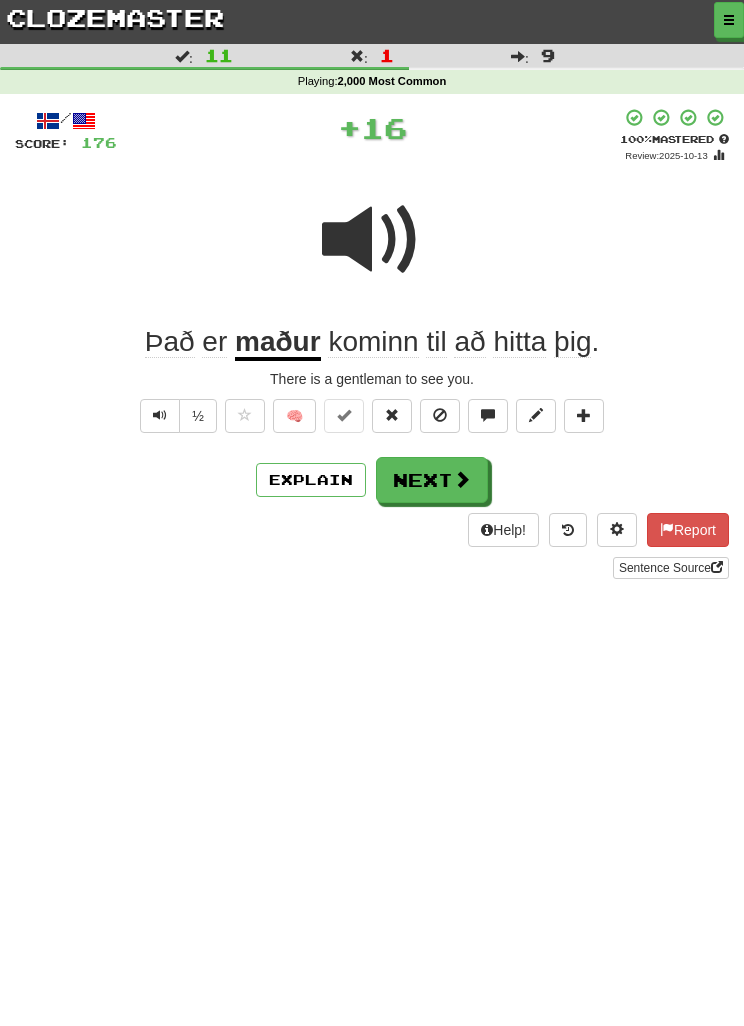click at bounding box center (462, 479) 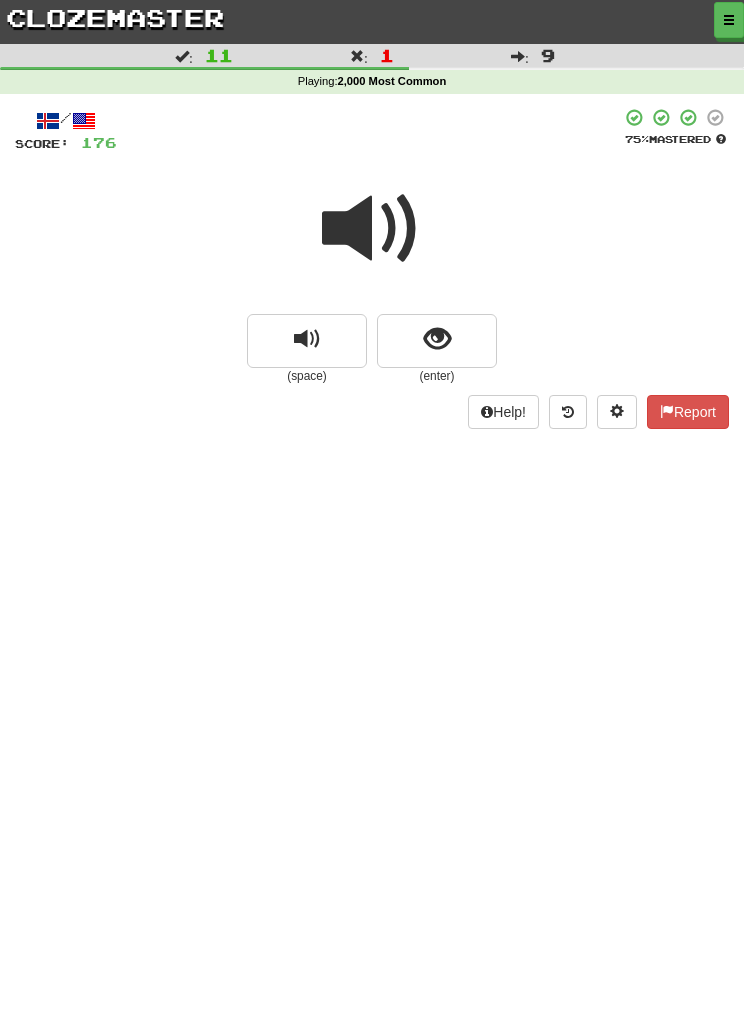 click at bounding box center [372, 229] 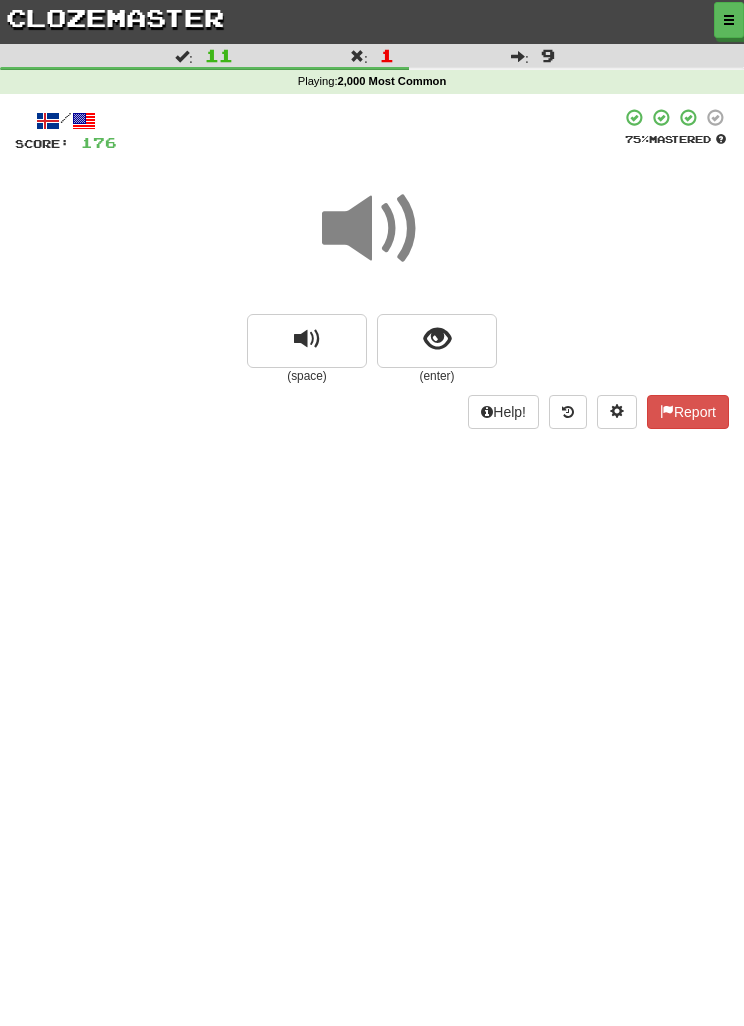 click at bounding box center (437, 341) 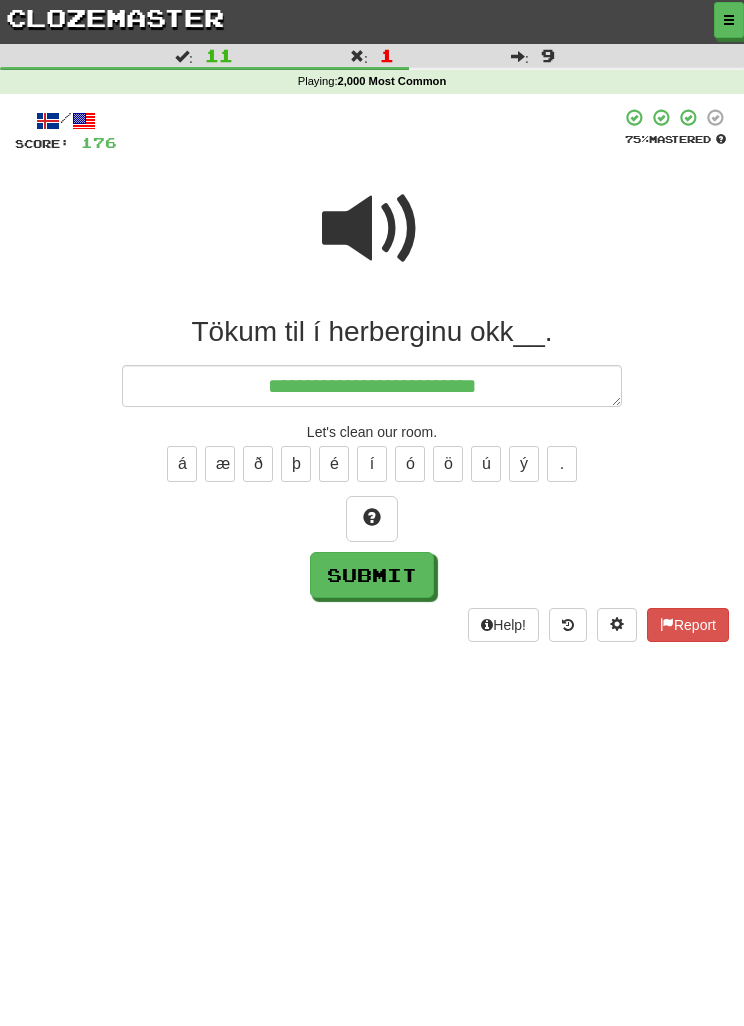 click at bounding box center [372, 229] 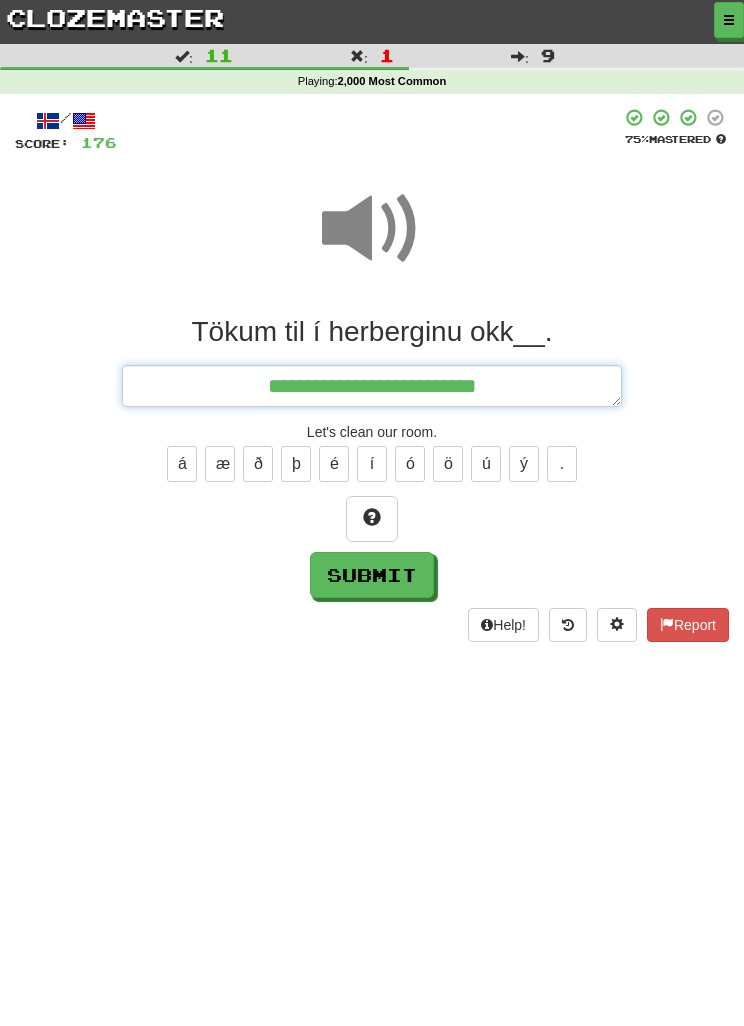 click on "**********" at bounding box center (372, 386) 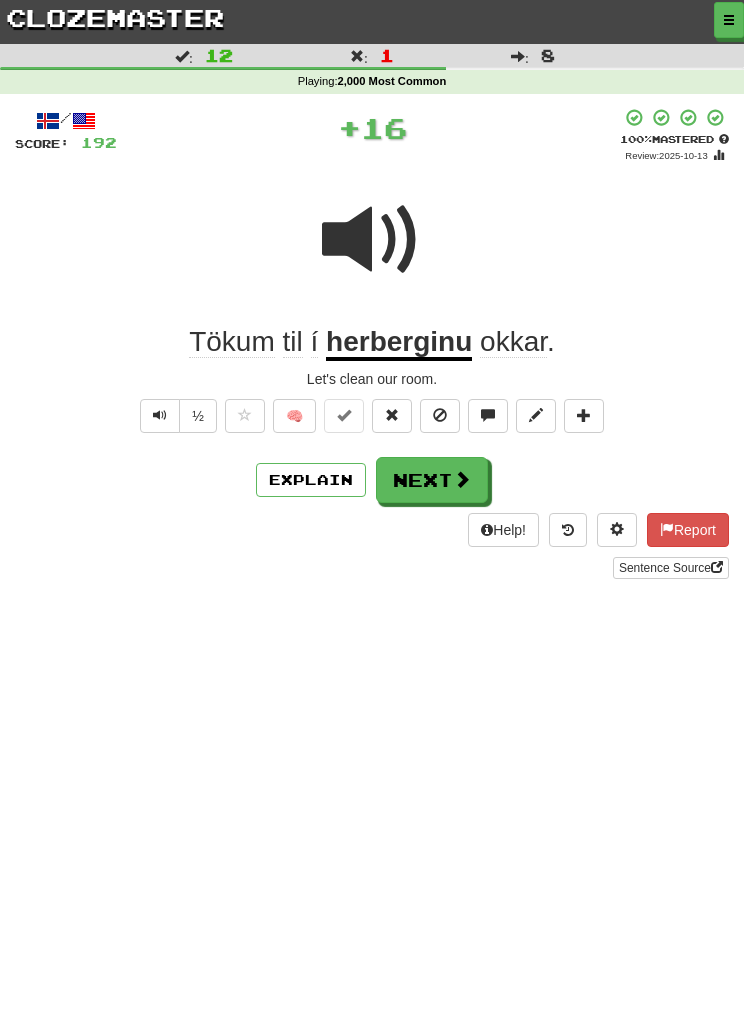 click on "Explain" at bounding box center [311, 480] 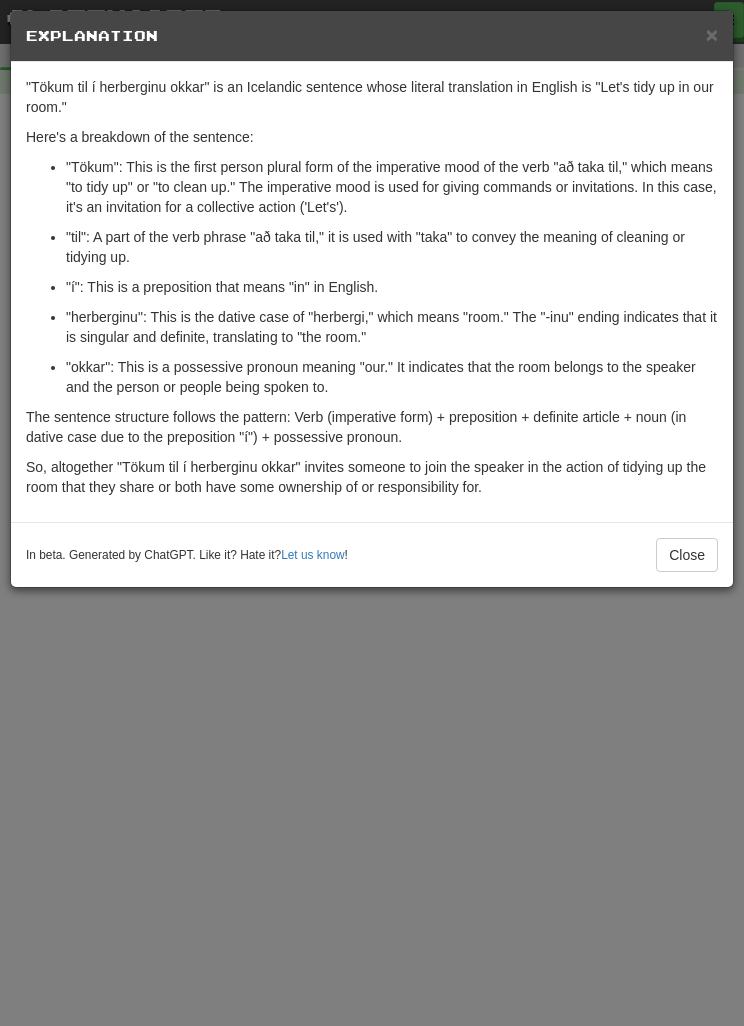 click on "In beta. Generated by ChatGPT. Like it? Hate it?  Let us know ! Close" at bounding box center (372, 554) 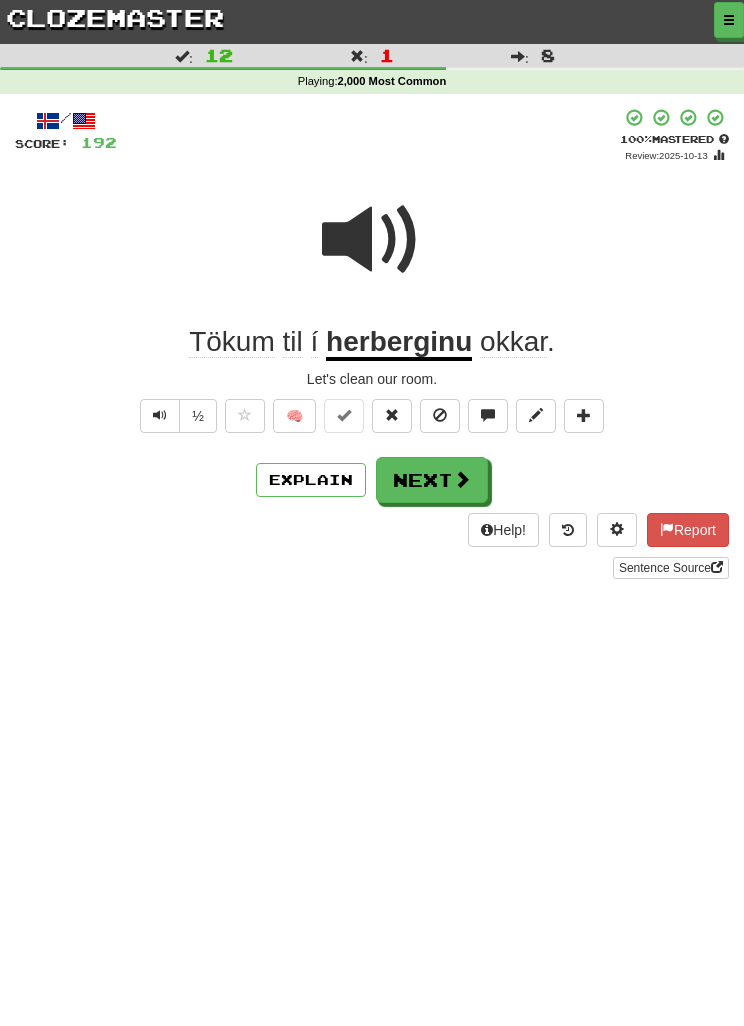 click at bounding box center [462, 479] 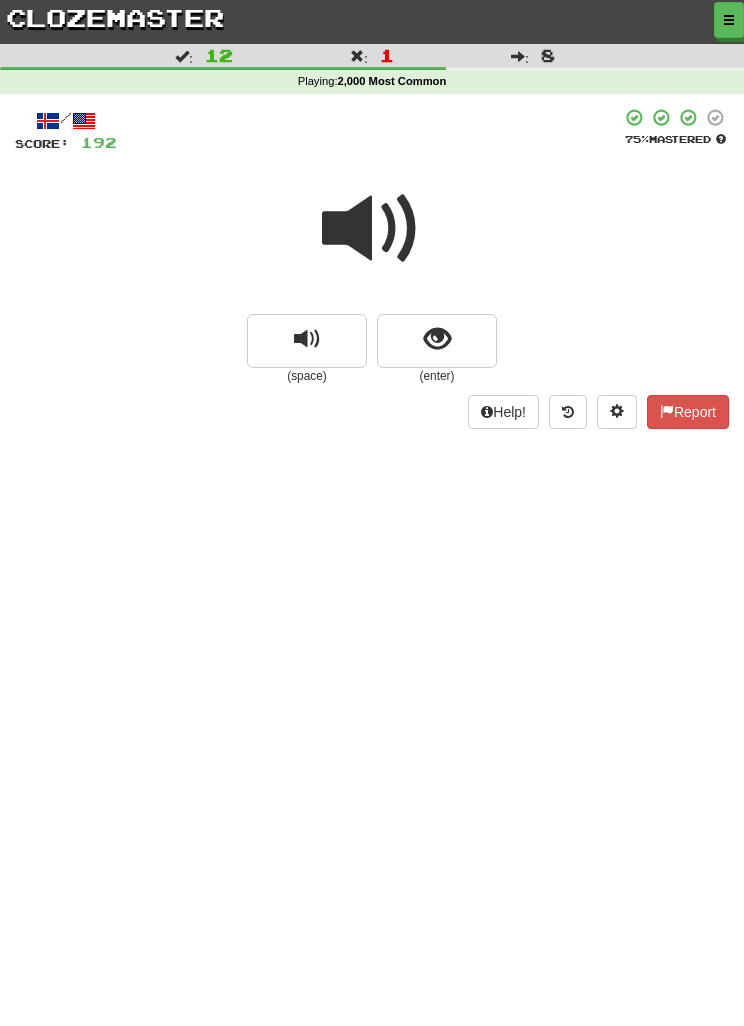 click at bounding box center (437, 339) 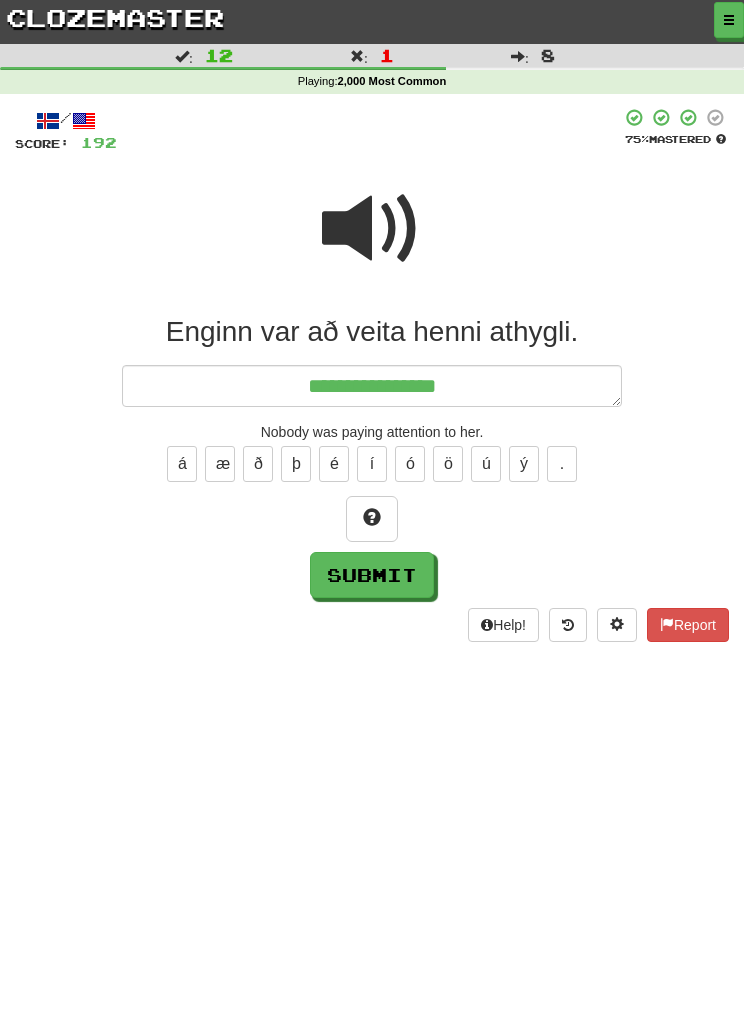click at bounding box center [372, 229] 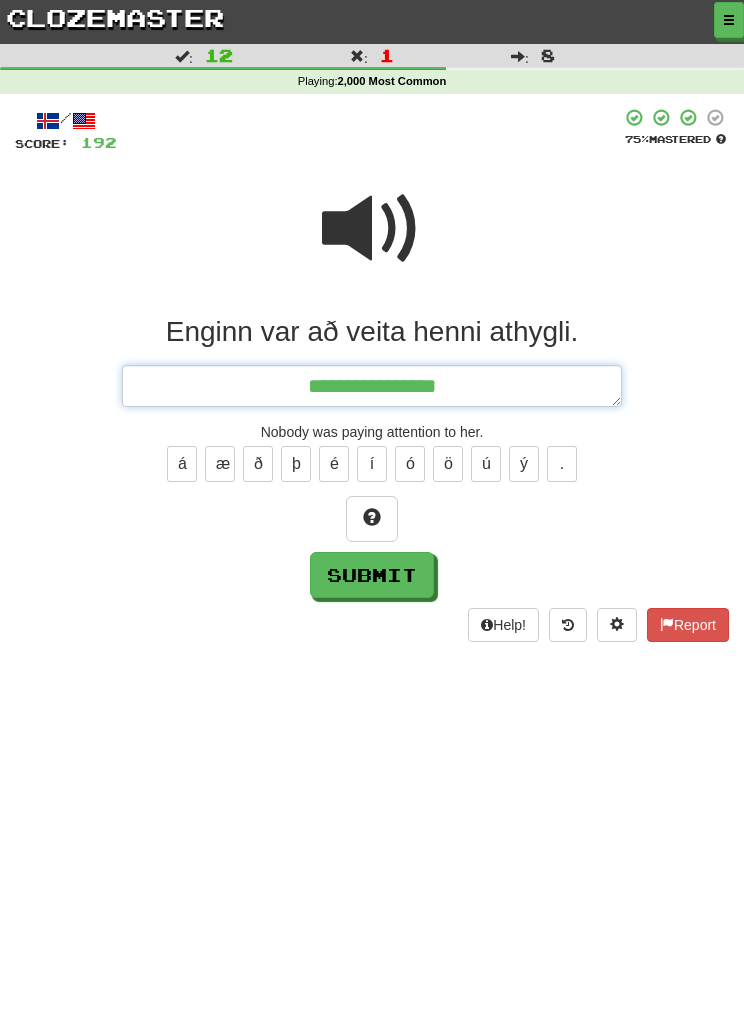 click on "**********" at bounding box center [372, 386] 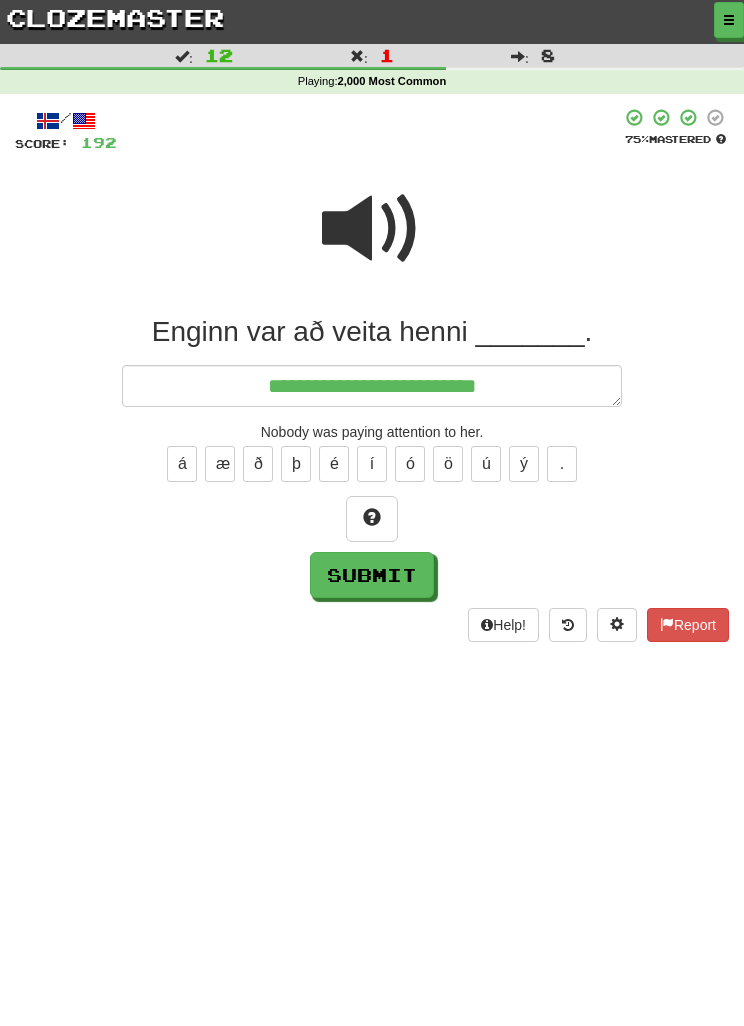 click at bounding box center (372, 229) 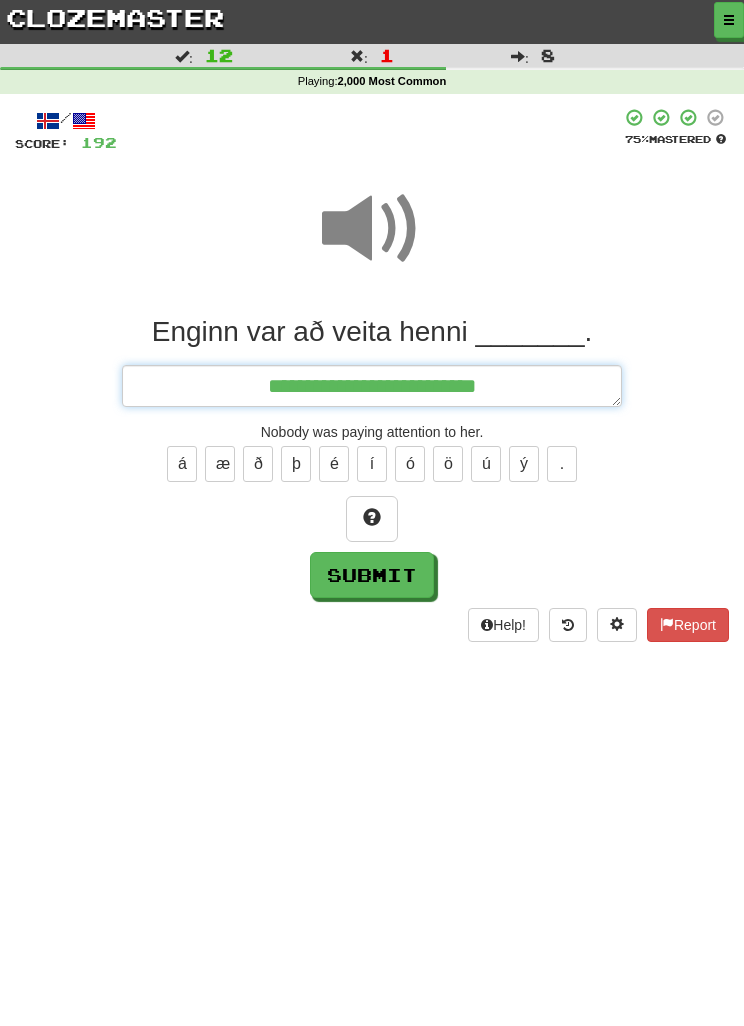 click on "**********" at bounding box center (372, 386) 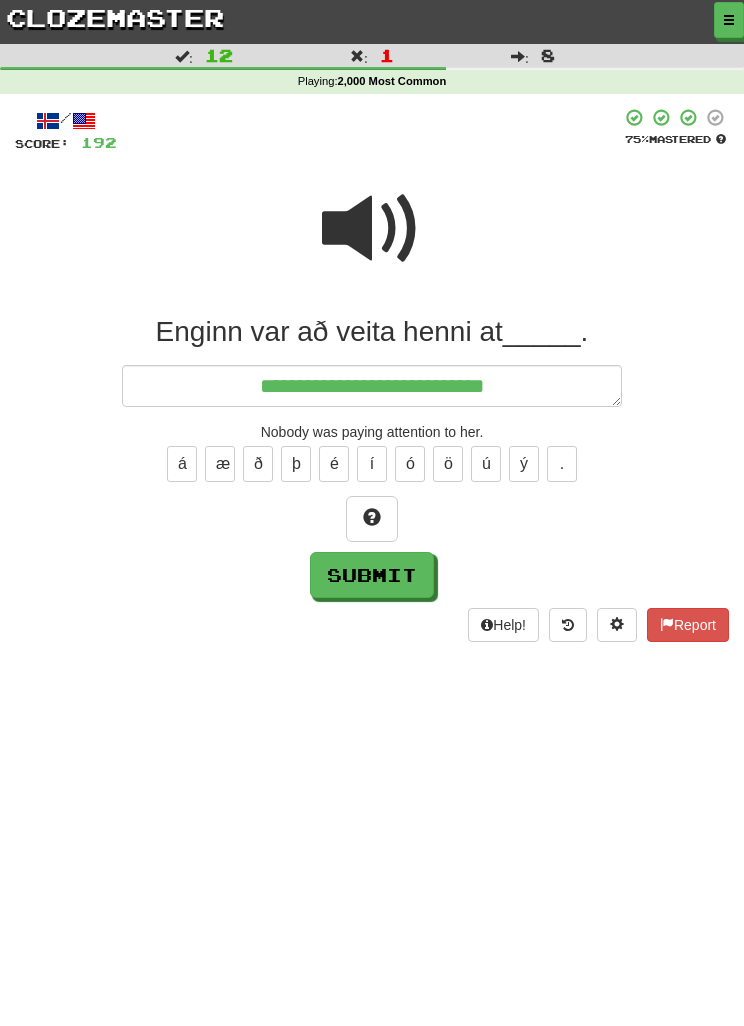 click at bounding box center [372, 229] 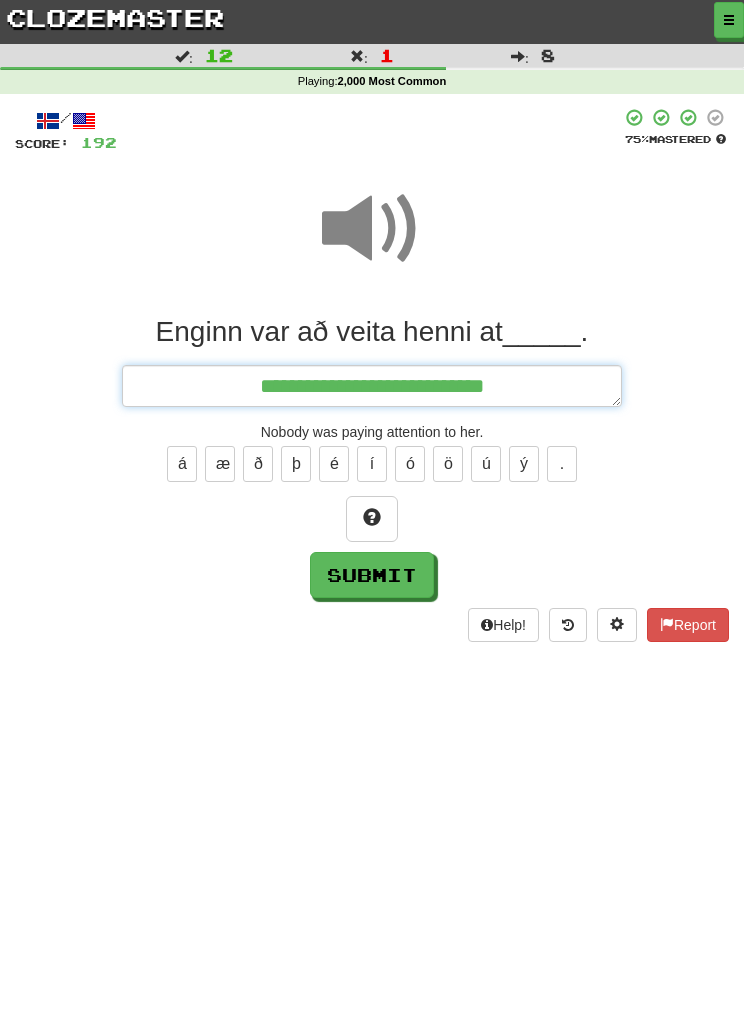 click on "**********" at bounding box center (372, 386) 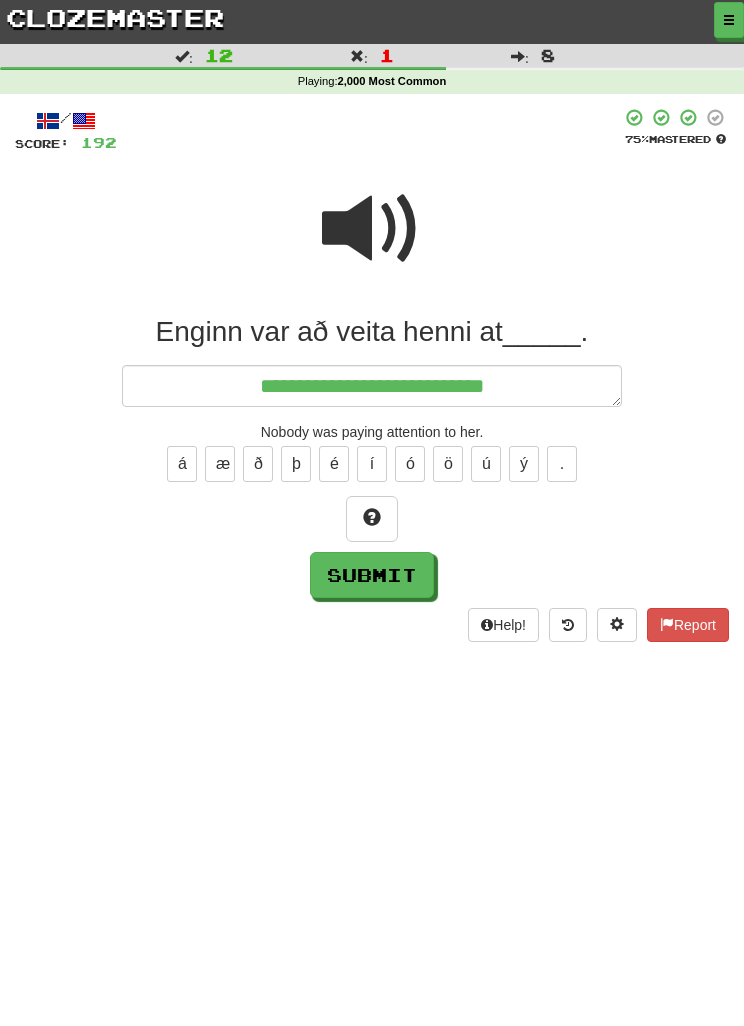 click at bounding box center [372, 519] 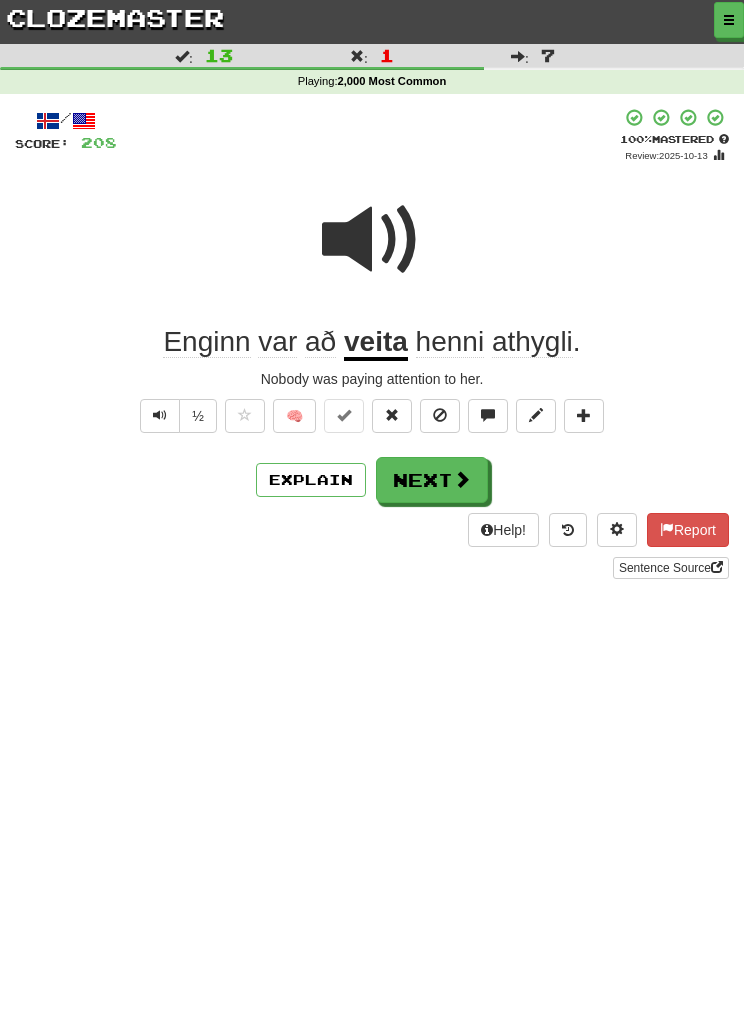 click on "athygli" at bounding box center [532, 342] 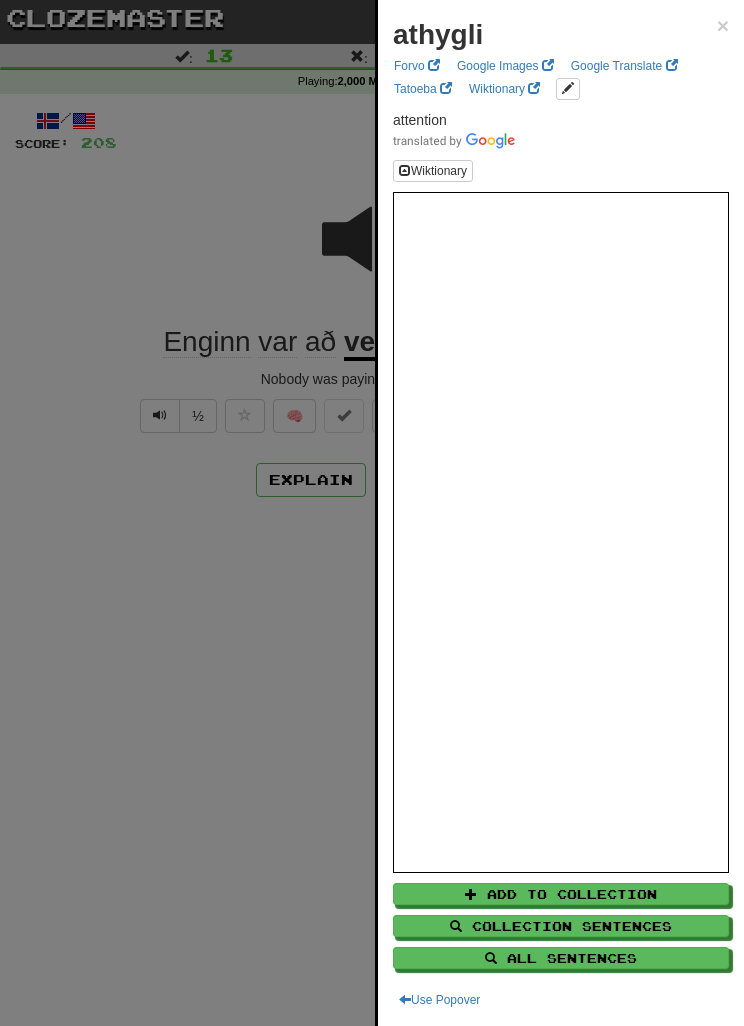 click at bounding box center [372, 513] 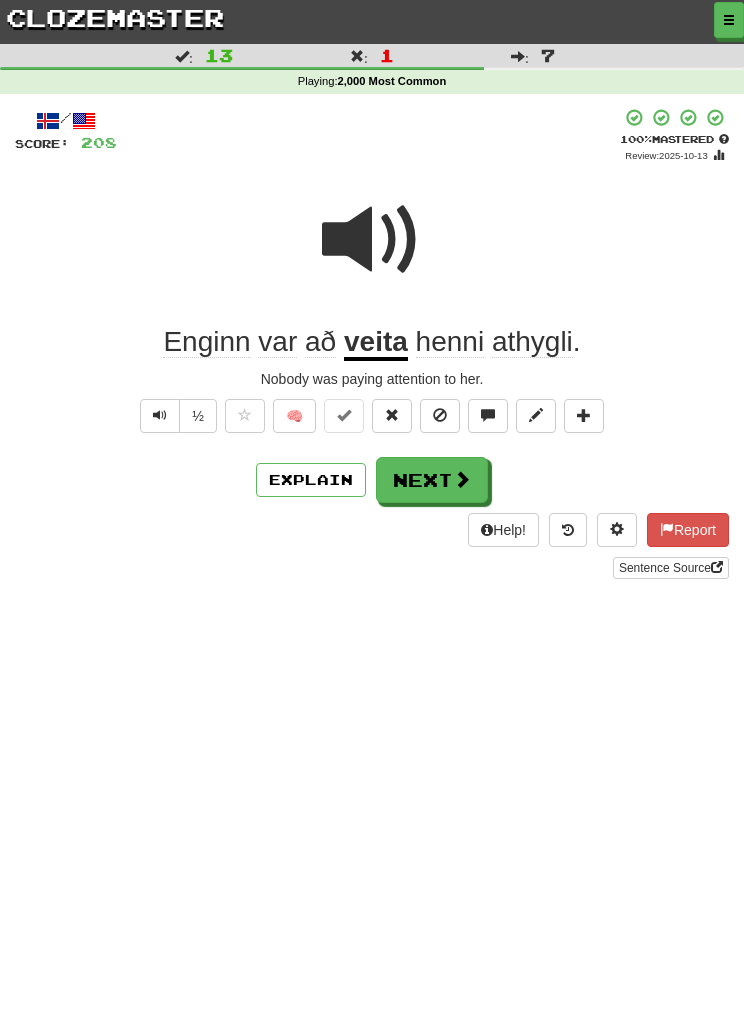 click on "Next" at bounding box center (432, 480) 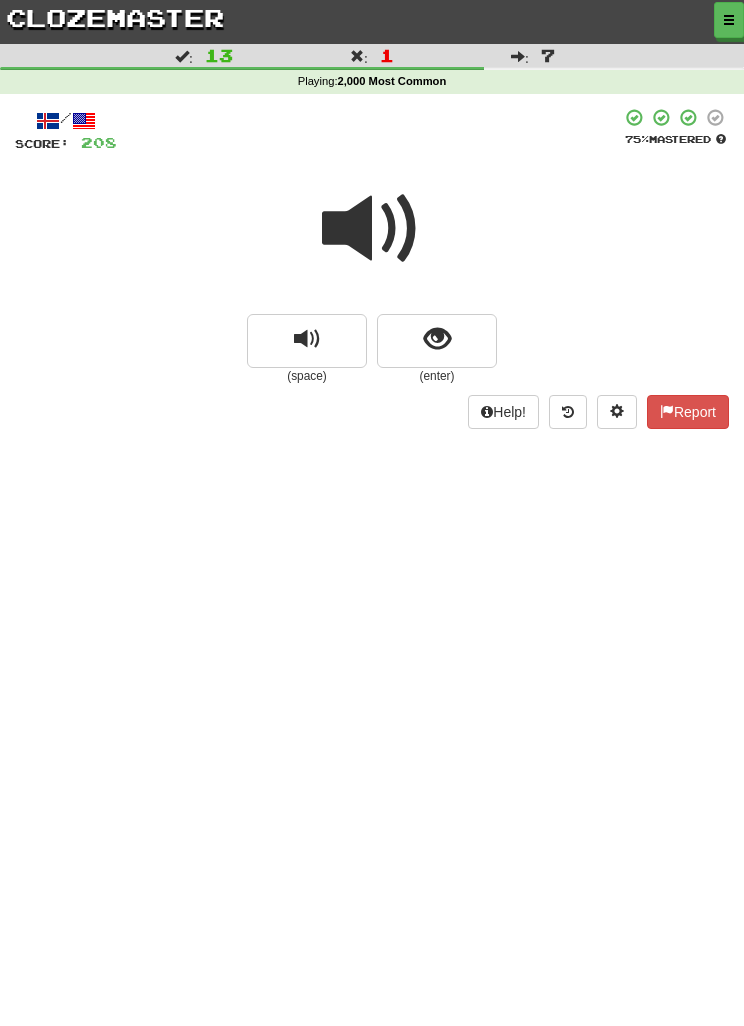click at bounding box center [437, 341] 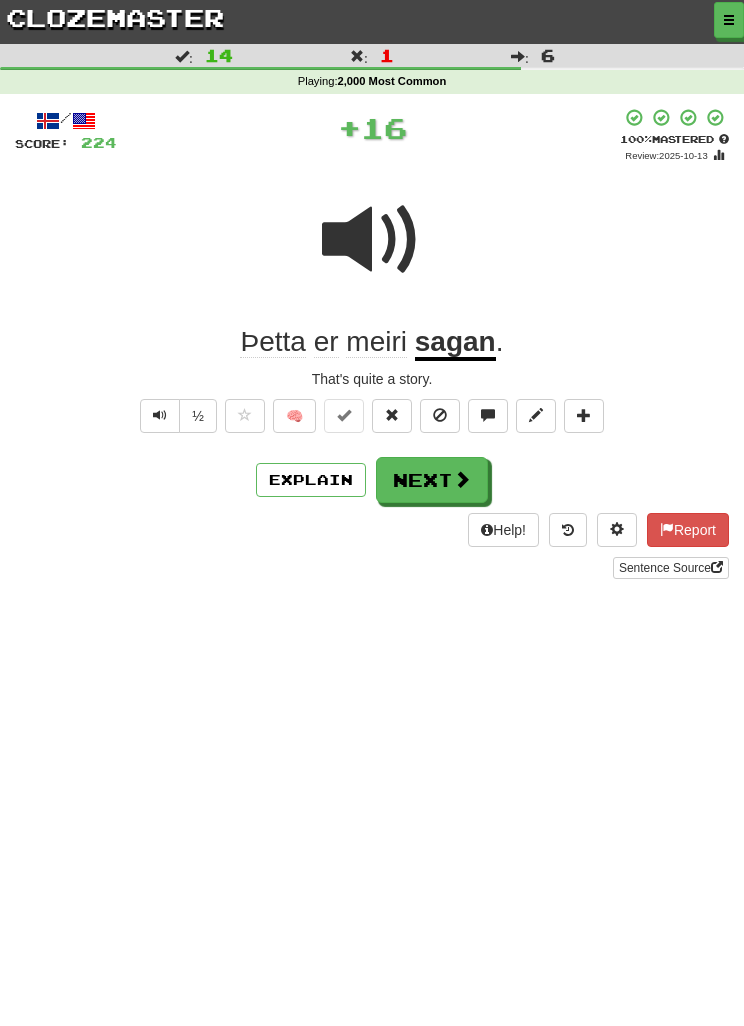 click on "Next" at bounding box center [432, 480] 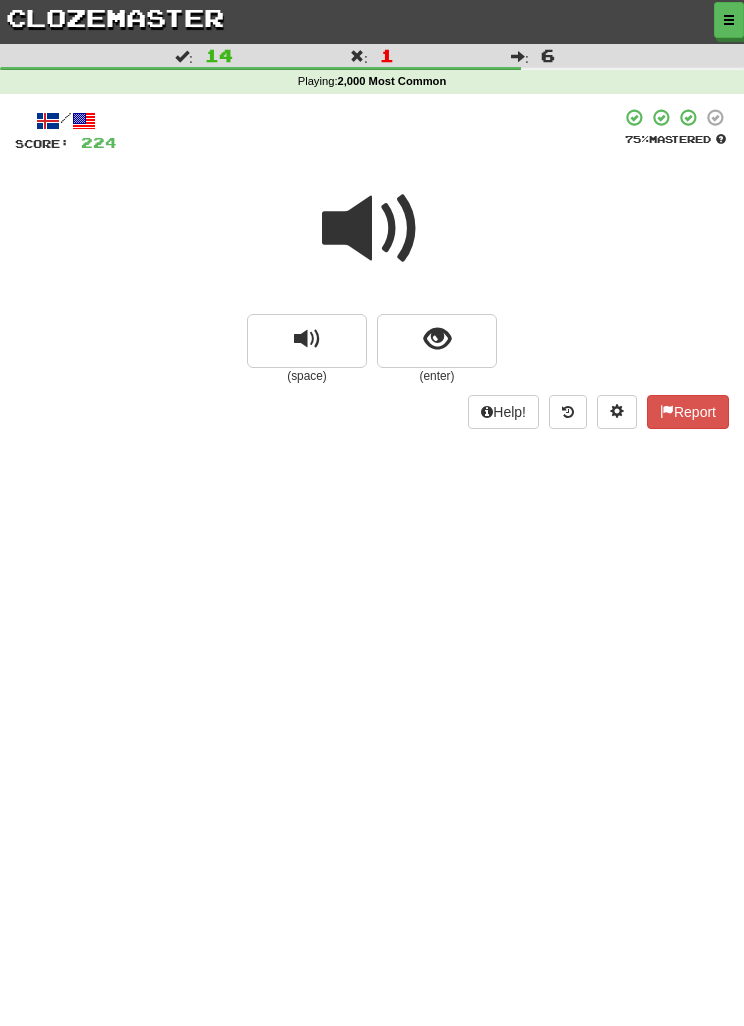 click at bounding box center (437, 341) 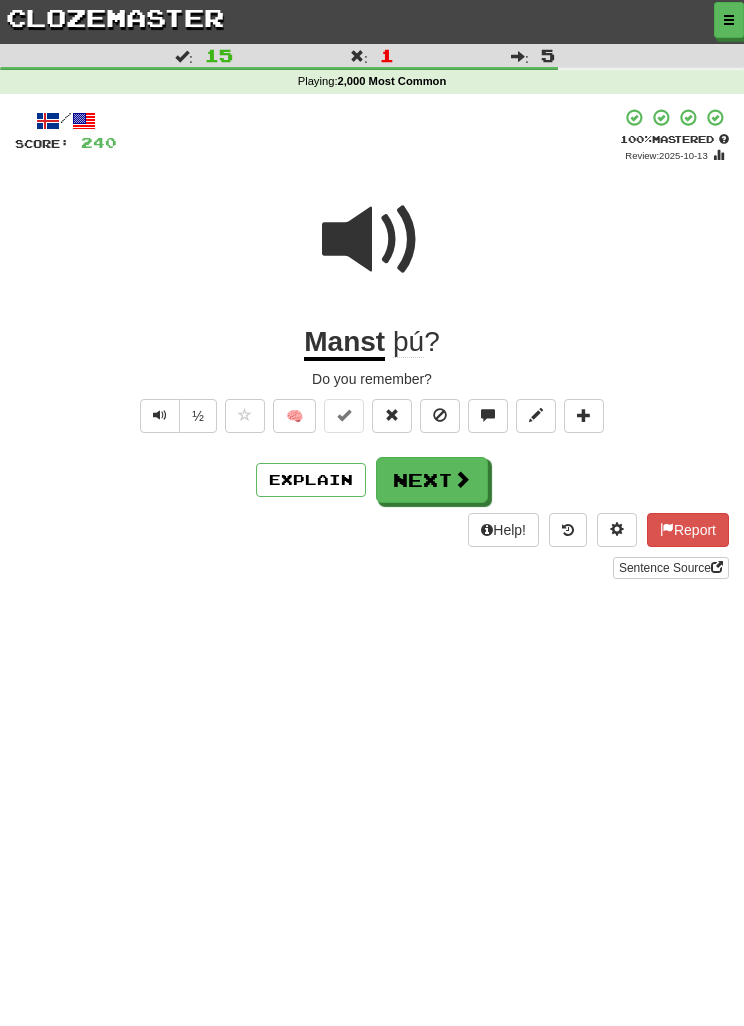 click on "Next" at bounding box center [432, 480] 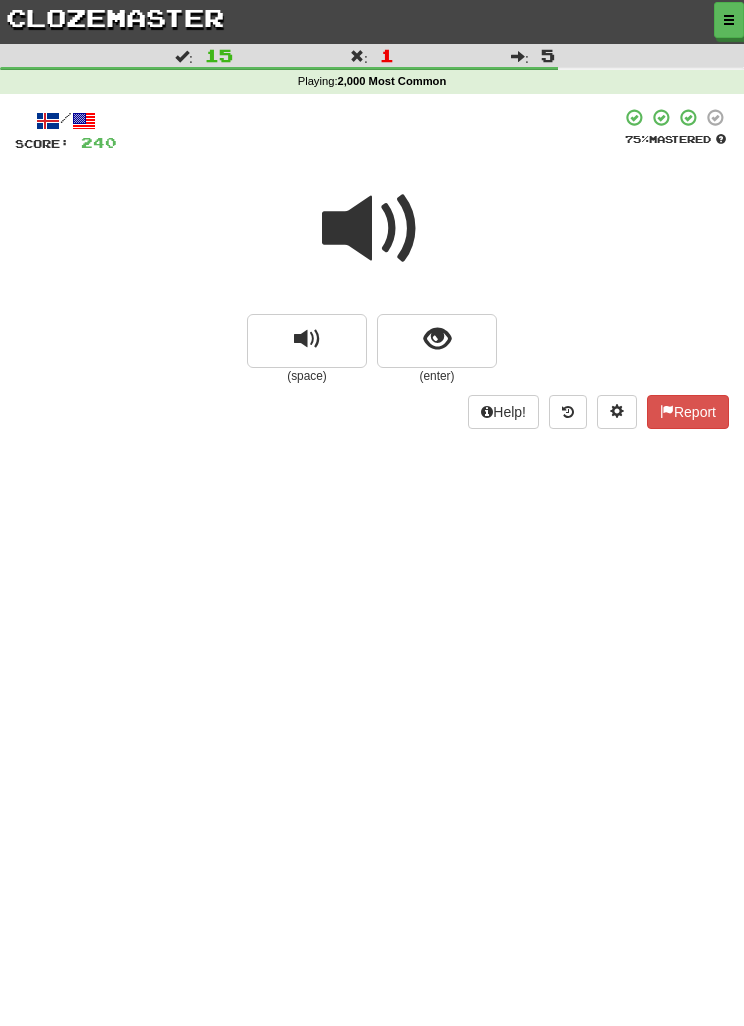 click at bounding box center (437, 341) 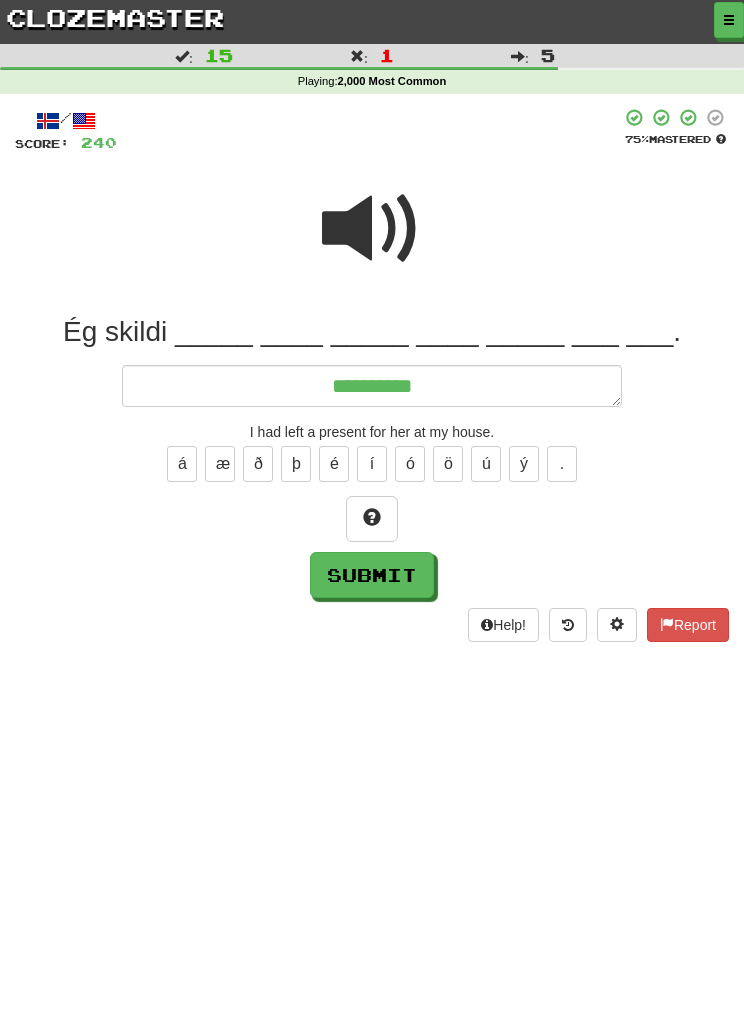 click at bounding box center (372, 229) 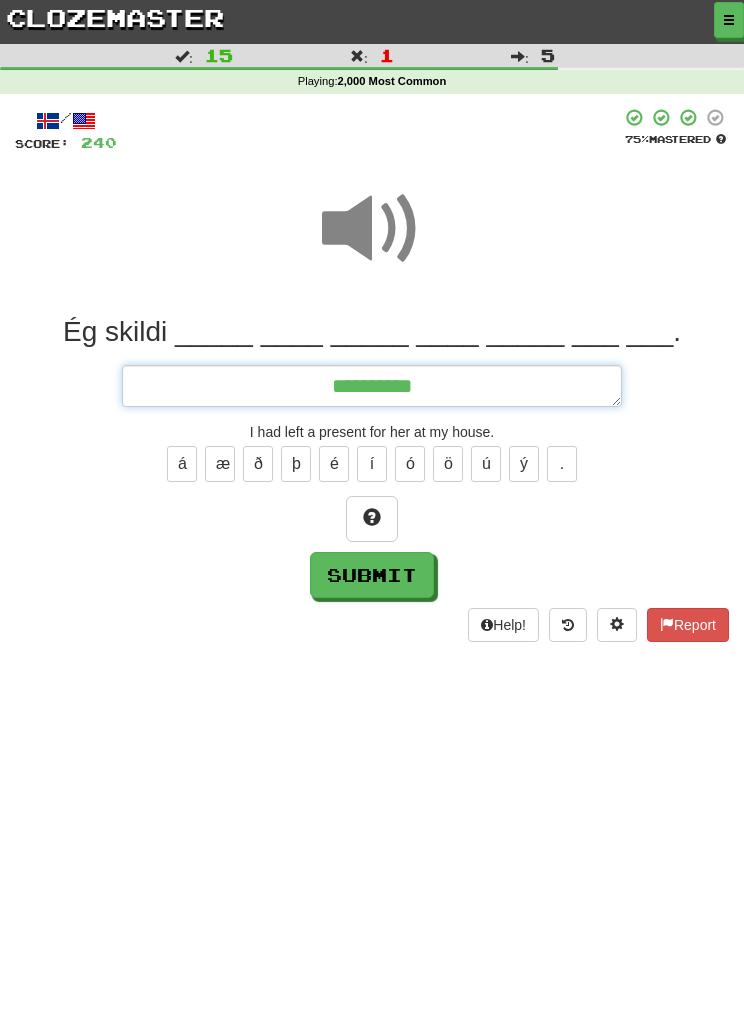 click on "*********" at bounding box center [372, 386] 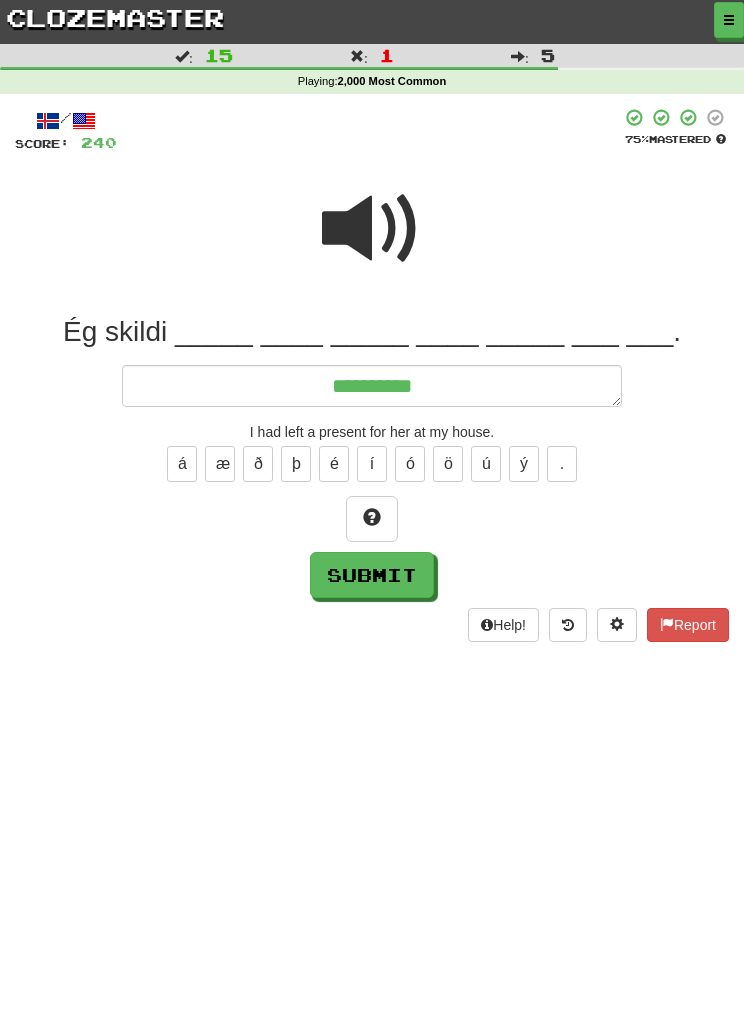 click at bounding box center (372, 229) 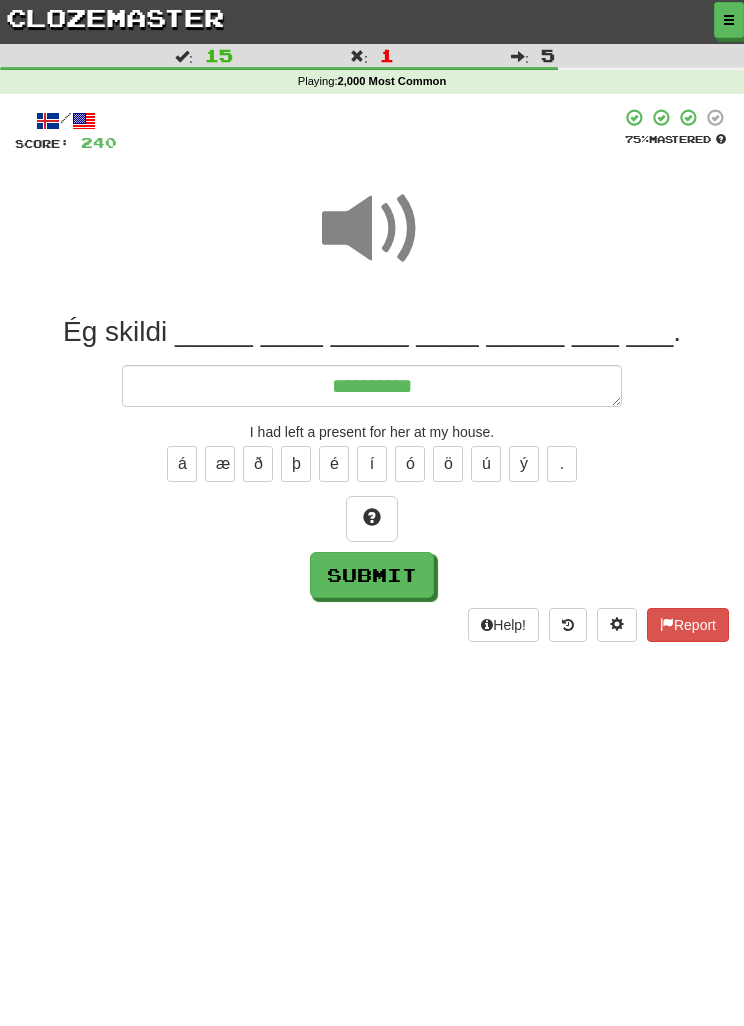 click at bounding box center [372, 229] 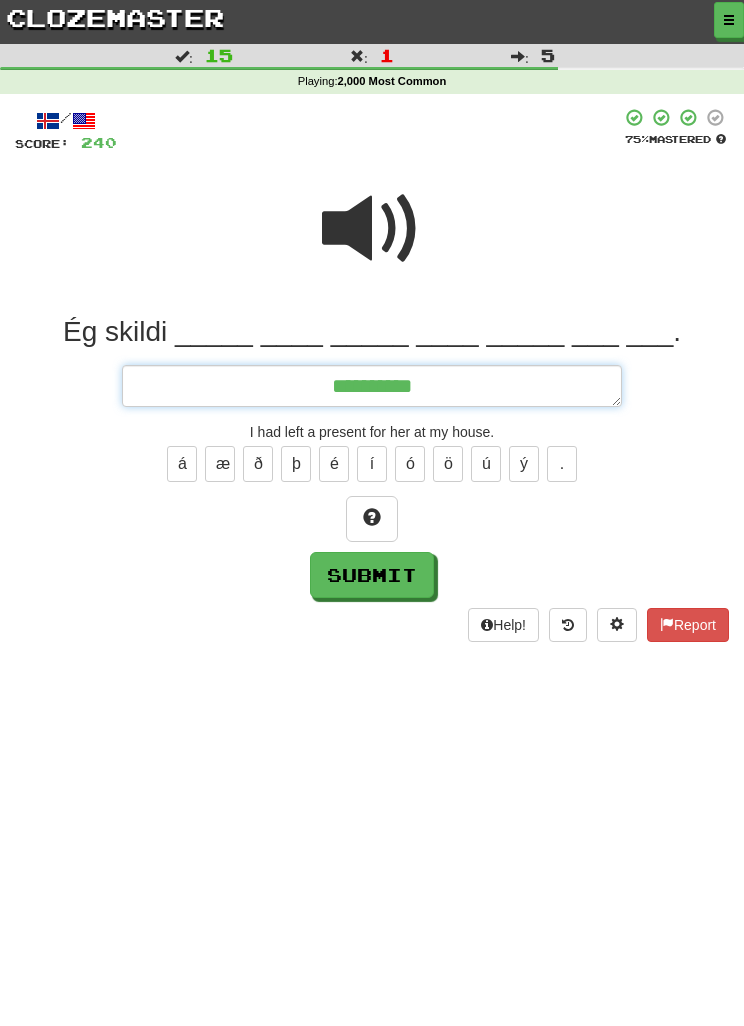 click on "*********" at bounding box center [372, 386] 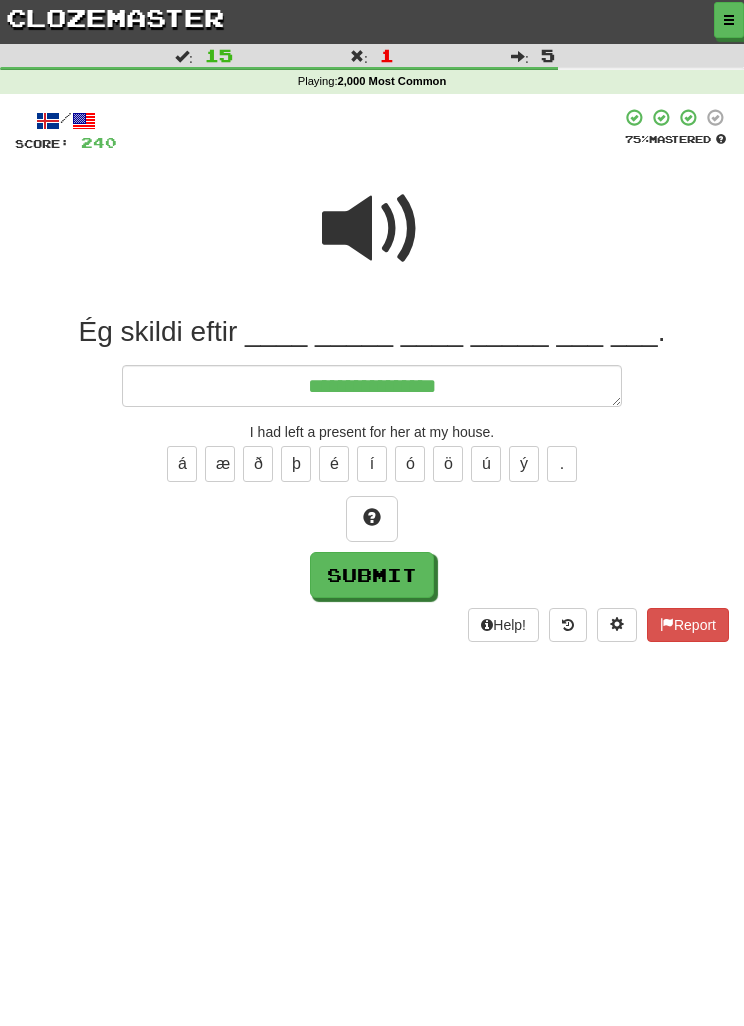click at bounding box center [372, 229] 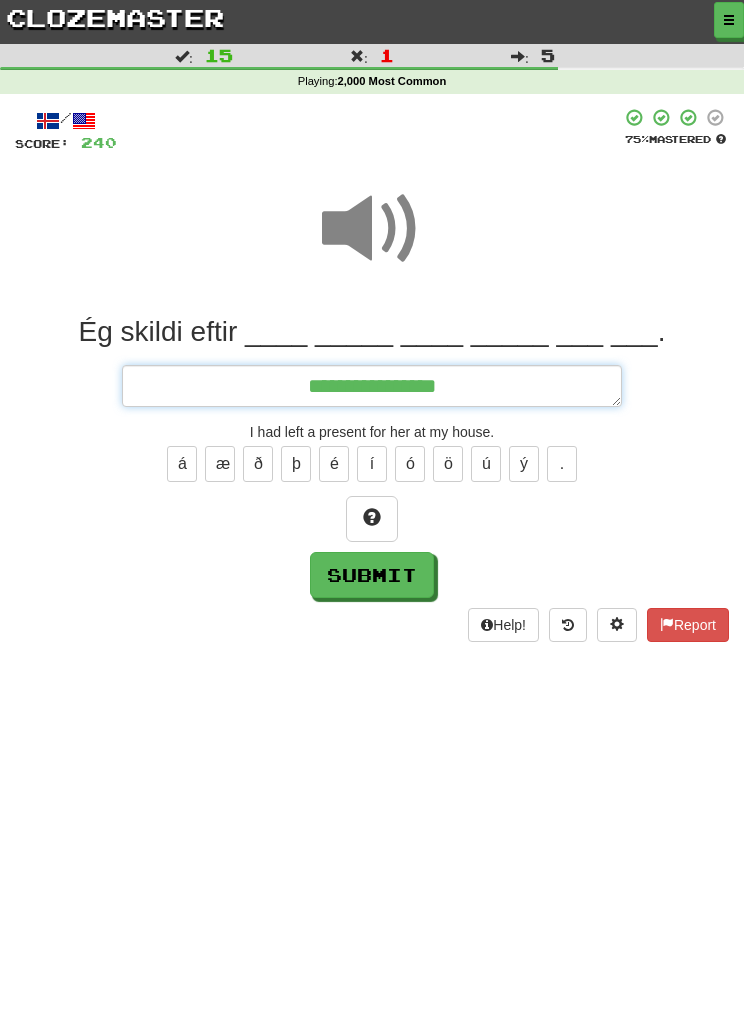 click on "**********" at bounding box center [372, 386] 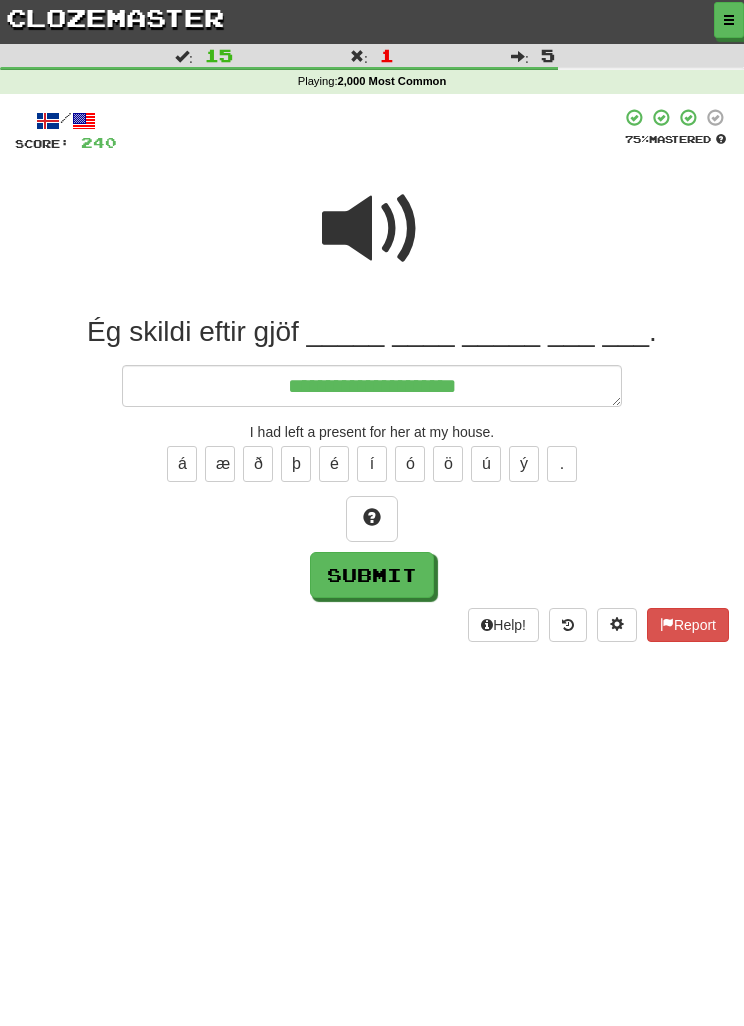 click at bounding box center [372, 229] 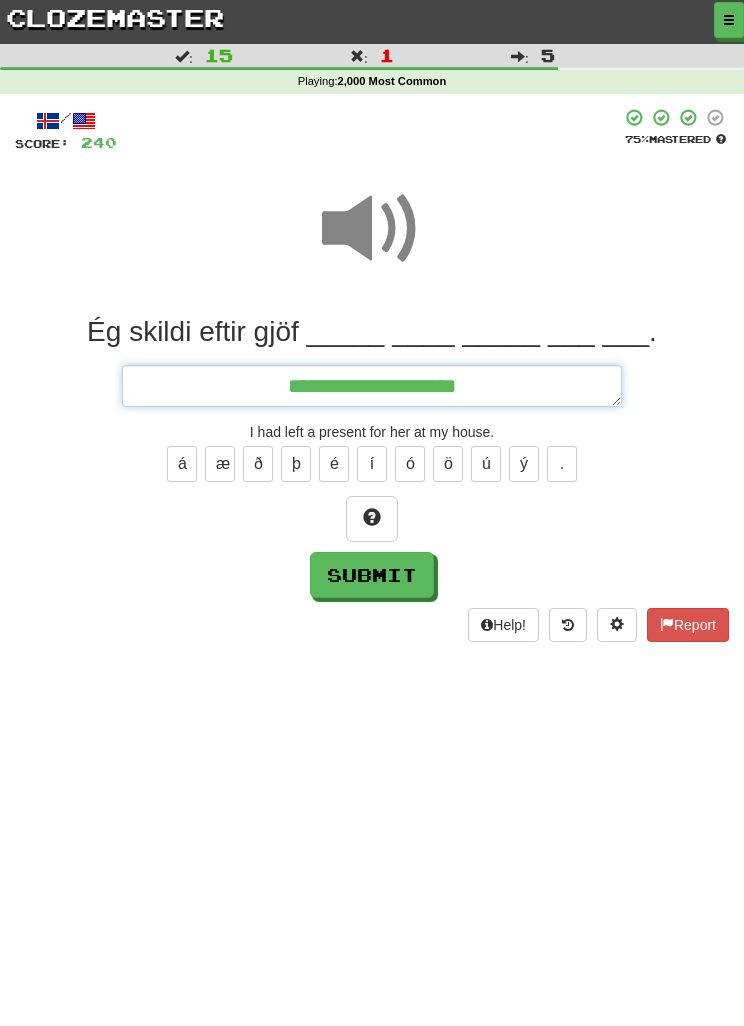 click on "**********" at bounding box center (372, 386) 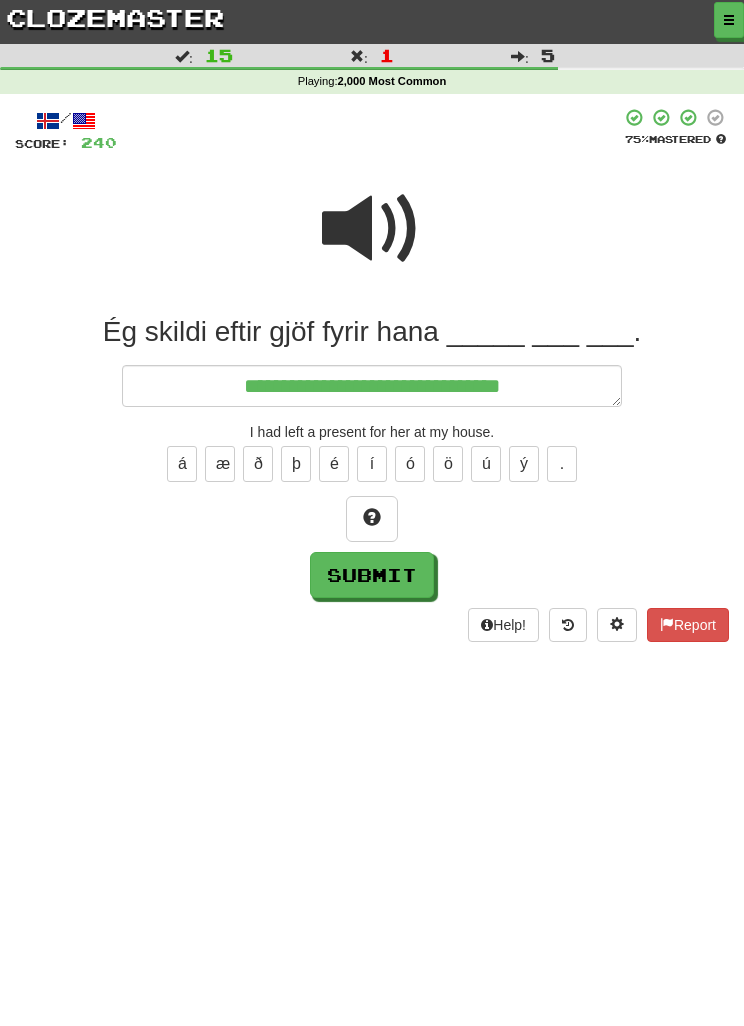 click at bounding box center (372, 229) 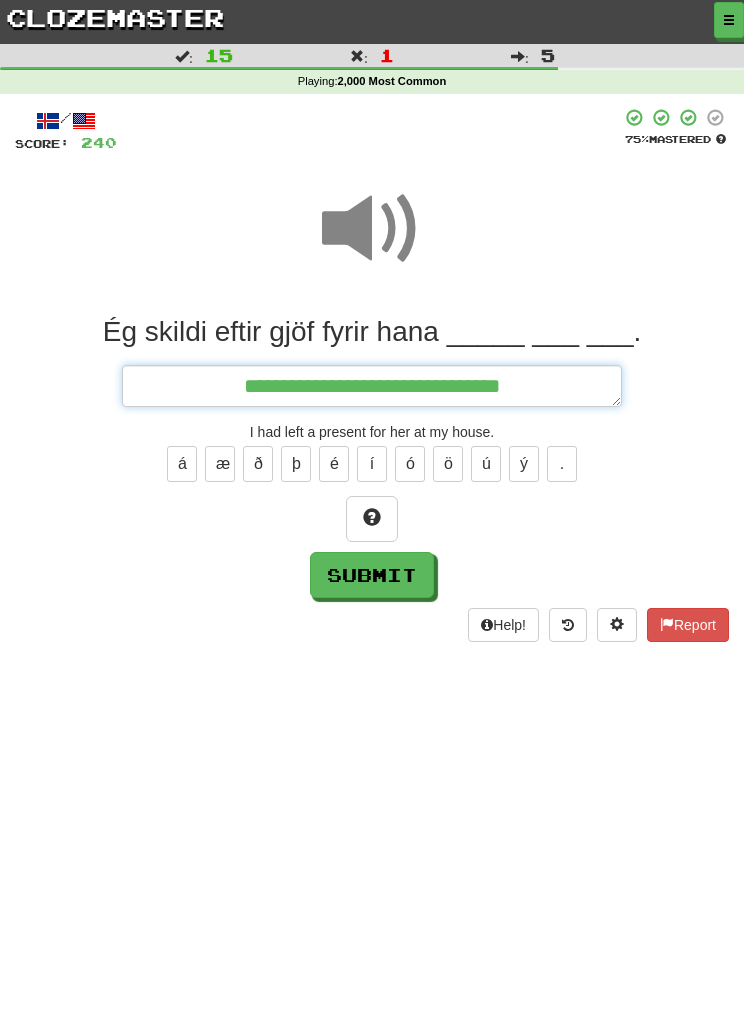 click on "**********" at bounding box center (372, 386) 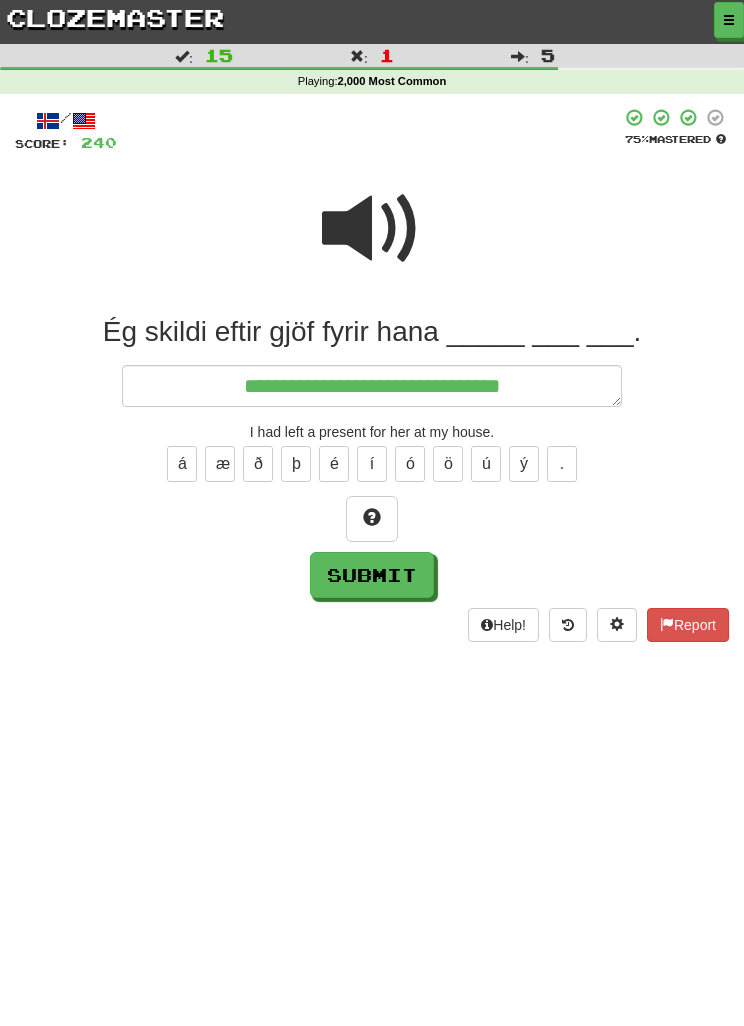 click at bounding box center (372, 229) 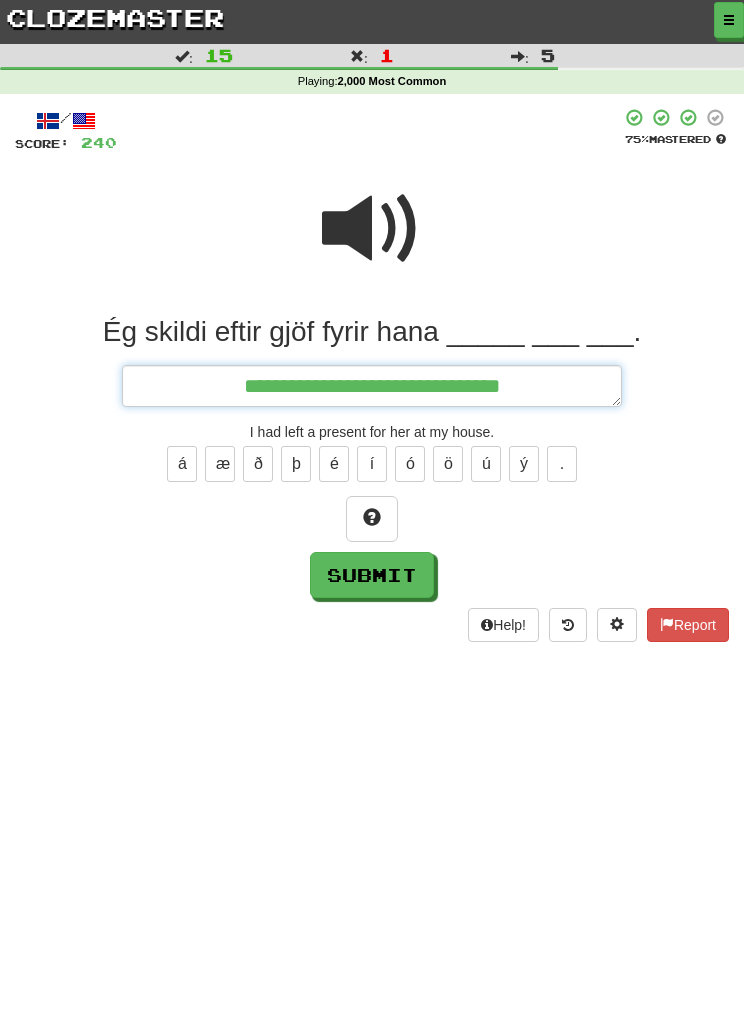 click on "**********" at bounding box center (372, 386) 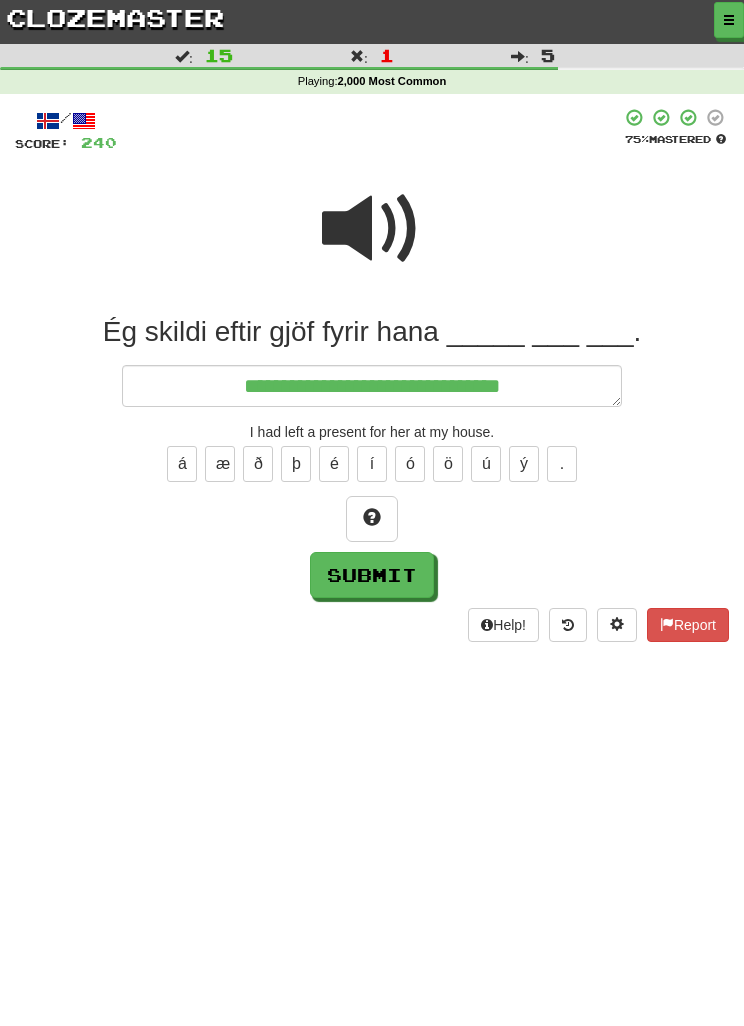 click at bounding box center [372, 229] 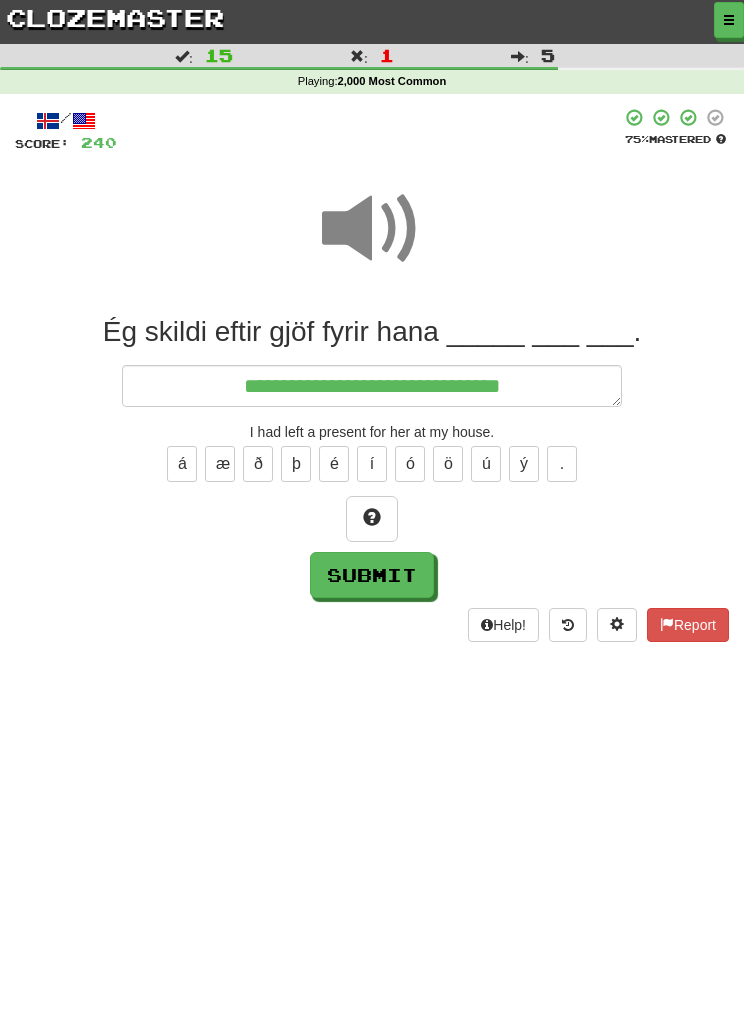 click at bounding box center (372, 229) 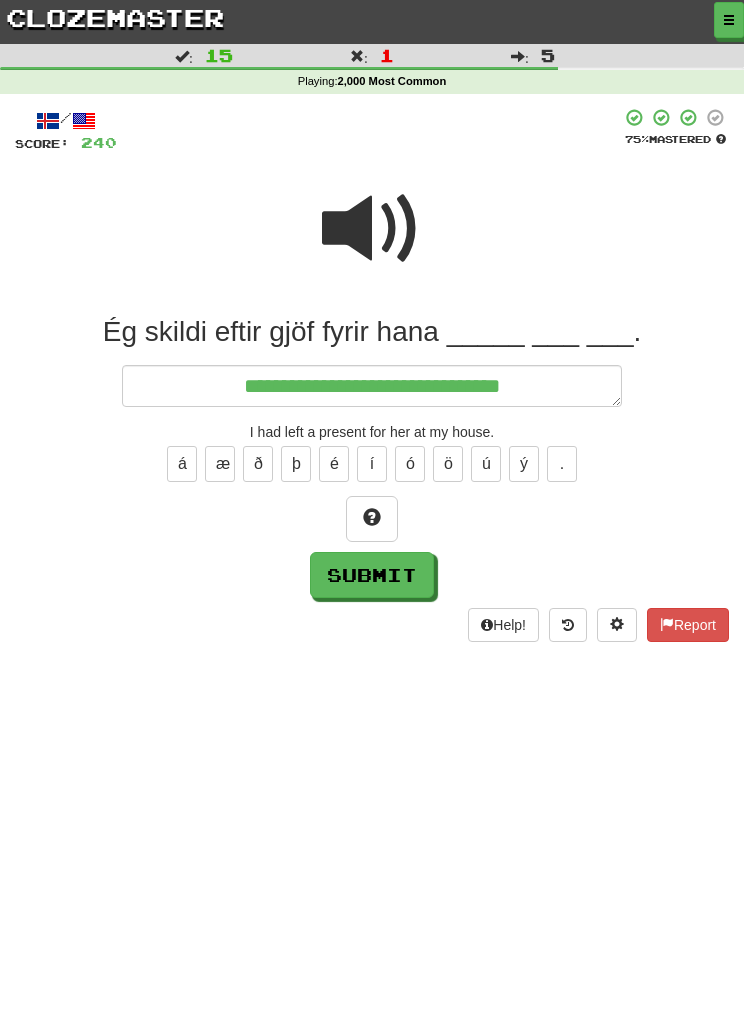 click at bounding box center (372, 229) 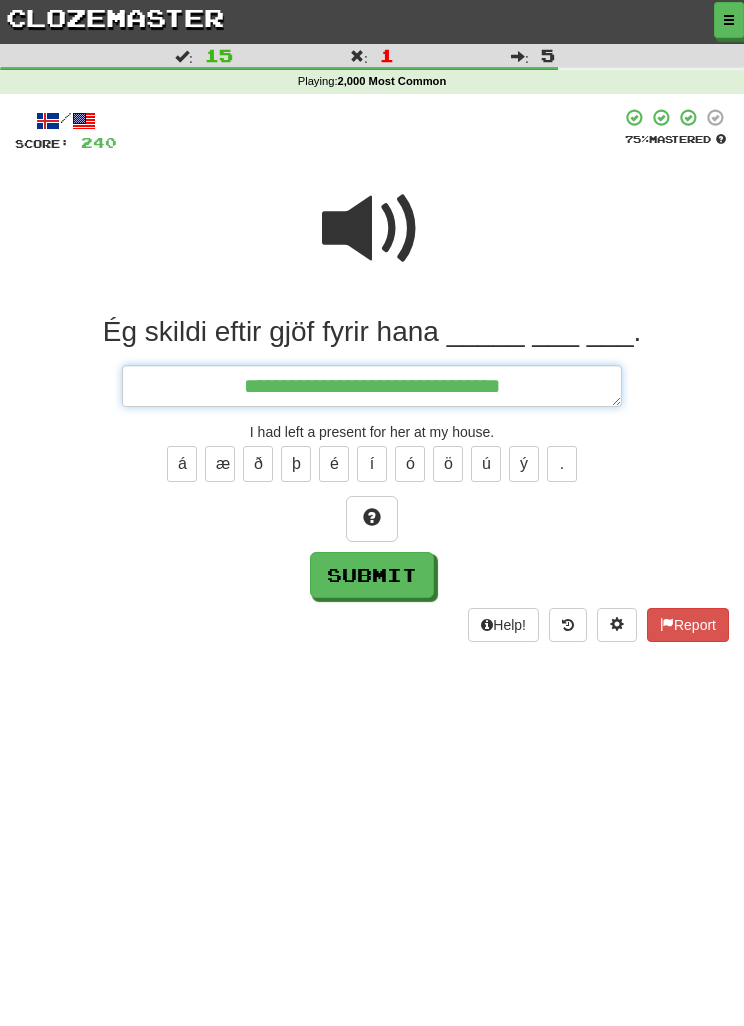 click on "**********" at bounding box center (372, 386) 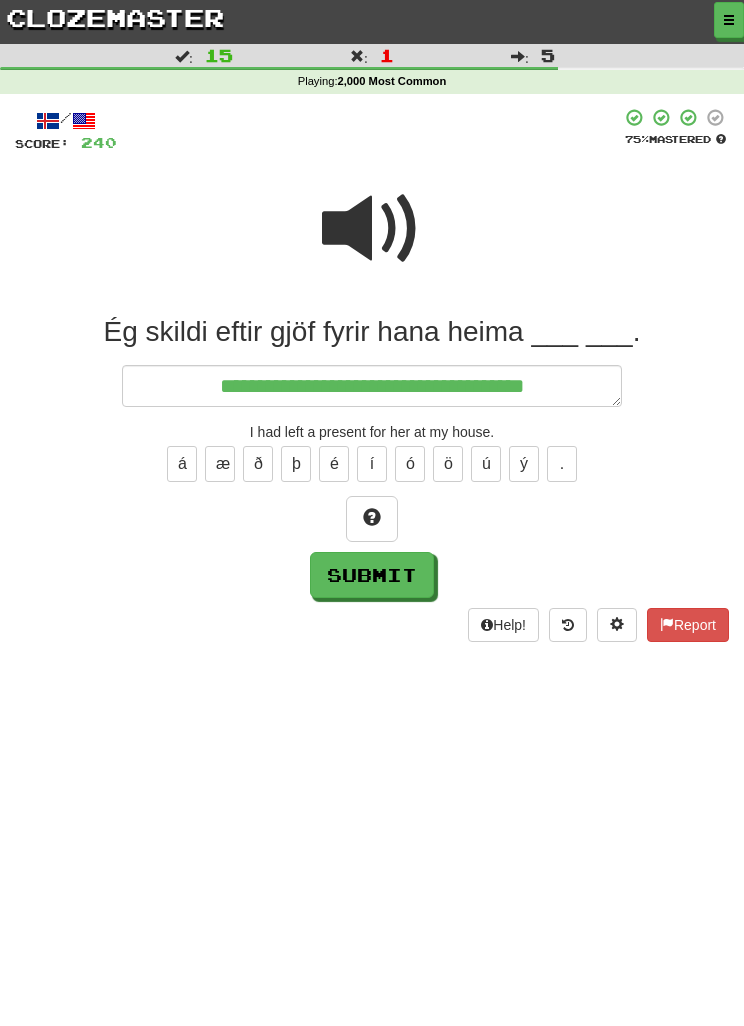 click at bounding box center [372, 229] 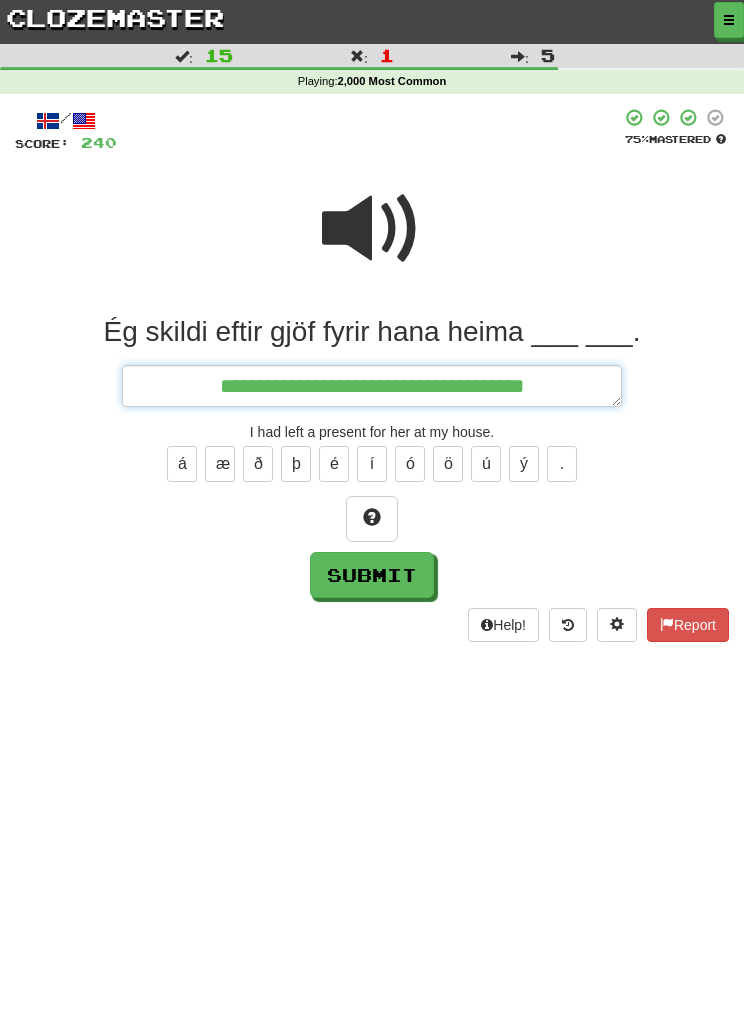 click on "**********" at bounding box center (372, 386) 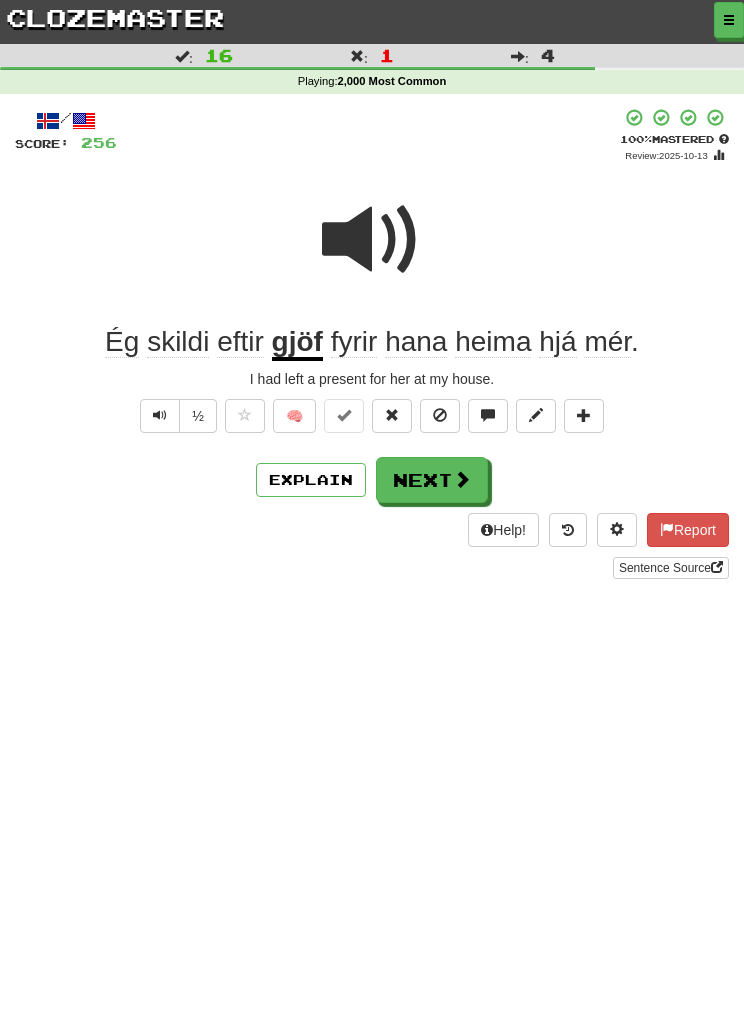 click at bounding box center [372, 240] 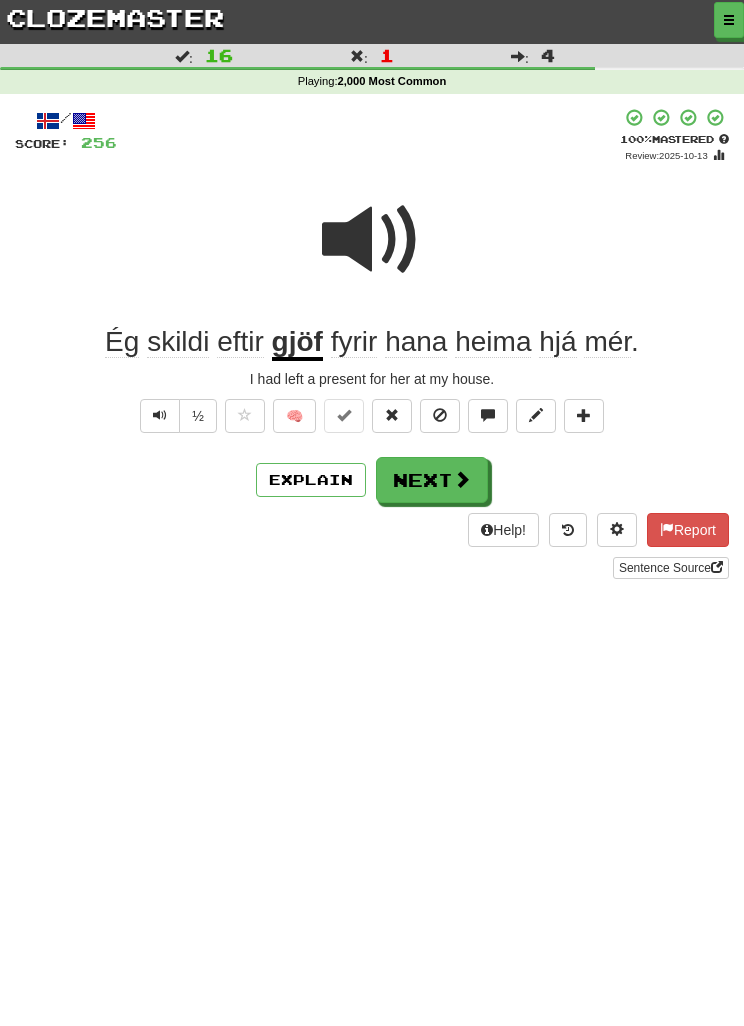 click at bounding box center [372, 240] 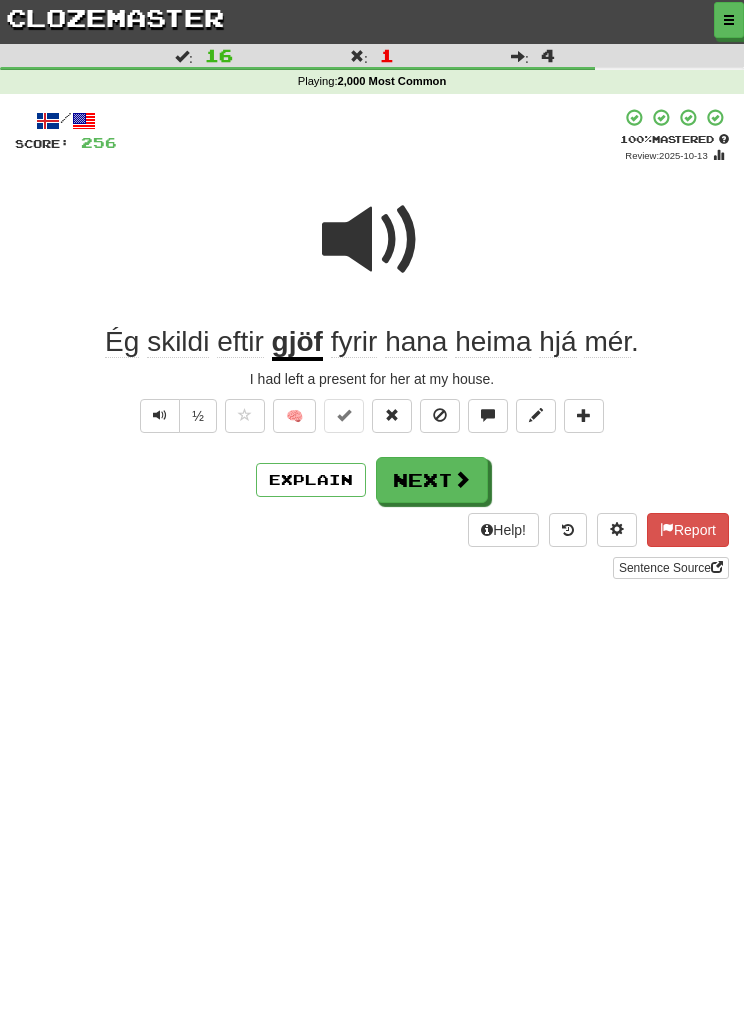 click at bounding box center (372, 240) 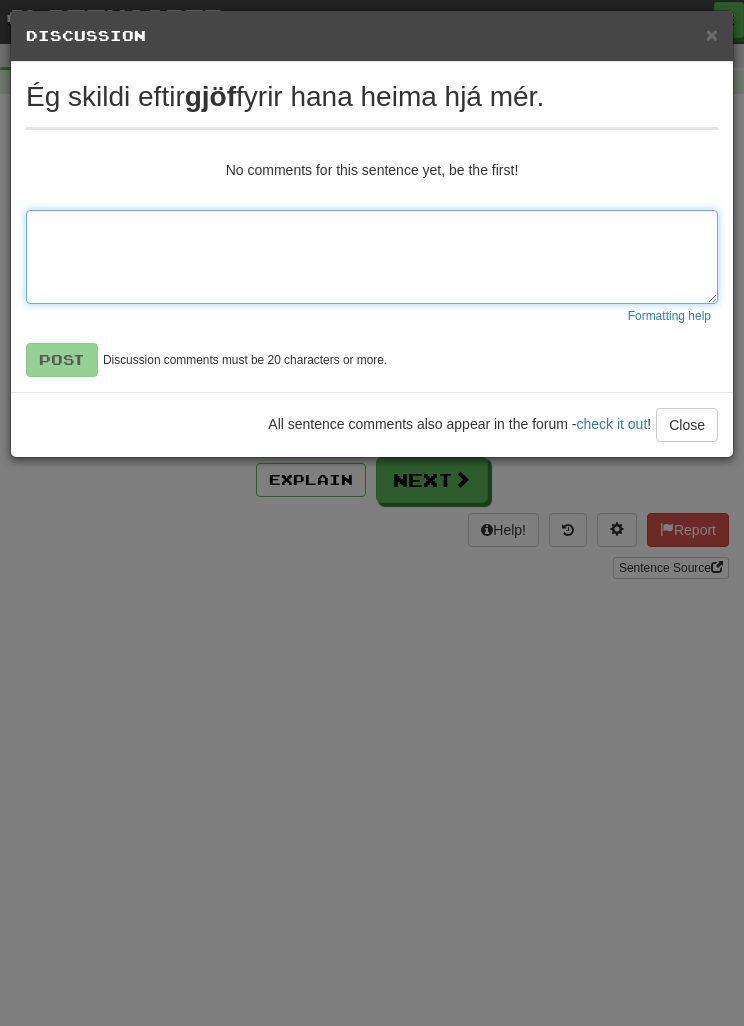 click at bounding box center [372, 257] 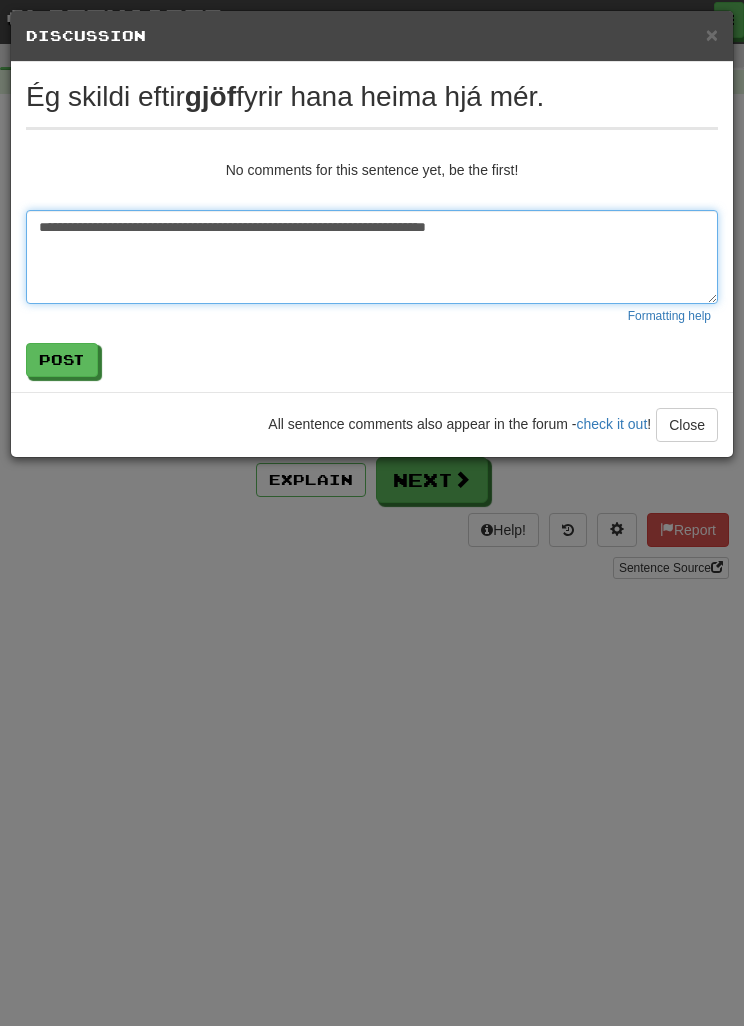 click on "**********" at bounding box center [372, 257] 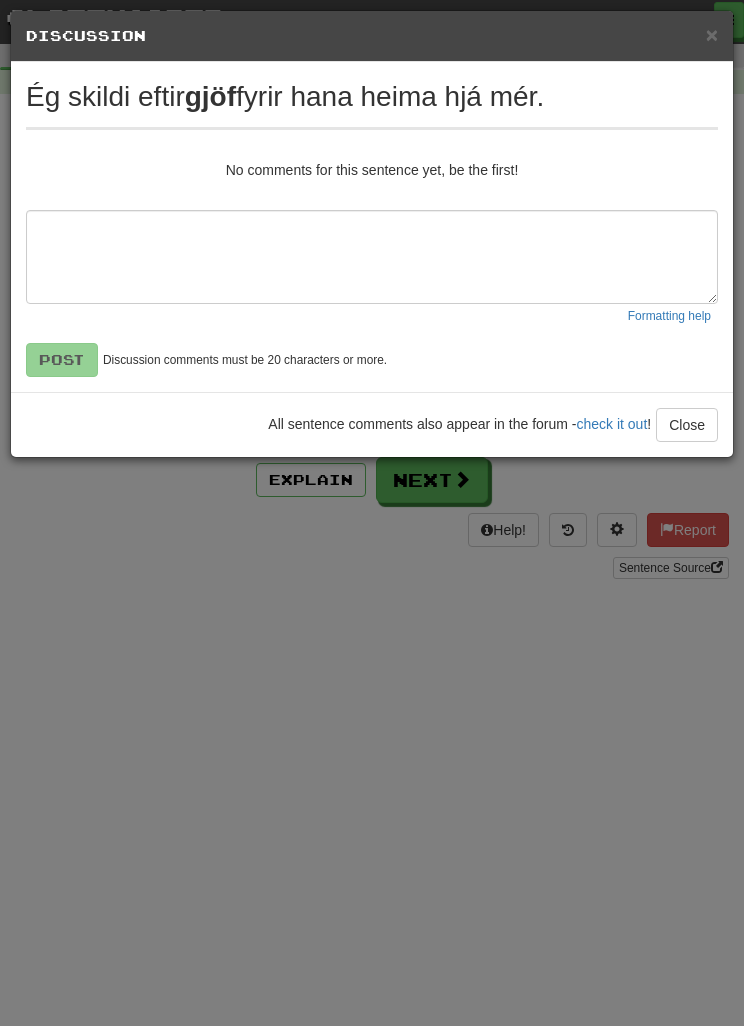click on "×" at bounding box center (712, 34) 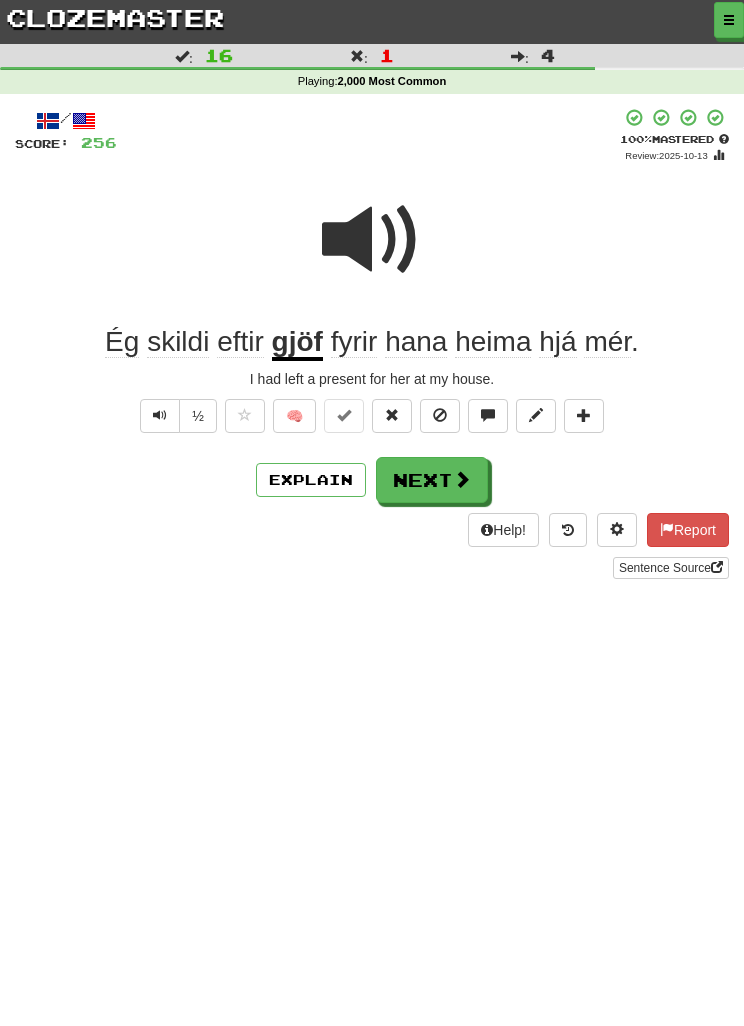 click on "Next" at bounding box center [432, 480] 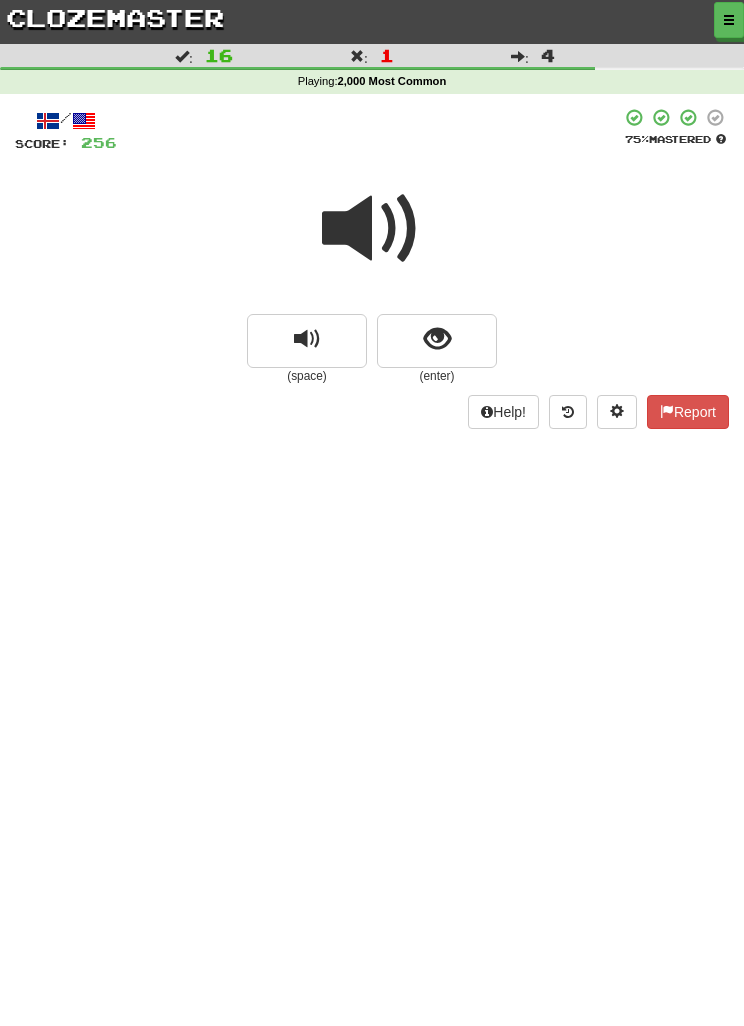 click at bounding box center (437, 341) 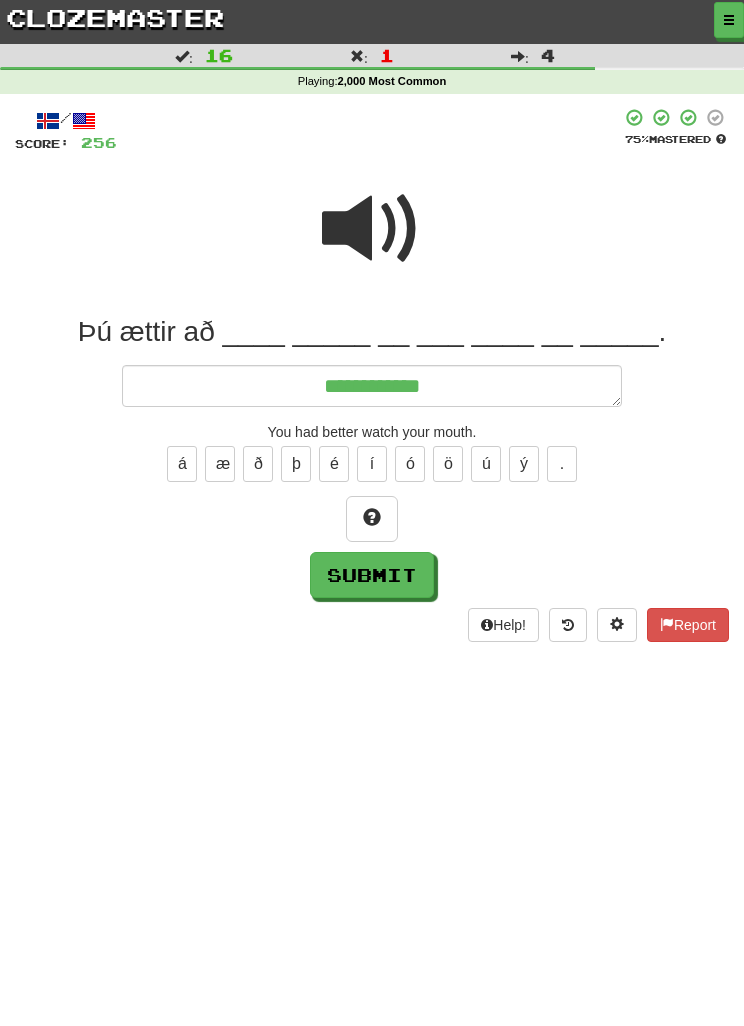 click at bounding box center [372, 229] 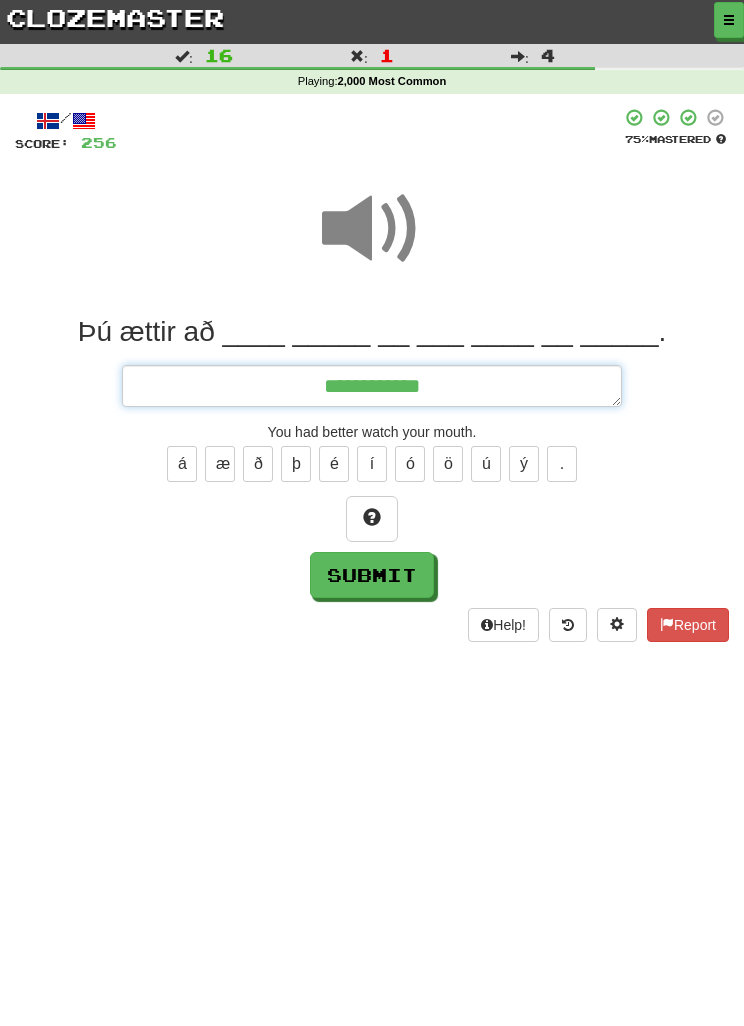 click on "**********" at bounding box center (372, 386) 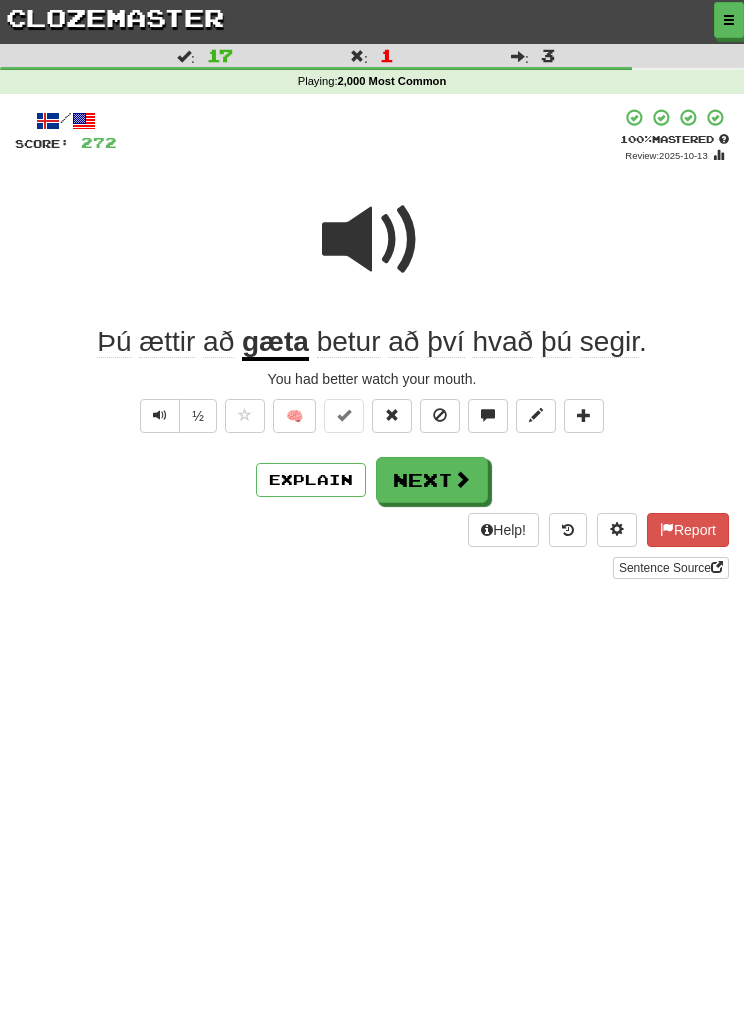 click on "Help!  Report Sentence Source" at bounding box center (372, 546) 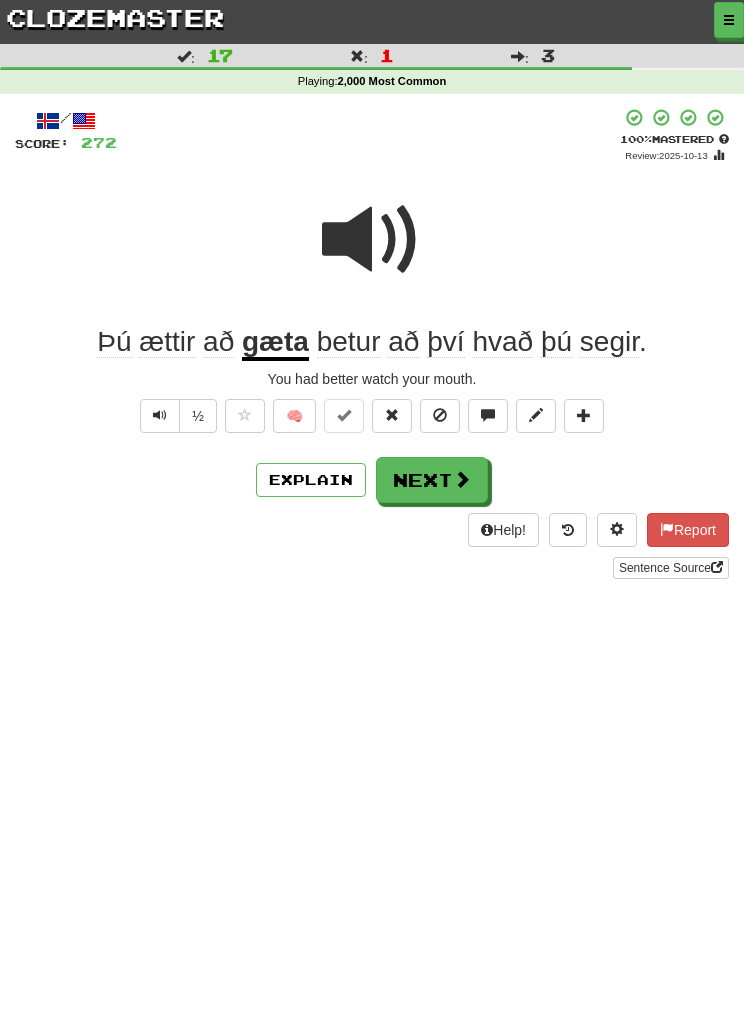 click at bounding box center (462, 479) 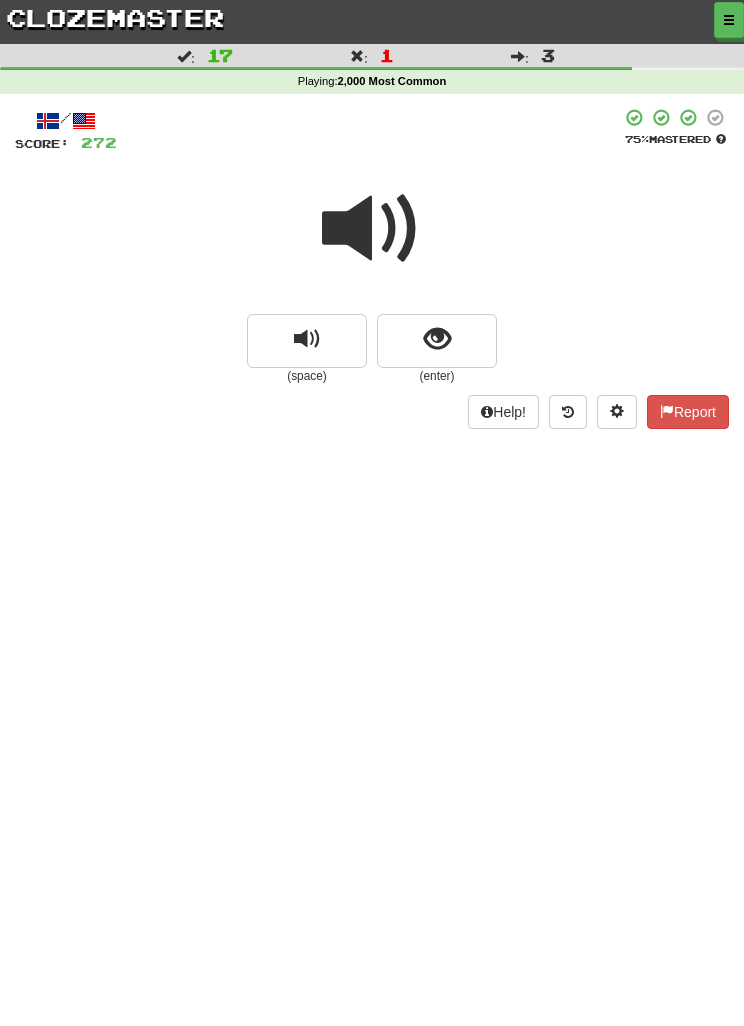click at bounding box center [437, 339] 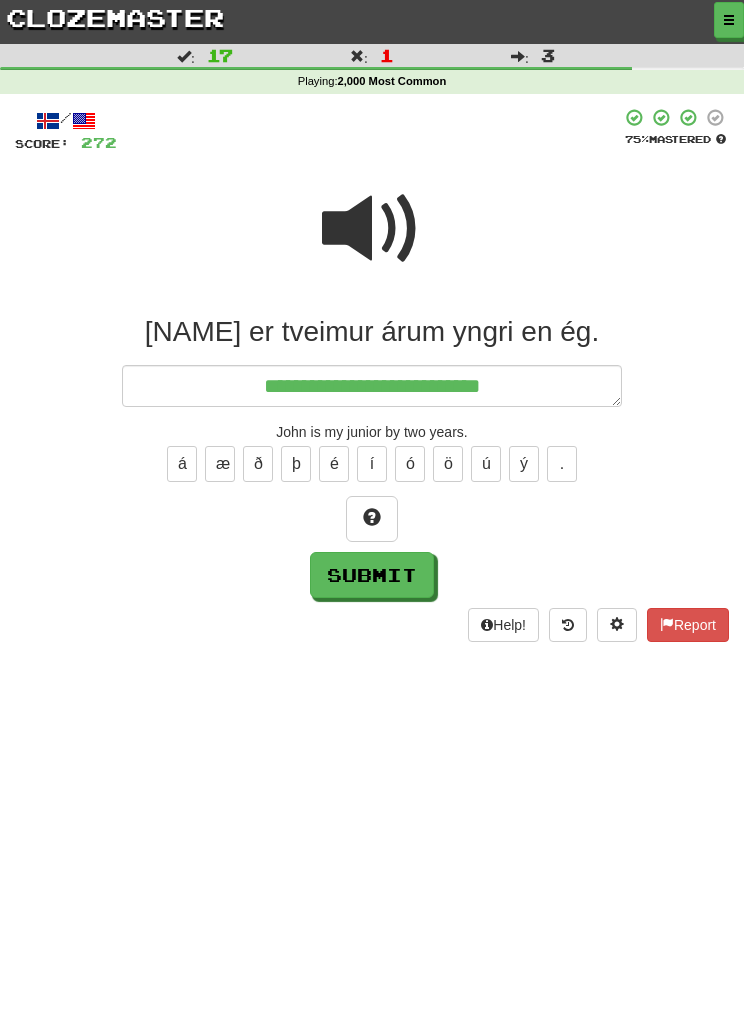 click at bounding box center [372, 229] 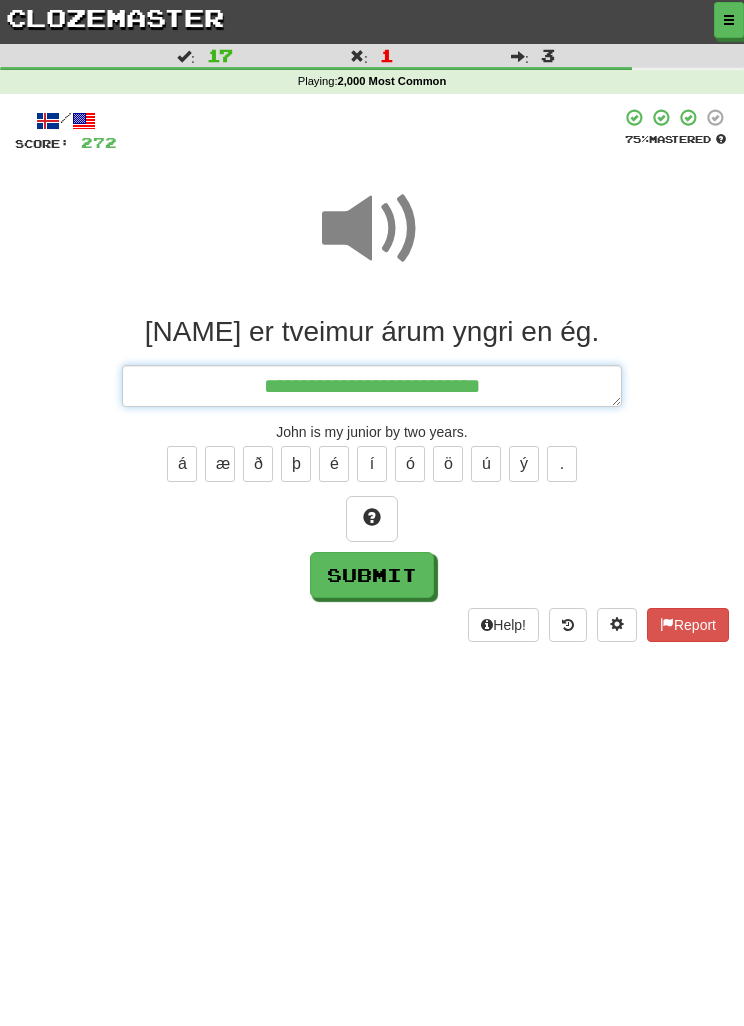 click on "**********" at bounding box center (372, 386) 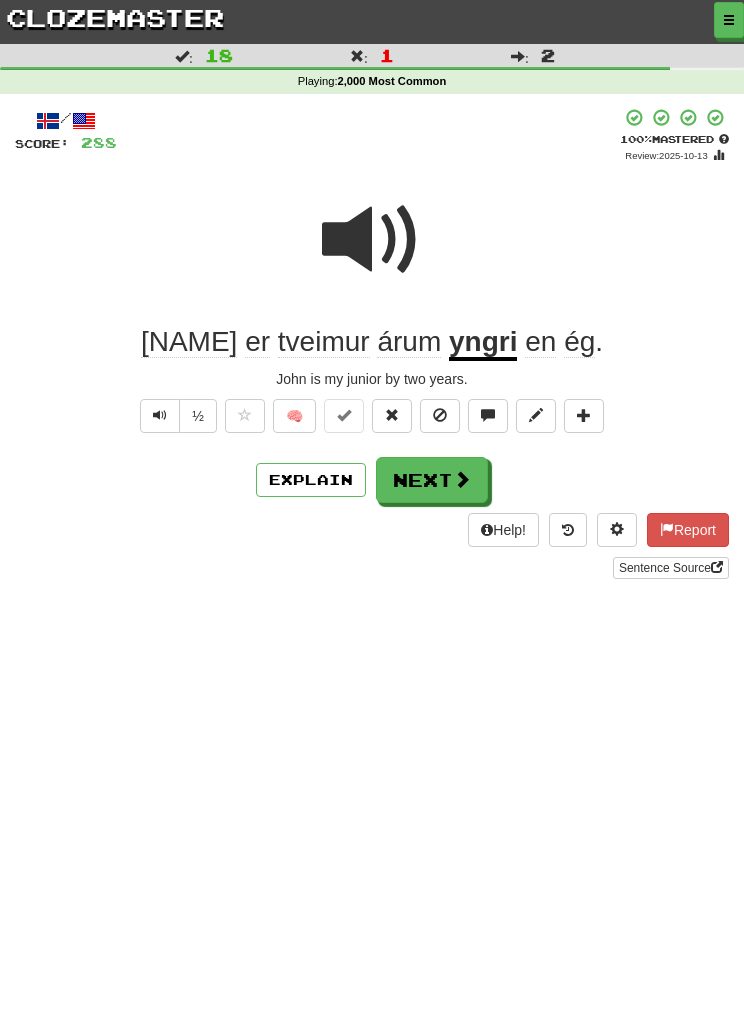 click at bounding box center (462, 479) 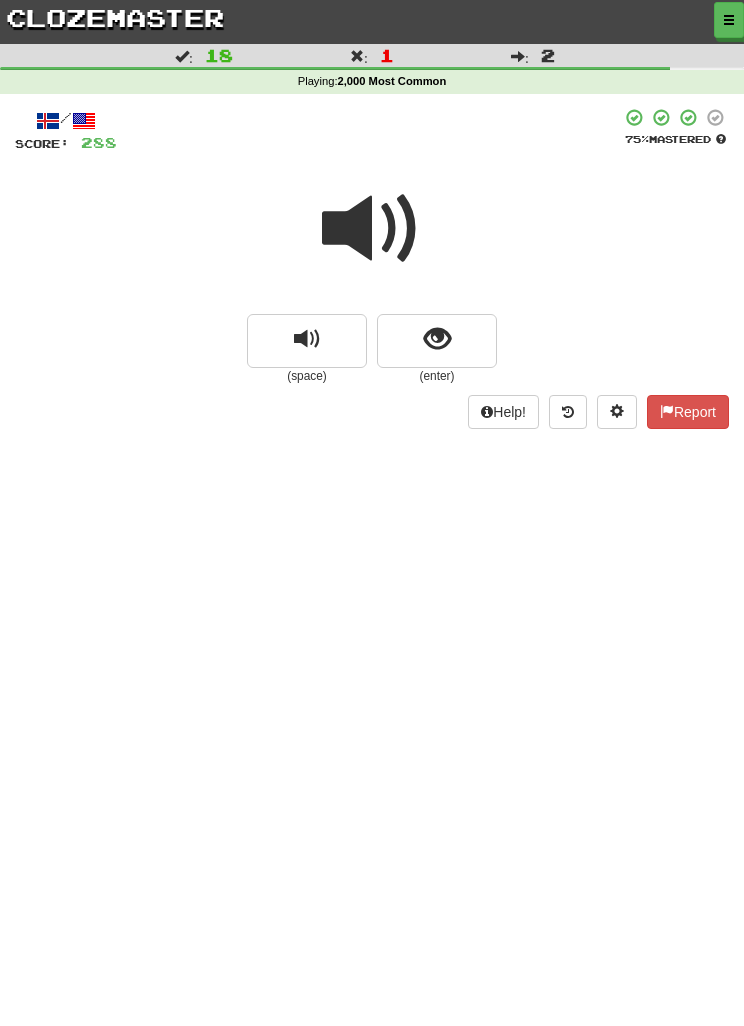 click at bounding box center [372, 229] 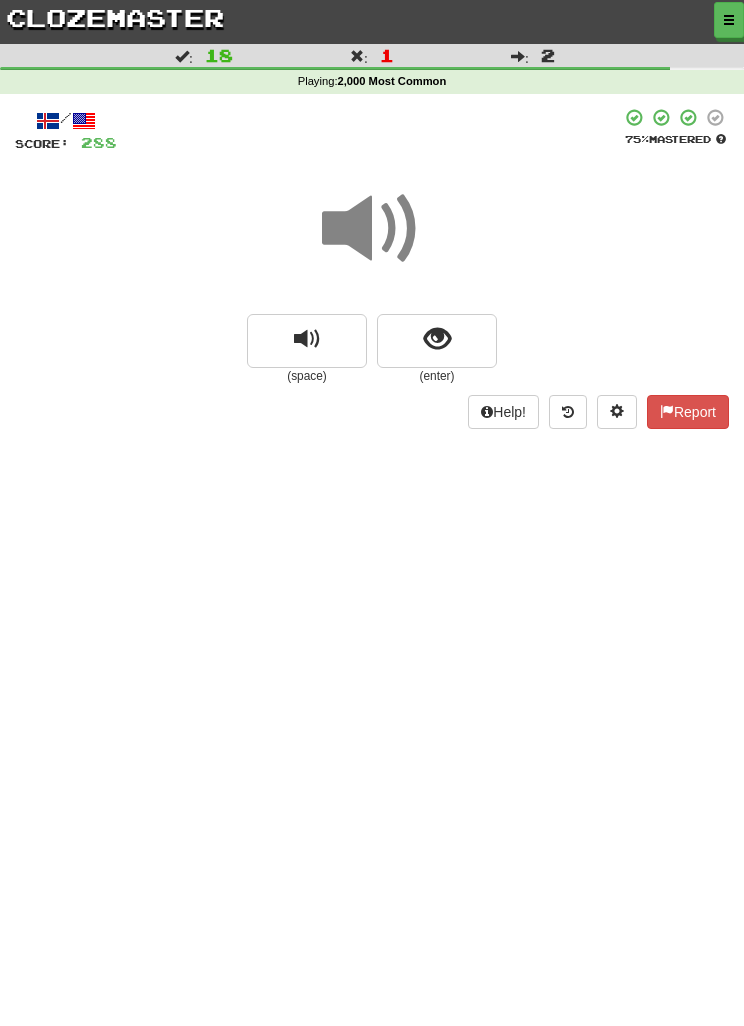 click at bounding box center (437, 341) 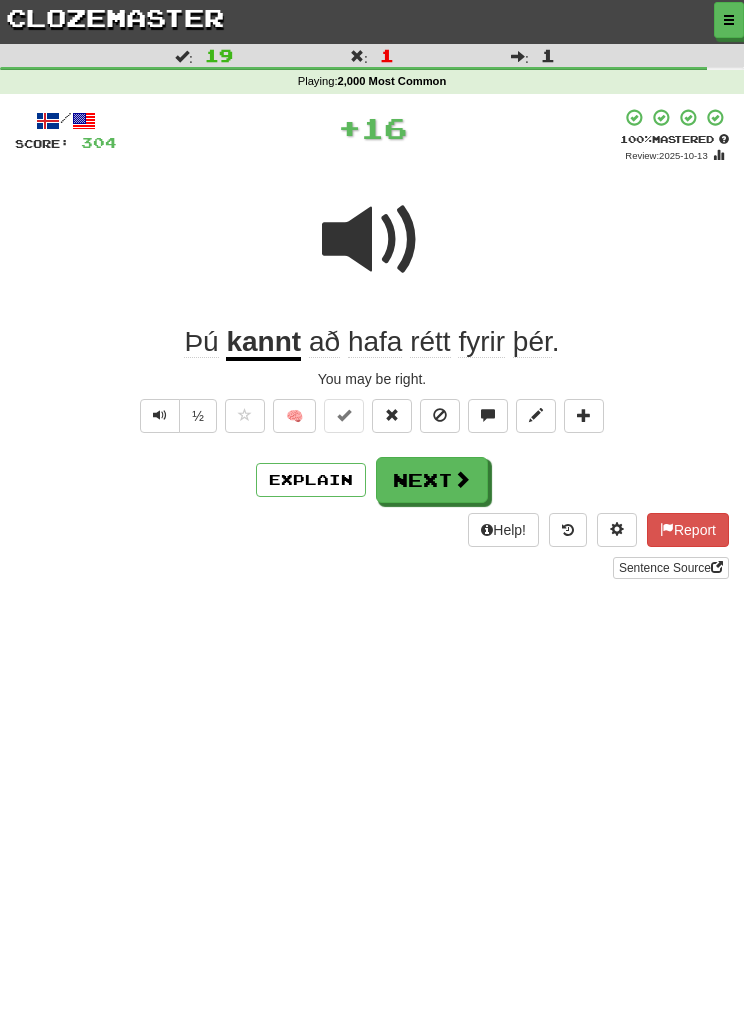 click on "Next" at bounding box center [432, 480] 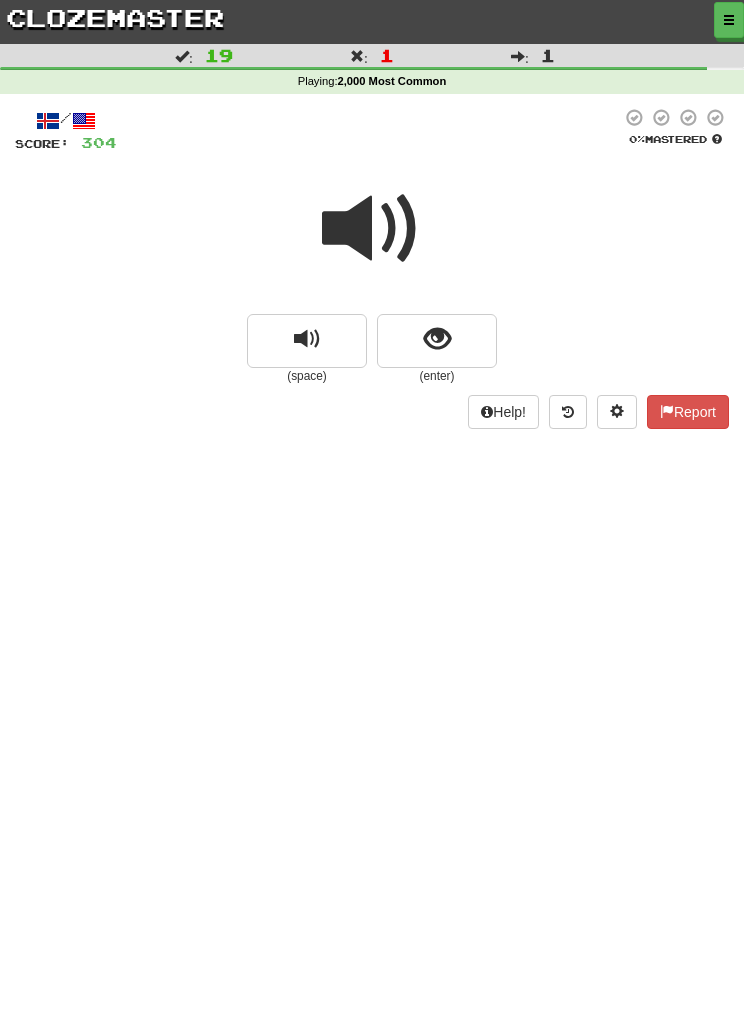 click at bounding box center (437, 341) 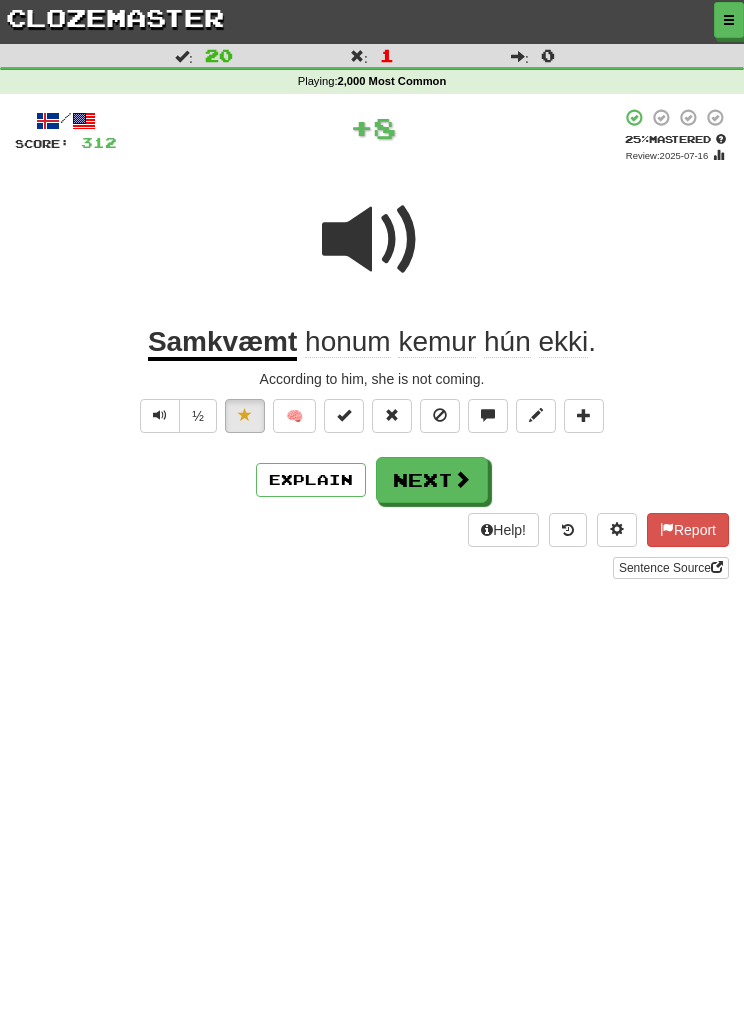 click on "Next" at bounding box center (432, 480) 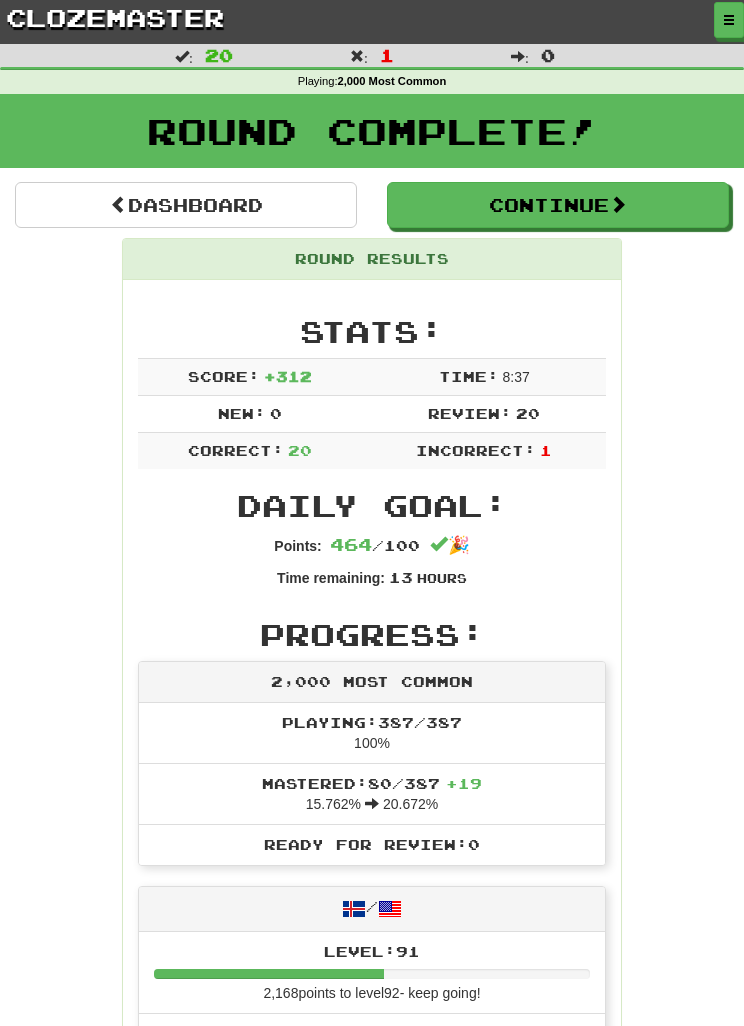 click at bounding box center (729, 20) 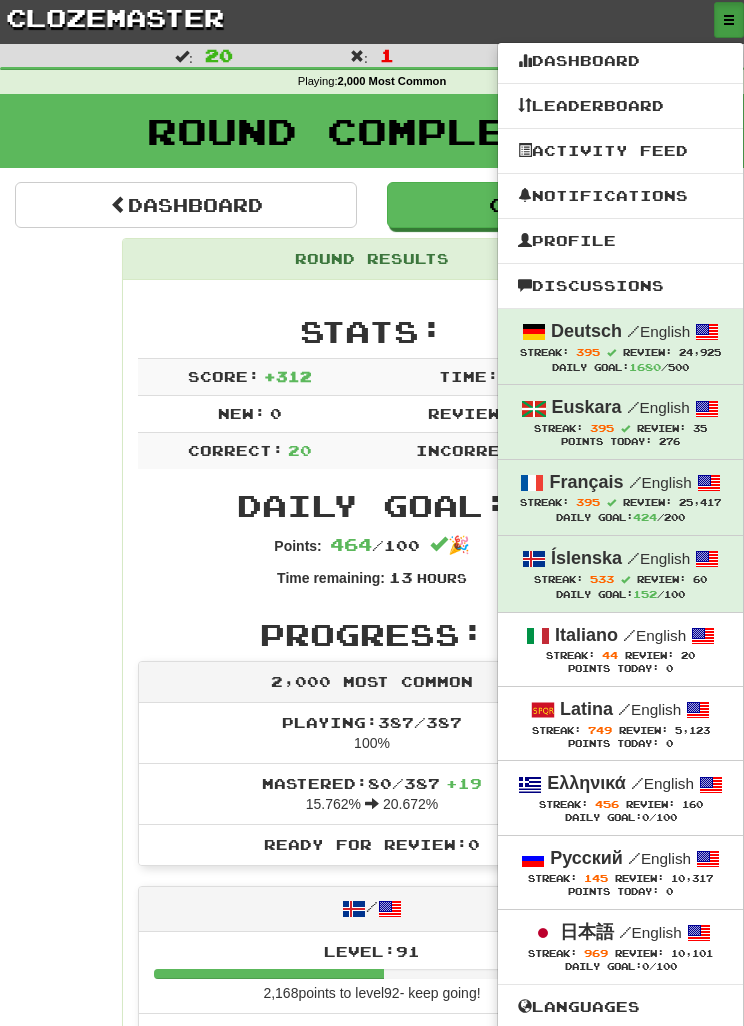 click on "Streak:
456
Review:
160" at bounding box center (620, 804) 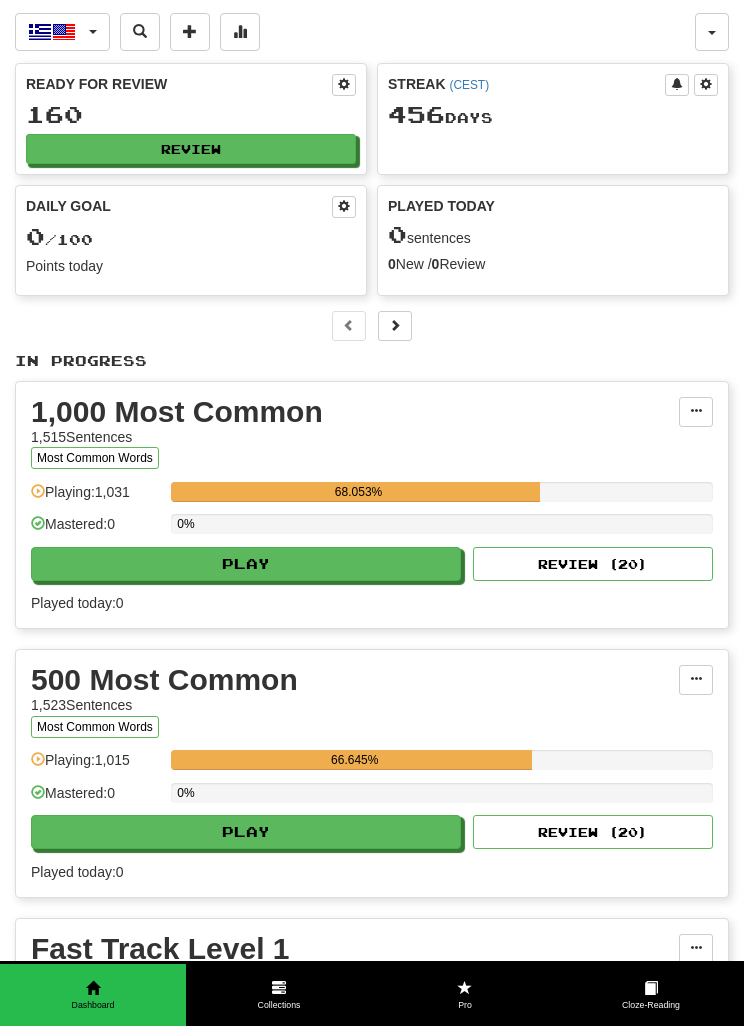 scroll, scrollTop: 67, scrollLeft: 0, axis: vertical 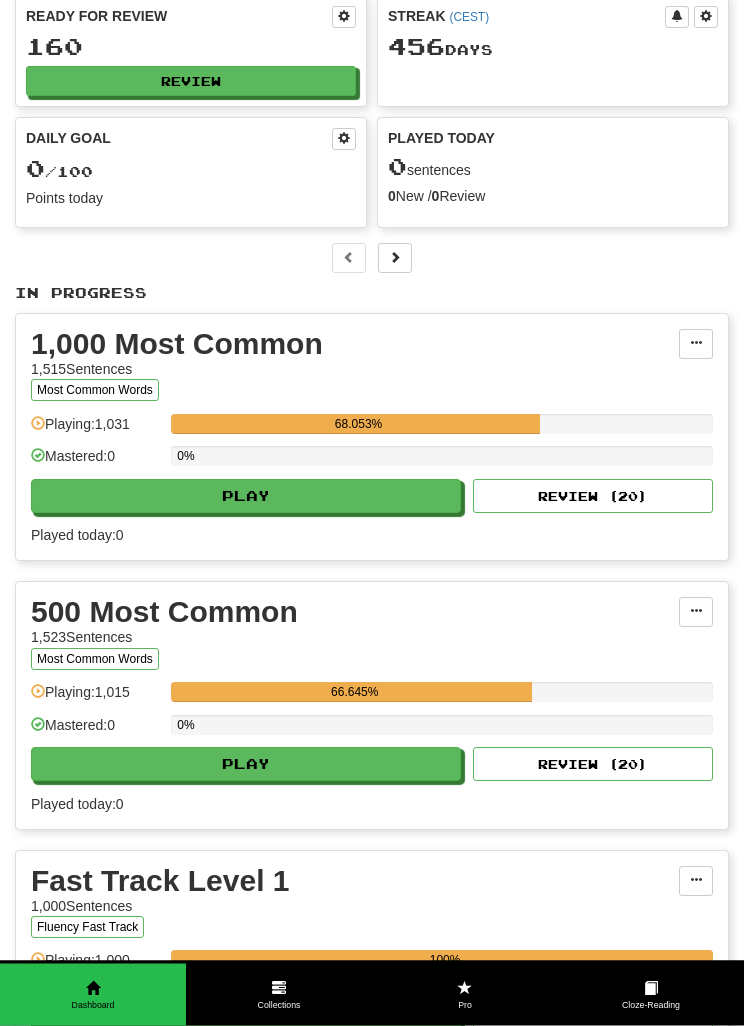 click on "Play" at bounding box center [246, 497] 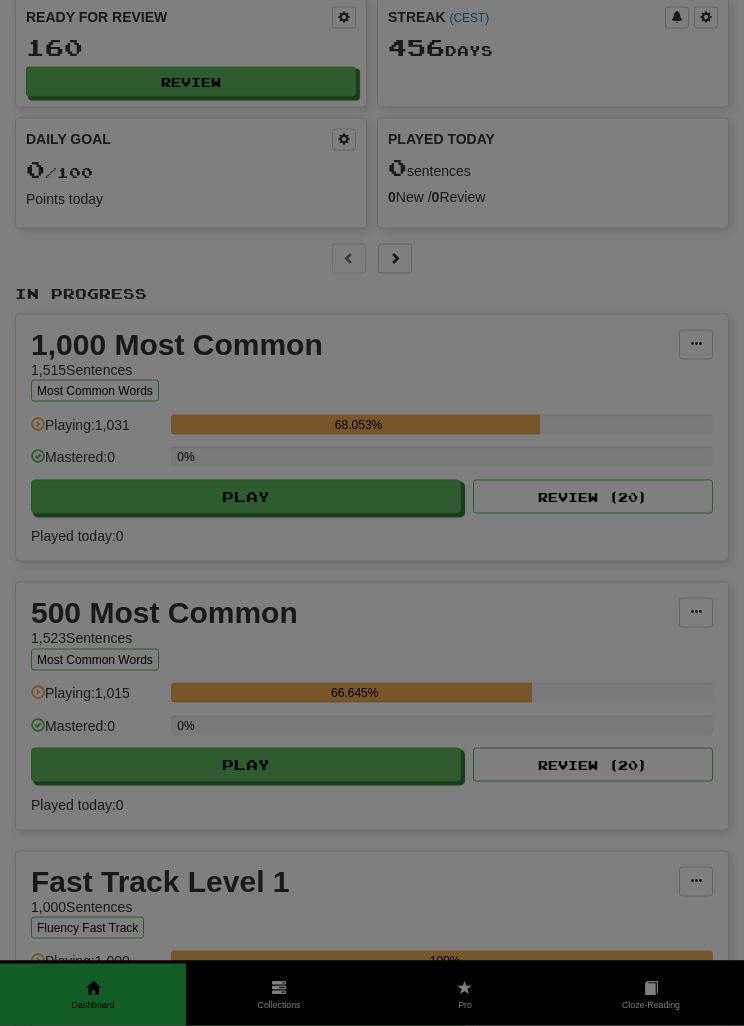 scroll, scrollTop: 67, scrollLeft: 0, axis: vertical 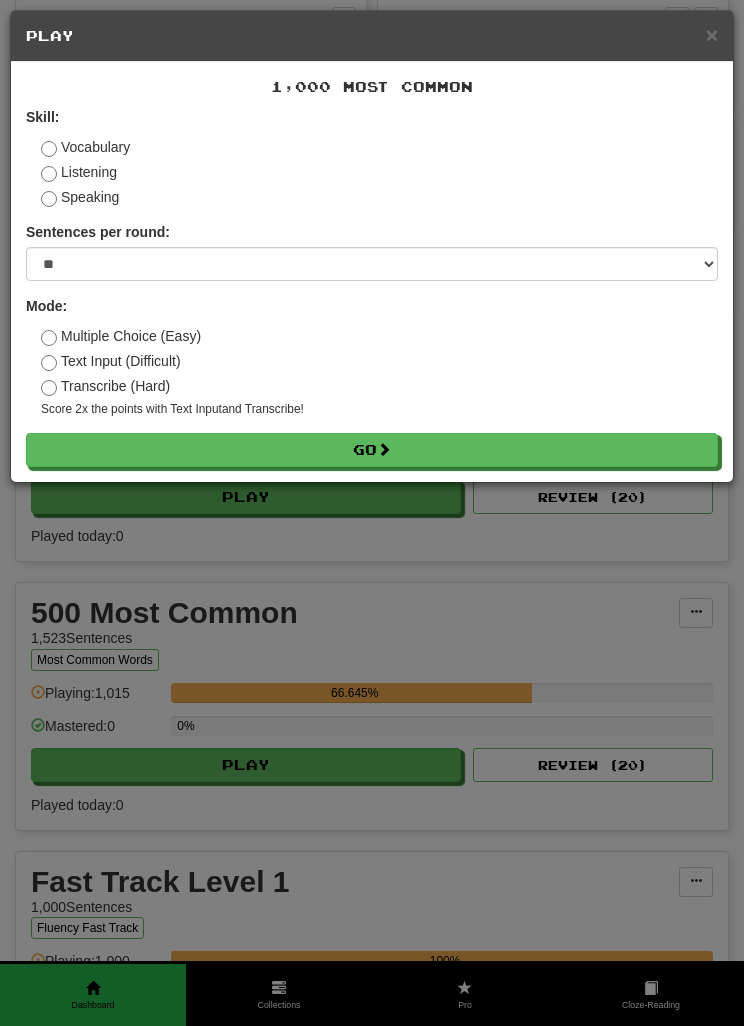 click on "Vocabulary" at bounding box center [85, 147] 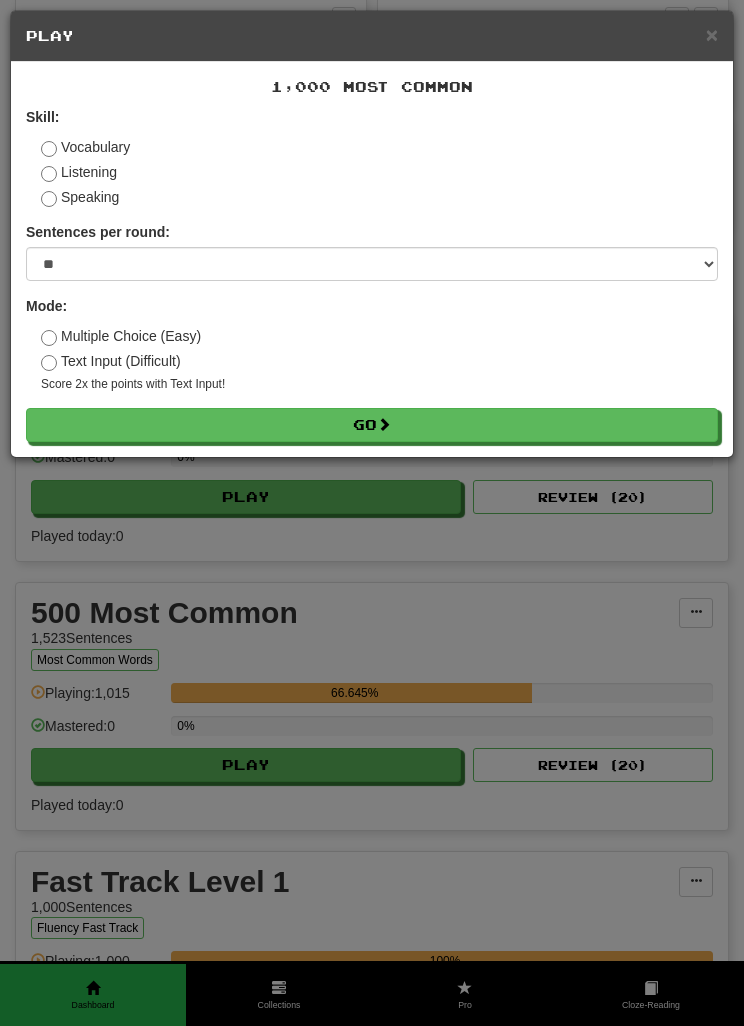 click on "Score 2x the points with Text Input !" at bounding box center (379, 384) 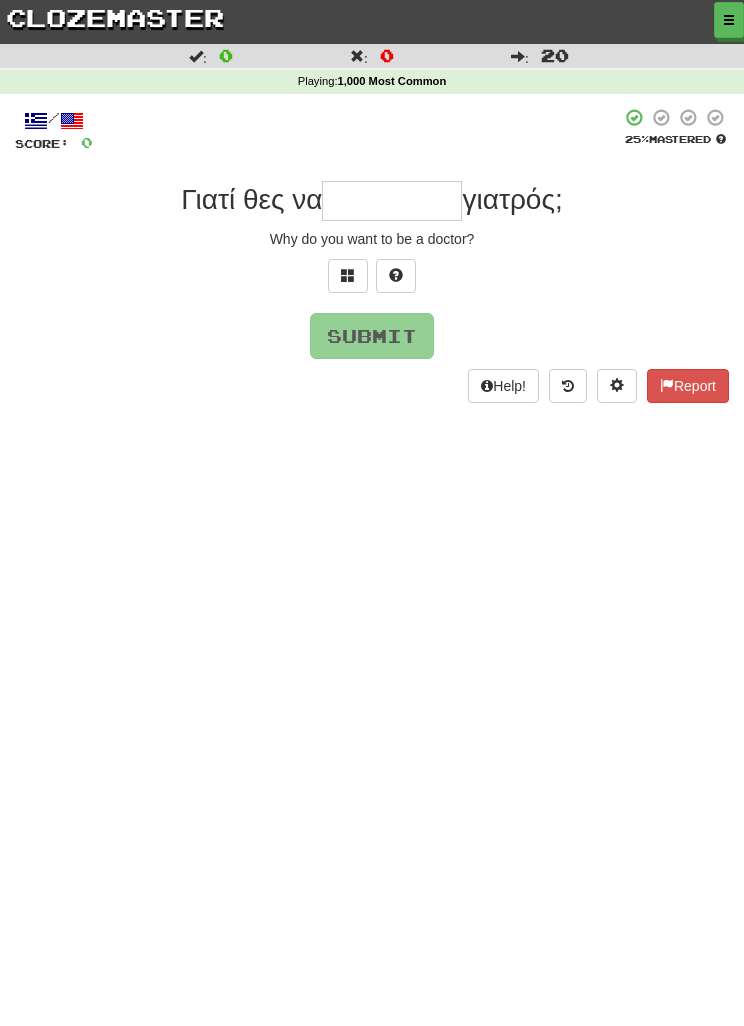 scroll, scrollTop: 0, scrollLeft: 0, axis: both 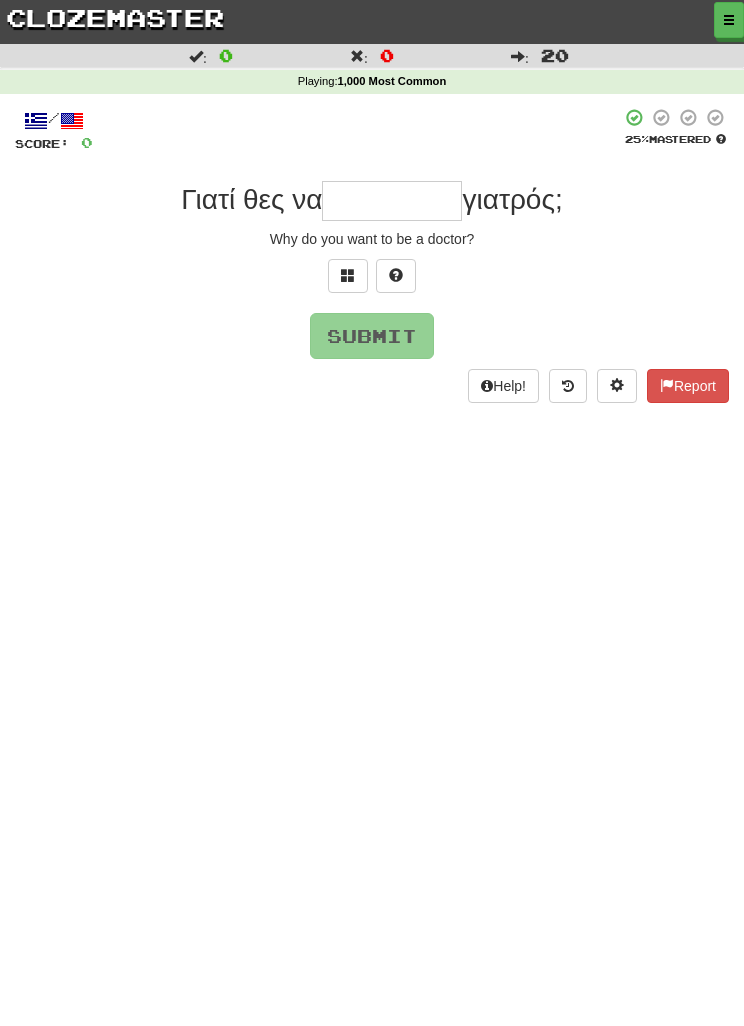 click at bounding box center (348, 276) 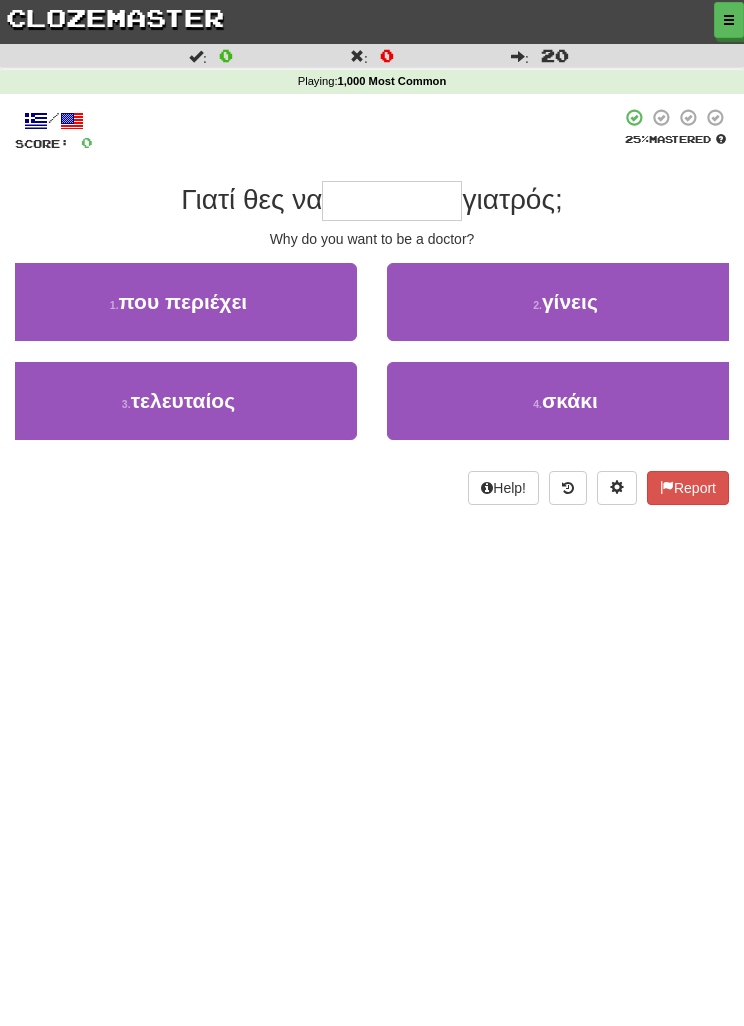 click on "2 . γίνεις" at bounding box center (565, 302) 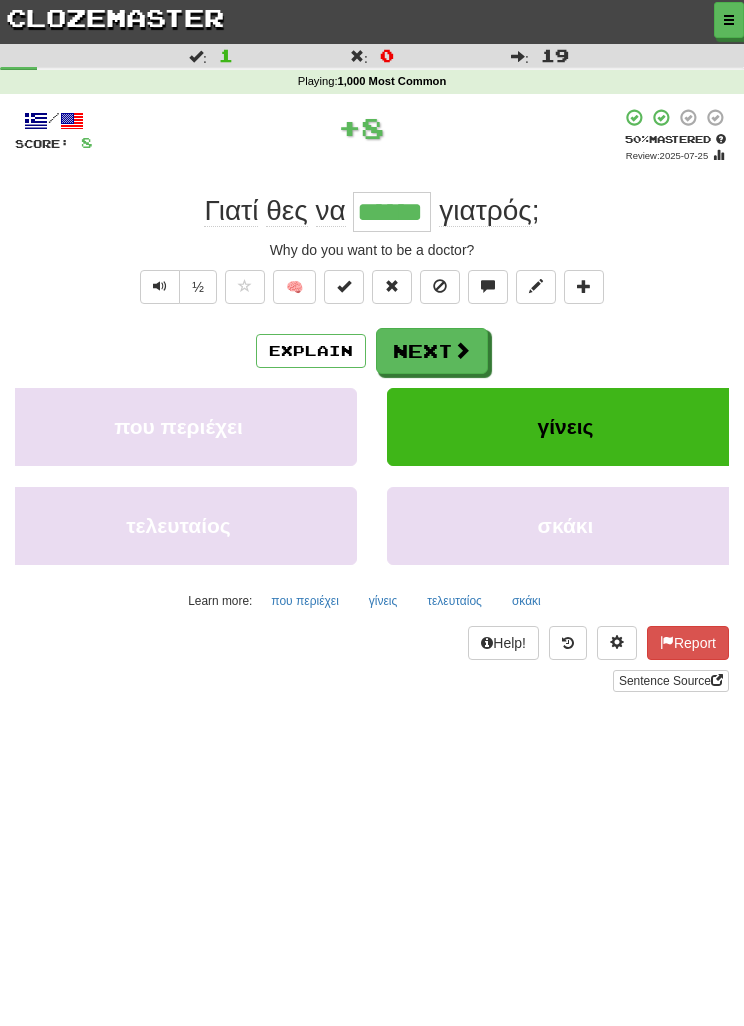 click on "Next" at bounding box center [432, 351] 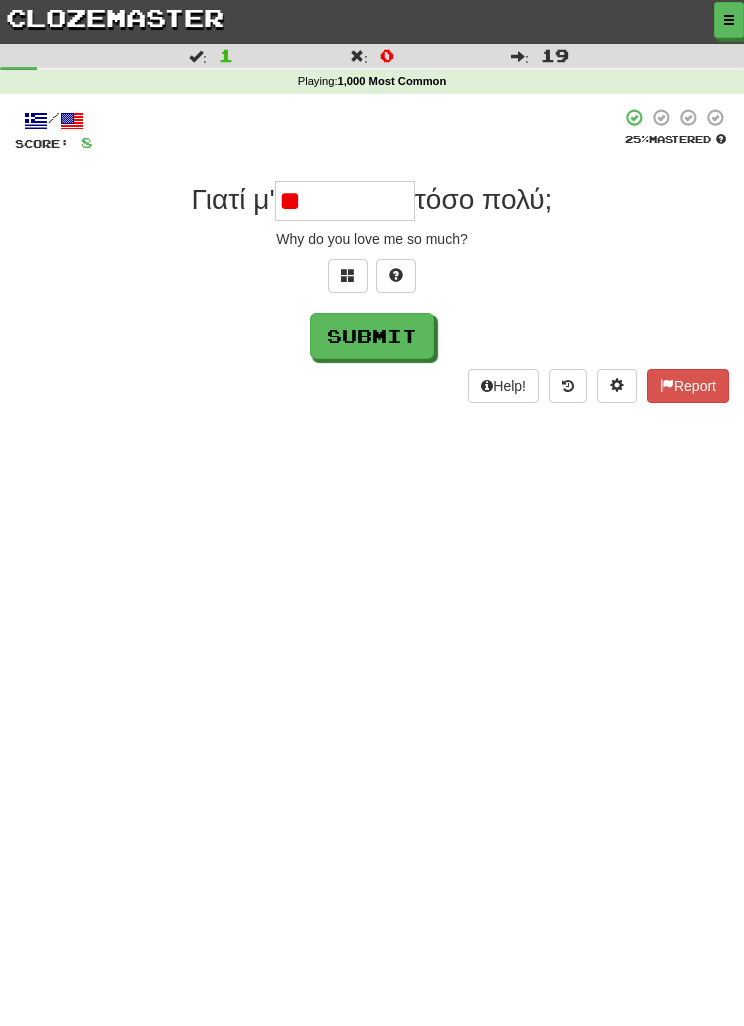 type on "*" 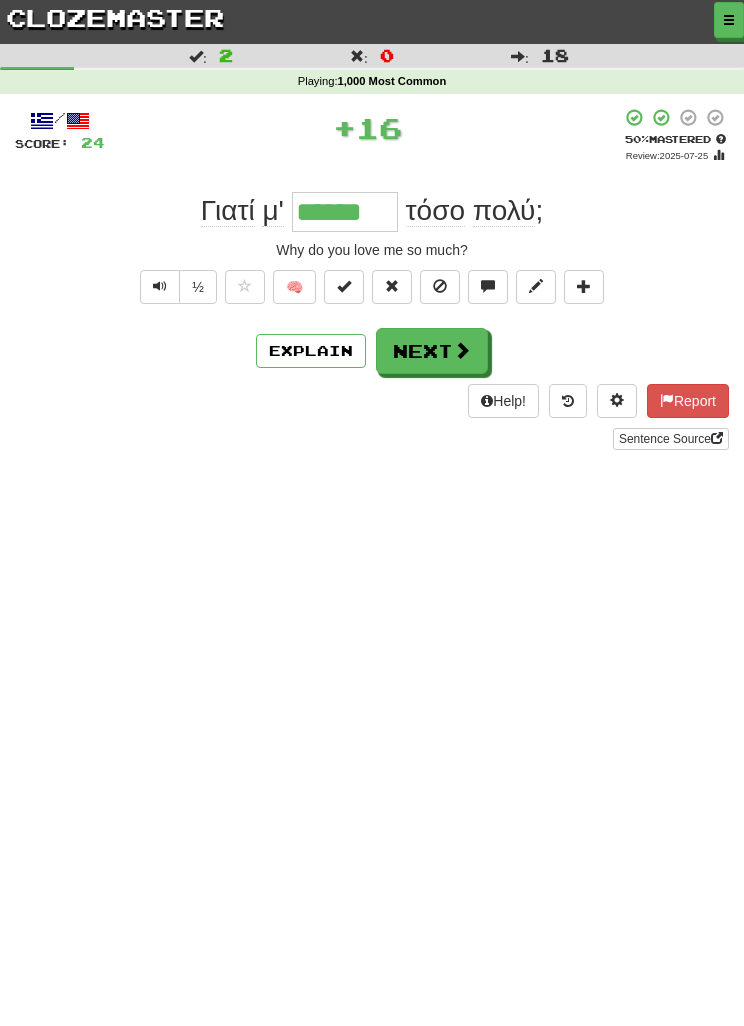 type on "******" 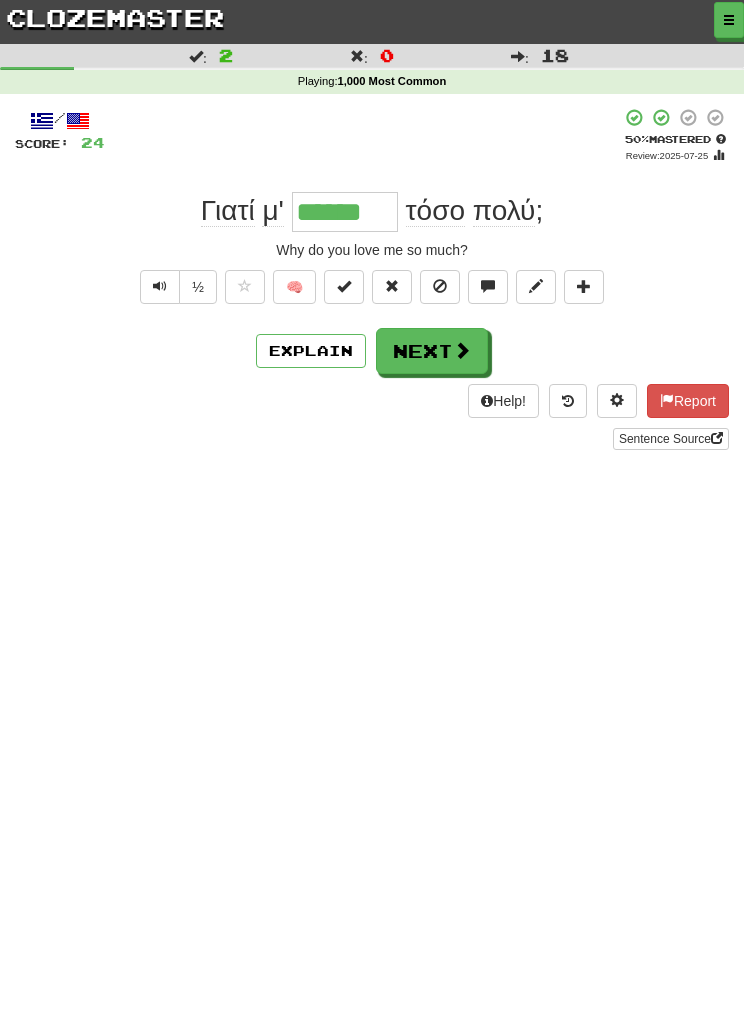 click on "Next" at bounding box center (432, 351) 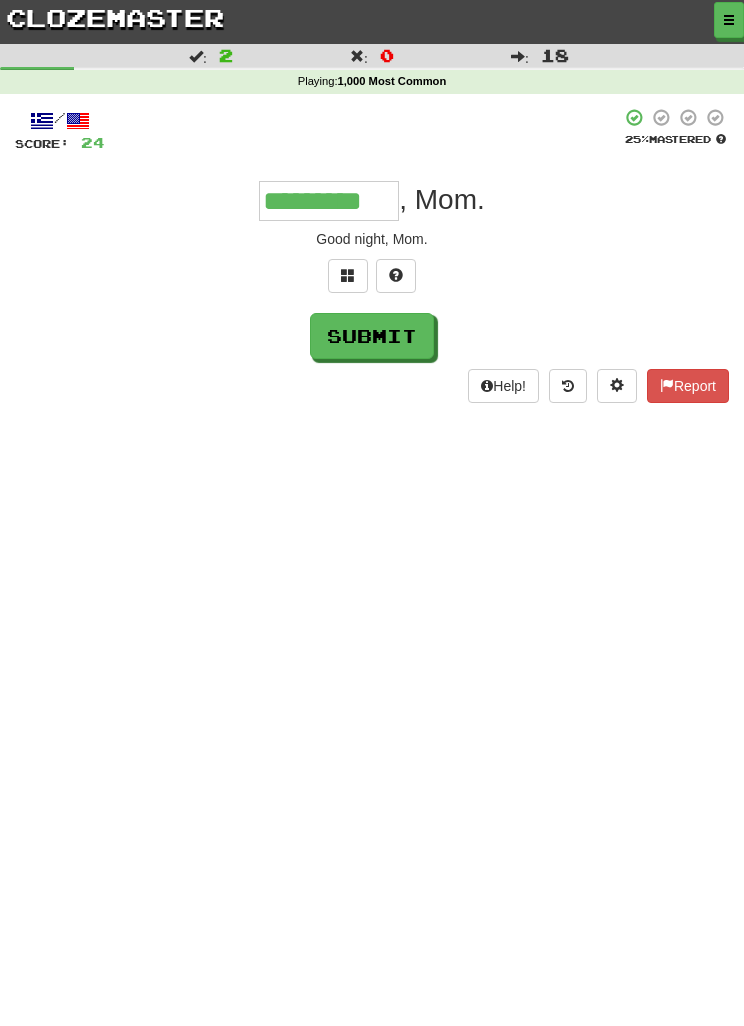 type on "*********" 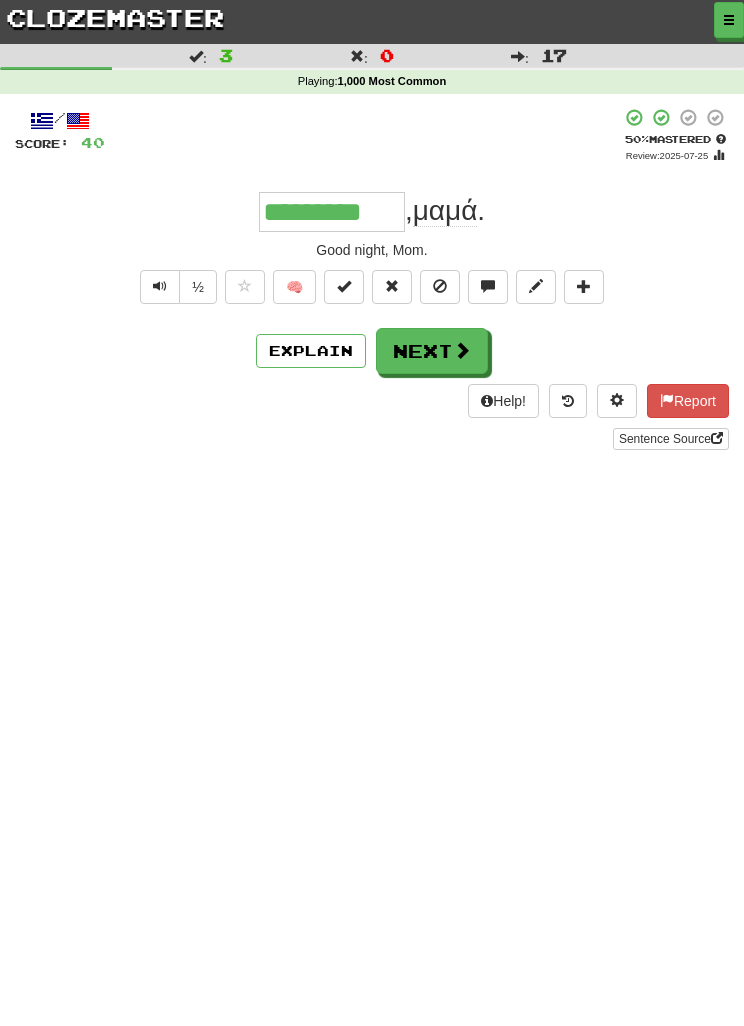 click on "Next" at bounding box center [432, 351] 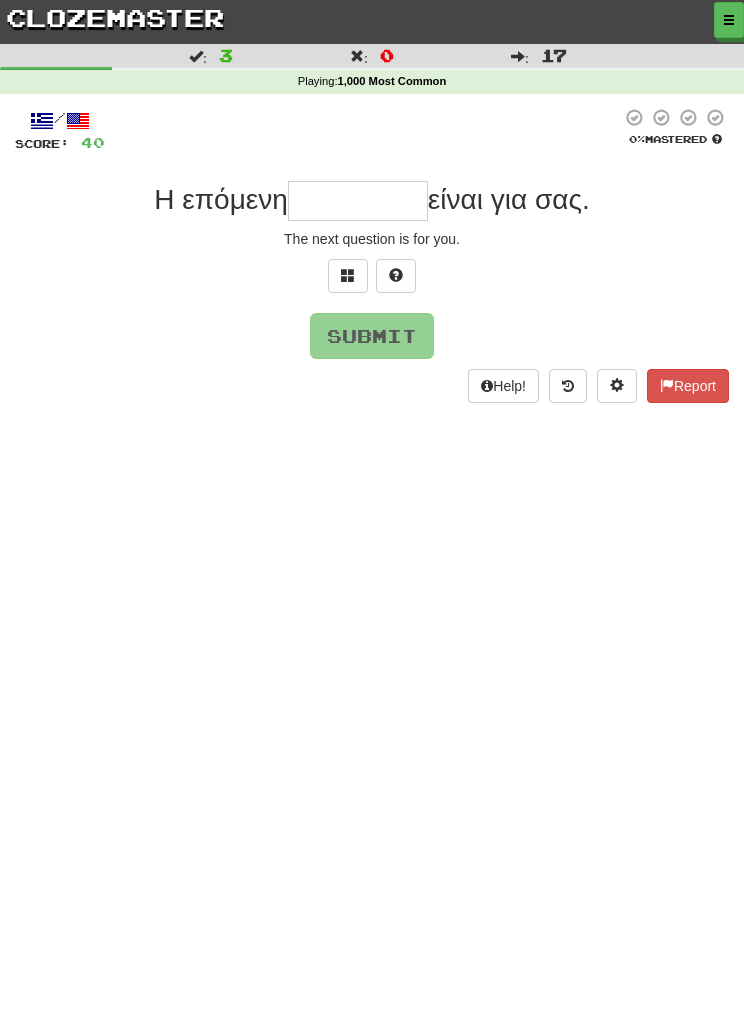 type on "*" 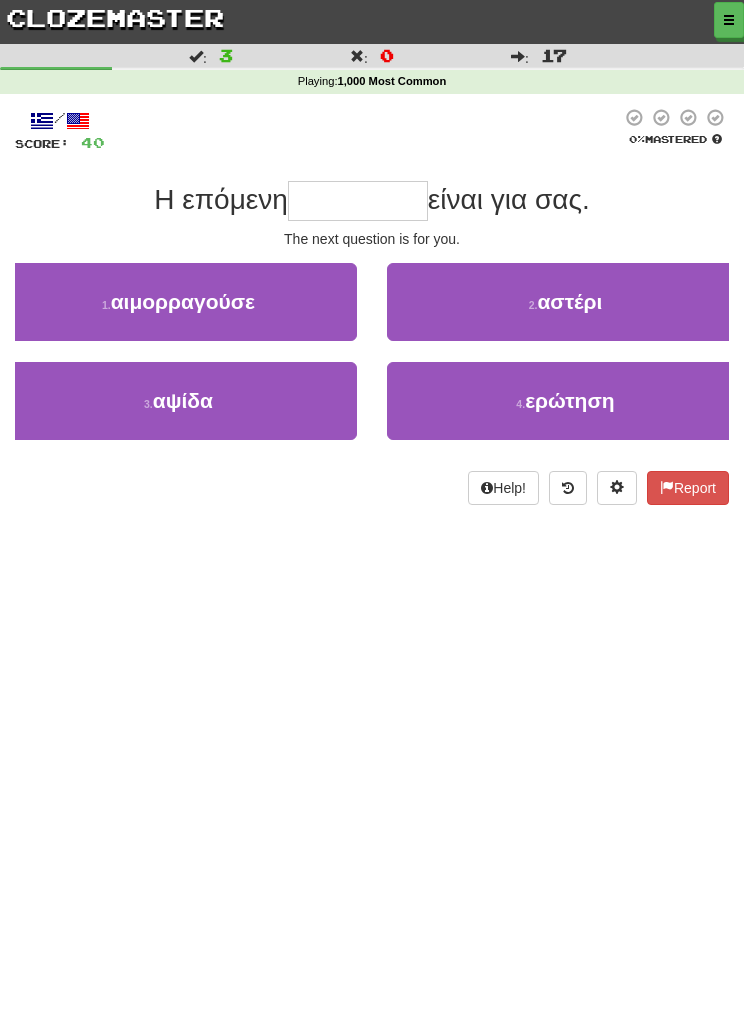 click on "4 .  ερώτηση" at bounding box center [565, 401] 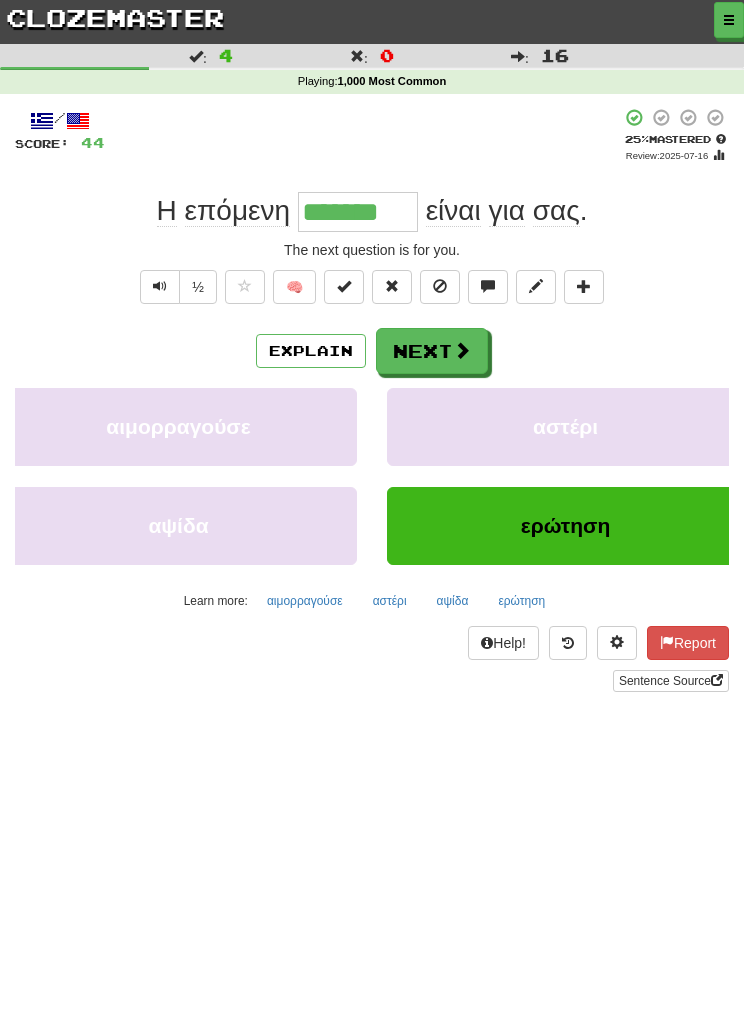 click on "Next" at bounding box center [432, 351] 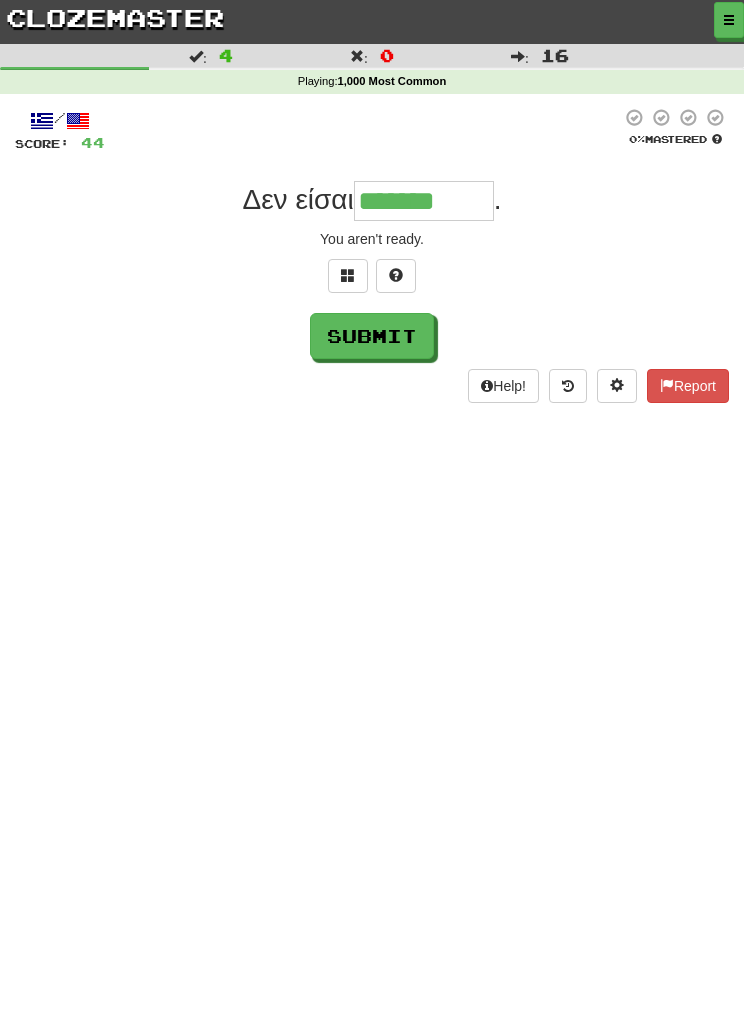 type on "*******" 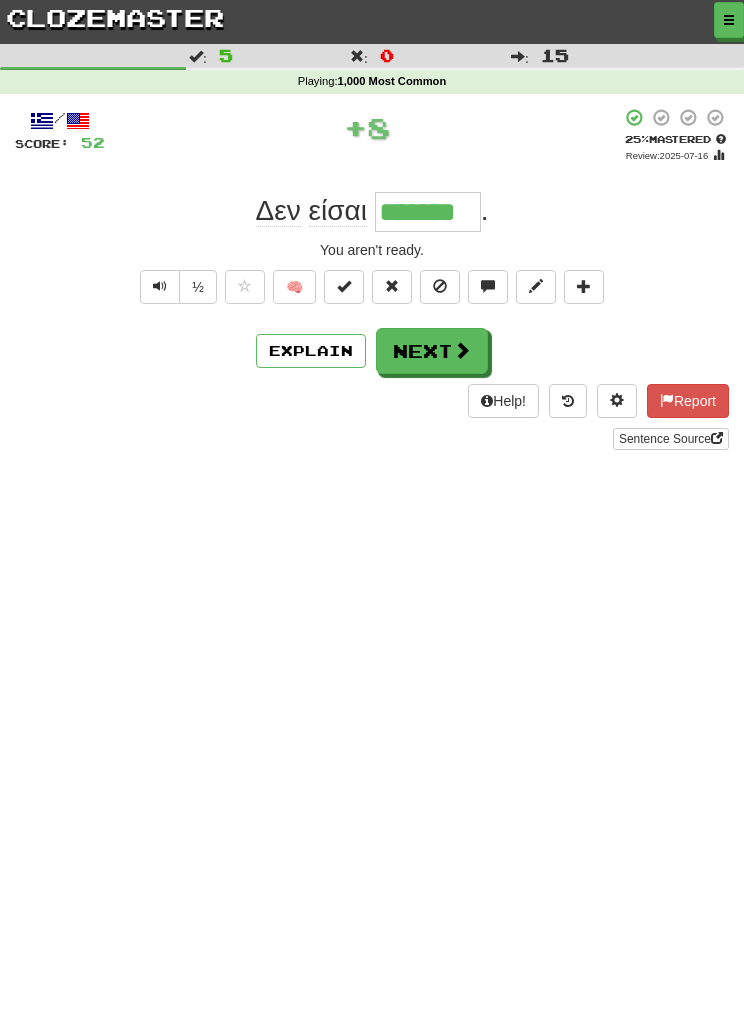 click on "Next" at bounding box center [432, 351] 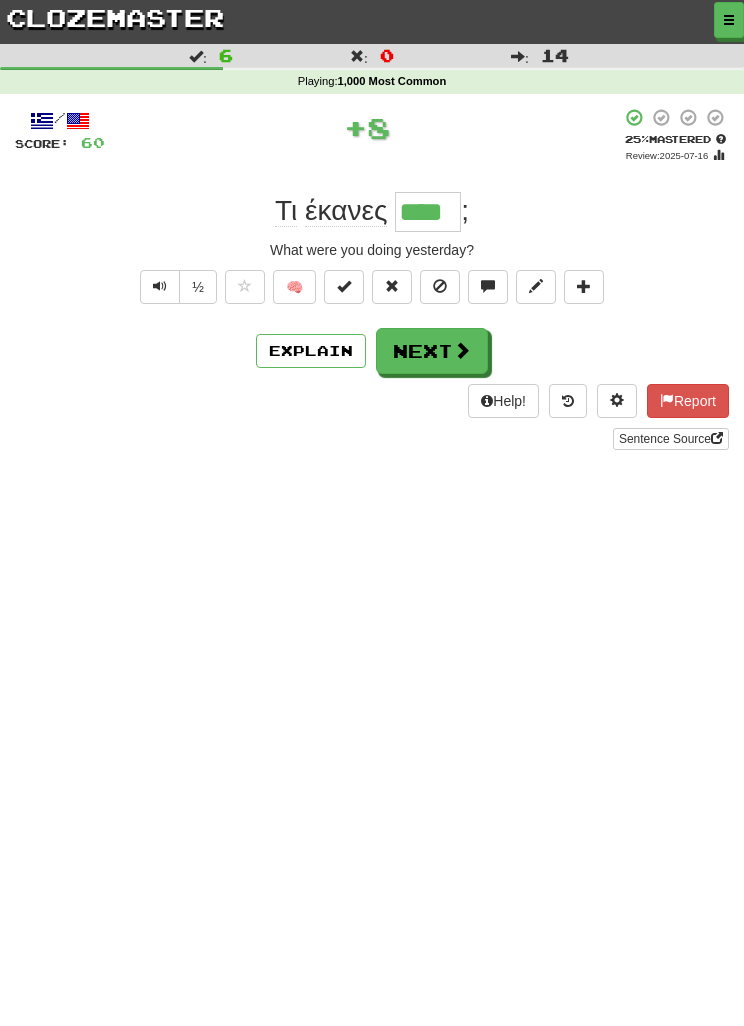 type on "****" 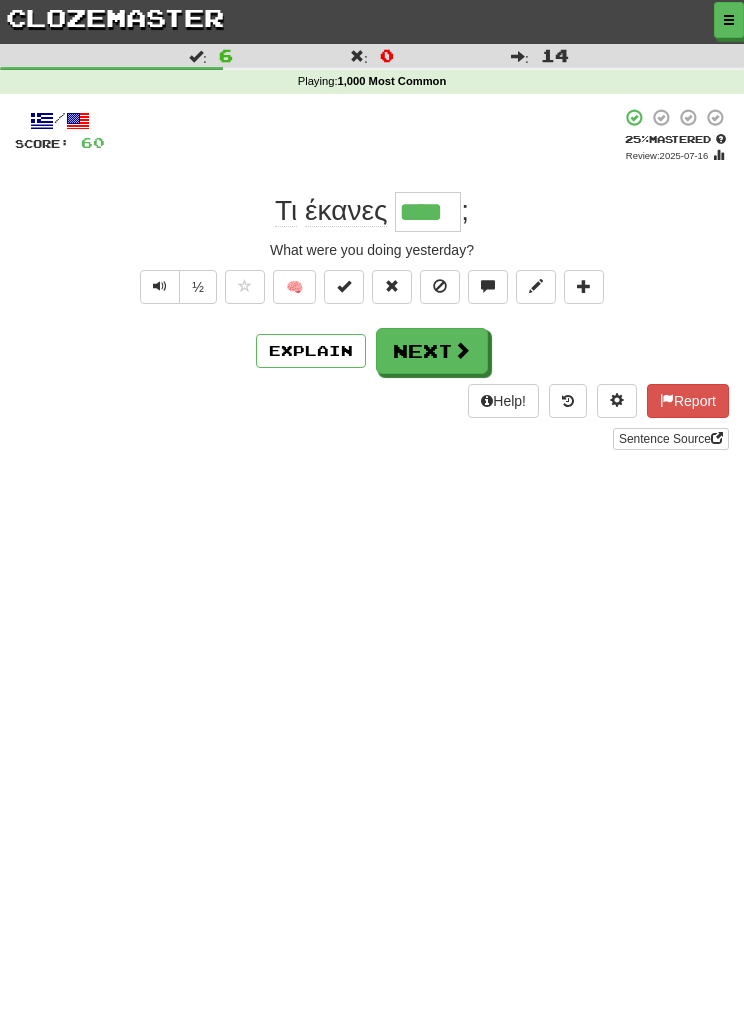 click on "Next" at bounding box center (432, 351) 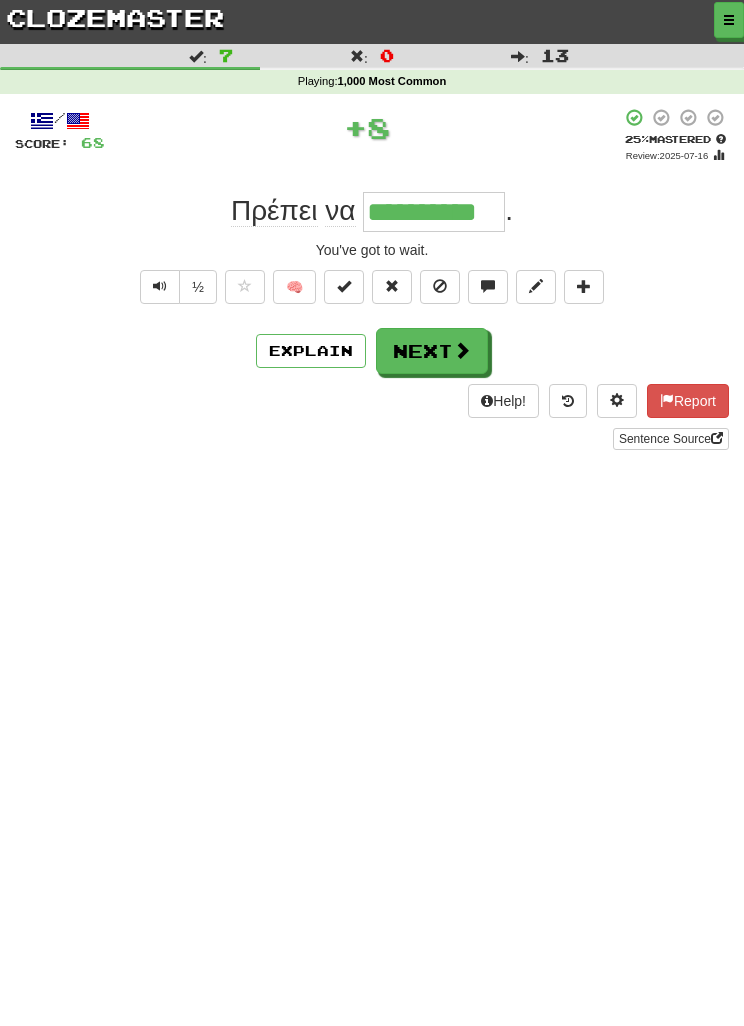 type on "**********" 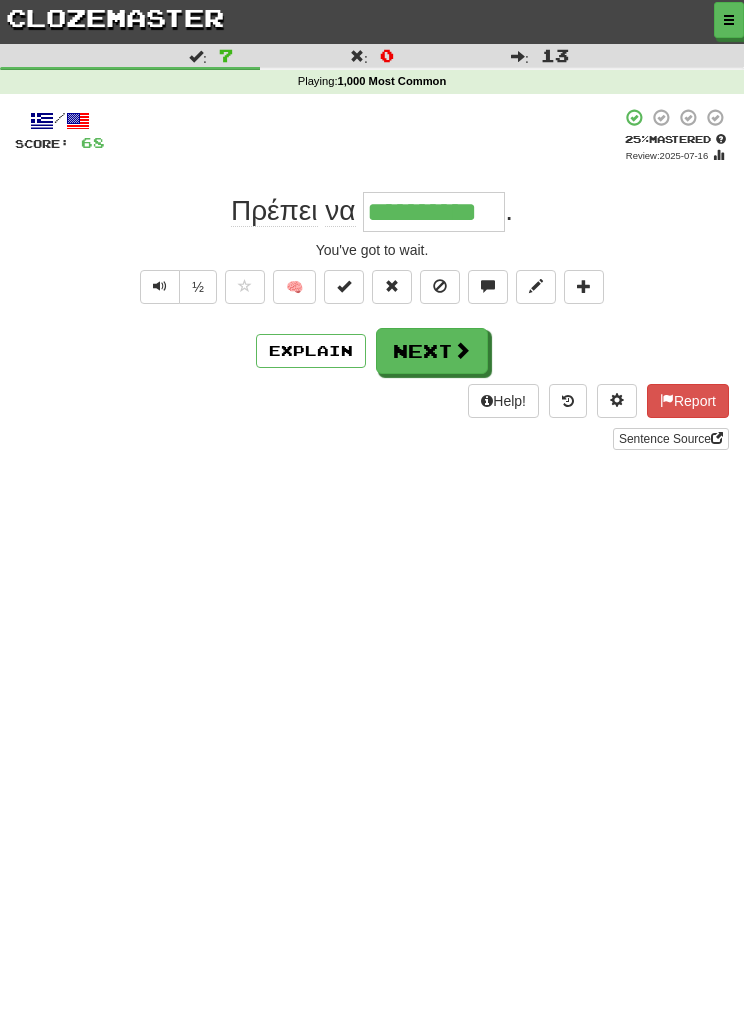 click on "Next" at bounding box center [432, 351] 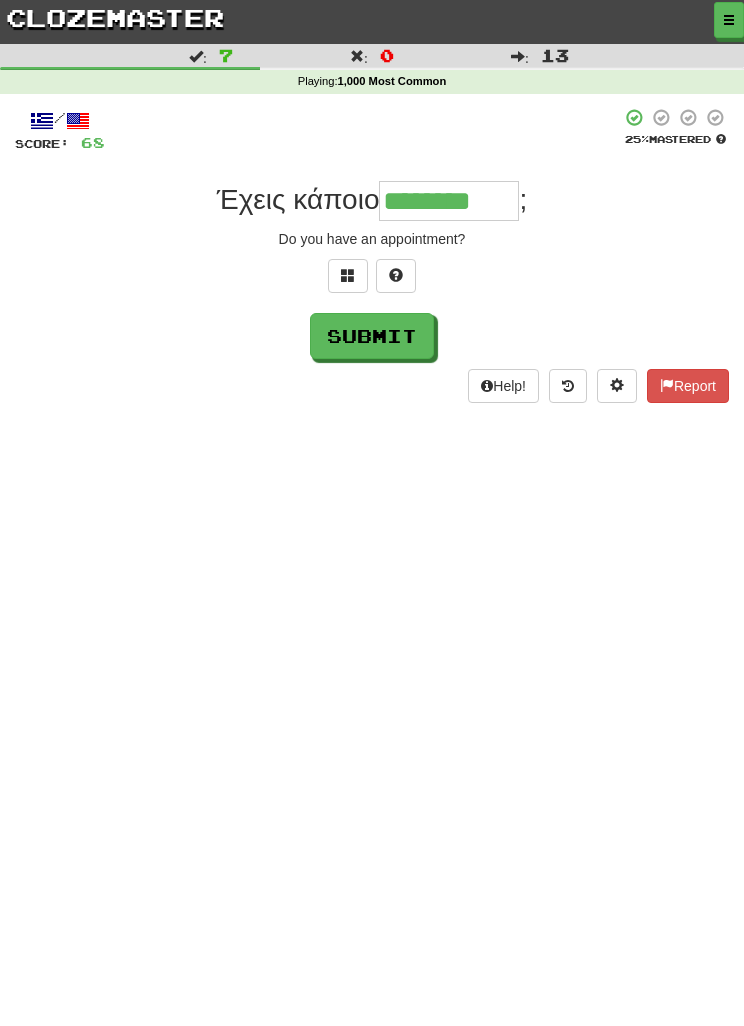 type on "********" 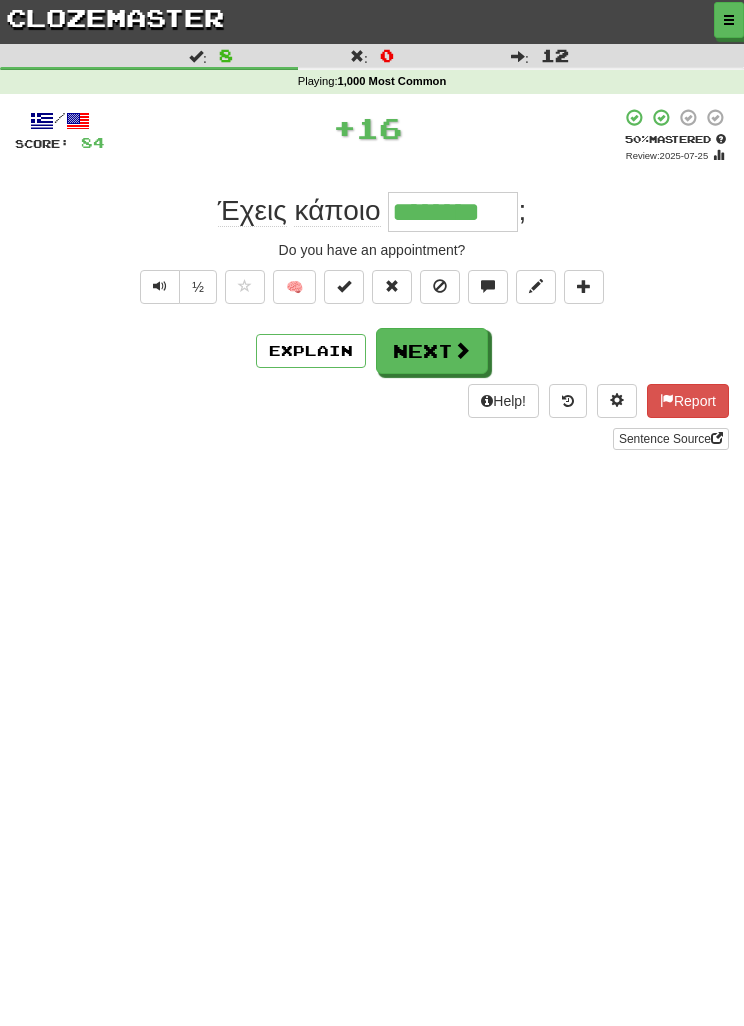 click on "Next" at bounding box center [432, 351] 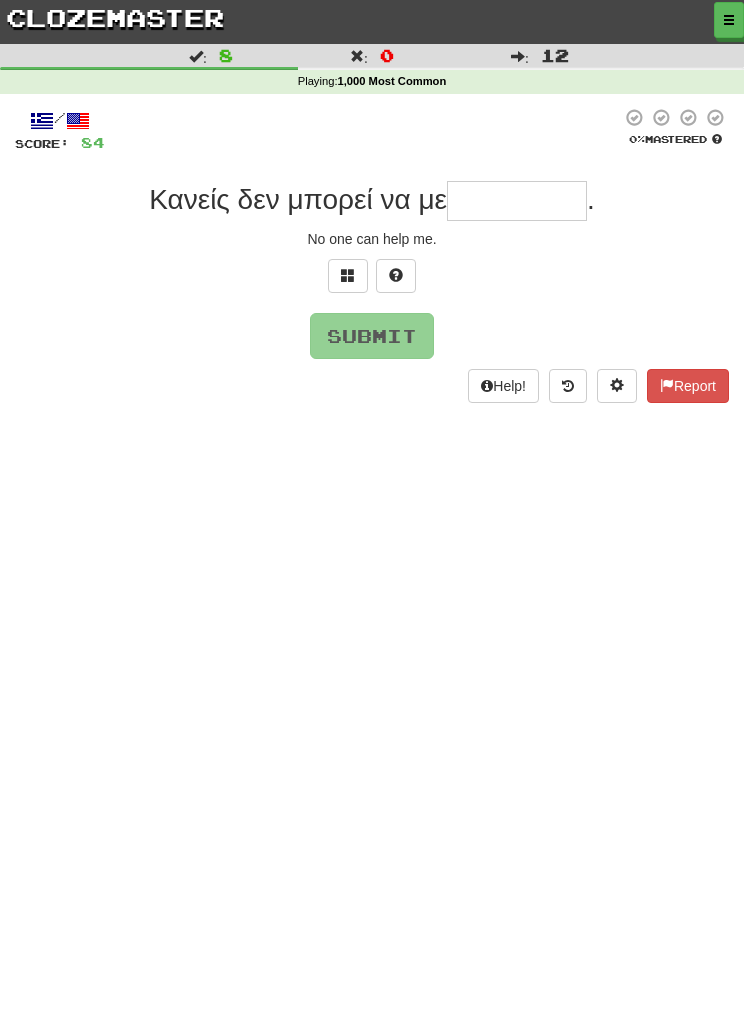 click at bounding box center (348, 275) 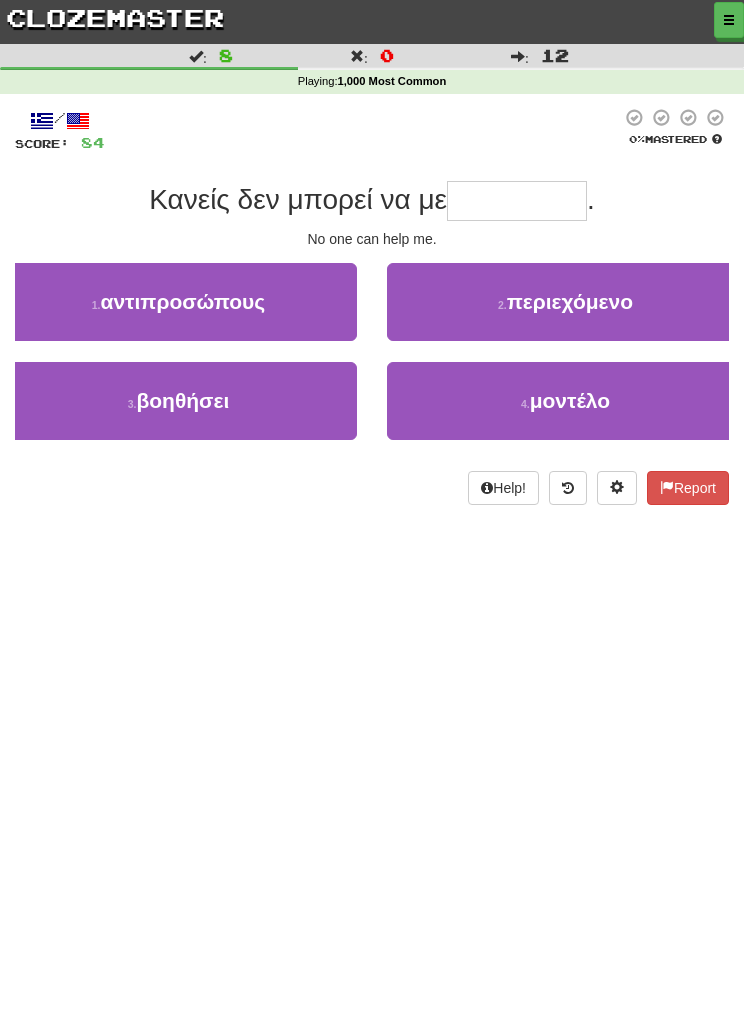 click on "3 .  βοηθήσει" at bounding box center (178, 401) 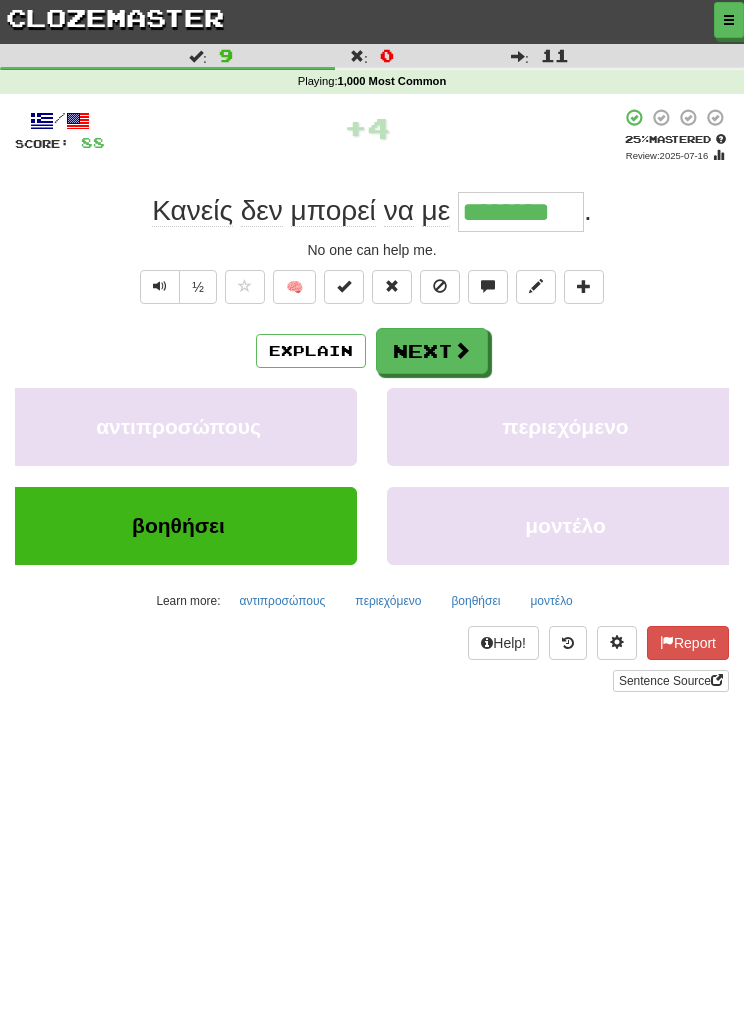 click on "περιεχόμενο" at bounding box center (565, 427) 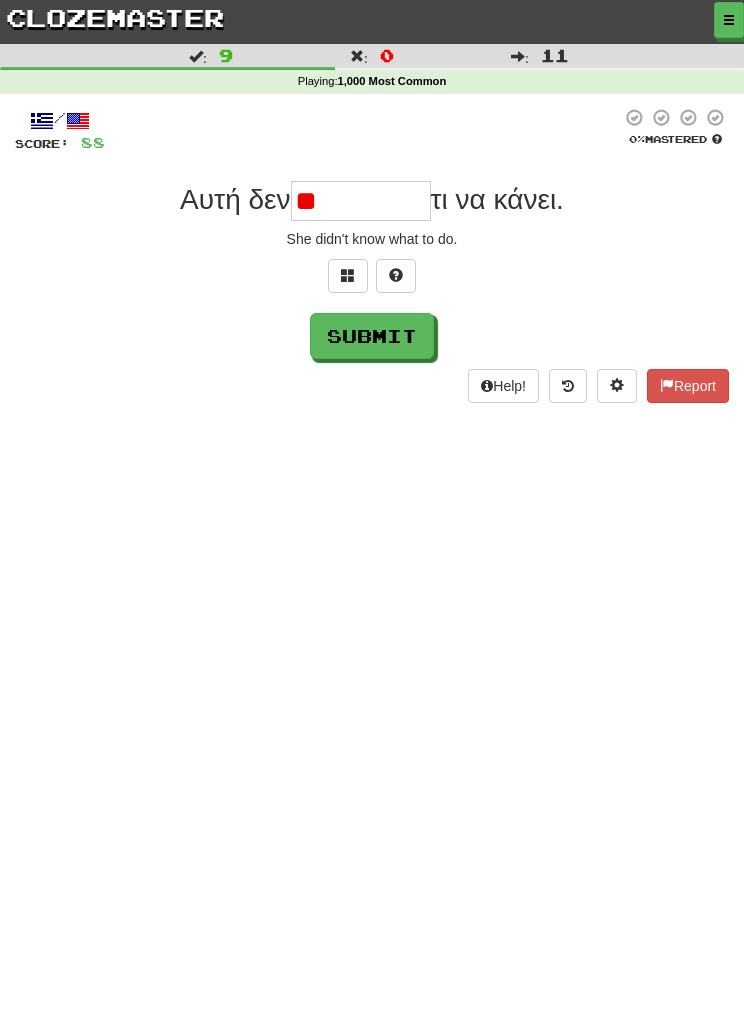 type on "*" 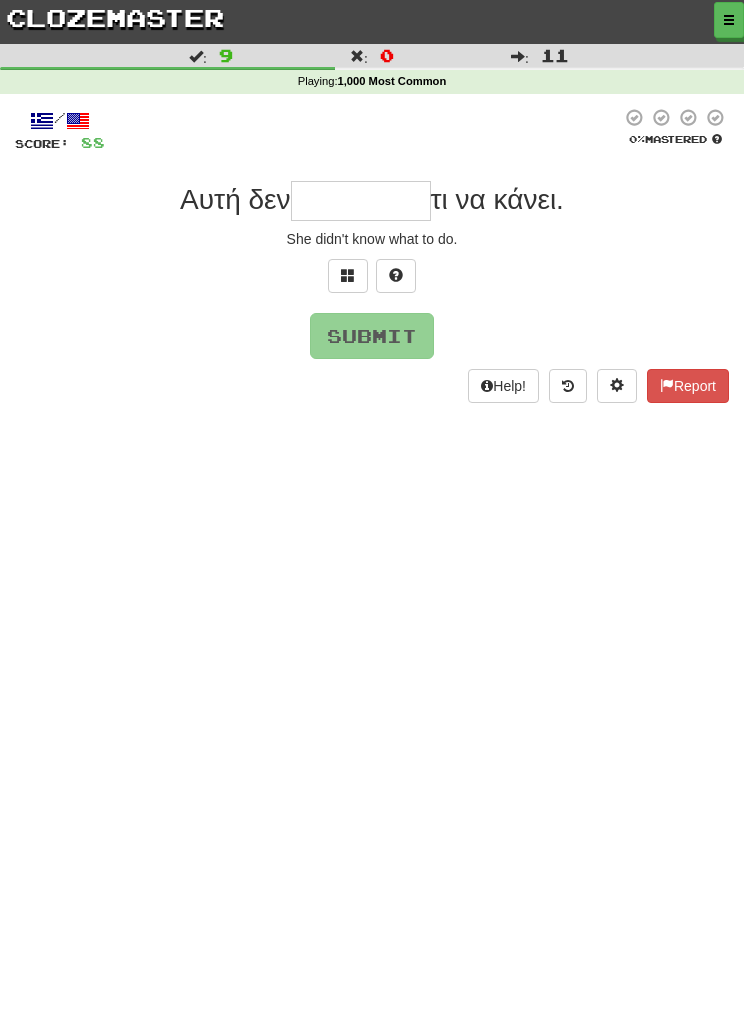 type on "*" 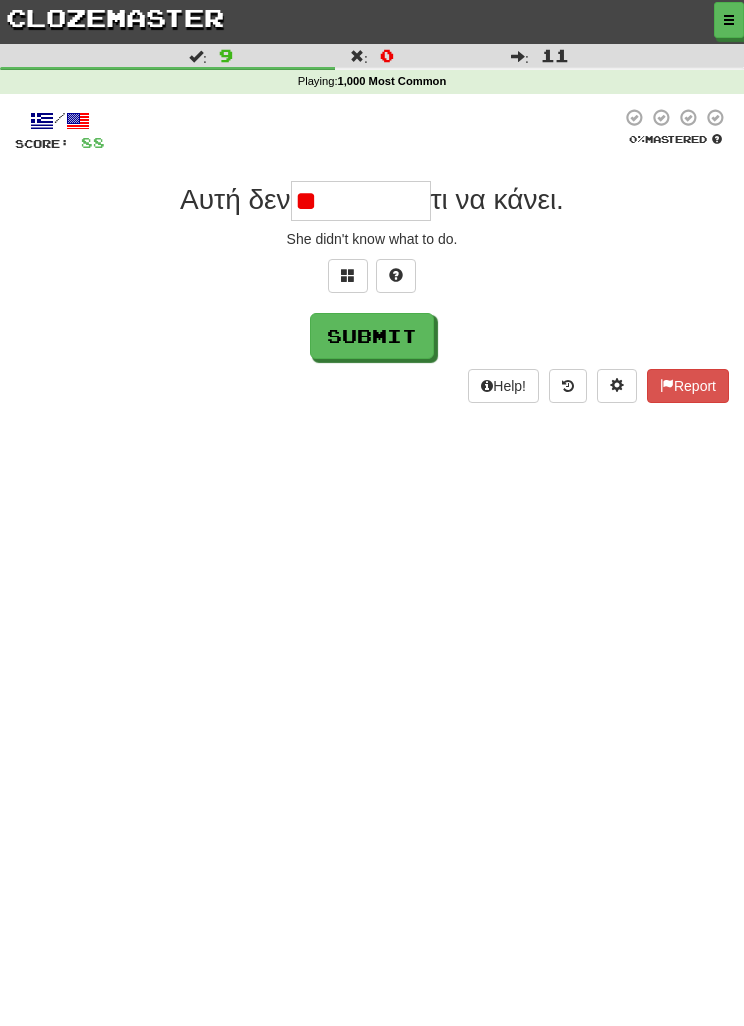 type on "*" 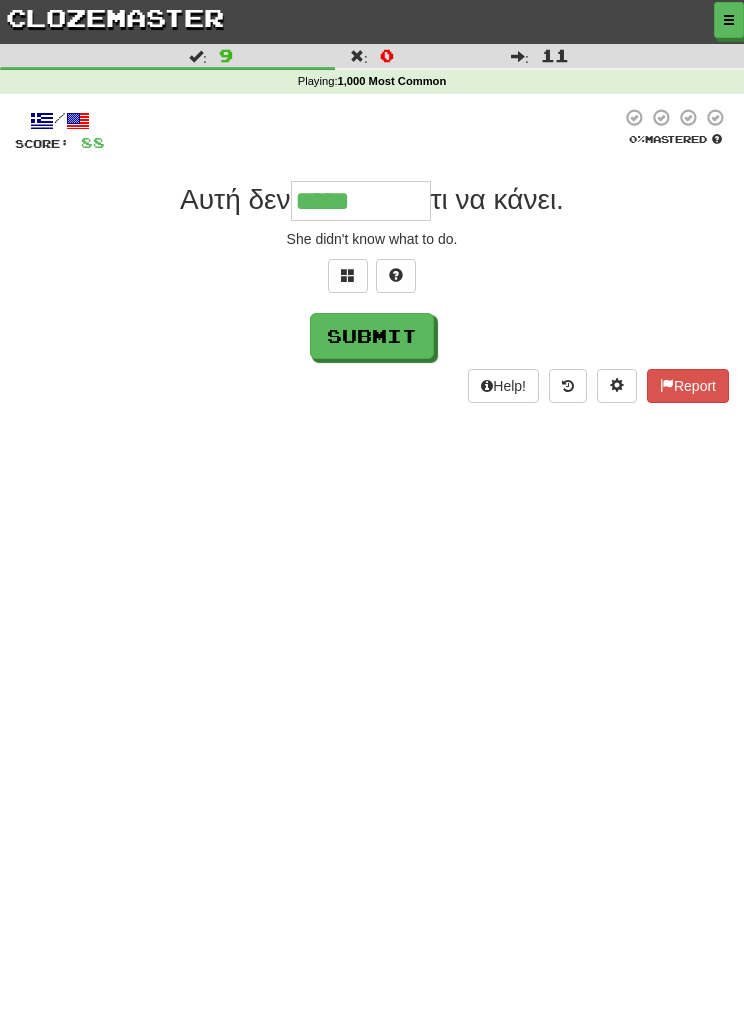 type on "*****" 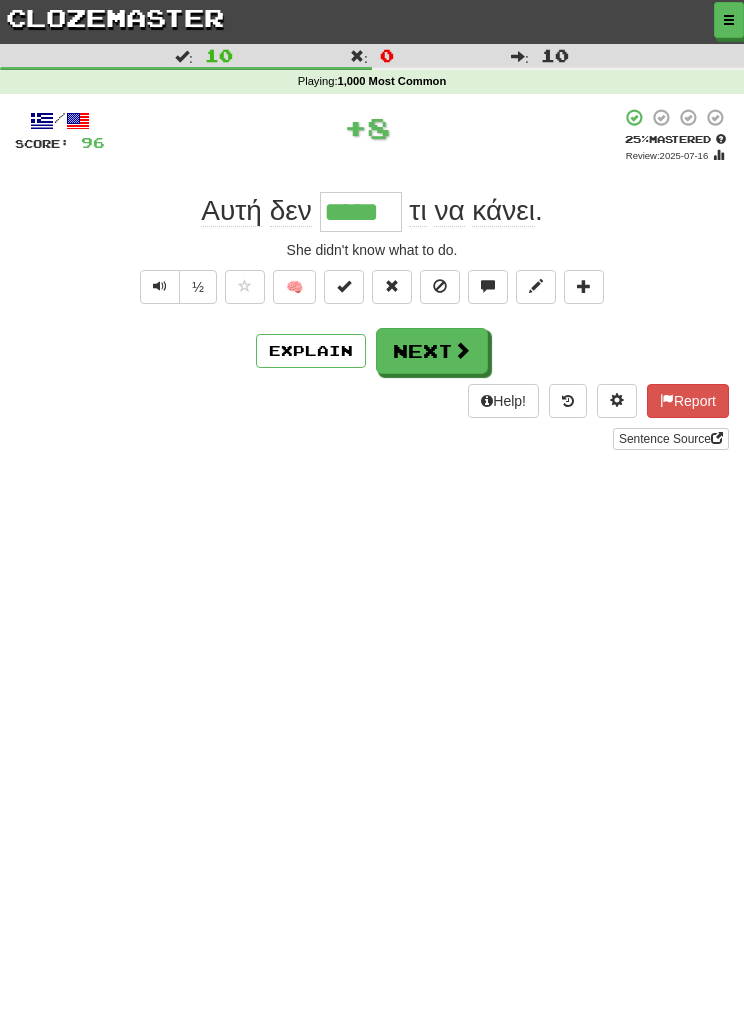 click on "Next" at bounding box center [432, 351] 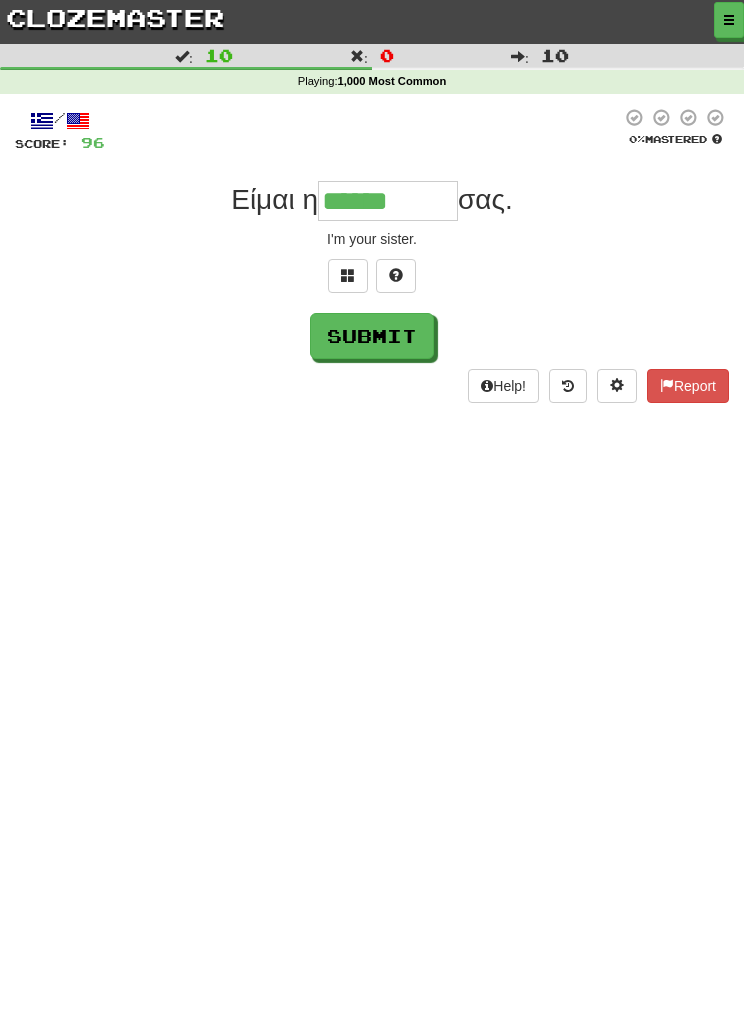 type on "******" 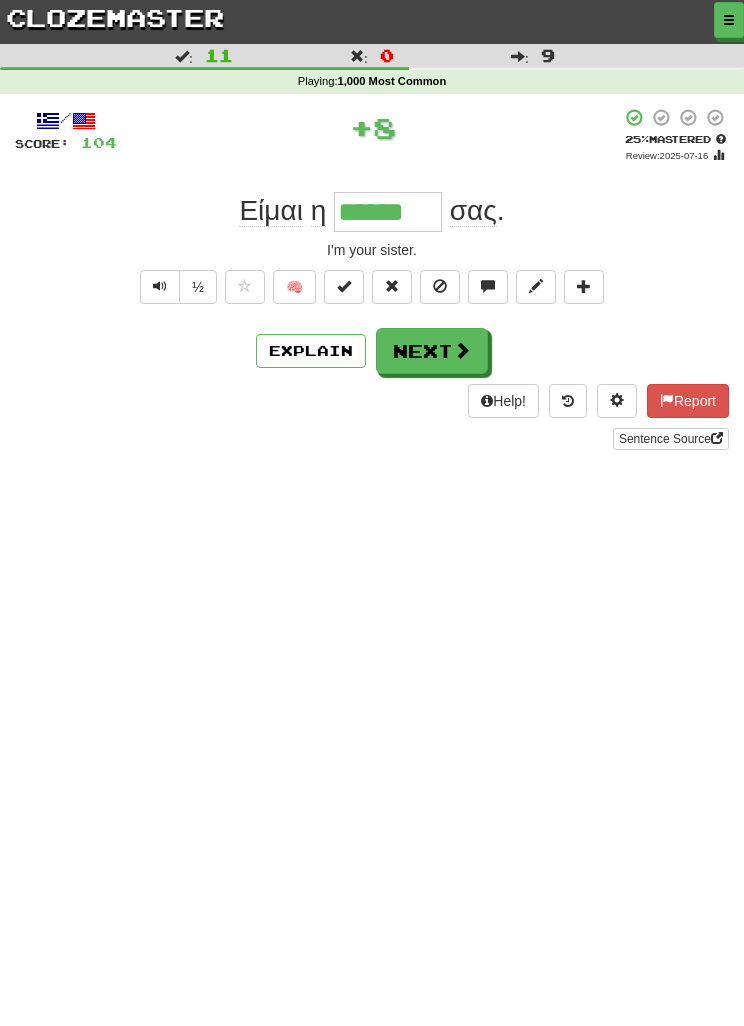 click on "Next" at bounding box center (432, 351) 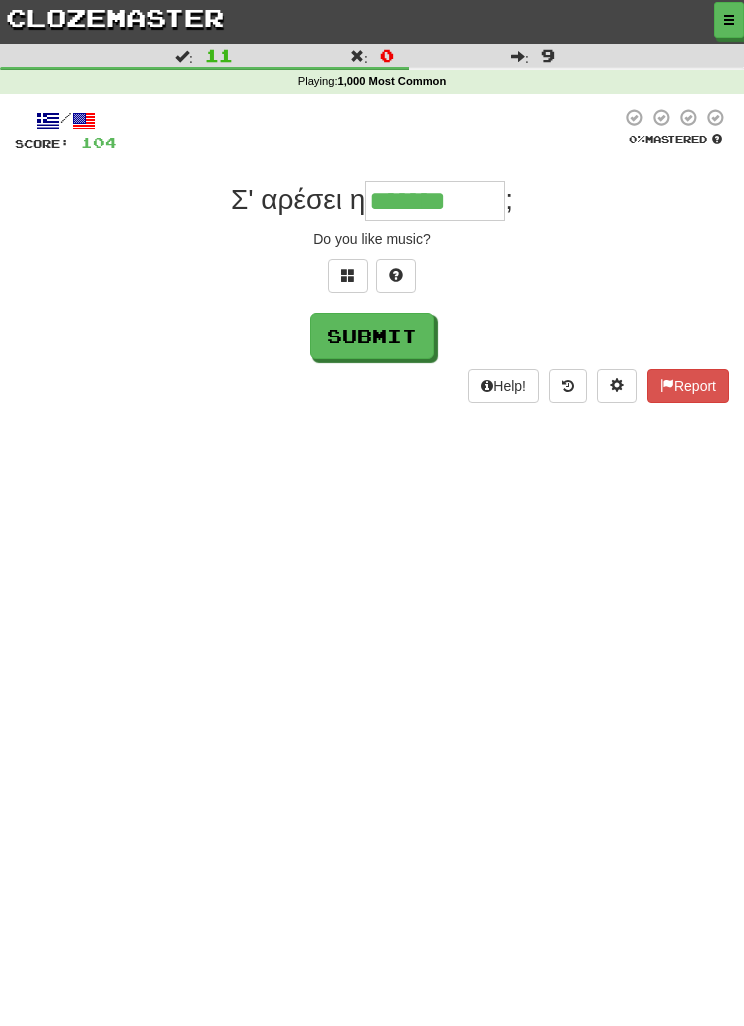 type on "*******" 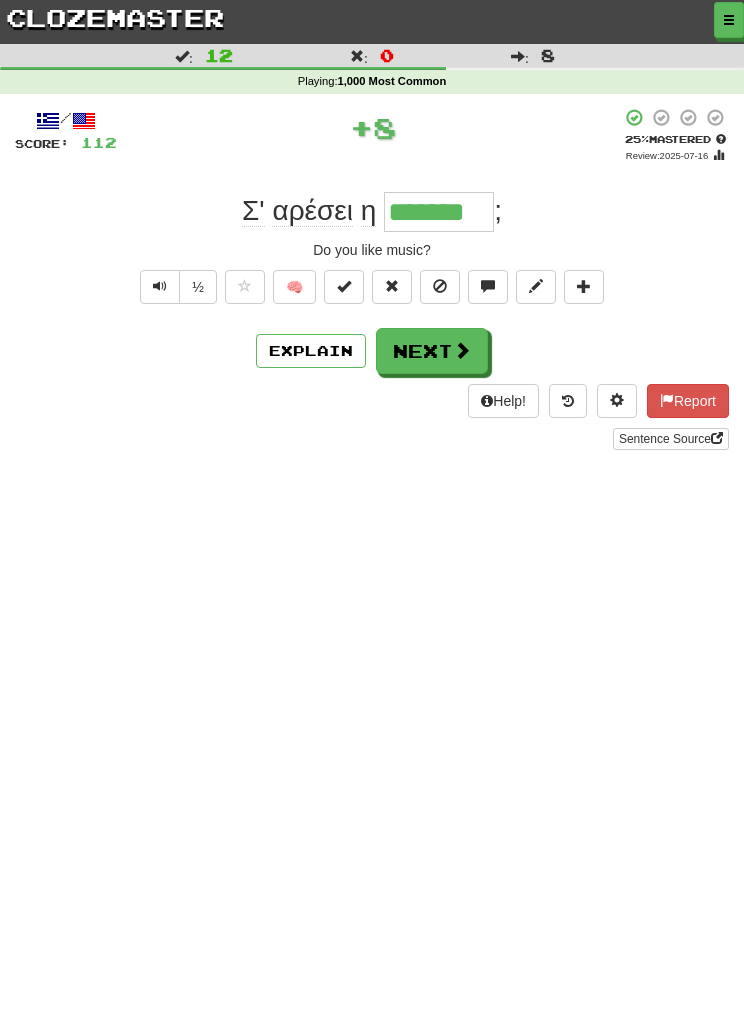click on "Next" at bounding box center (432, 351) 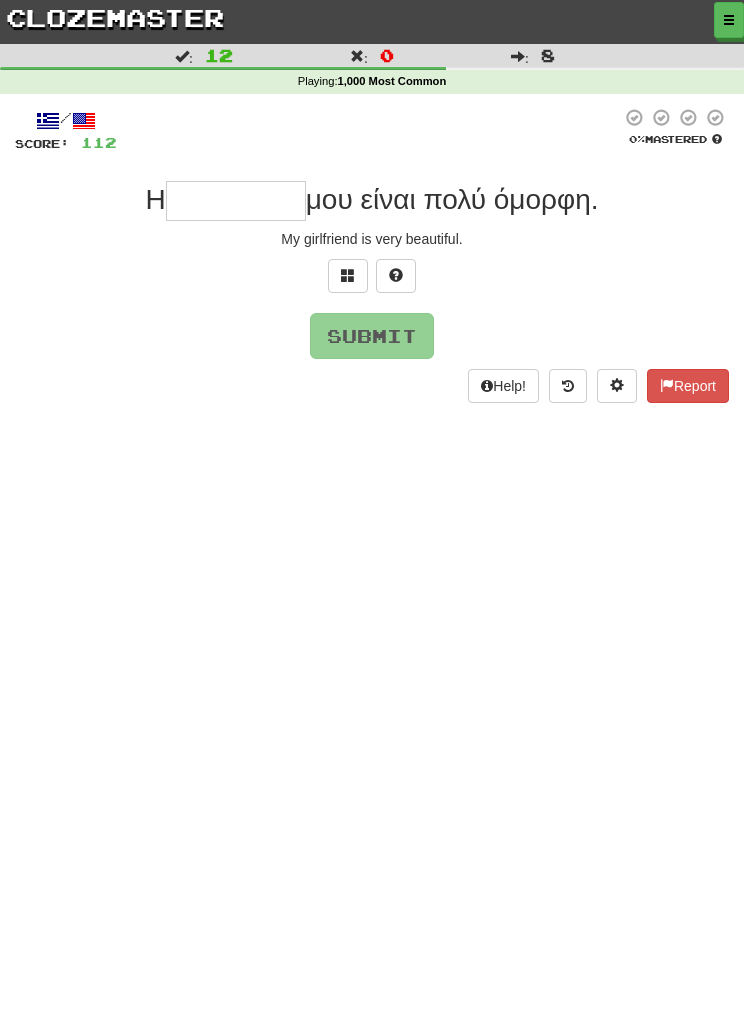 click at bounding box center [236, 201] 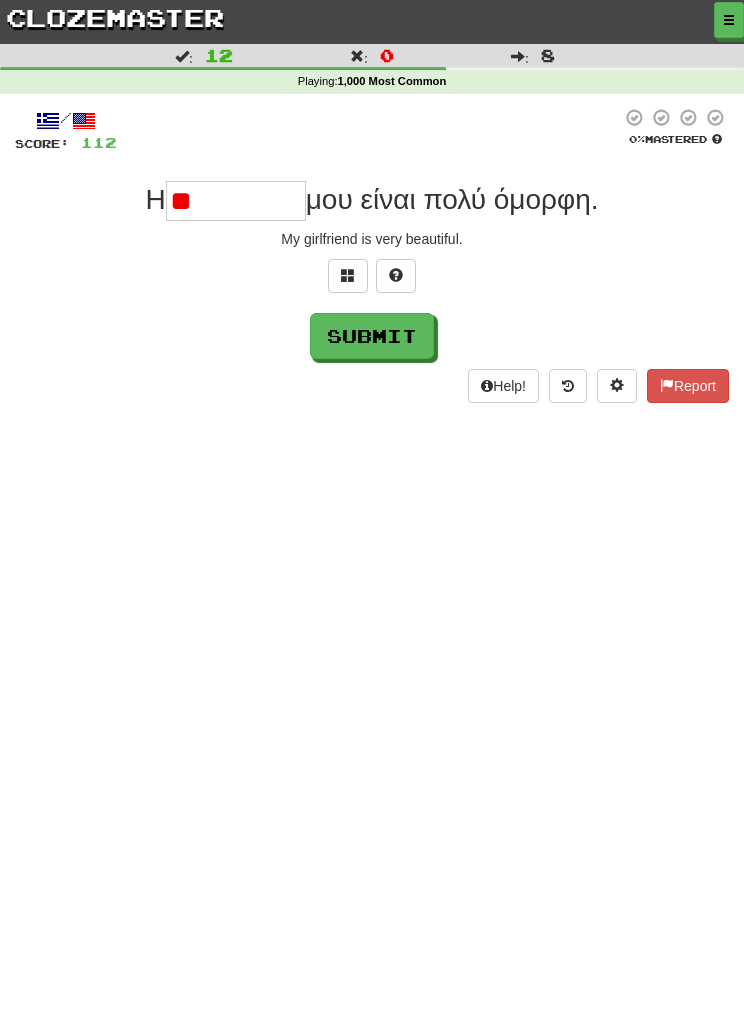 type on "*" 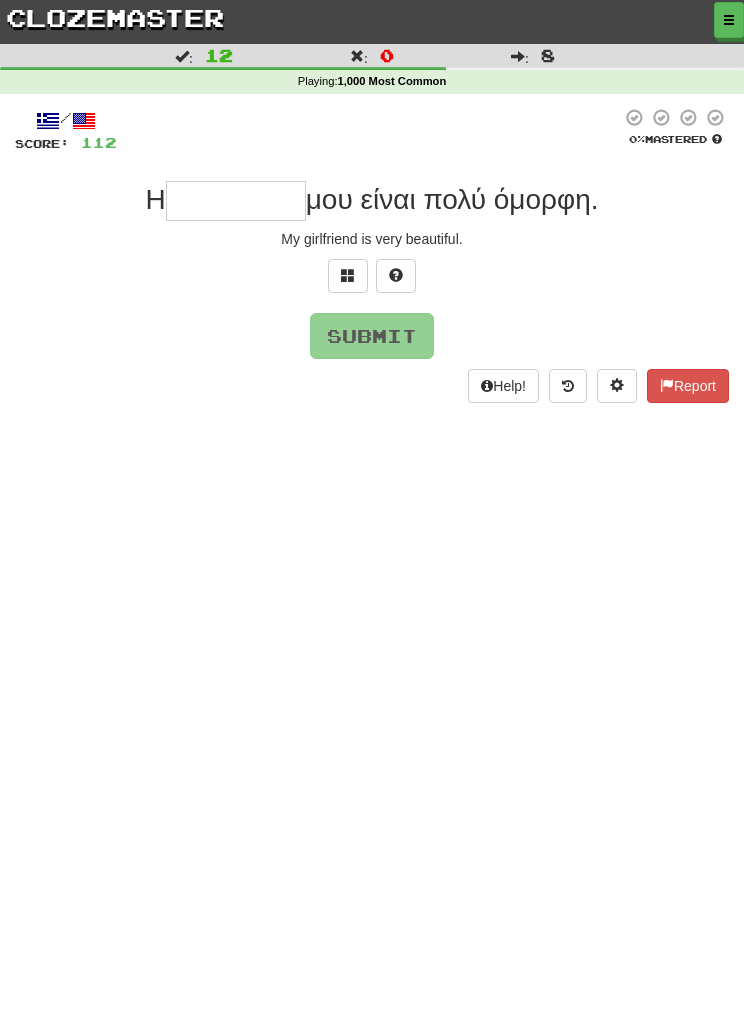 click at bounding box center (348, 275) 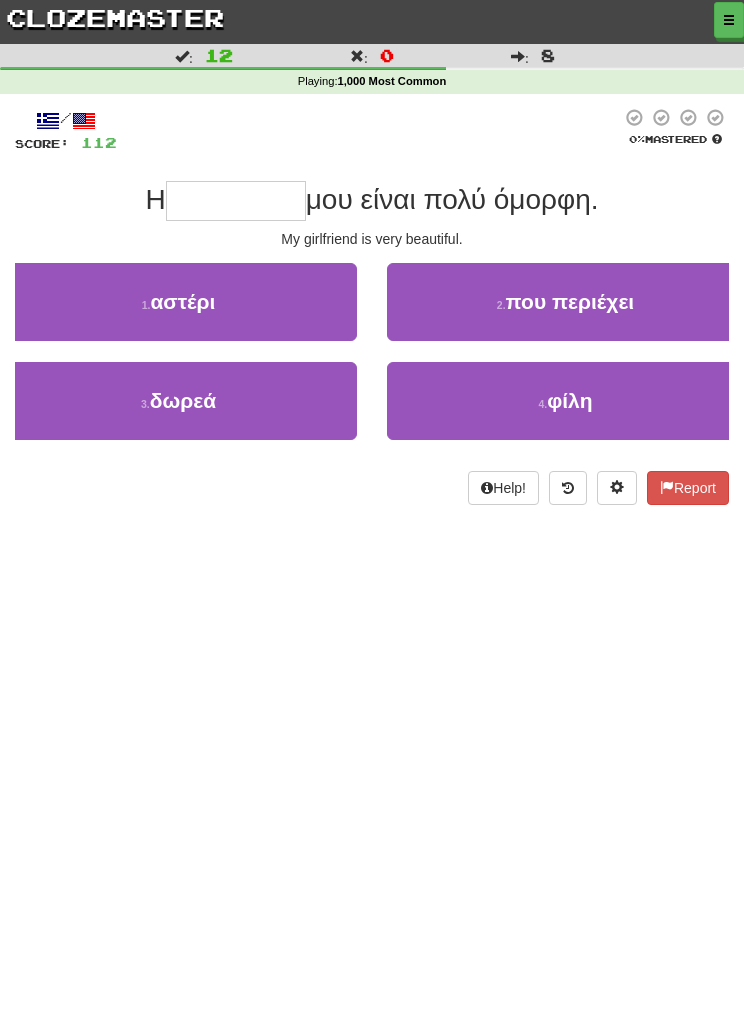 click on "4 .  φίλη" at bounding box center (565, 401) 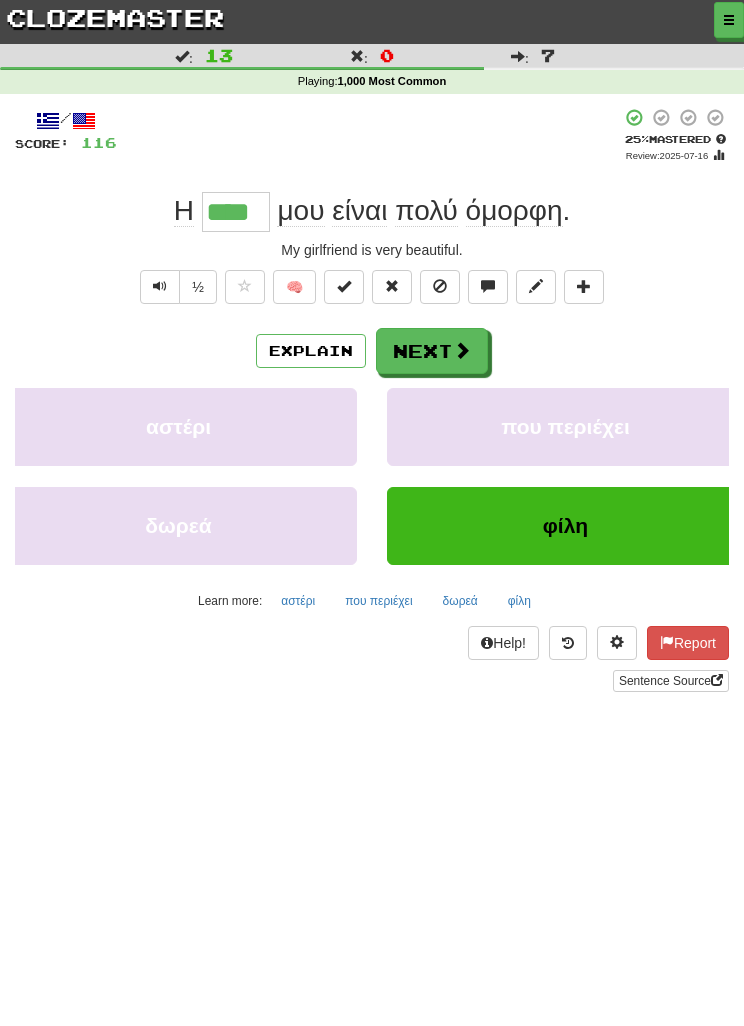 click on "Next" at bounding box center (432, 351) 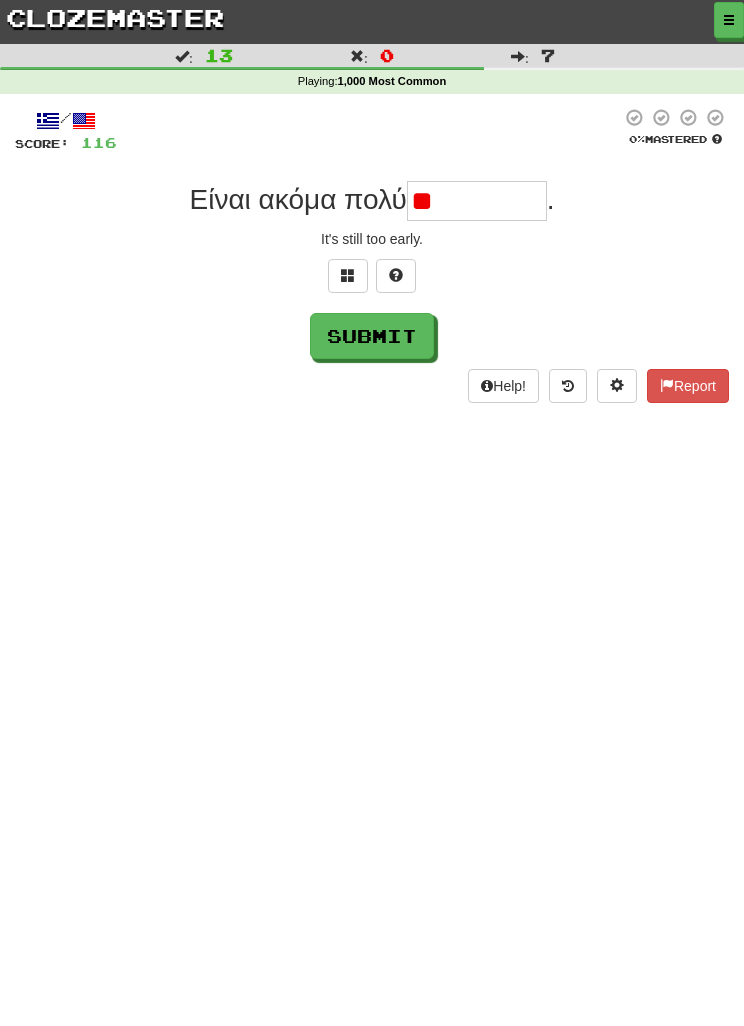 type on "*" 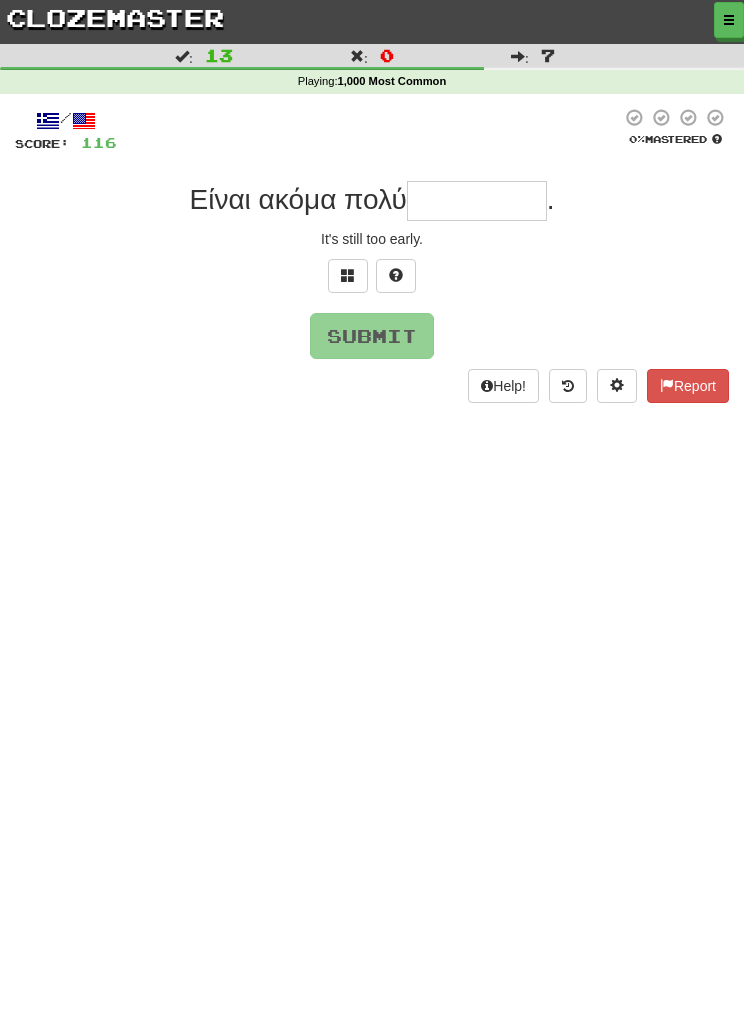 click at bounding box center [348, 276] 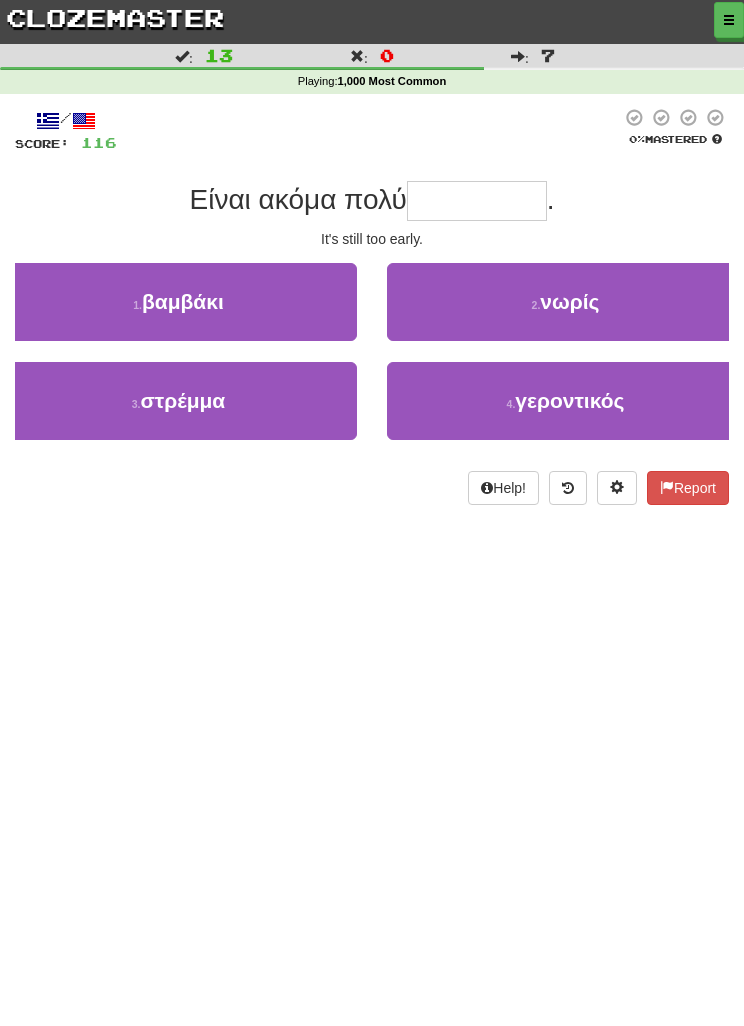 click on "2 .  νωρίς" at bounding box center (565, 302) 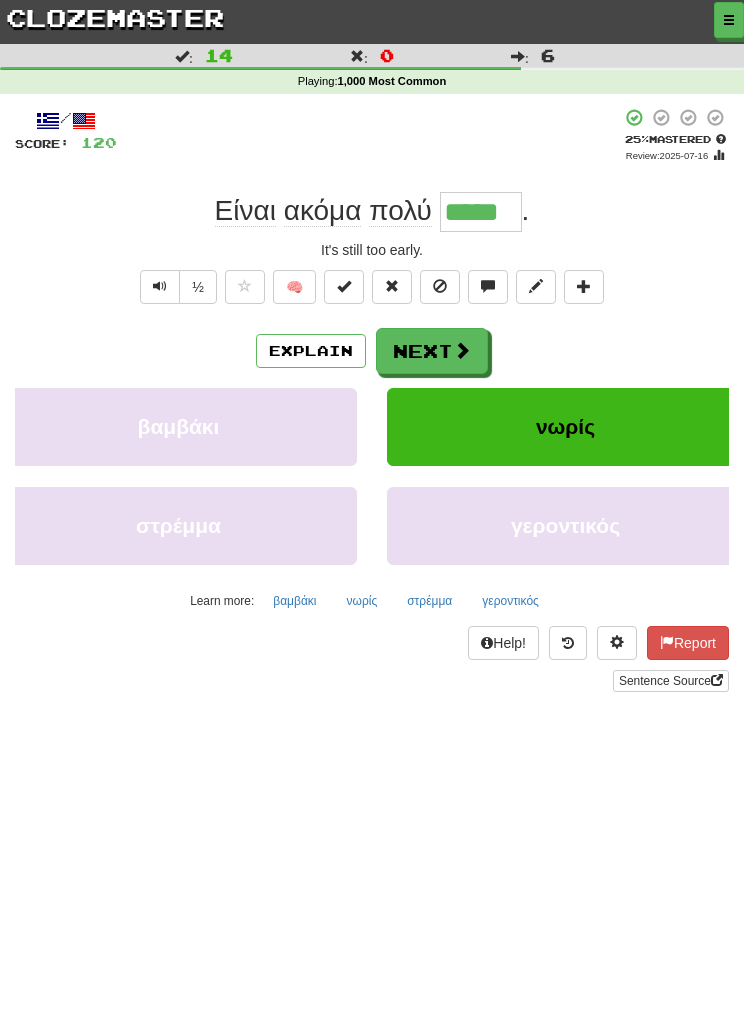 click on "Next" at bounding box center (432, 351) 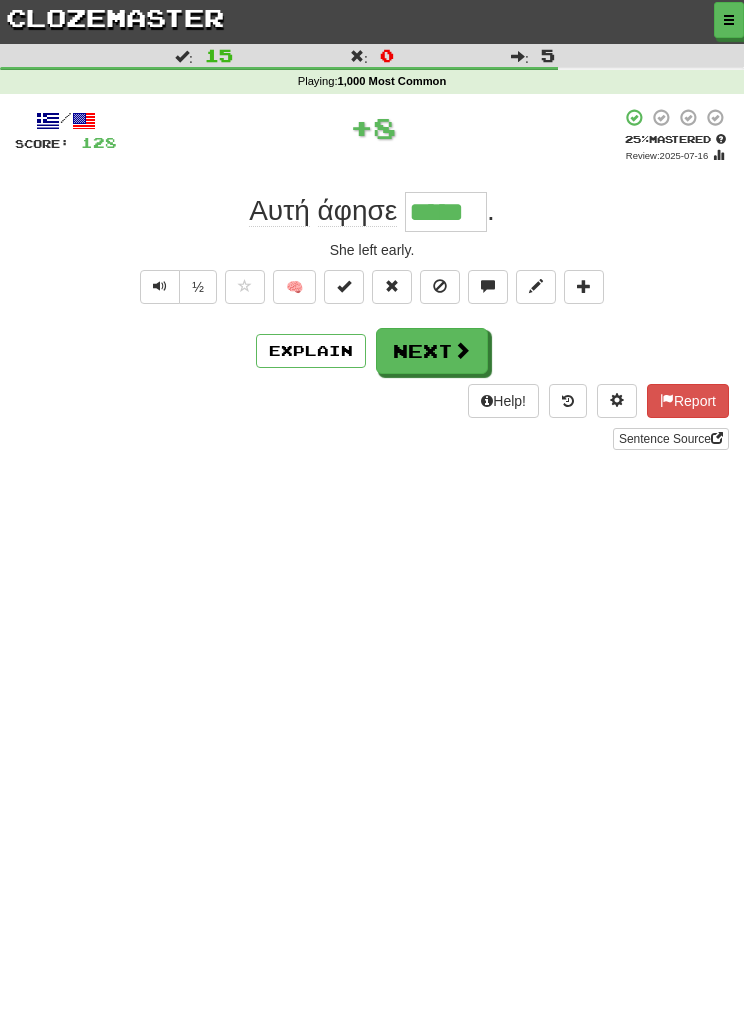 type on "*****" 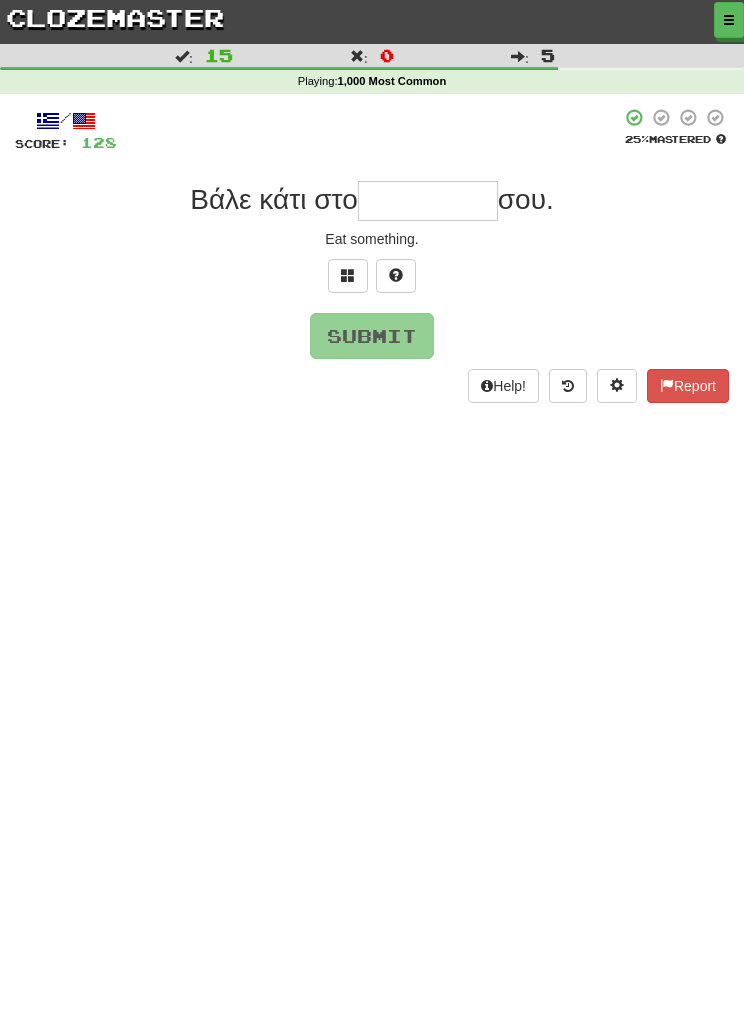 type on "*" 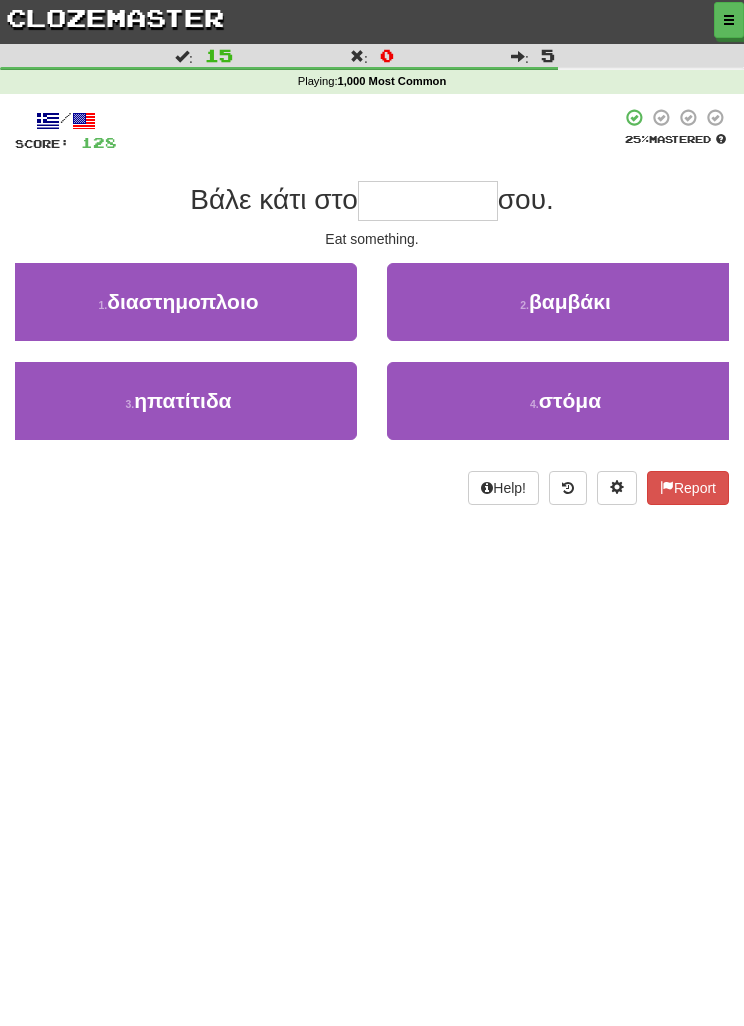 click on "4 .  στόμα" at bounding box center (565, 401) 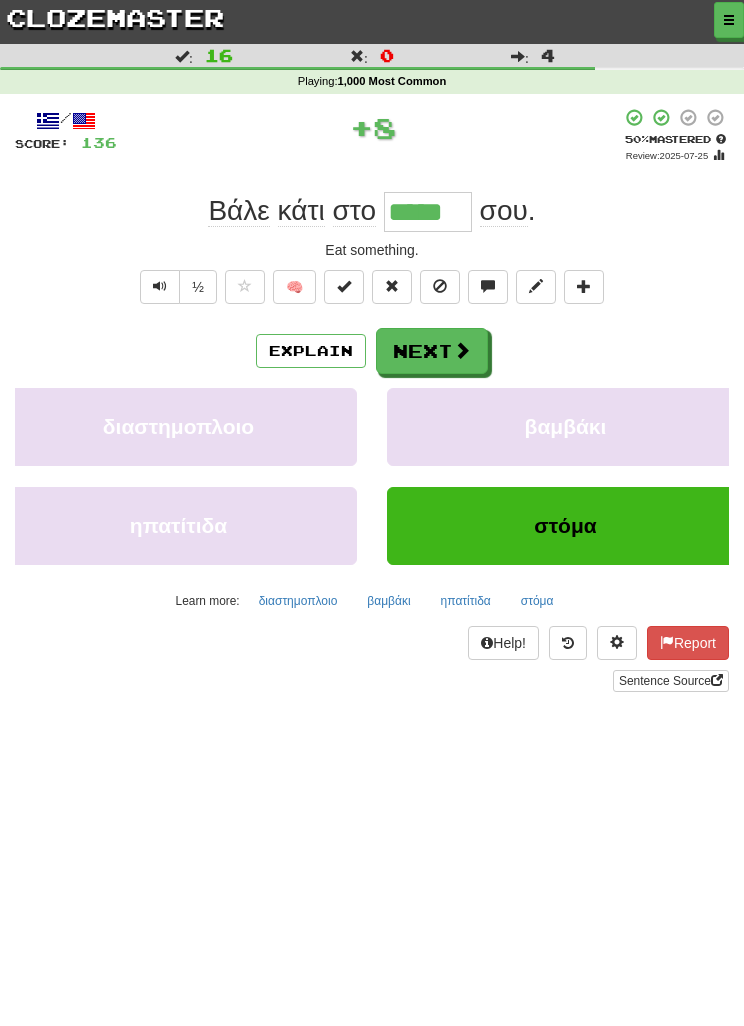 click on "Next" at bounding box center [432, 351] 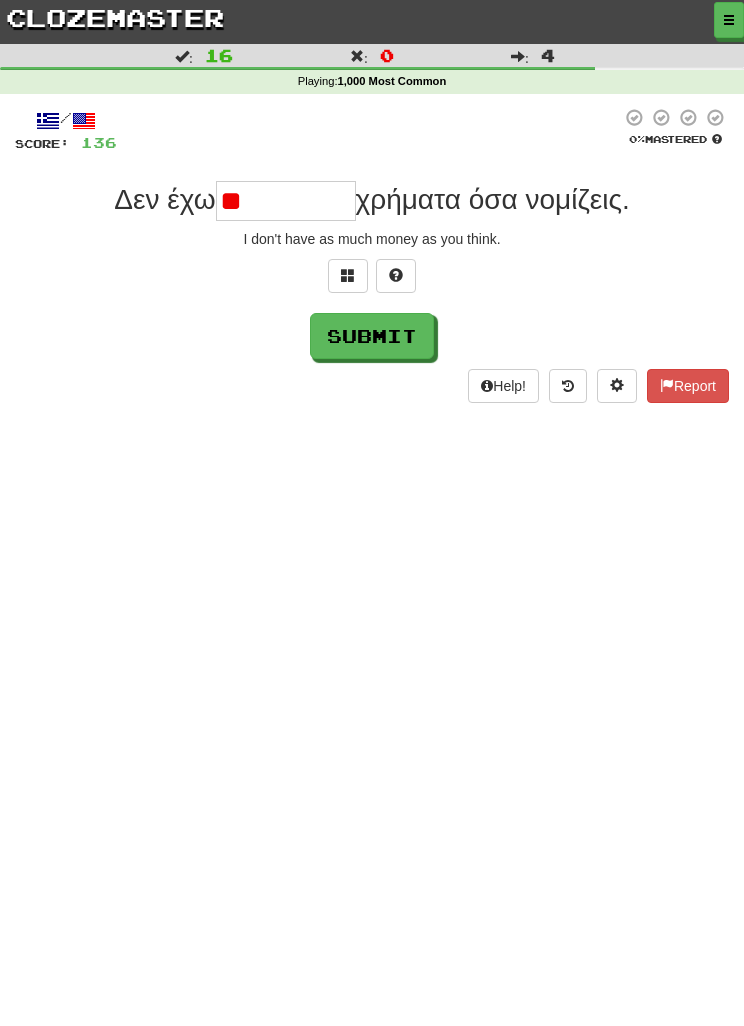 type on "*" 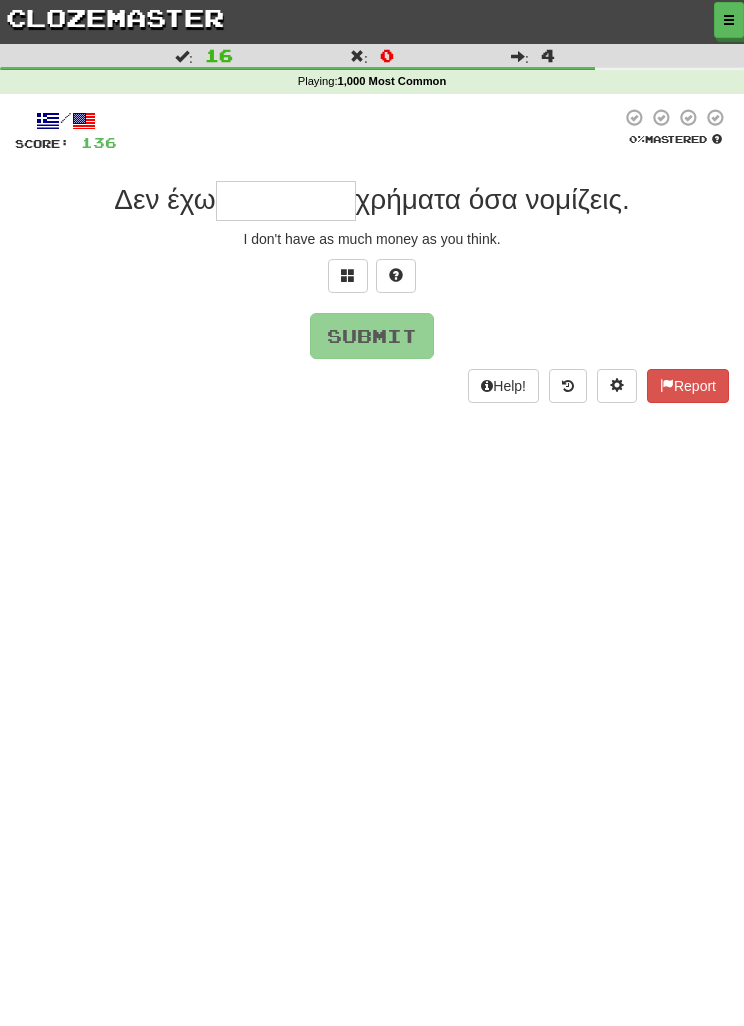 click at bounding box center [348, 276] 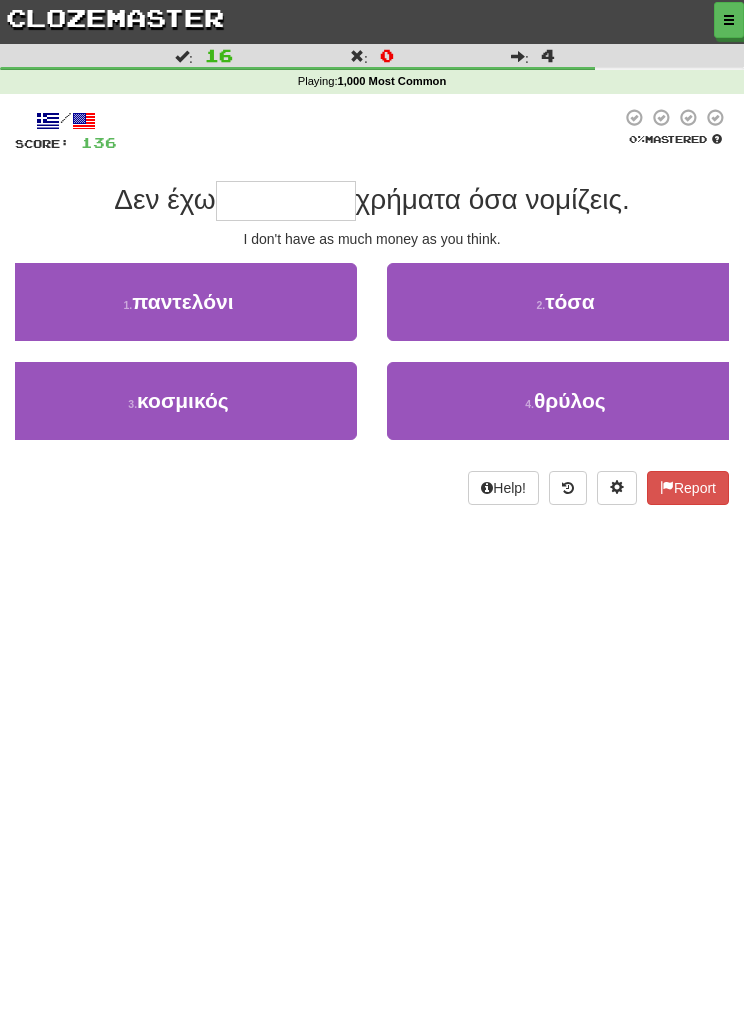 click on "2 .  τόσα" at bounding box center [565, 302] 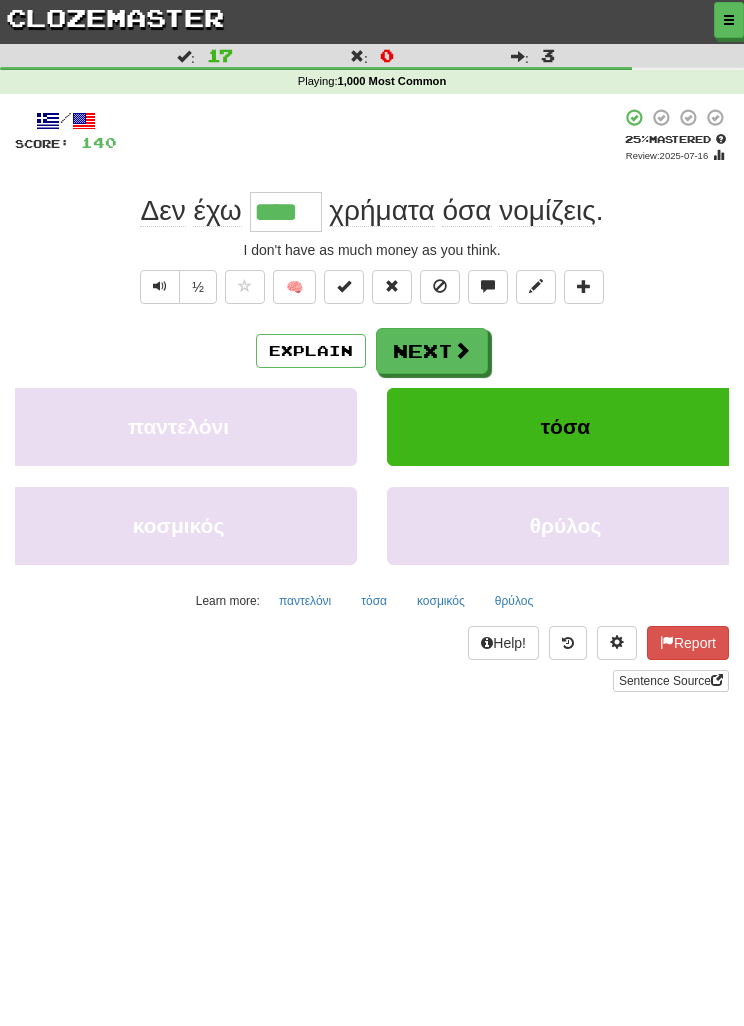 click on "Next" at bounding box center (432, 351) 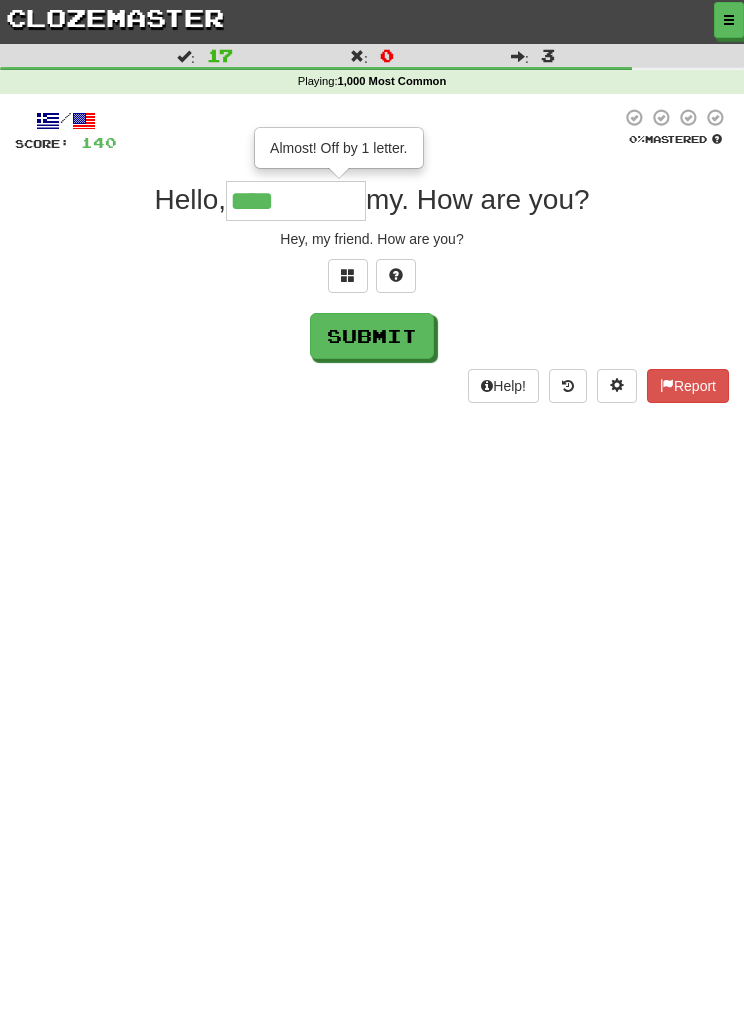 type on "****" 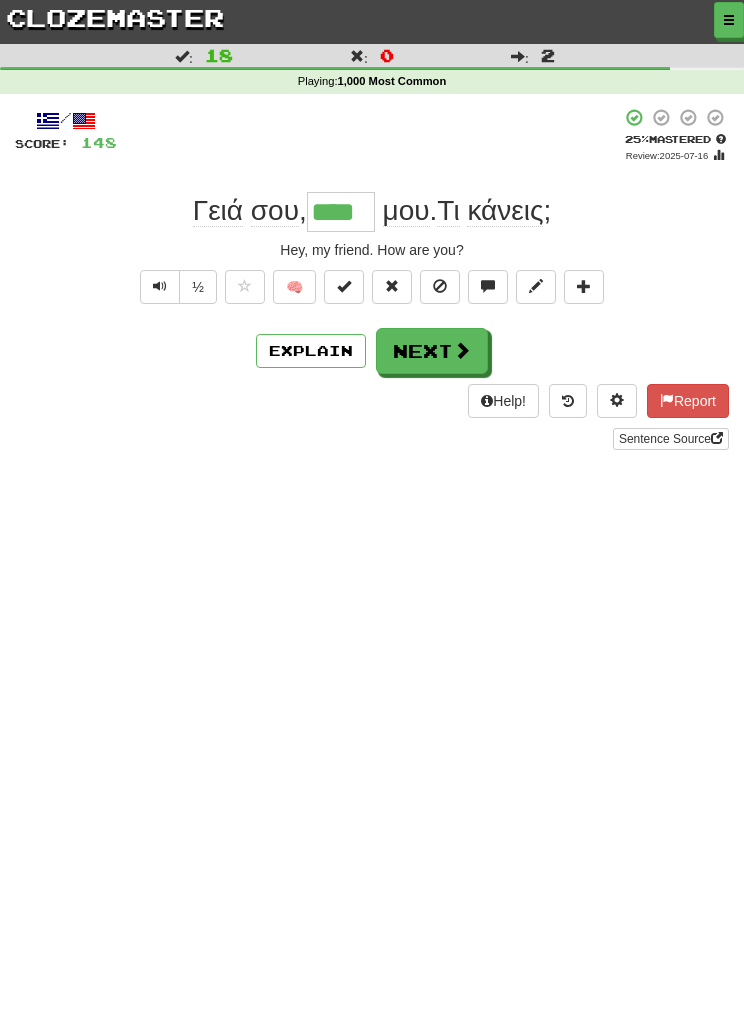 click on "Next" at bounding box center (432, 351) 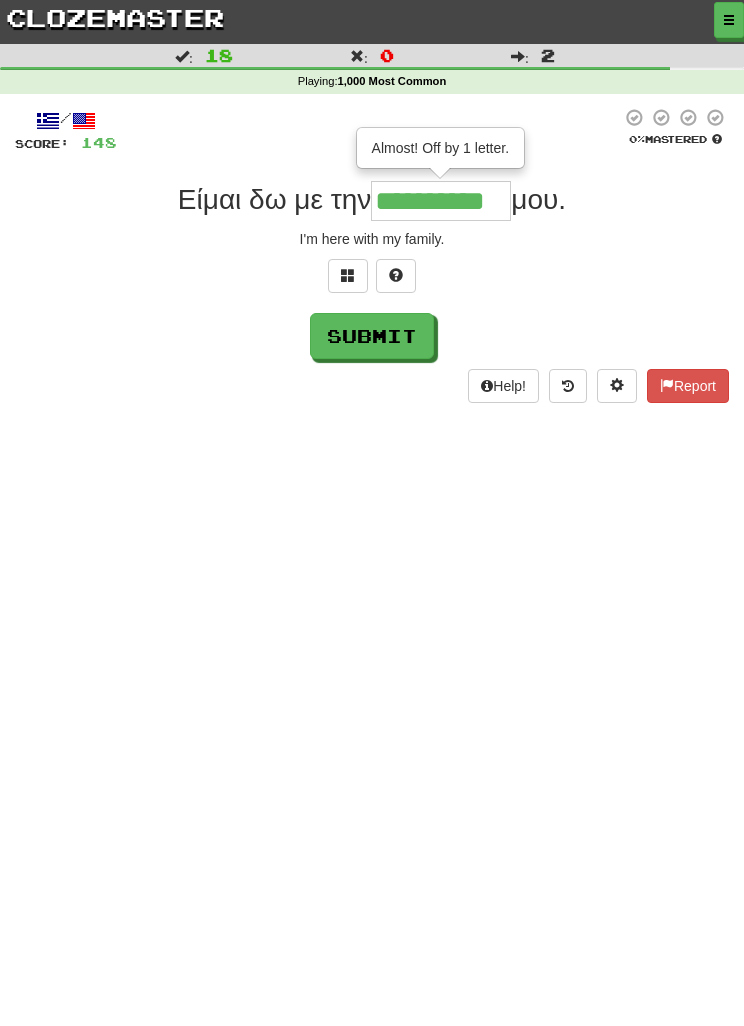 type on "**********" 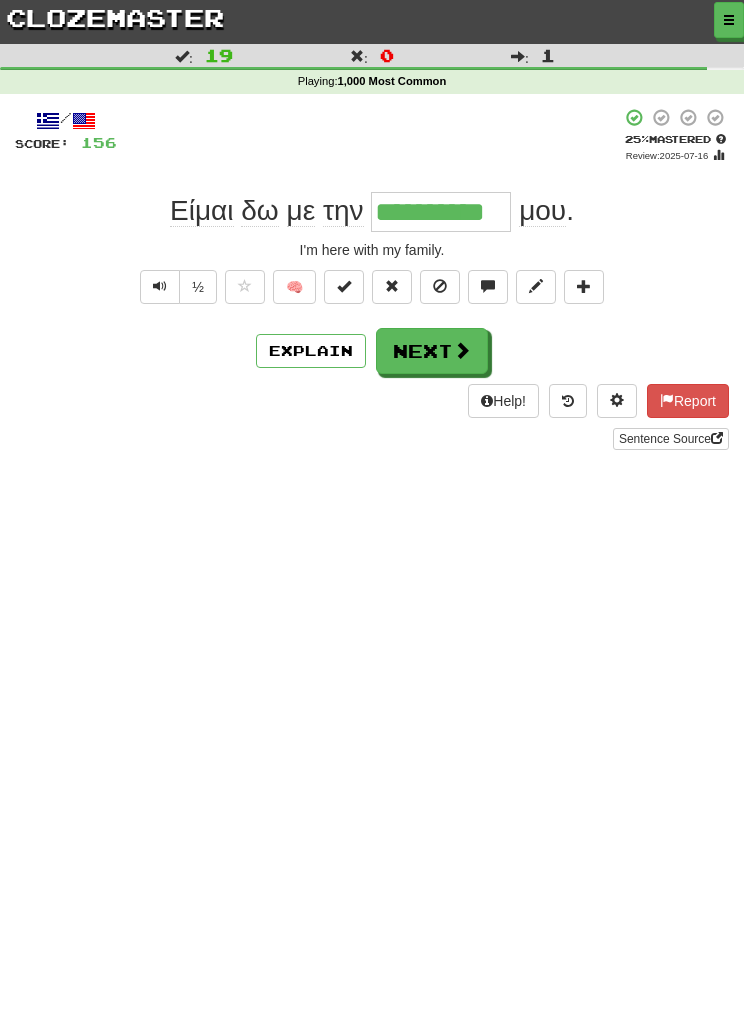 click on "Next" at bounding box center (432, 351) 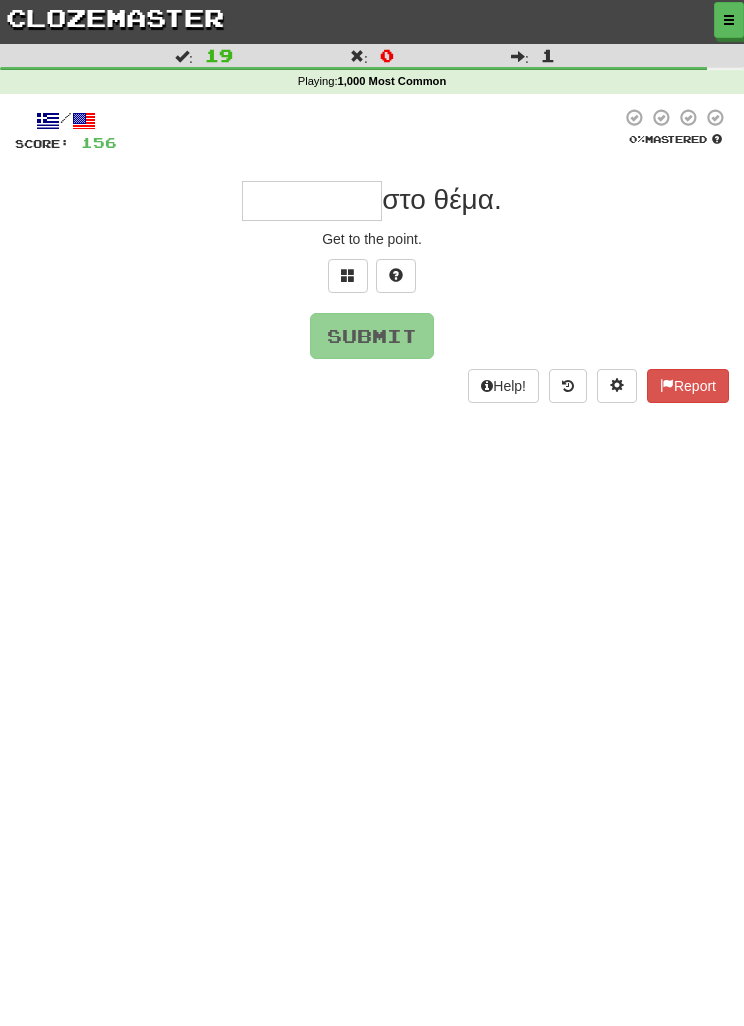 click at bounding box center (348, 276) 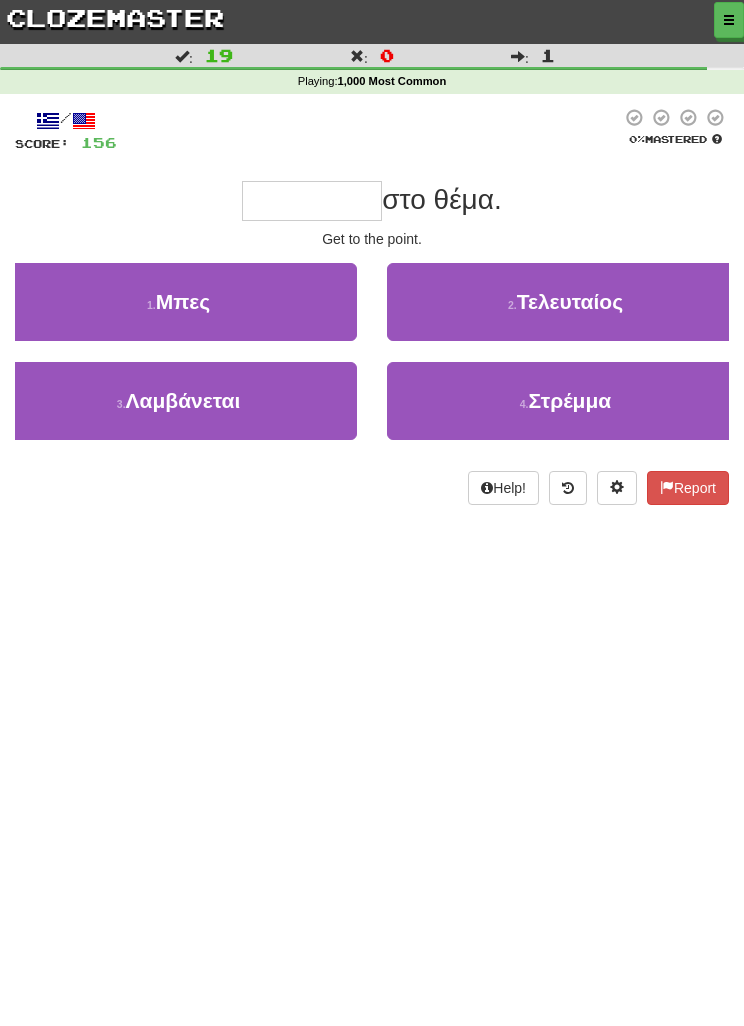 click on "1 .  Μπες" at bounding box center (178, 302) 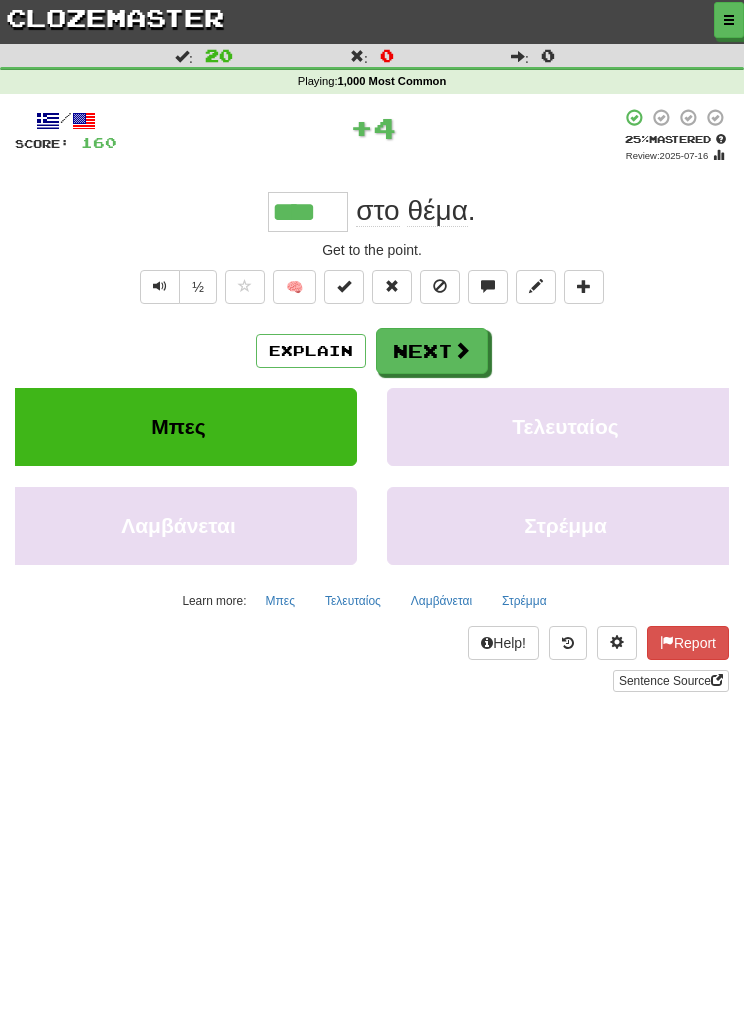 click on "Μπες" at bounding box center (280, 601) 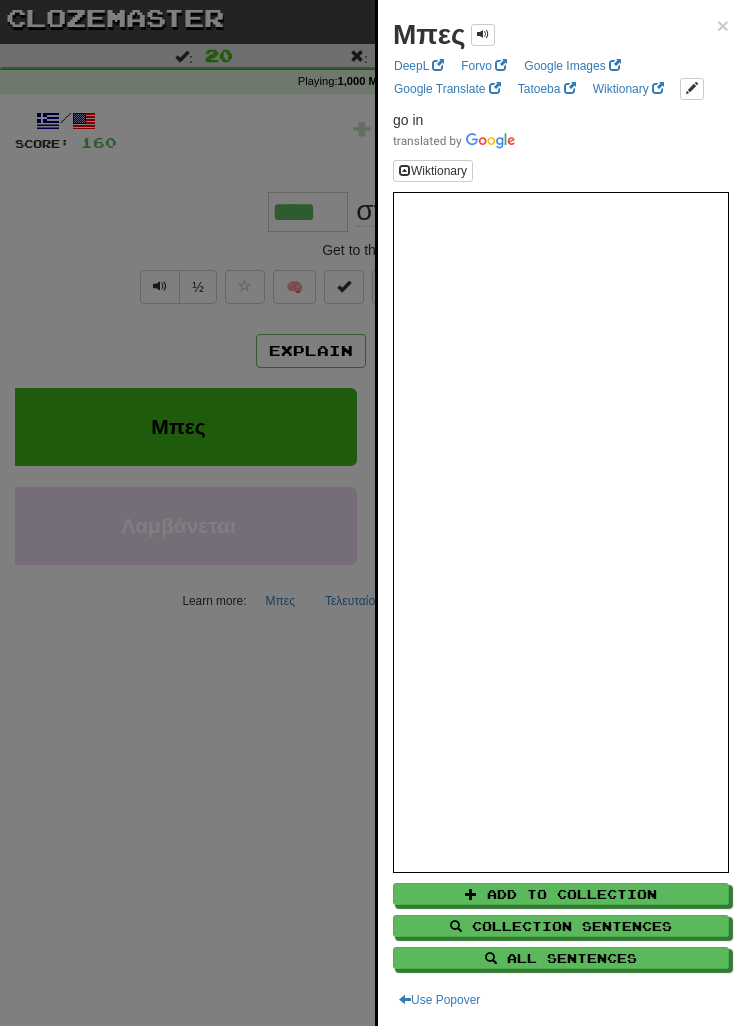 click at bounding box center [372, 513] 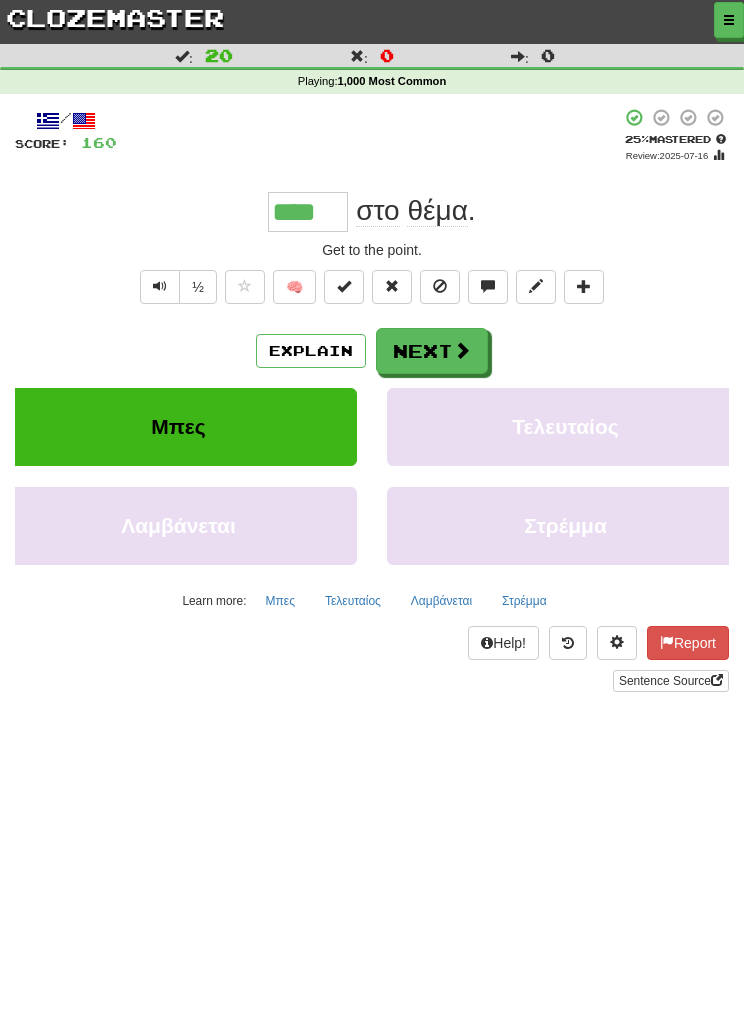 click on "Next" at bounding box center (432, 351) 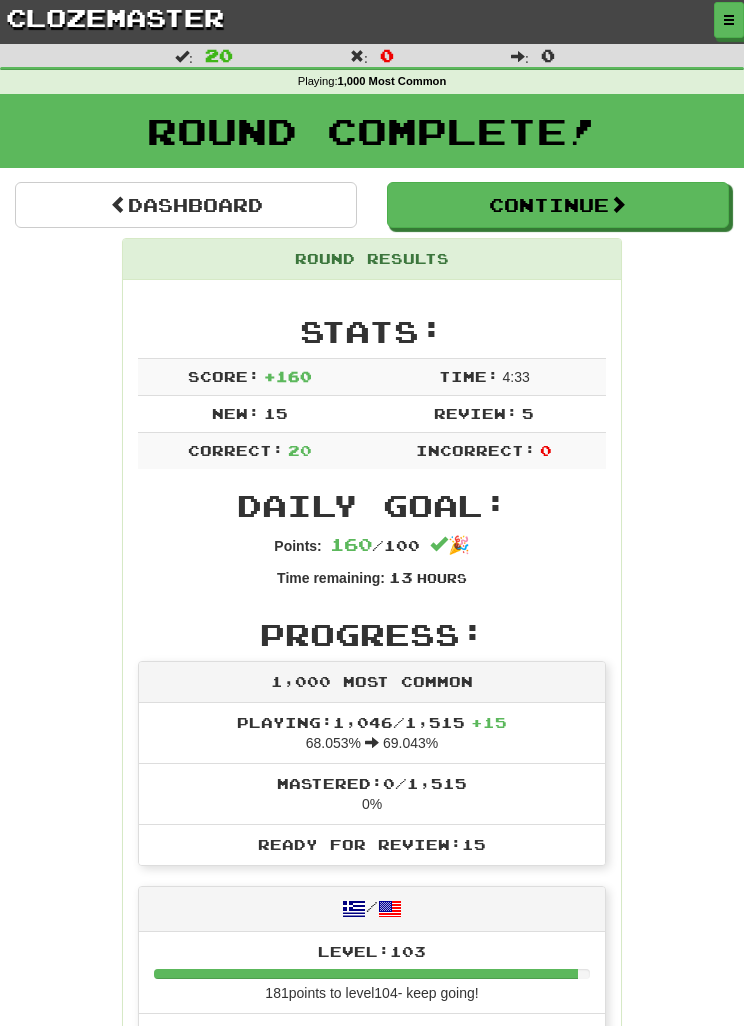 click at bounding box center (729, 20) 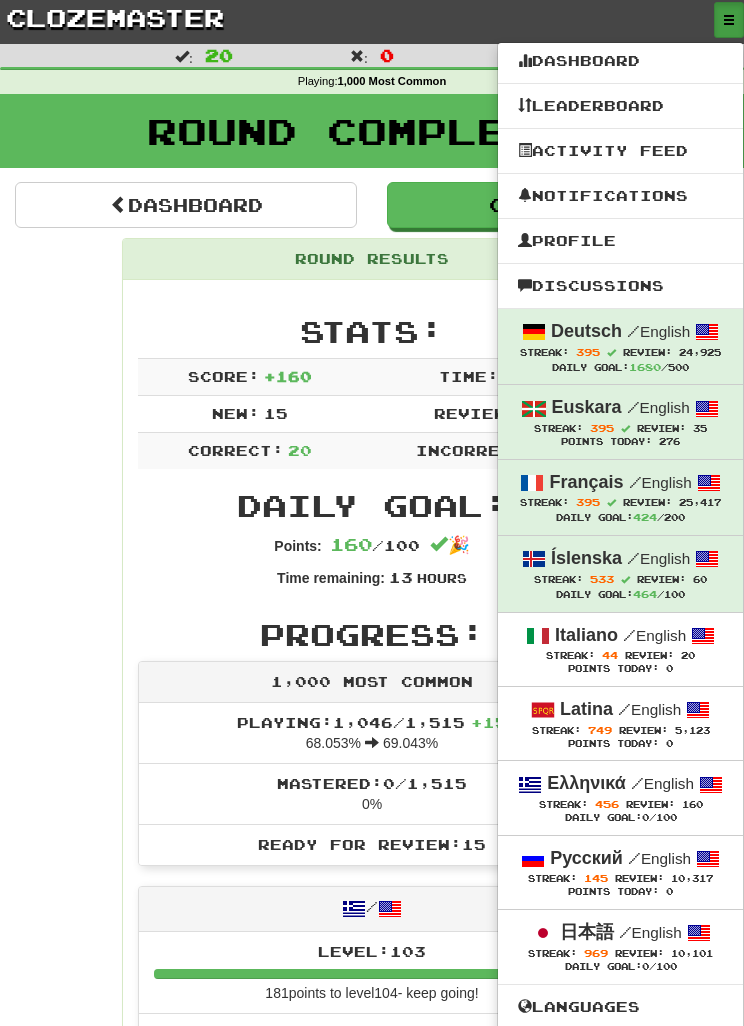 click on "/
English" at bounding box center (654, 635) 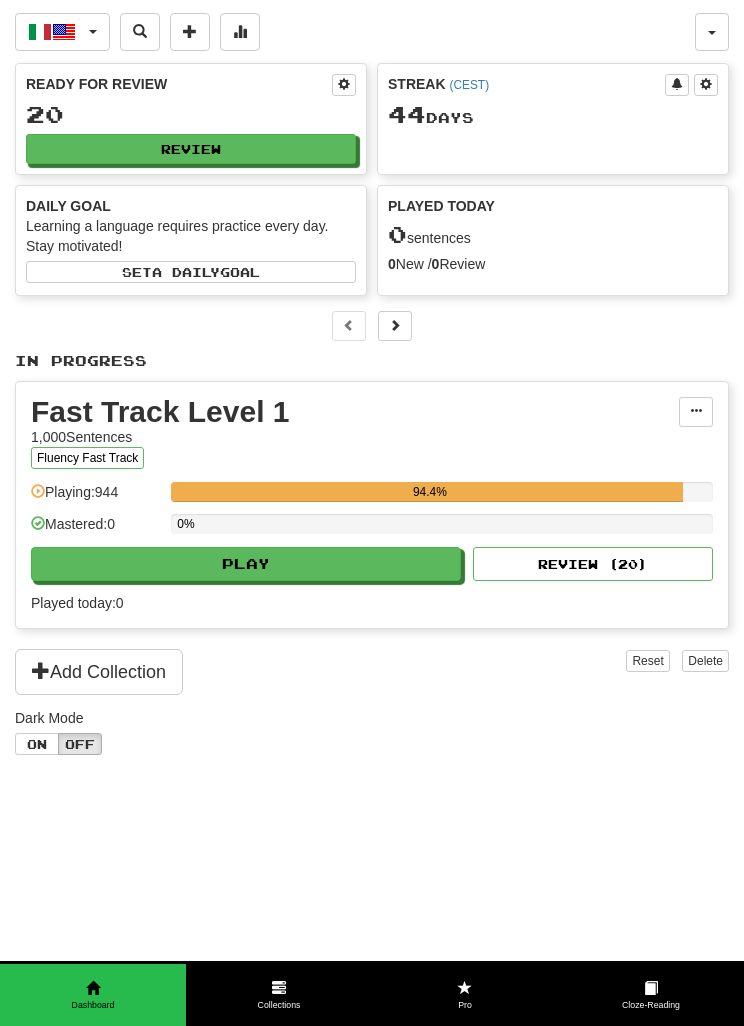 scroll, scrollTop: 0, scrollLeft: 0, axis: both 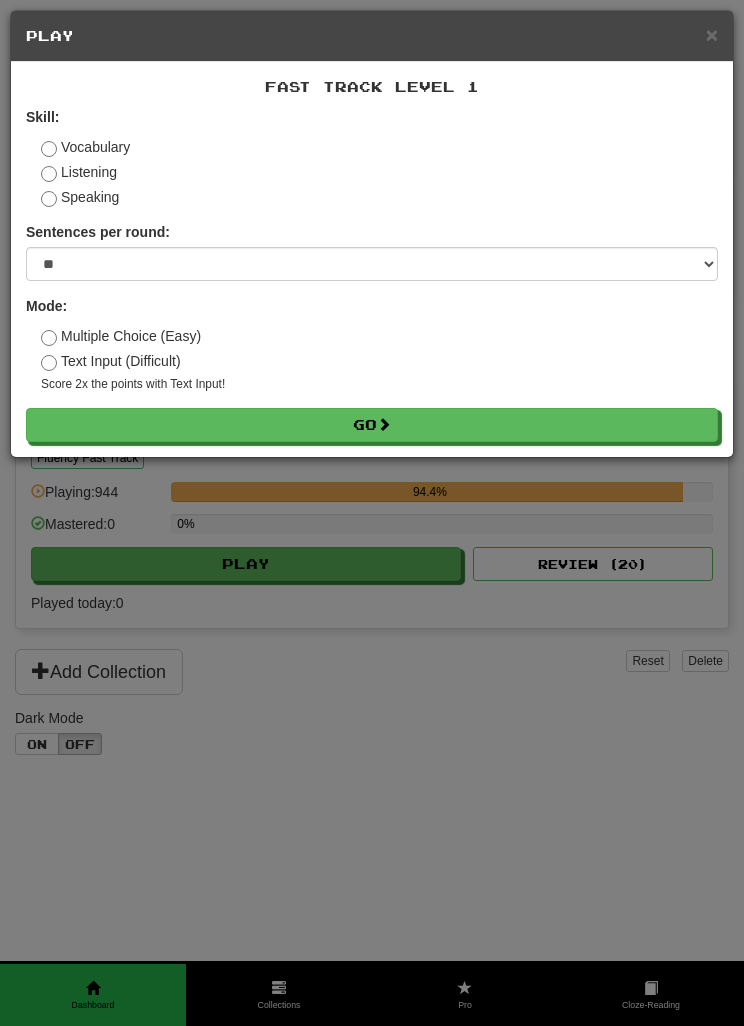 click on "Go" at bounding box center [372, 425] 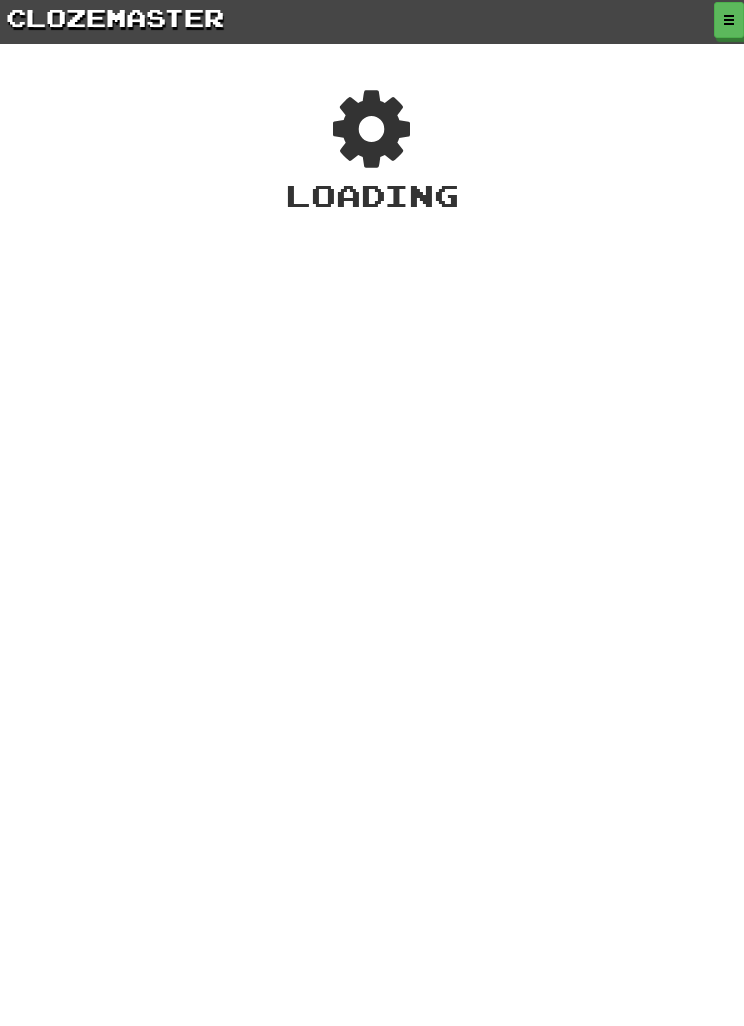 scroll, scrollTop: 0, scrollLeft: 0, axis: both 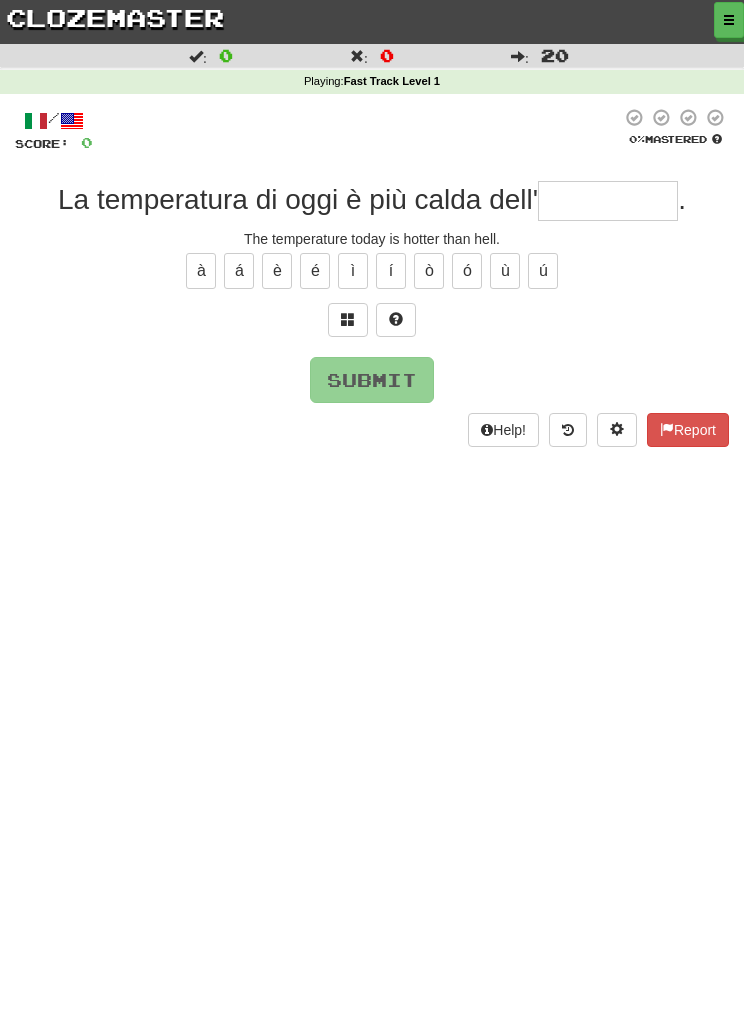 click at bounding box center [608, 201] 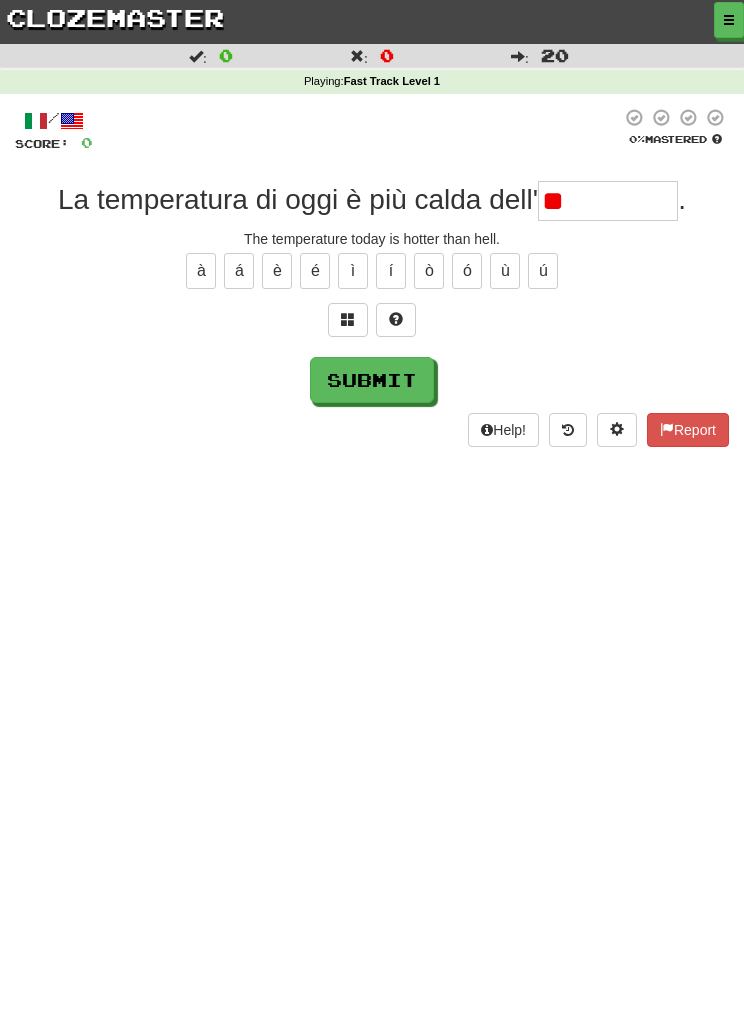 type on "*" 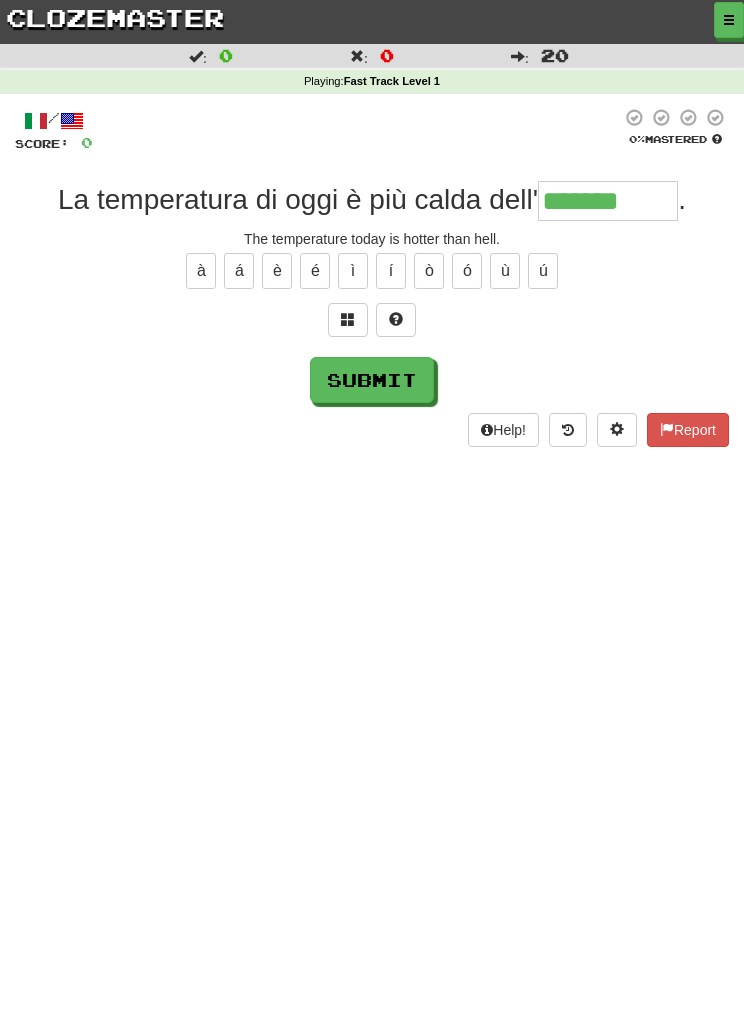 type on "*******" 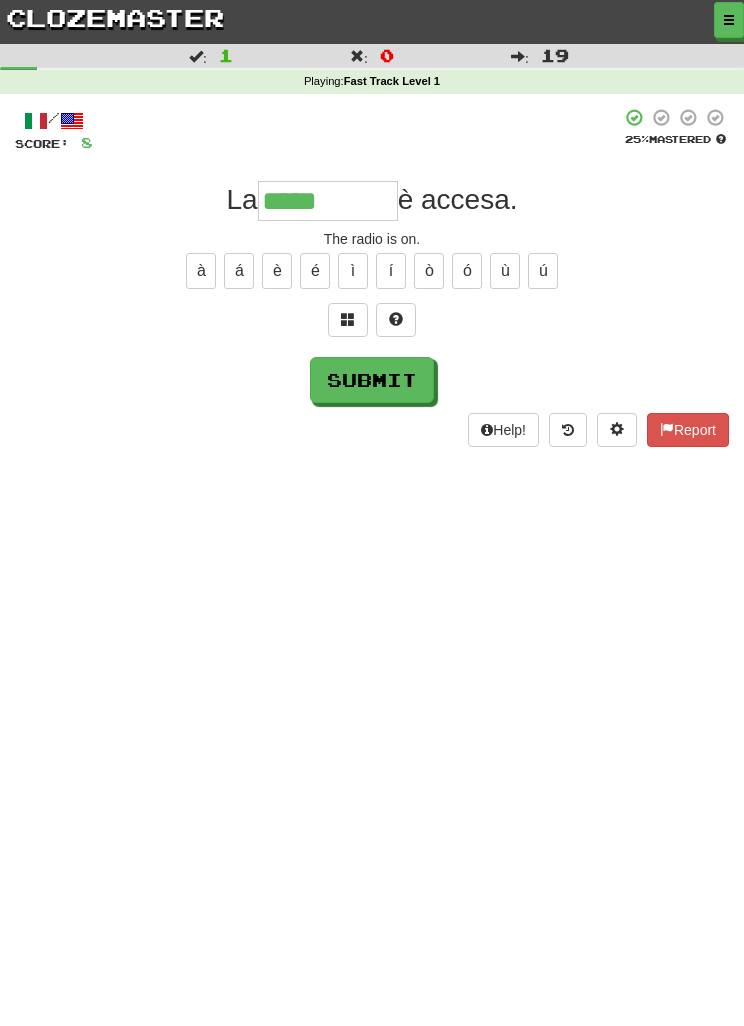 type on "*****" 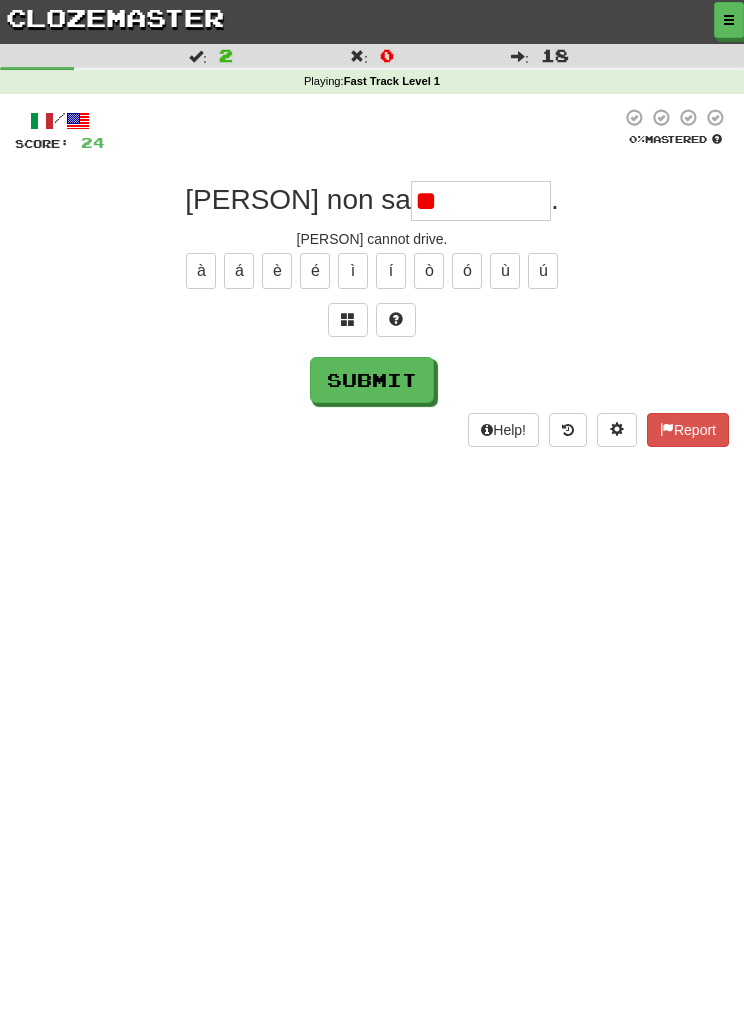 type on "*" 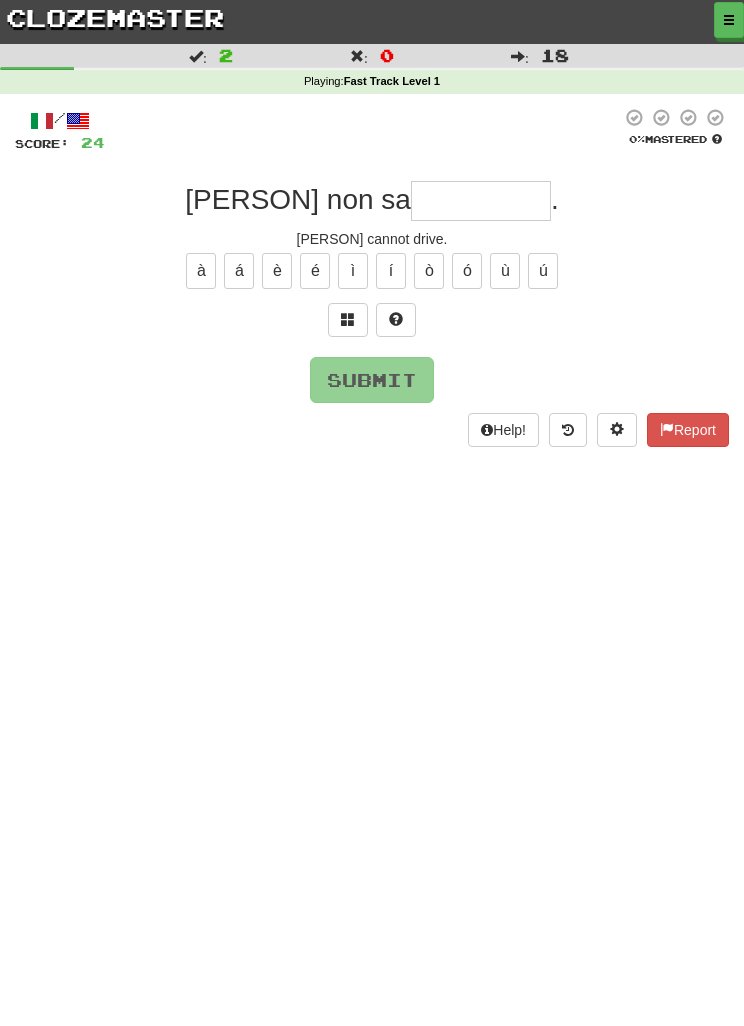 type on "*" 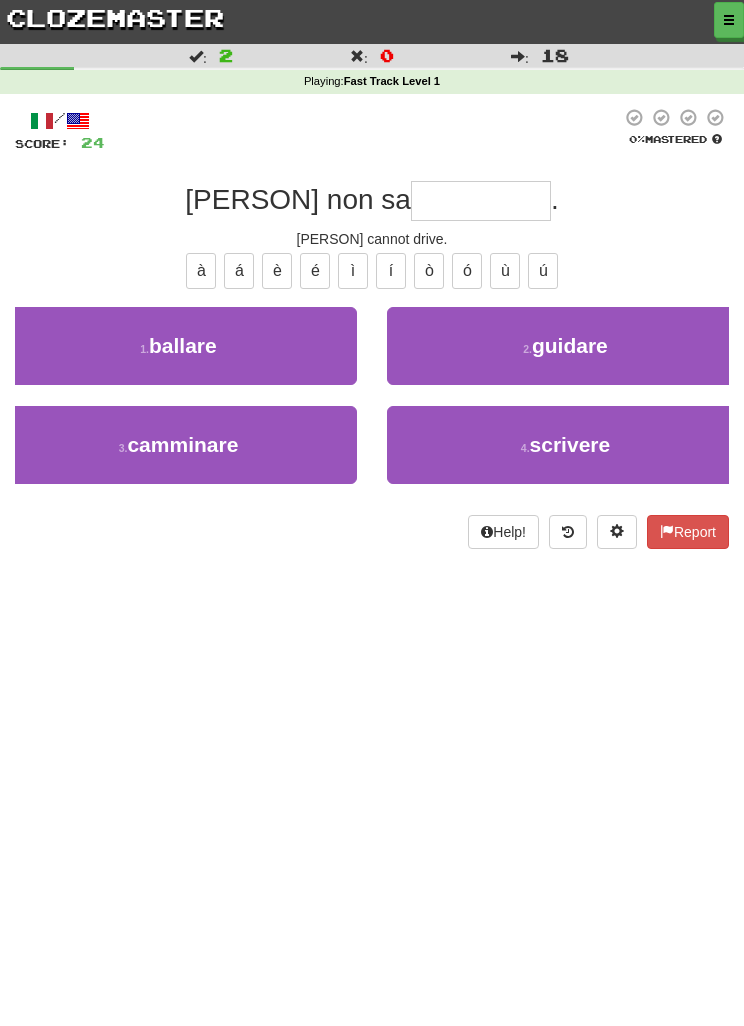 click on "2 .  guidare" at bounding box center [565, 346] 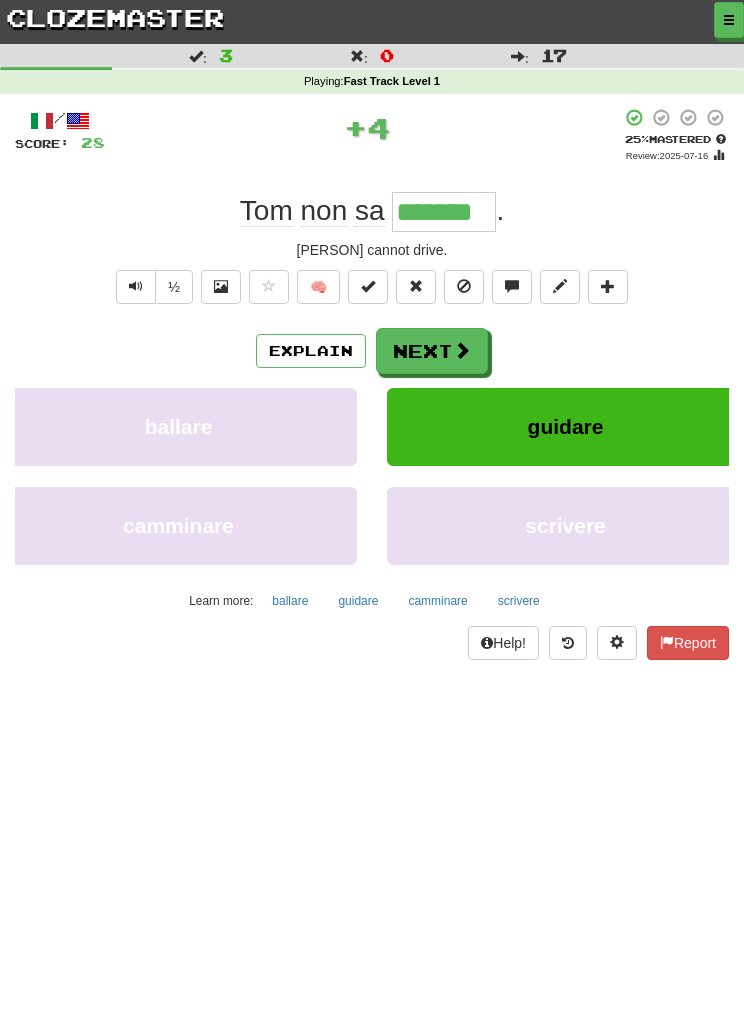 click on "Next" at bounding box center (432, 351) 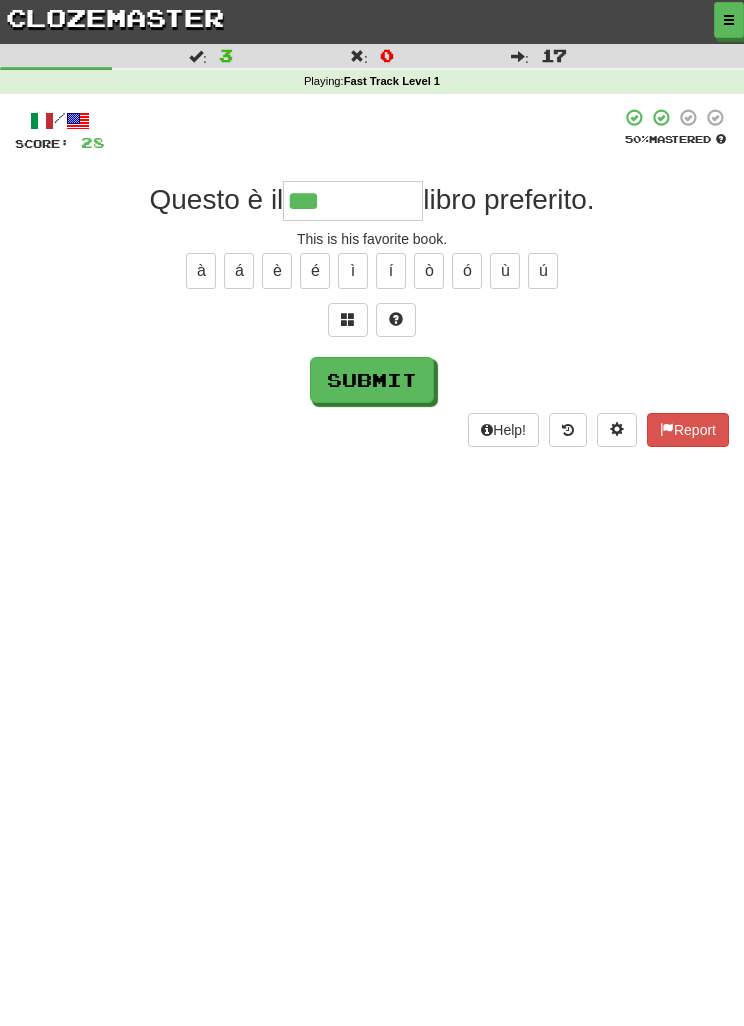 type on "***" 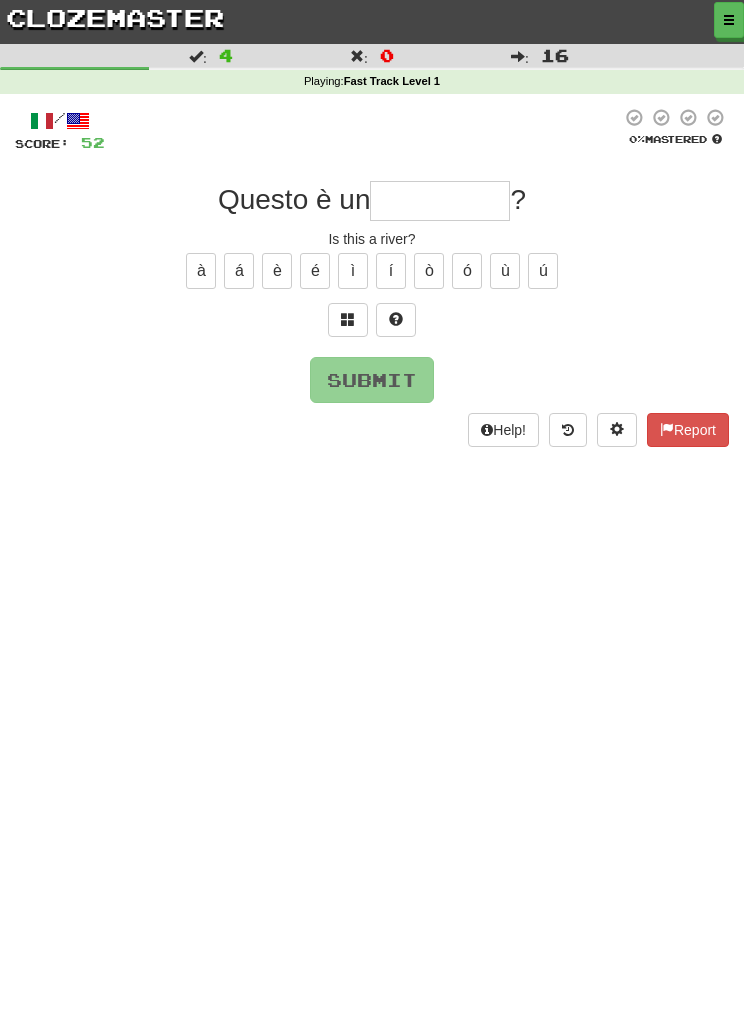 type on "*" 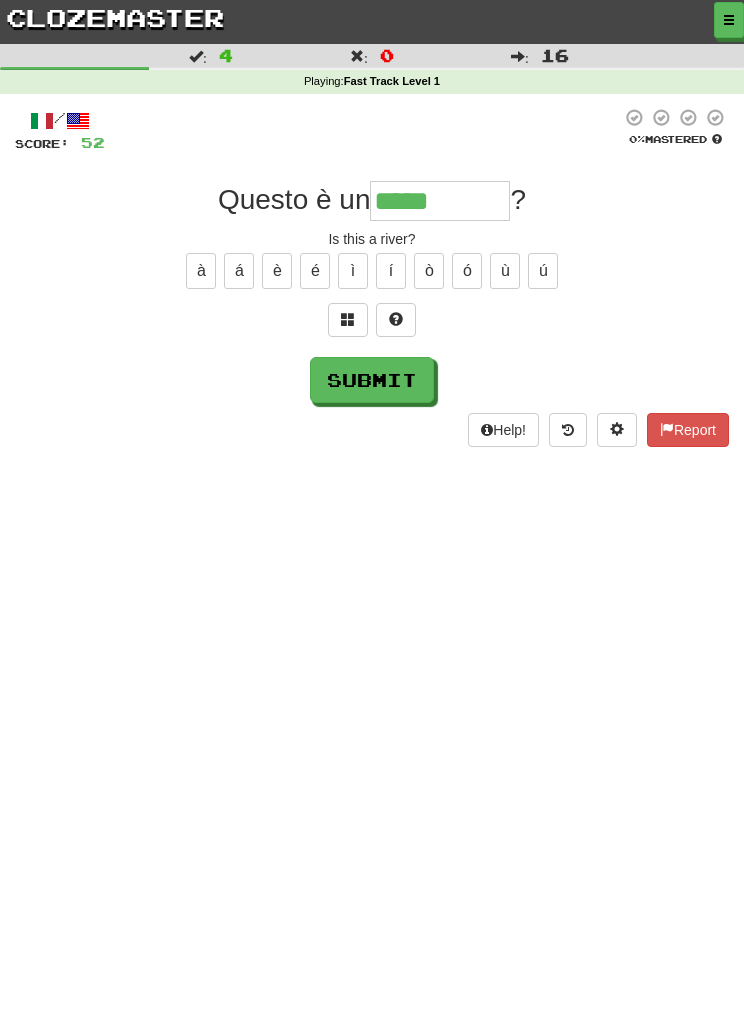 type on "*****" 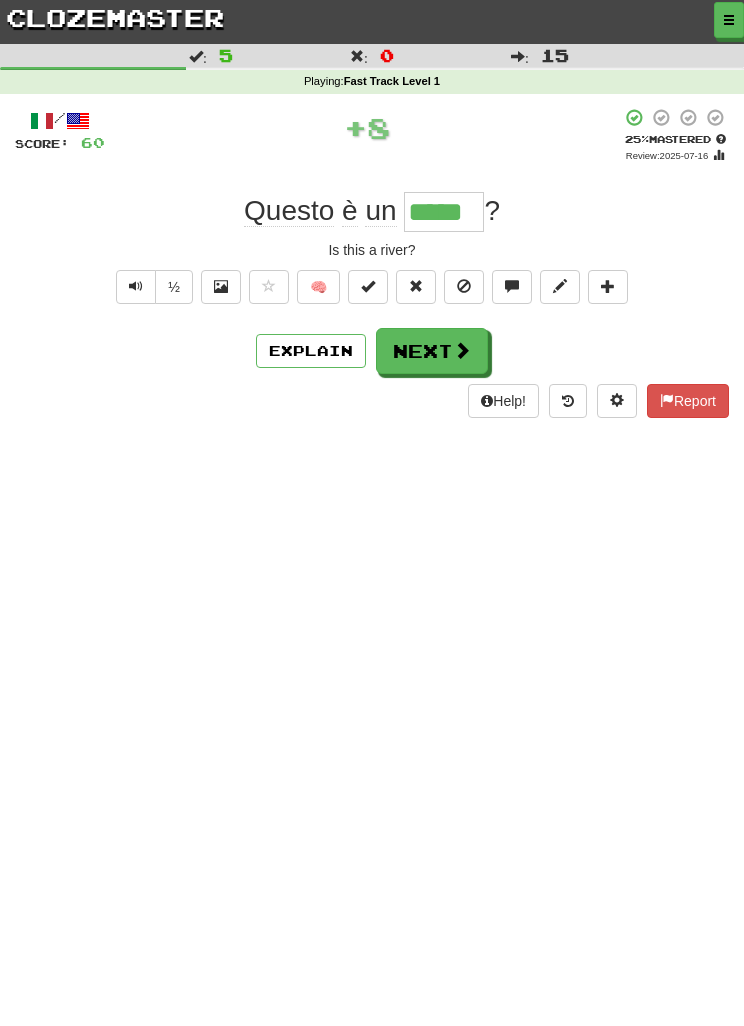 click on "Next" at bounding box center (432, 351) 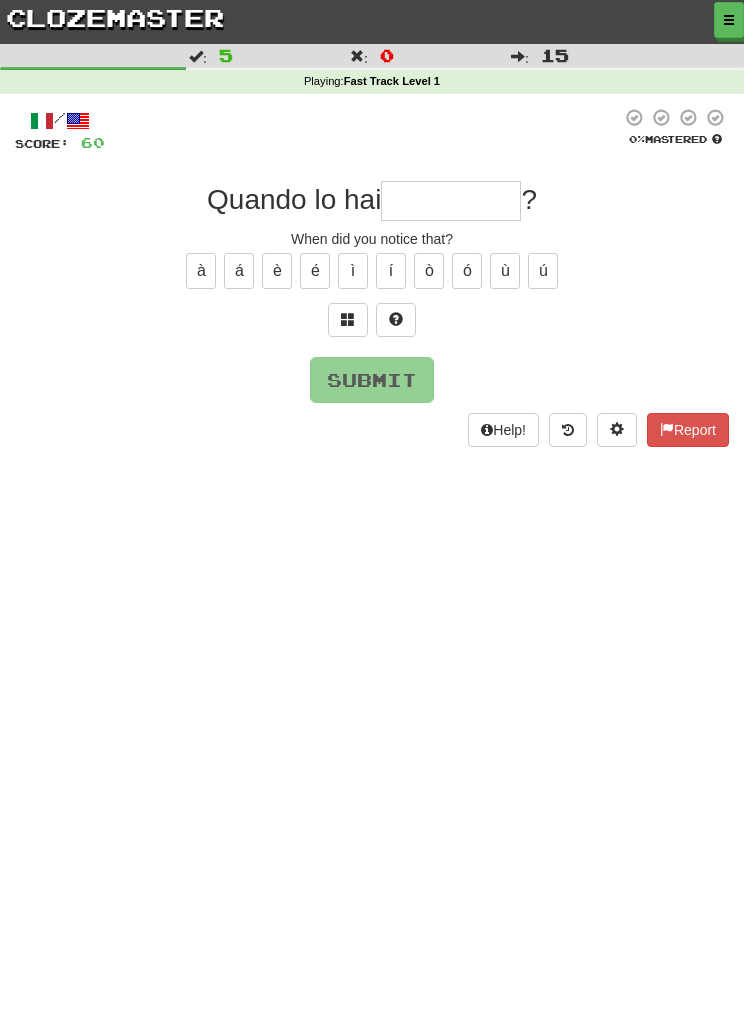 click at bounding box center [348, 320] 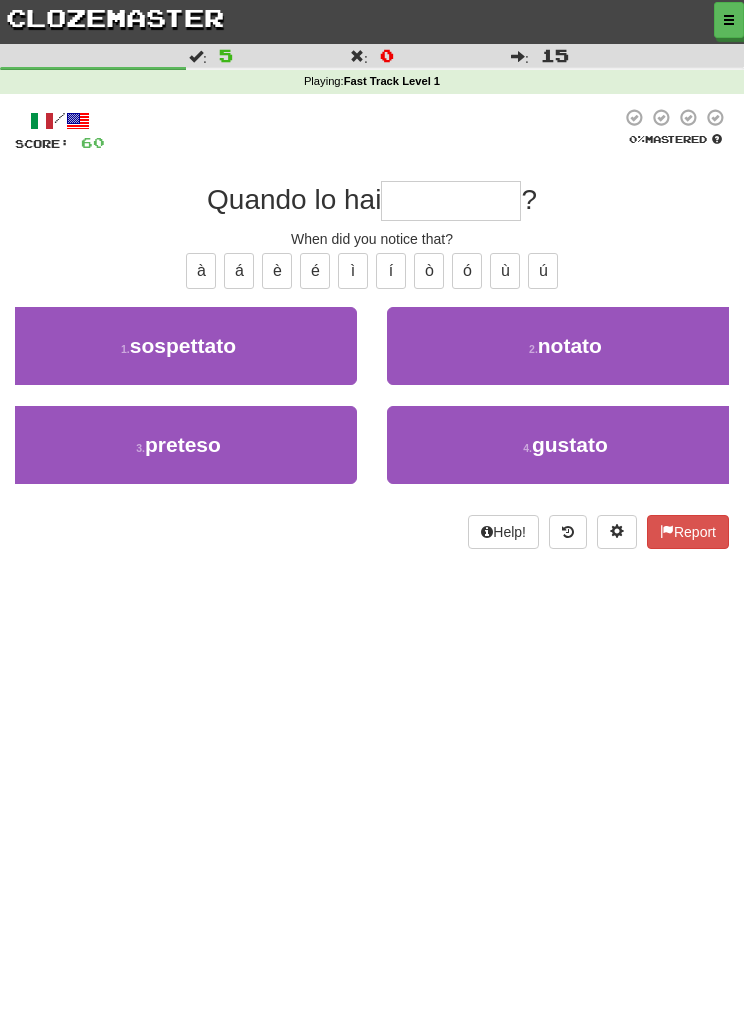 click on "2 .  notato" at bounding box center (565, 346) 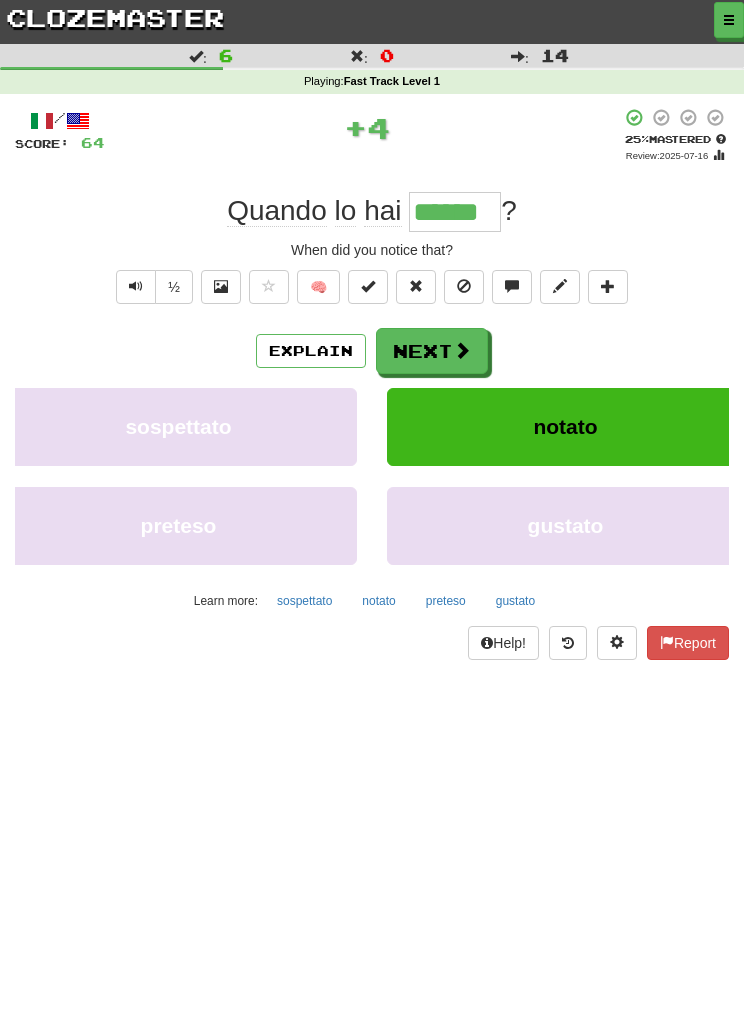 click on "Next" at bounding box center [432, 351] 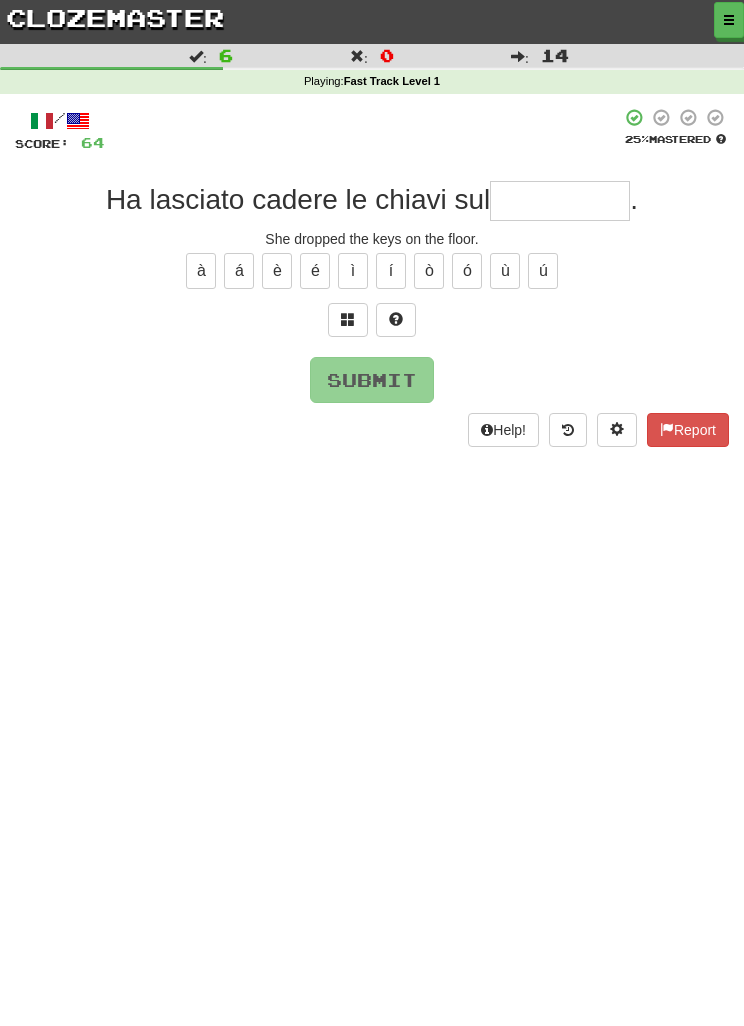 click at bounding box center [348, 320] 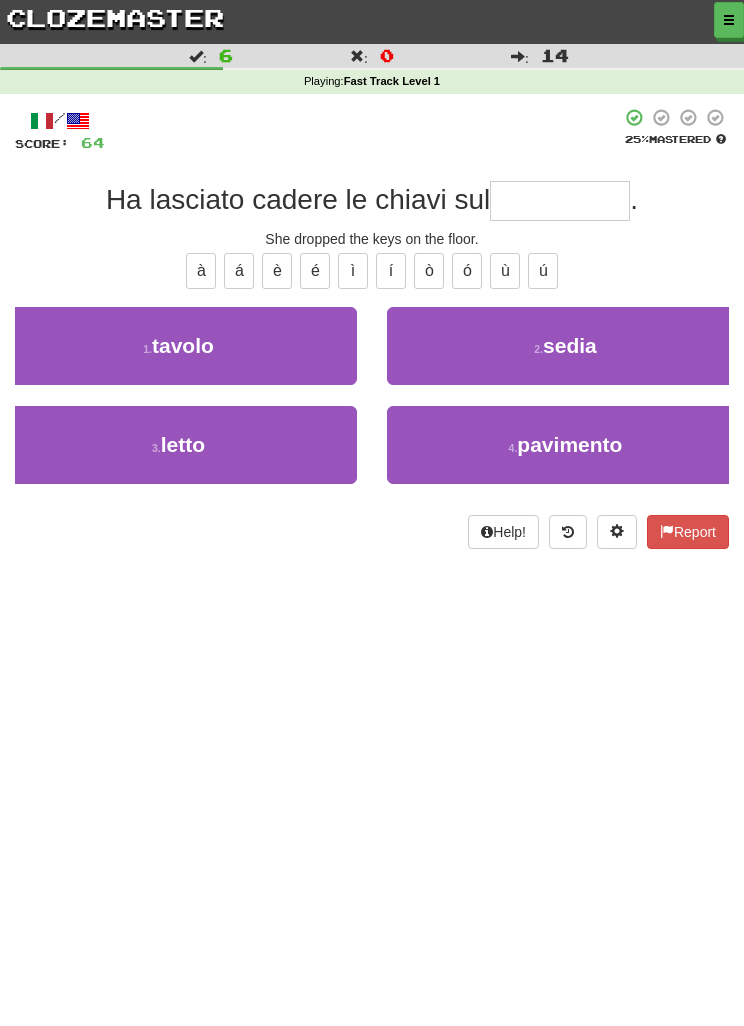click on "4 .  pavimento" at bounding box center [565, 445] 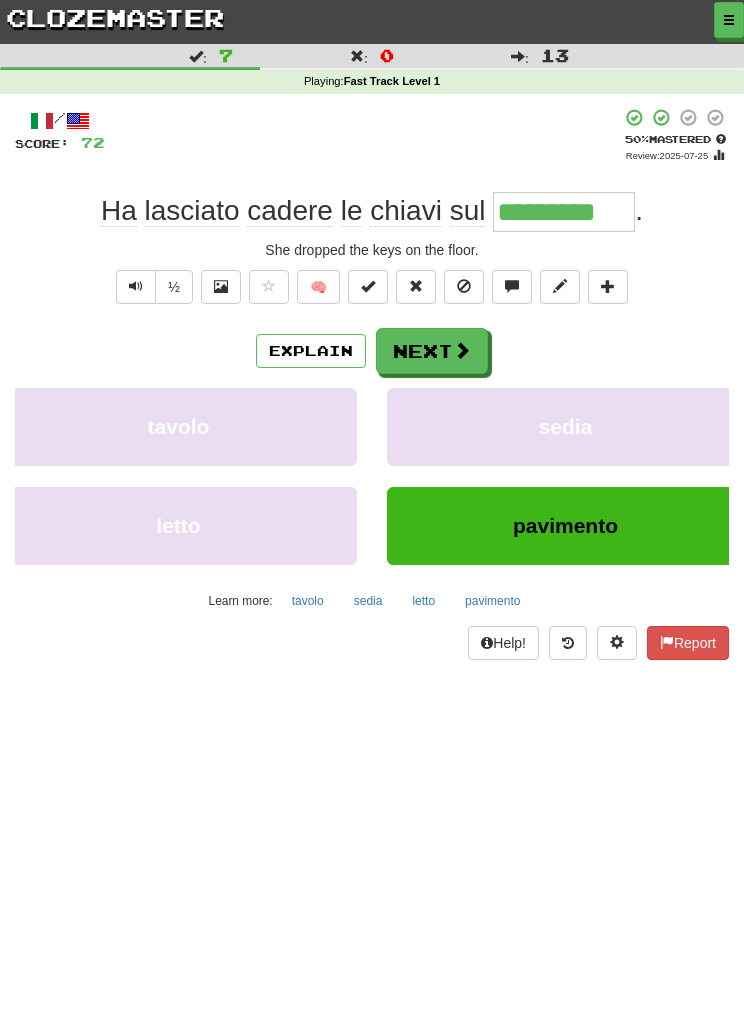 click at bounding box center (462, 350) 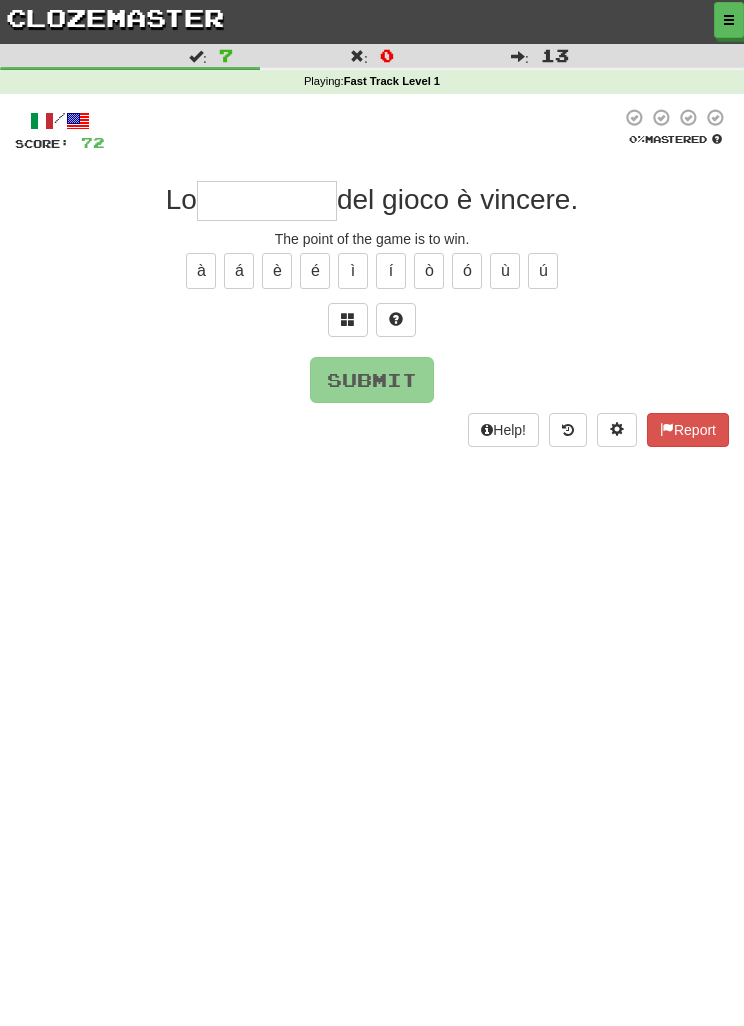 click at bounding box center [348, 320] 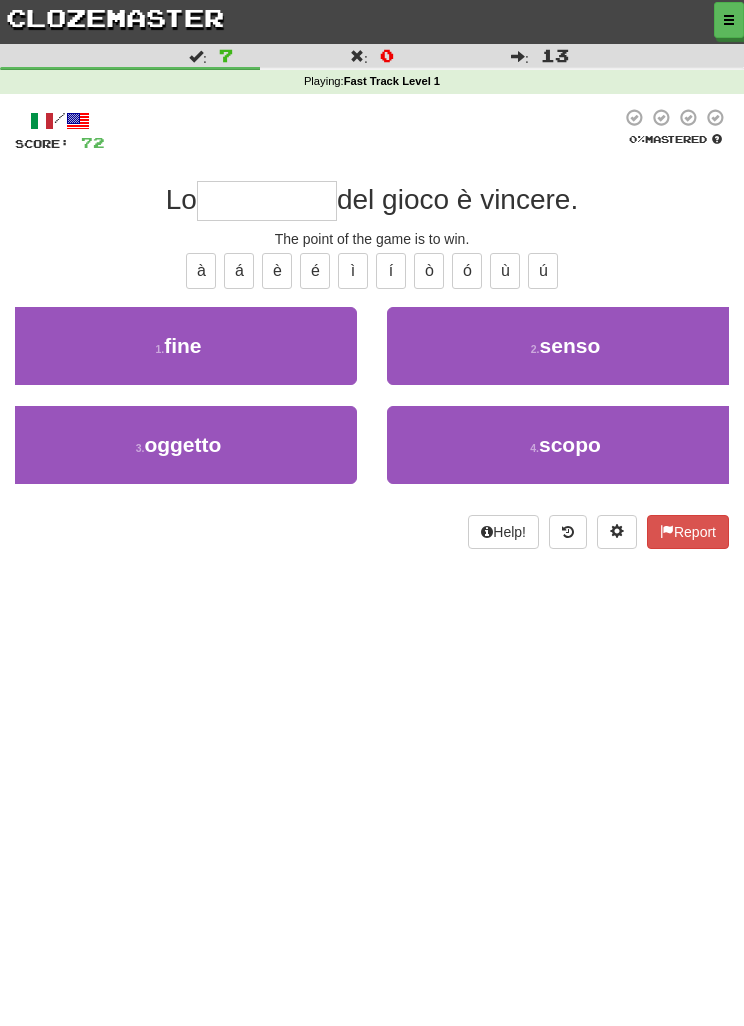 click on "1 .  fine" at bounding box center [178, 346] 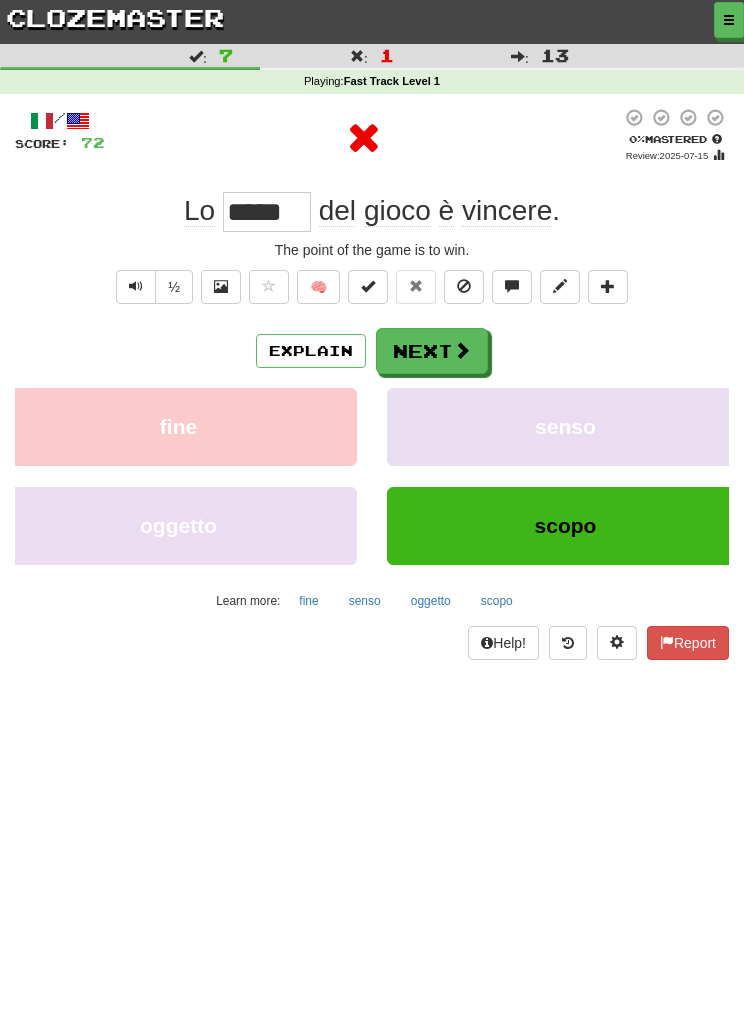 click on "Next" at bounding box center [432, 351] 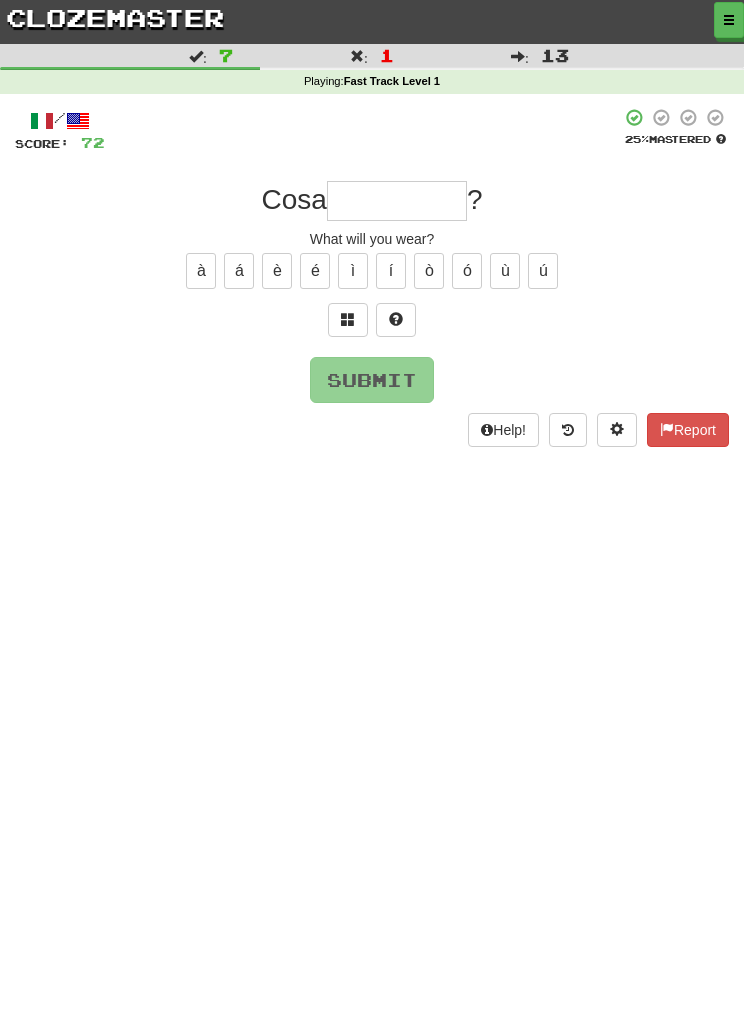 click at bounding box center (348, 320) 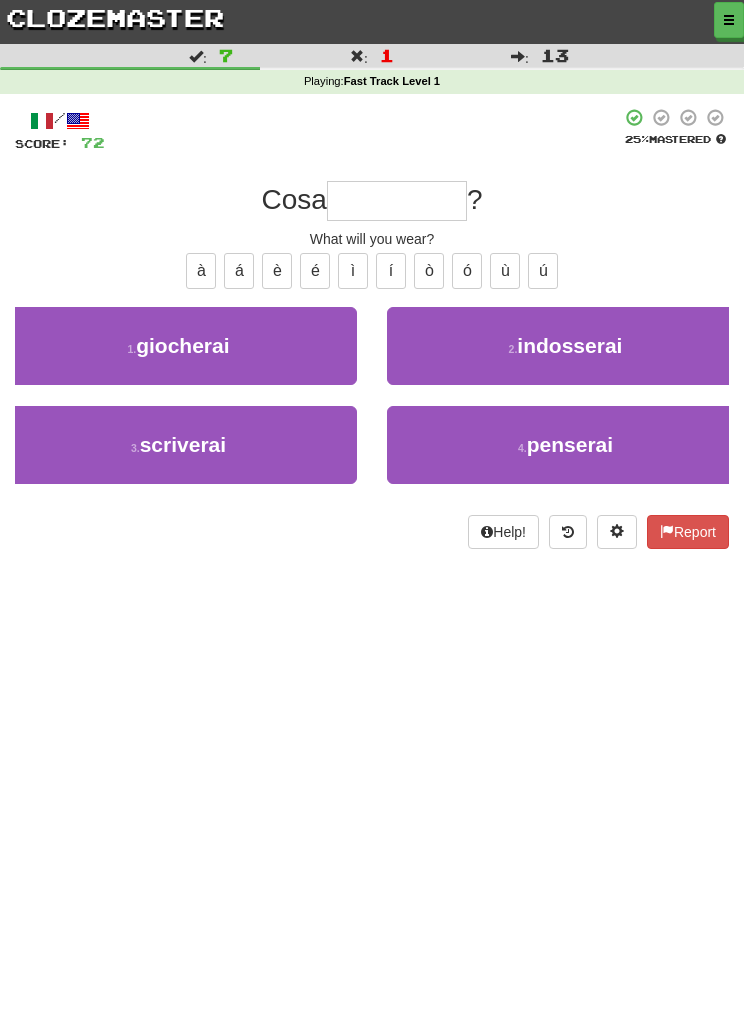 click on "2 .  indosserai" at bounding box center [565, 346] 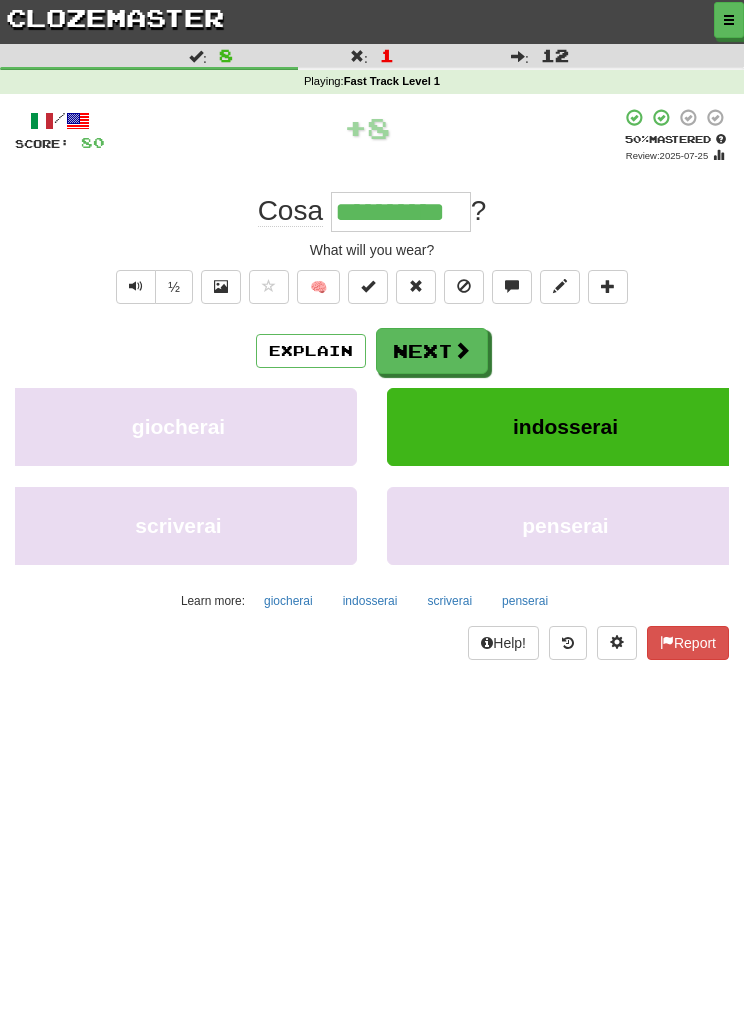 click on "Next" at bounding box center (432, 351) 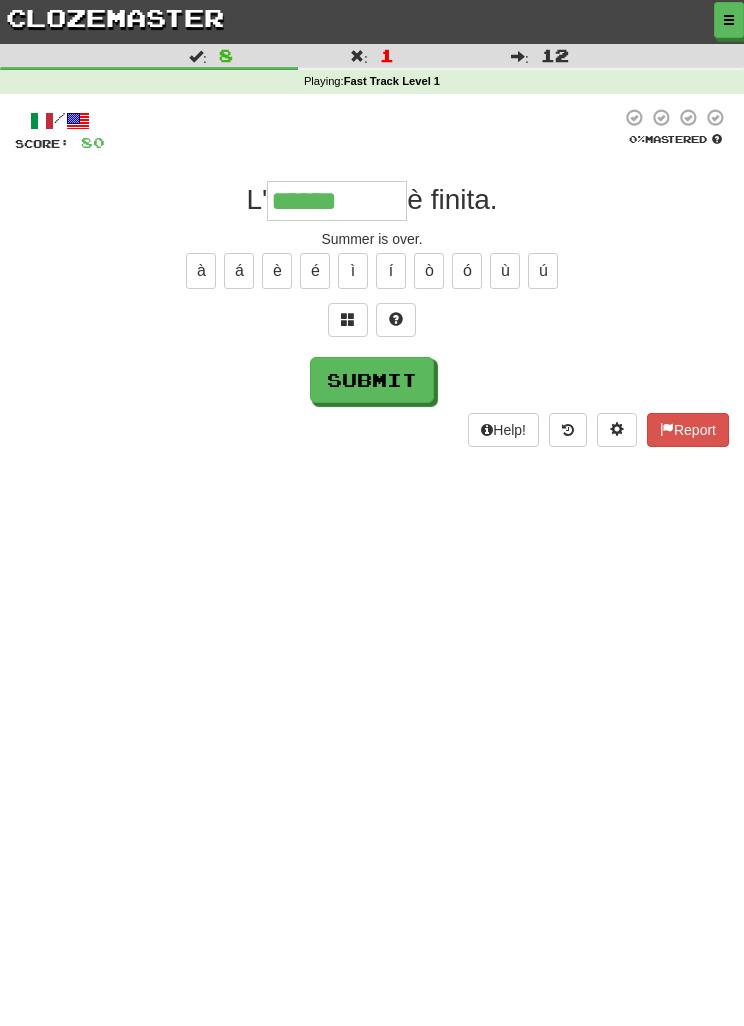 type on "******" 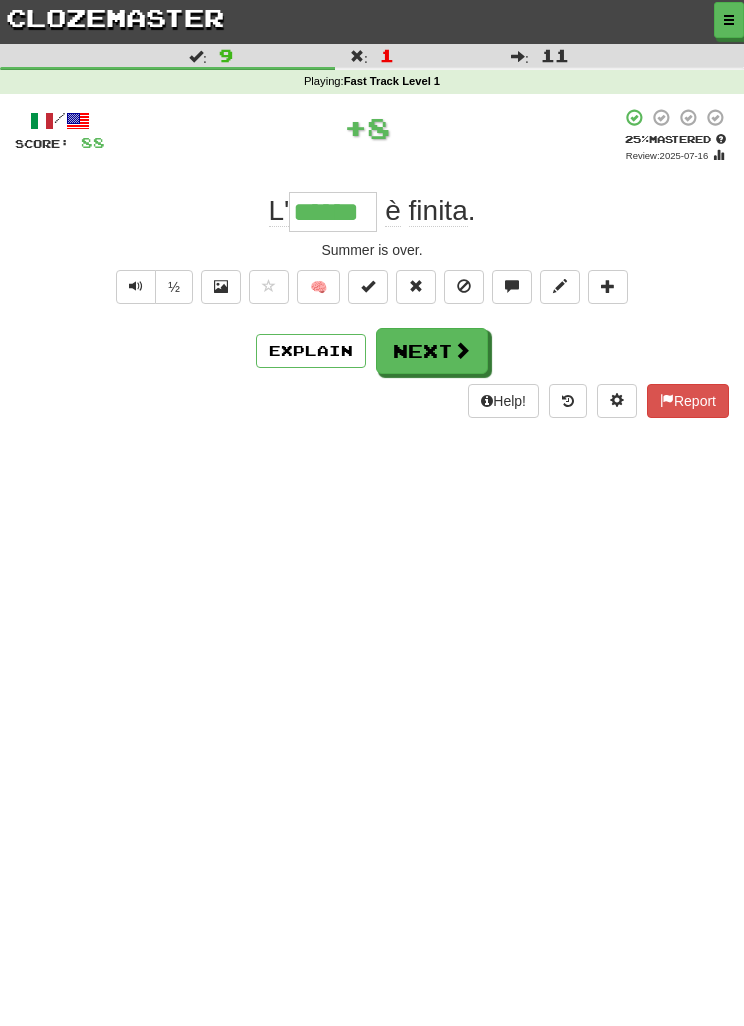 click on "Next" at bounding box center [432, 351] 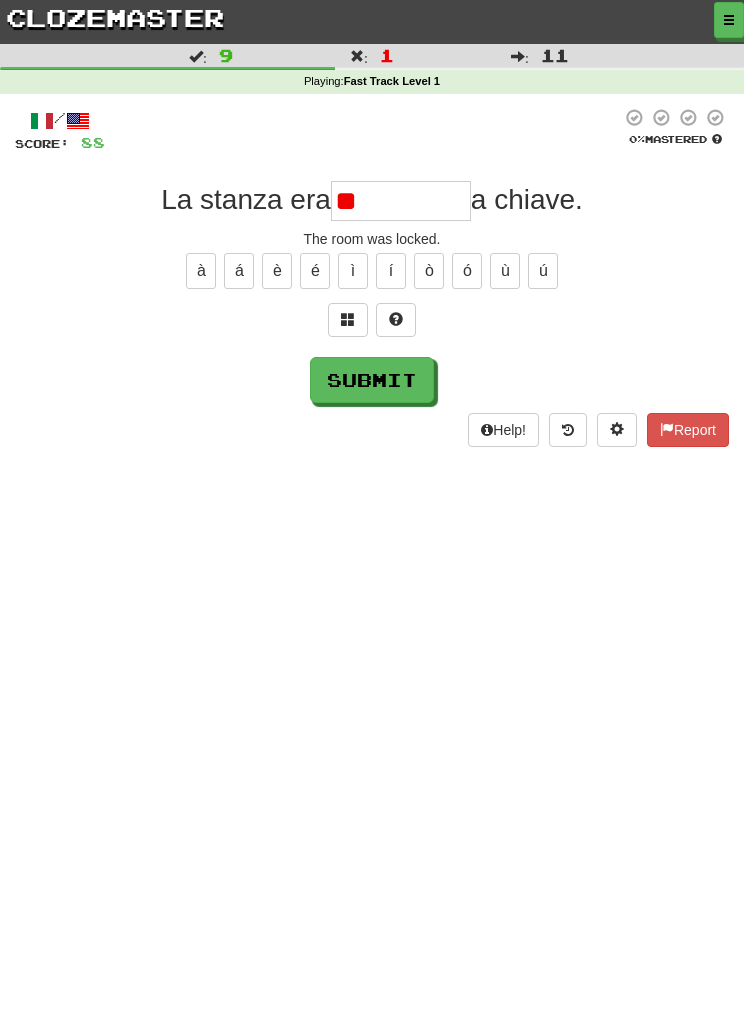 type on "*" 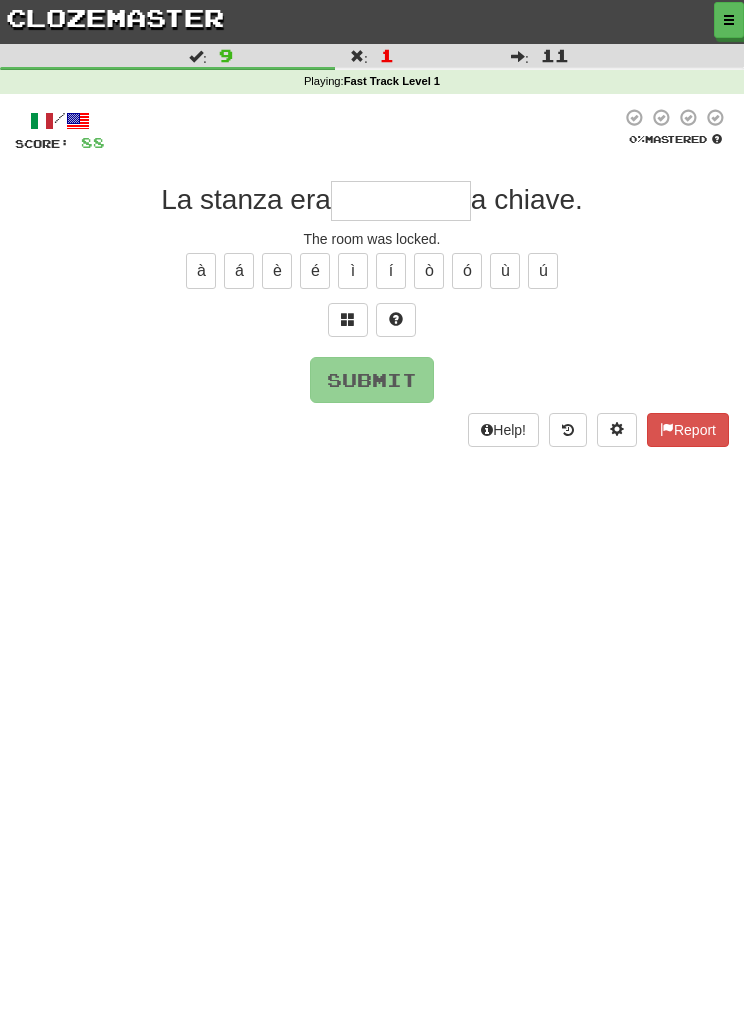 click at bounding box center (348, 320) 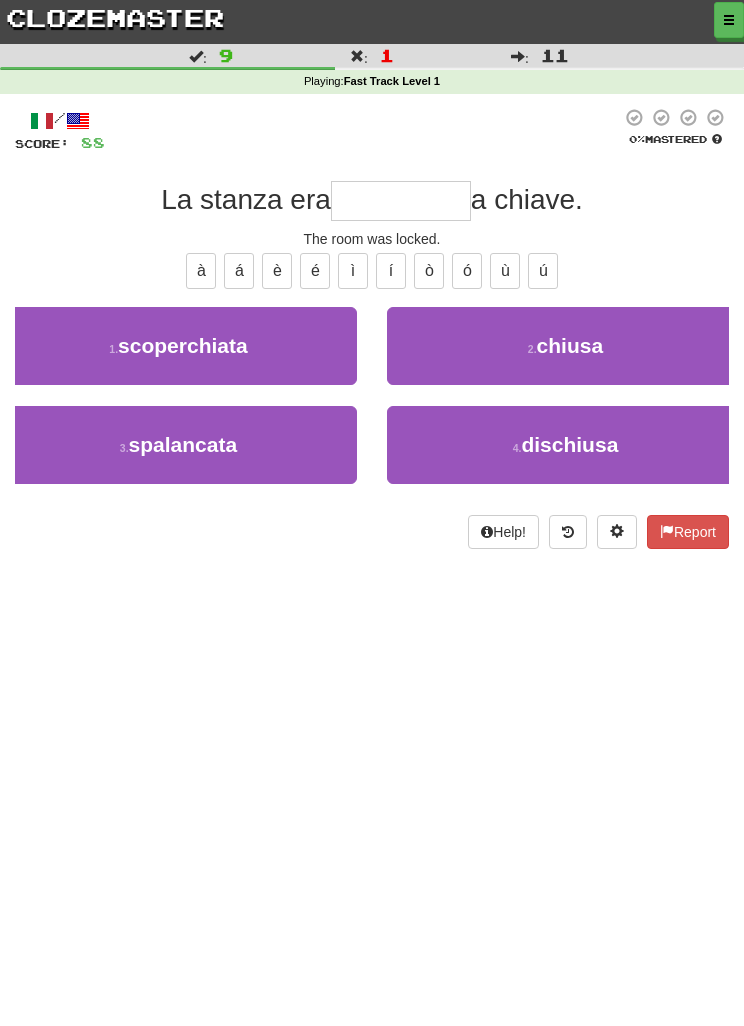 click on "2 .  chiusa" at bounding box center (565, 346) 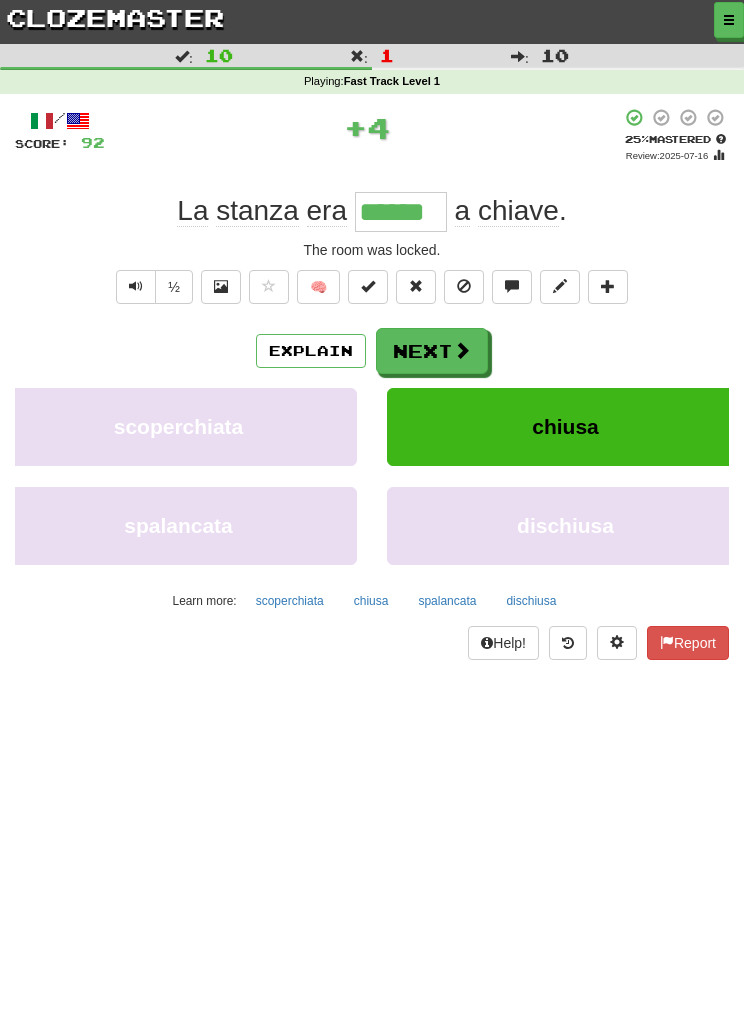 click on "Next" at bounding box center [432, 351] 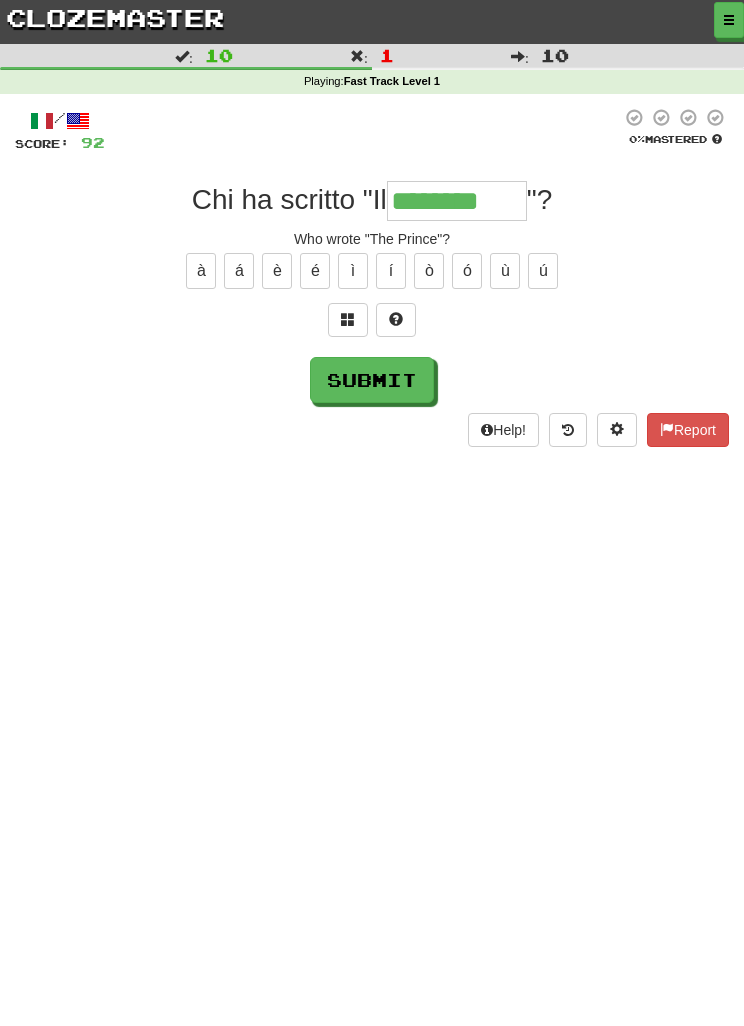 type on "********" 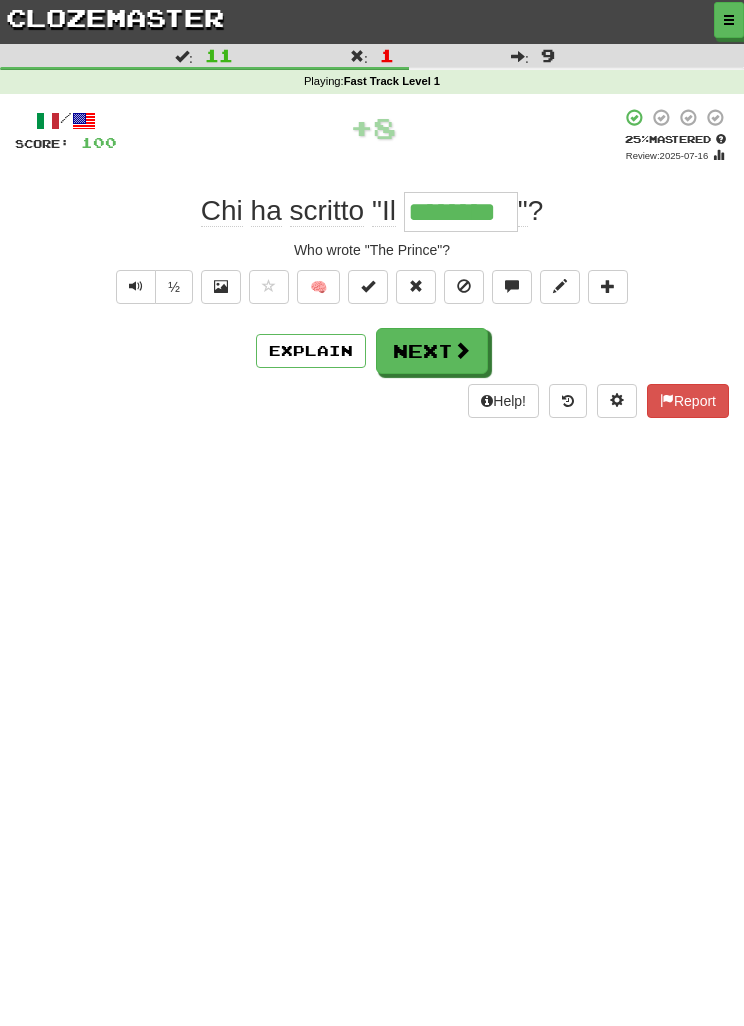 click on "Next" at bounding box center (432, 351) 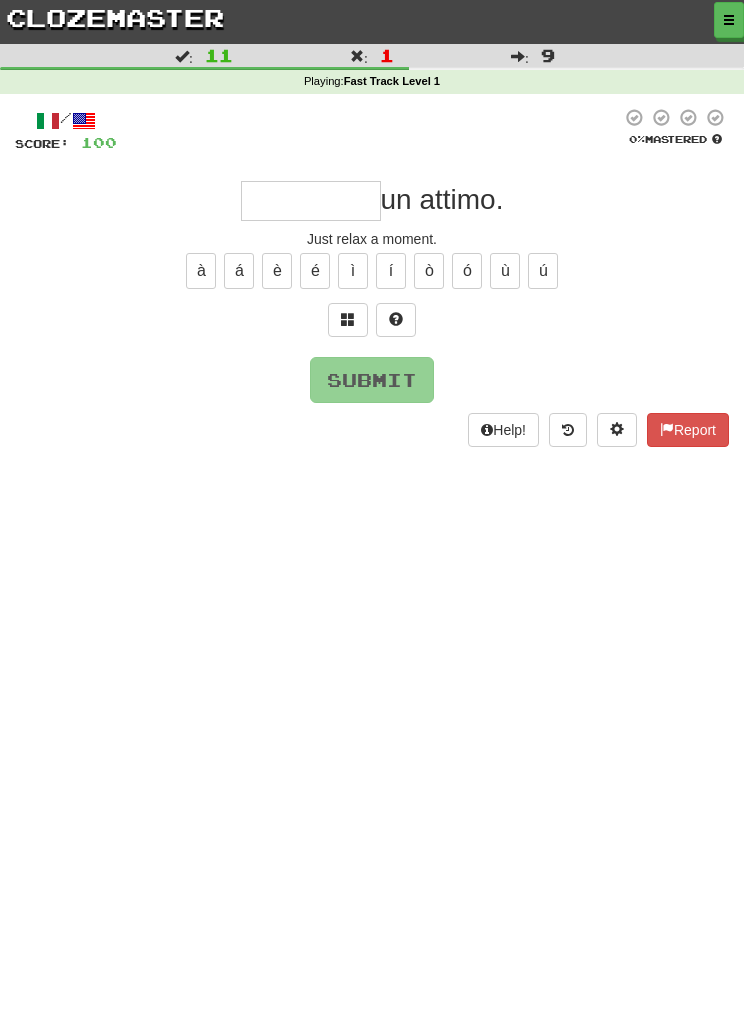 click at bounding box center (348, 319) 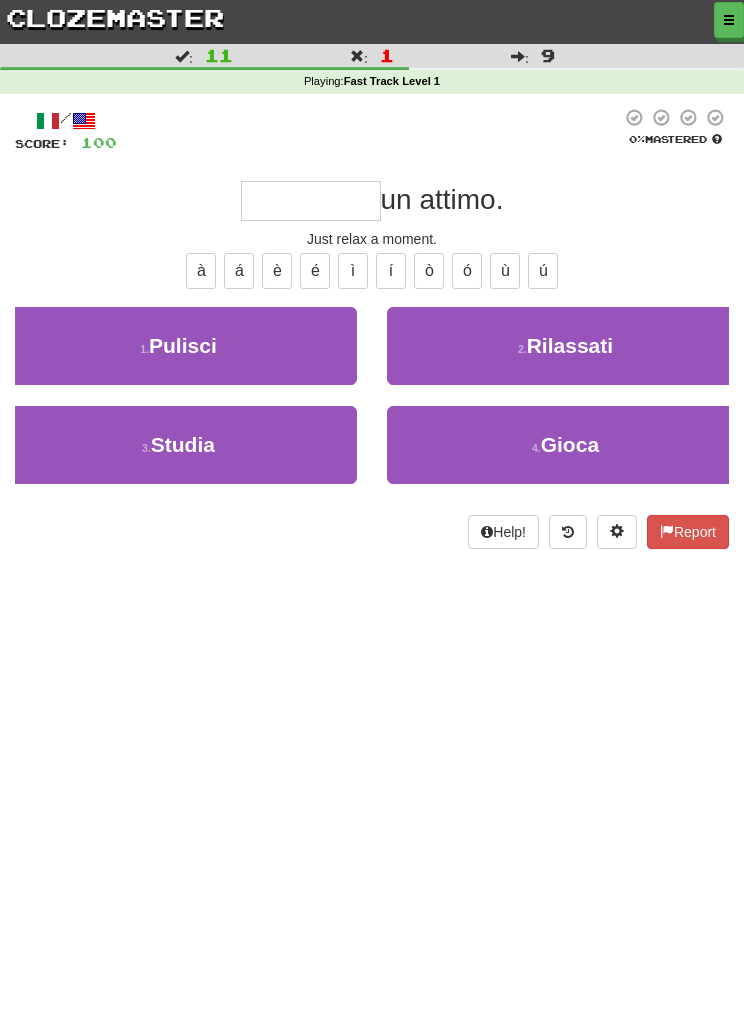 click on "2 .  Rilassati" at bounding box center [565, 346] 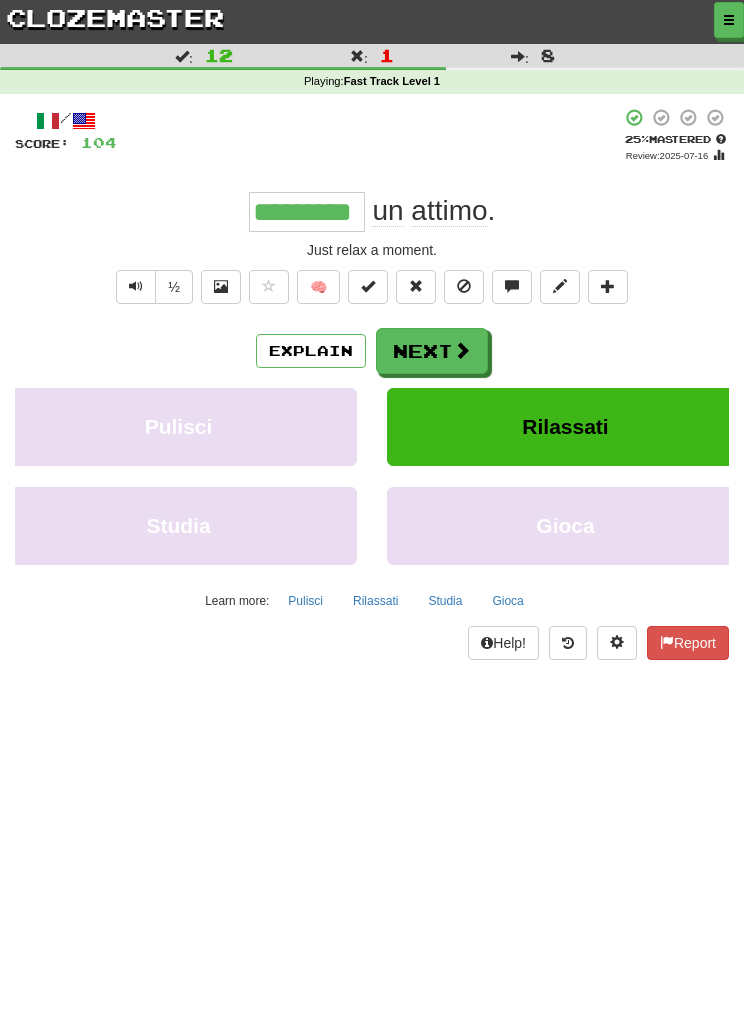 click on "Next" at bounding box center (432, 351) 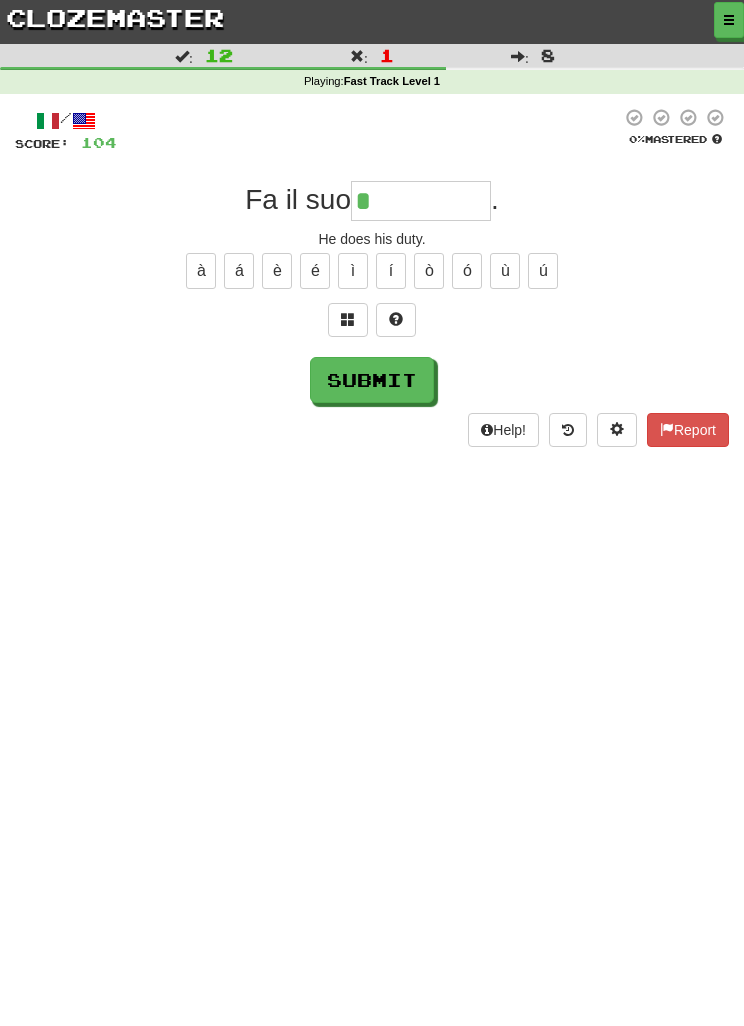 click at bounding box center (348, 320) 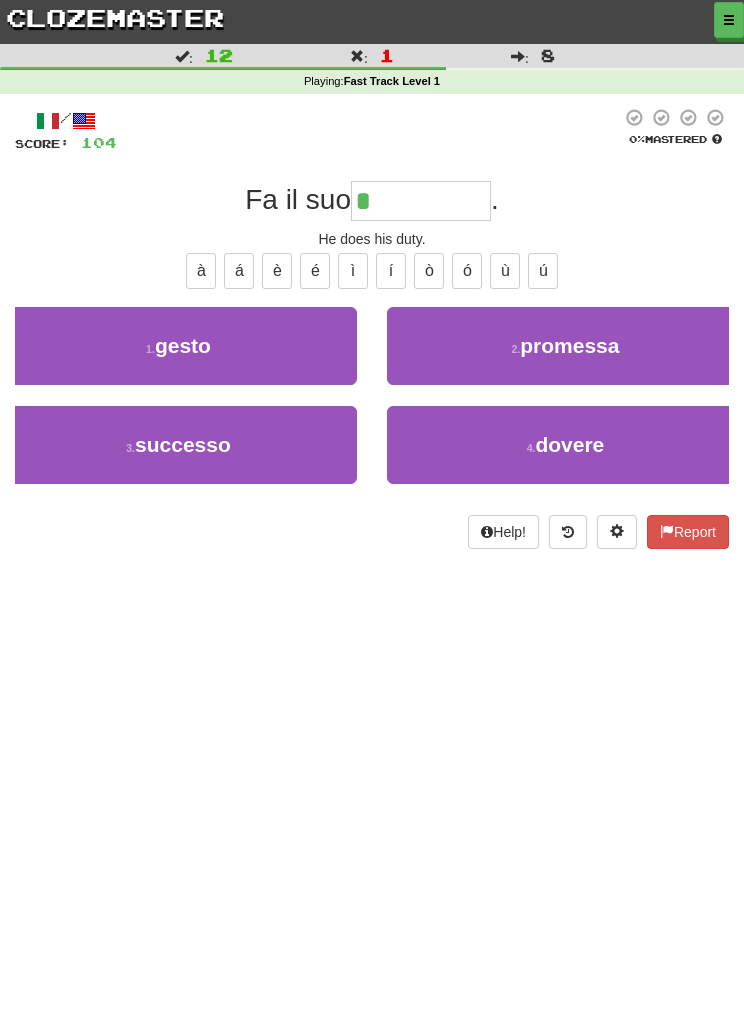 click on "4 .  dovere" at bounding box center [565, 445] 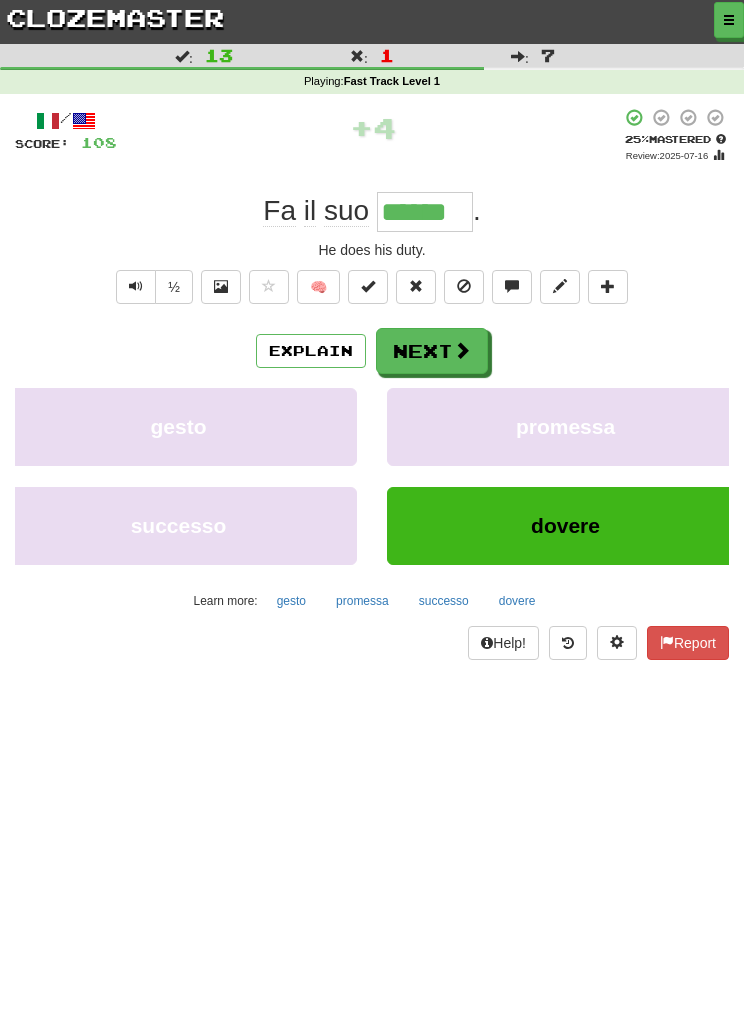 click on "Next" at bounding box center (432, 351) 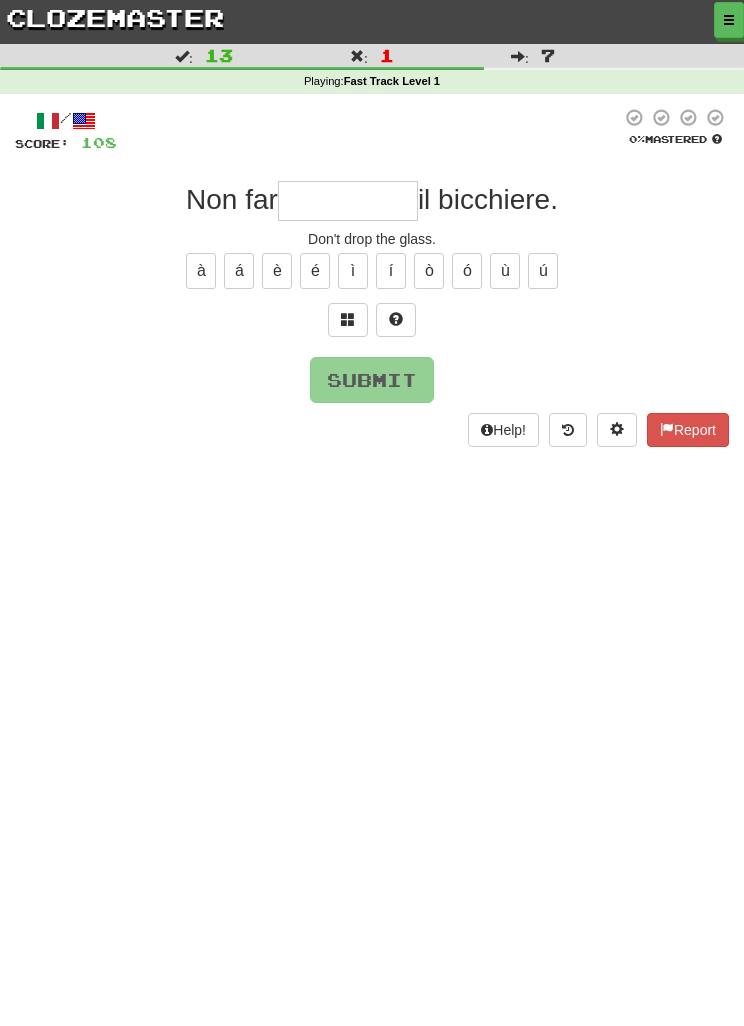 click at bounding box center [348, 319] 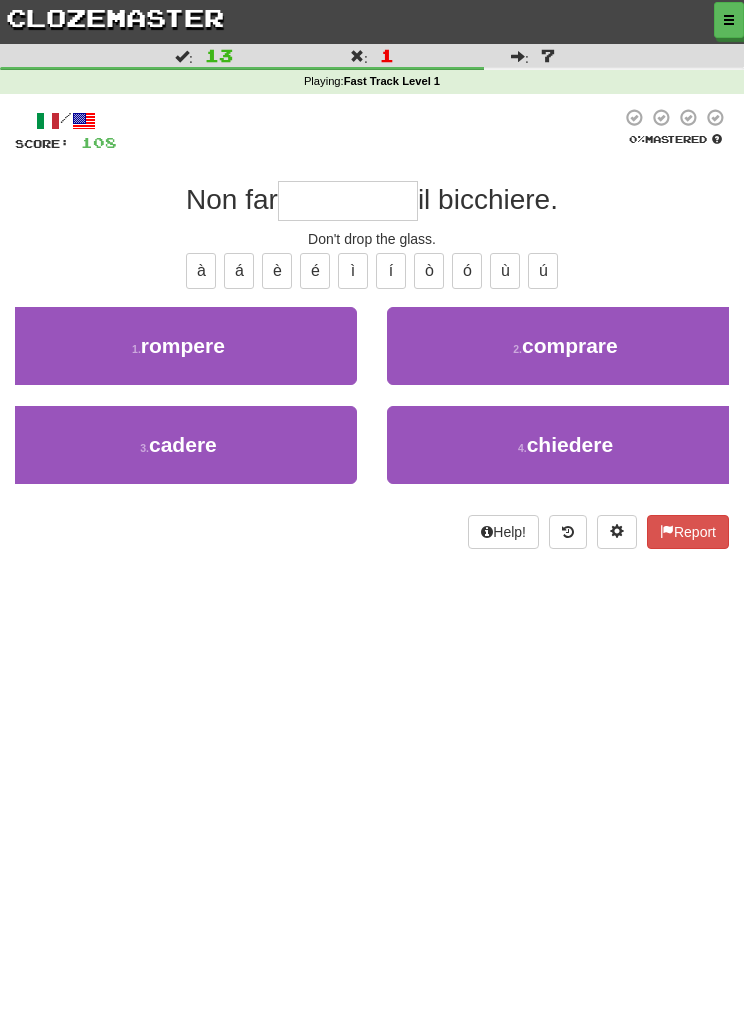 click on "3 .  cadere" at bounding box center (178, 445) 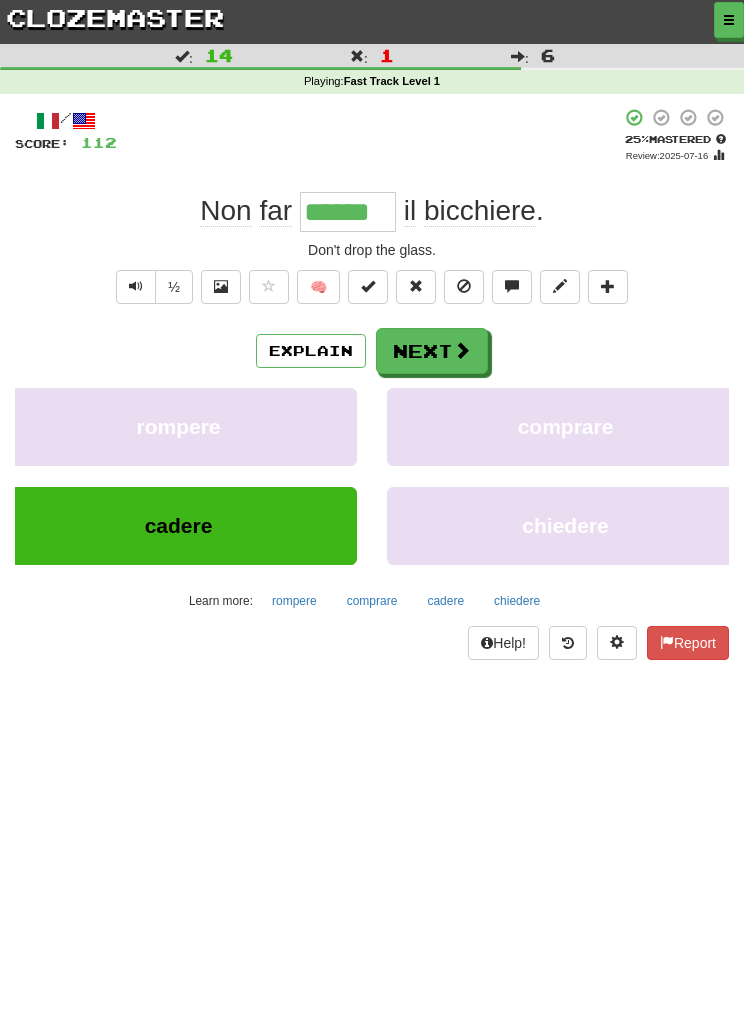click on "Next" at bounding box center (432, 351) 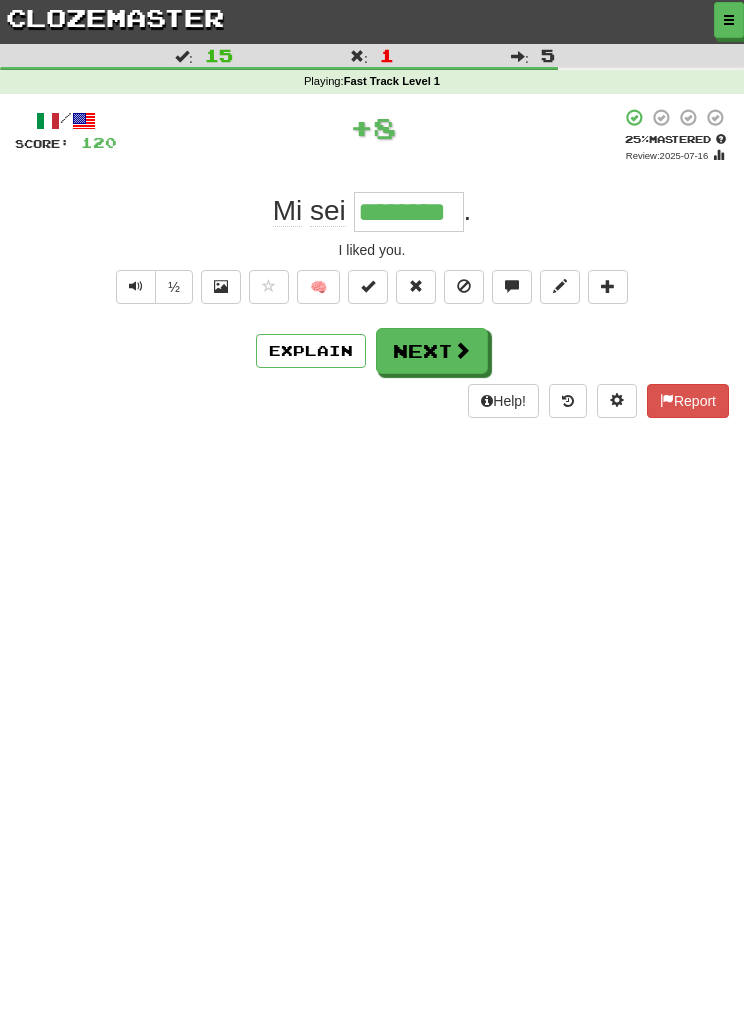 type on "********" 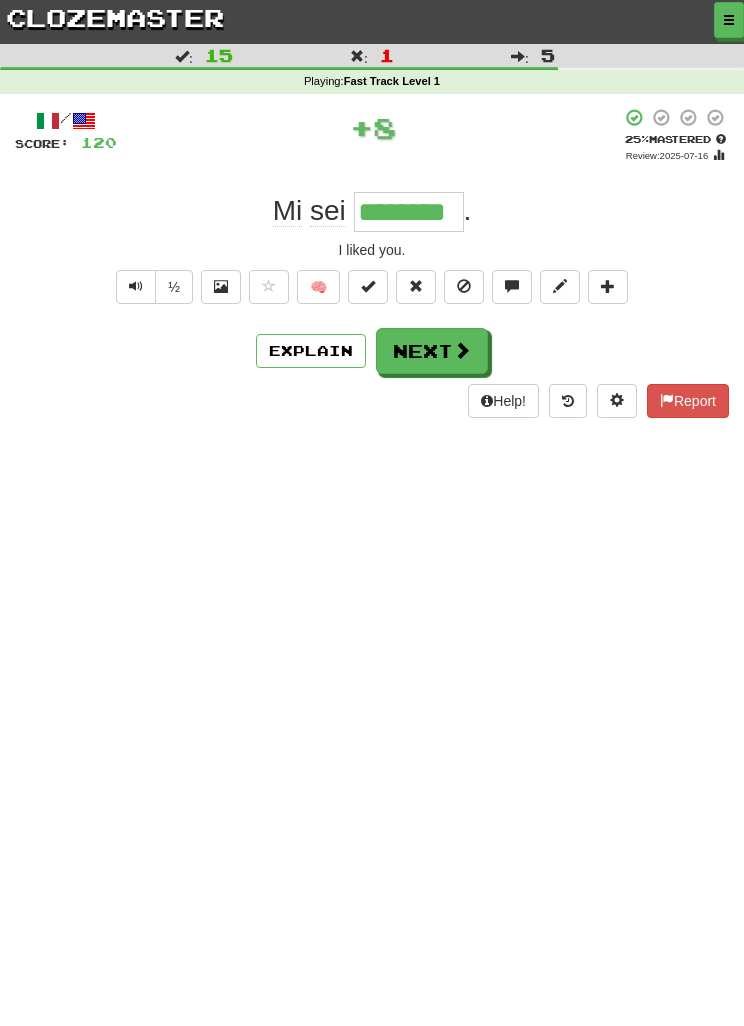click on "Next" at bounding box center [432, 351] 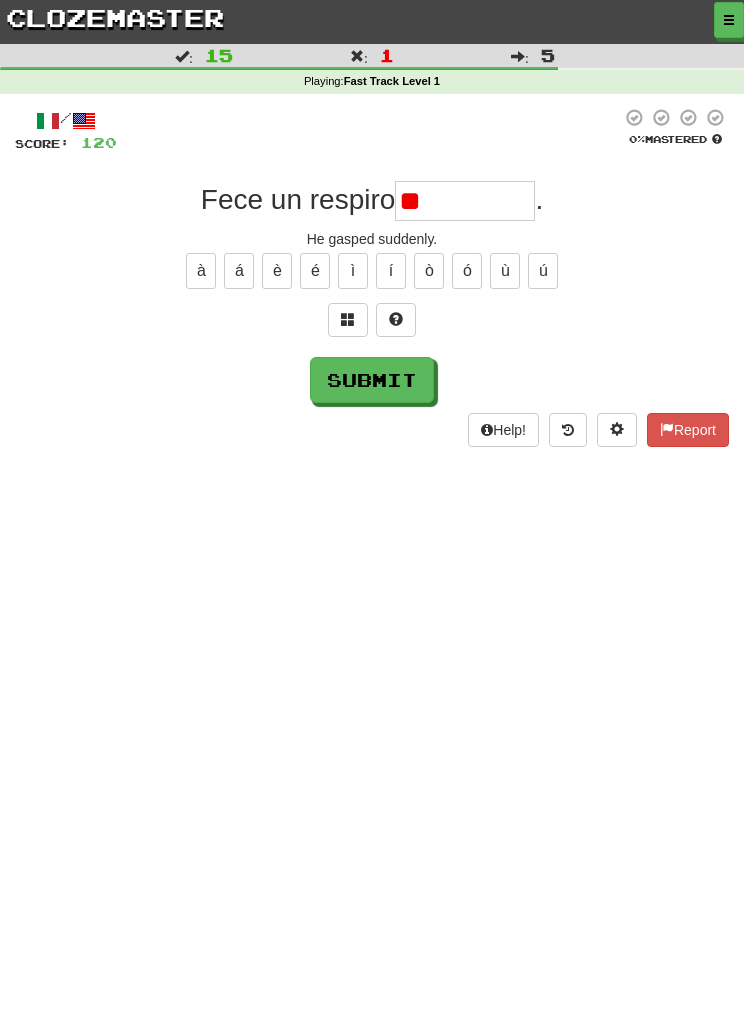 type on "*" 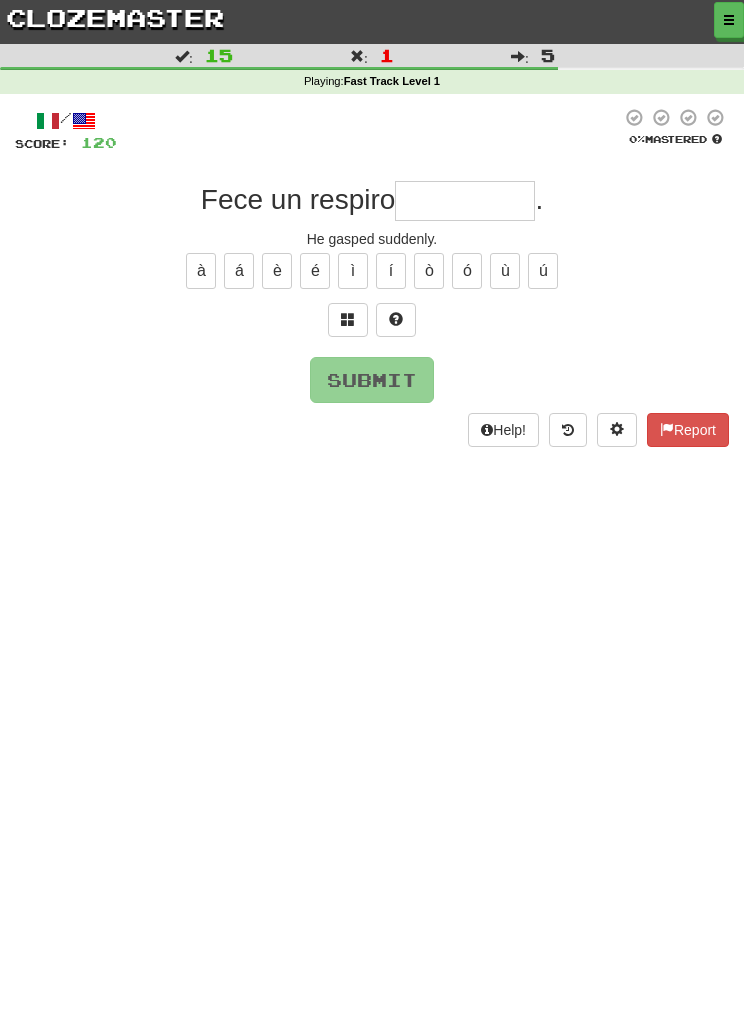 click at bounding box center [348, 319] 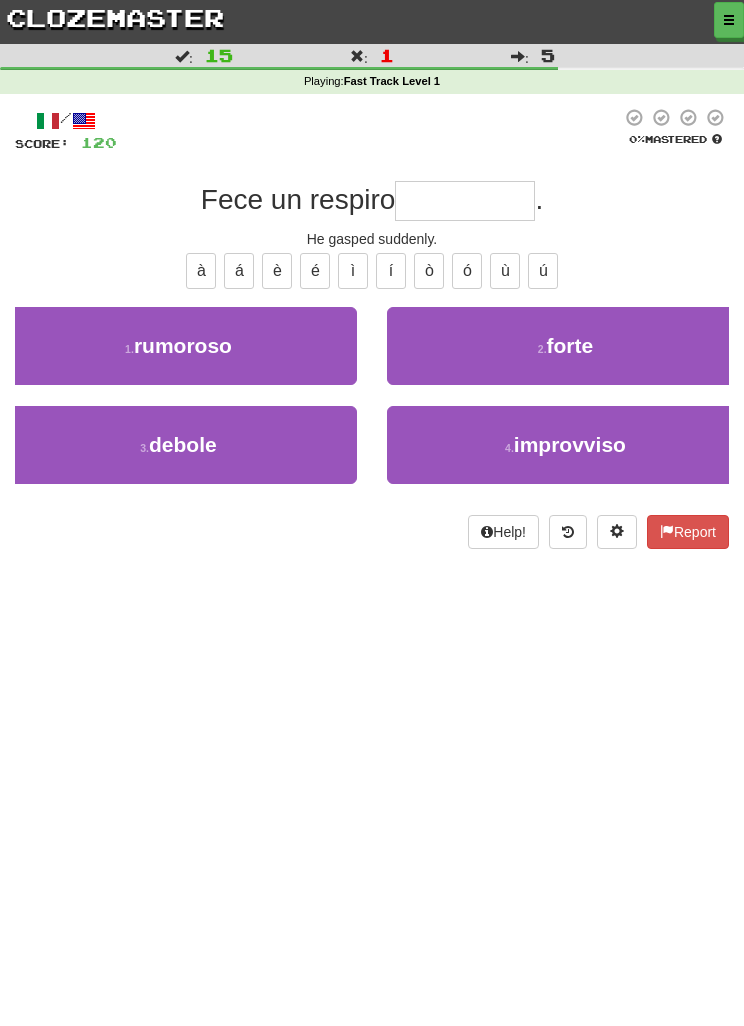 click on "4 .  improvviso" at bounding box center (565, 445) 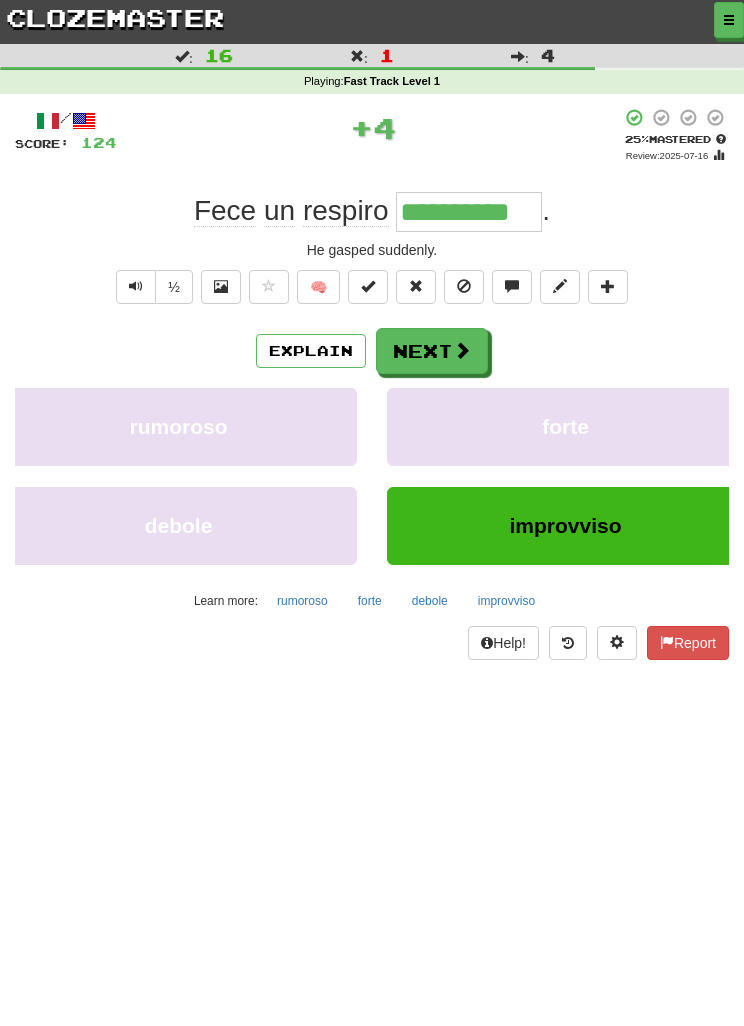 click on "Next" at bounding box center (432, 351) 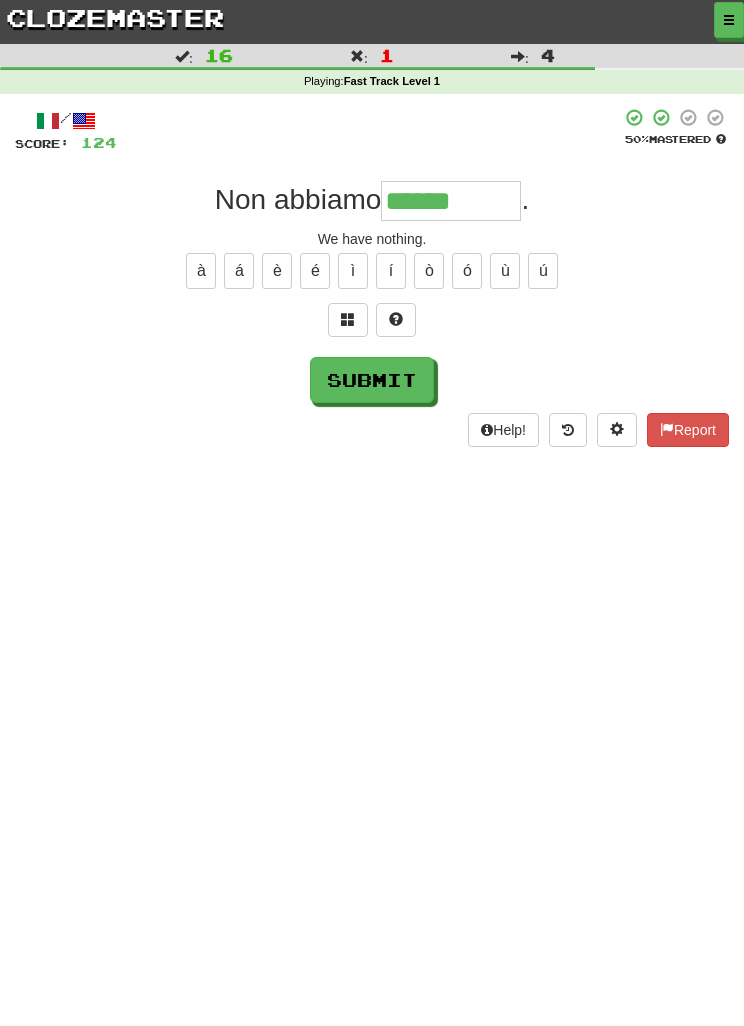 type on "*****" 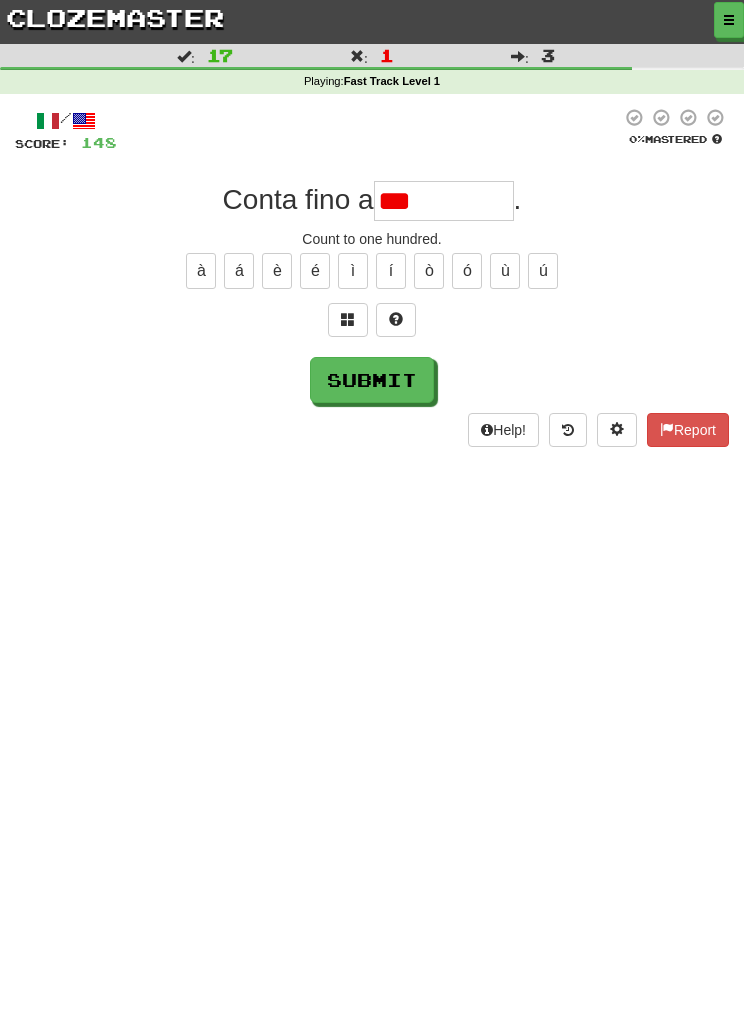 type on "*" 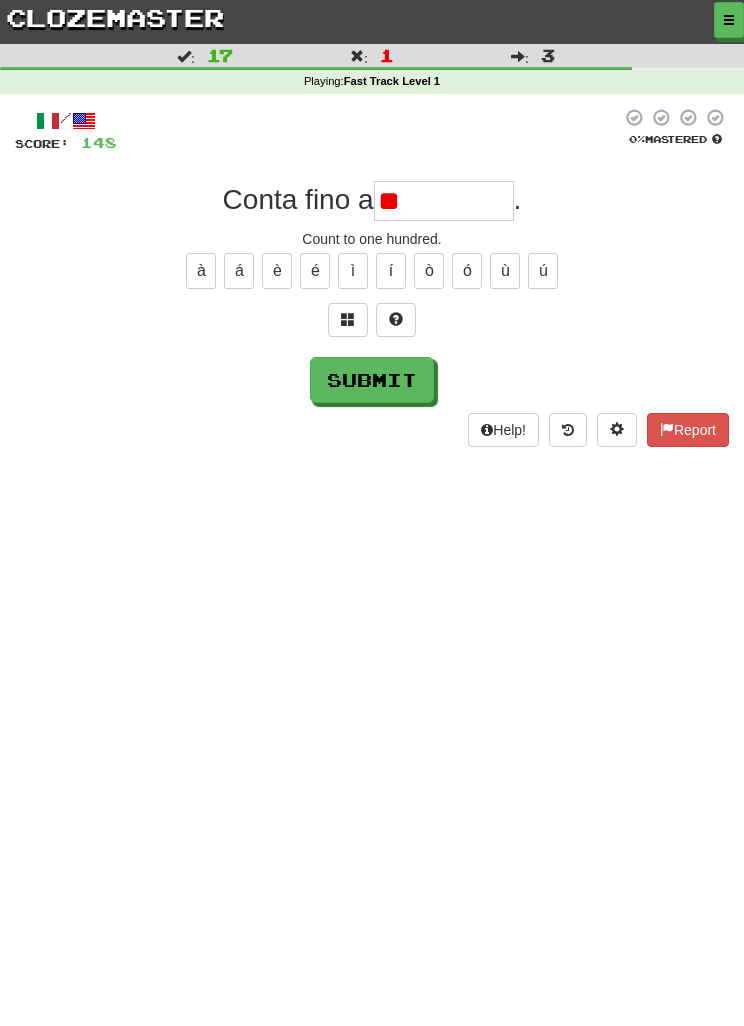 type on "*" 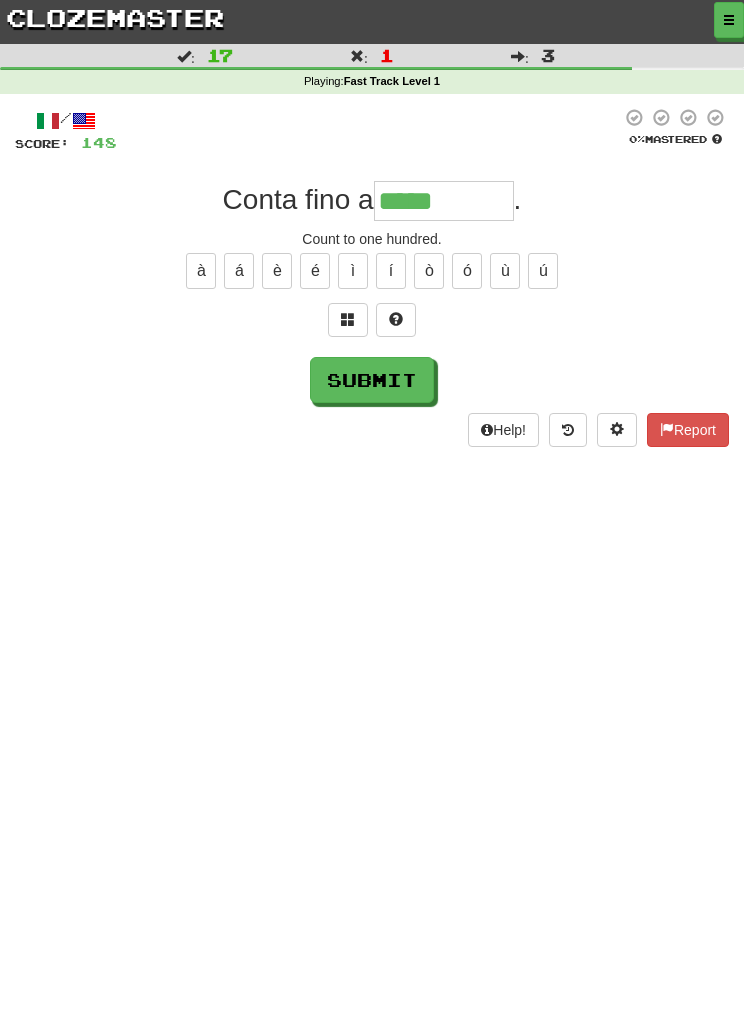 type on "*****" 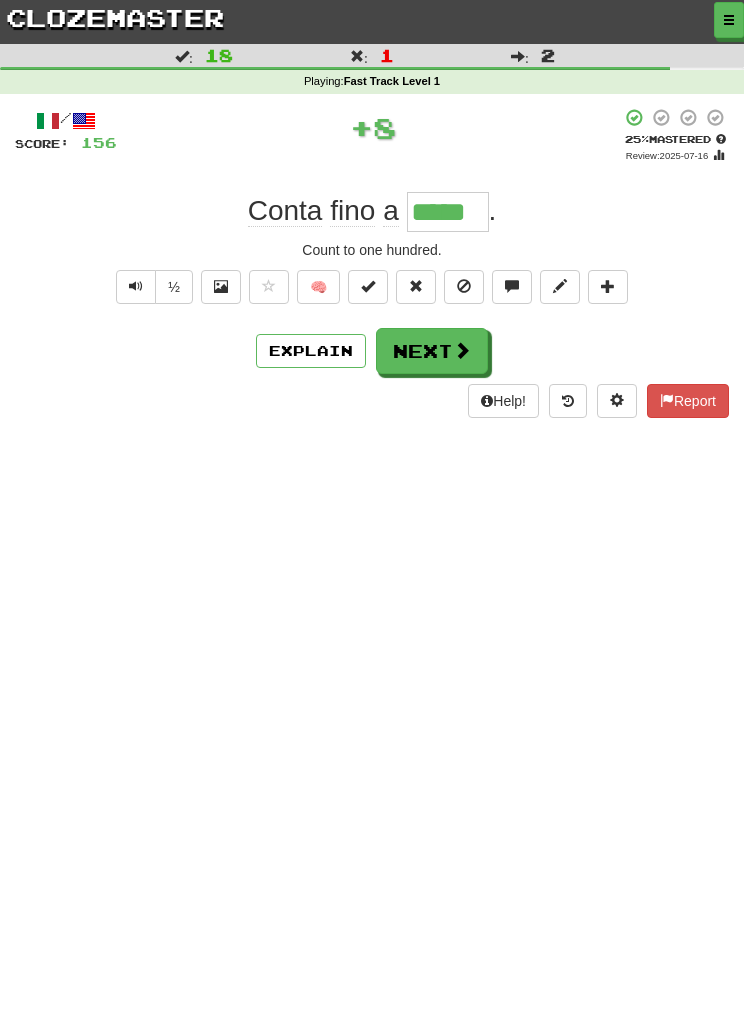 click on "Next" at bounding box center (432, 351) 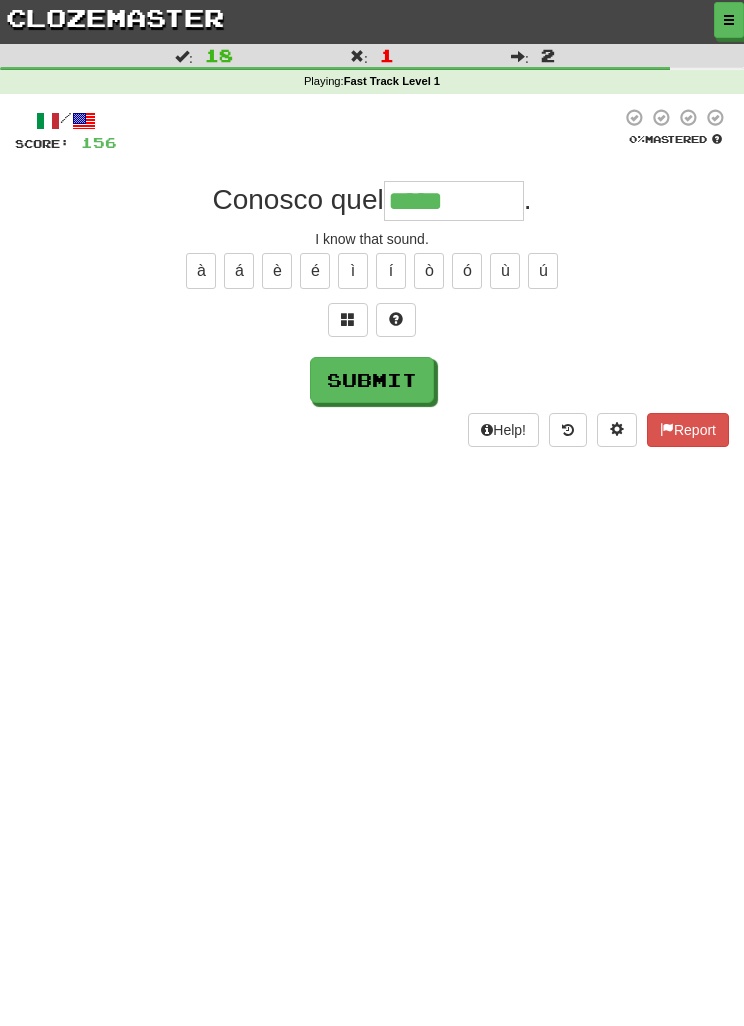 type on "*****" 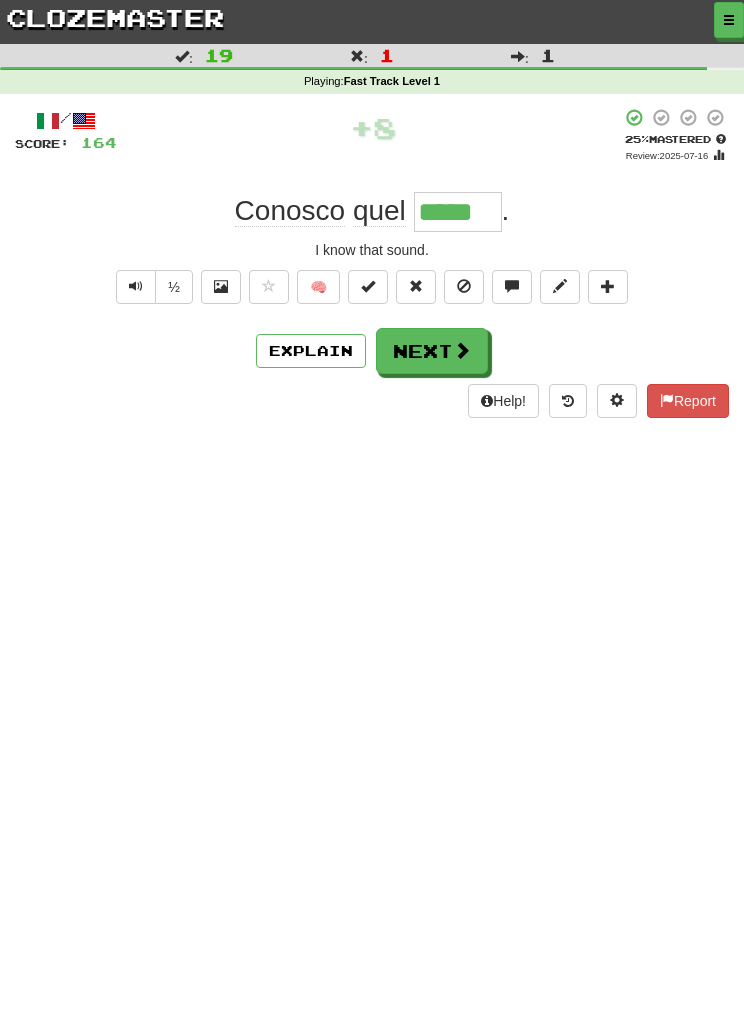click on "Next" at bounding box center (432, 351) 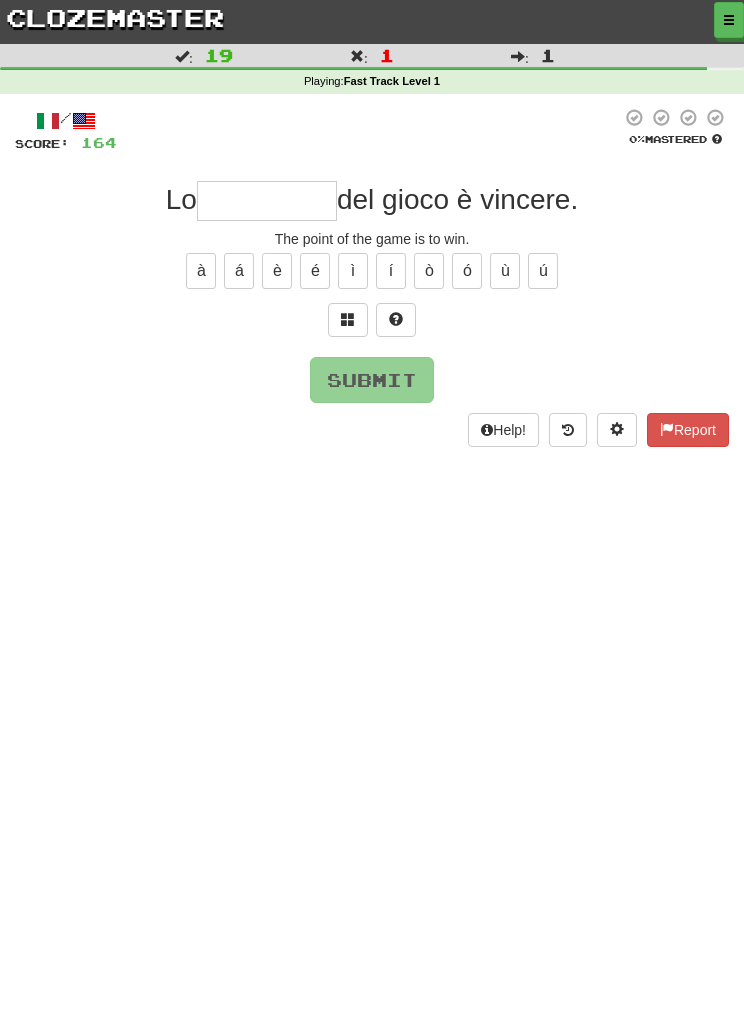 click on "Dashboard
Clozemaster
Daniel42
/
Toggle Dropdown
Dashboard
Leaderboard
Activity Feed
Notifications
Profile
Discussions
Deutsch
/
English
Streak:
395
Review:
24,925
Daily Goal:  1680 /500
Euskara
/
English
Streak:
395
Review:
35
Points Today: 276
Français
/
English
Streak:
395
Review:
25,417
Daily Goal:  424 /200
Íslenska
/
English
Streak:
533
Review:
60
Daily Goal:  464 /100
Italiano
/
English
Streak:
44
Review:
20
Points Today: 0
Latina
/
English
Streak:
749
Review:
5,123
Points Today: 0
Ελληνικά
/
English
Streak:
457
Review:
155
160" at bounding box center (372, 513) 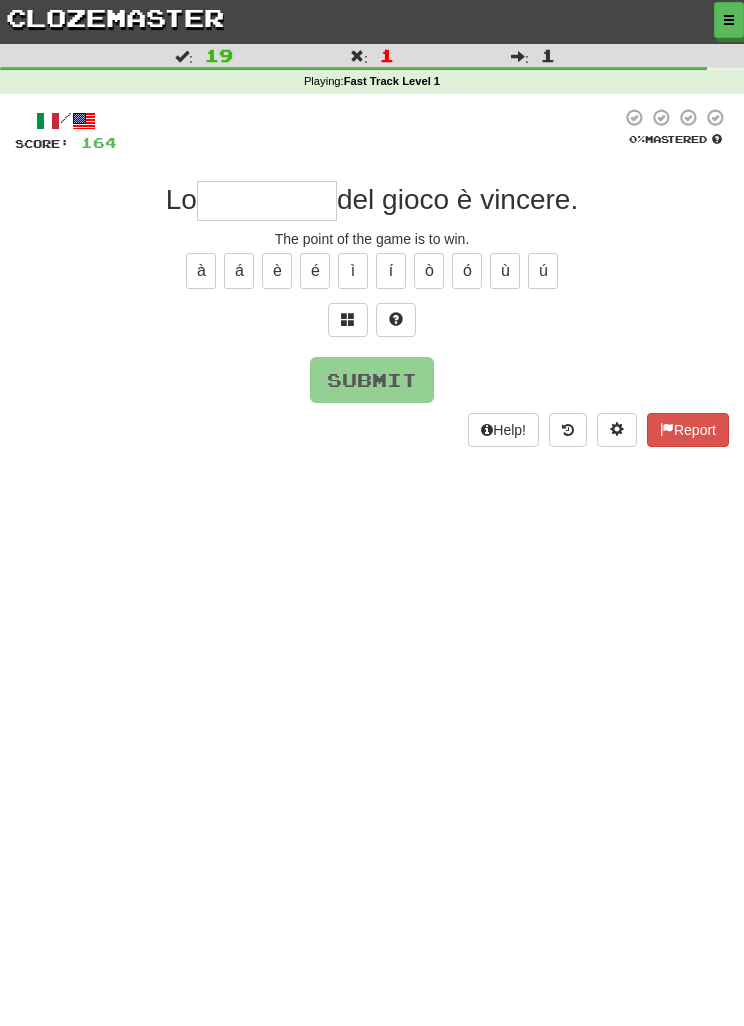 click at bounding box center [348, 319] 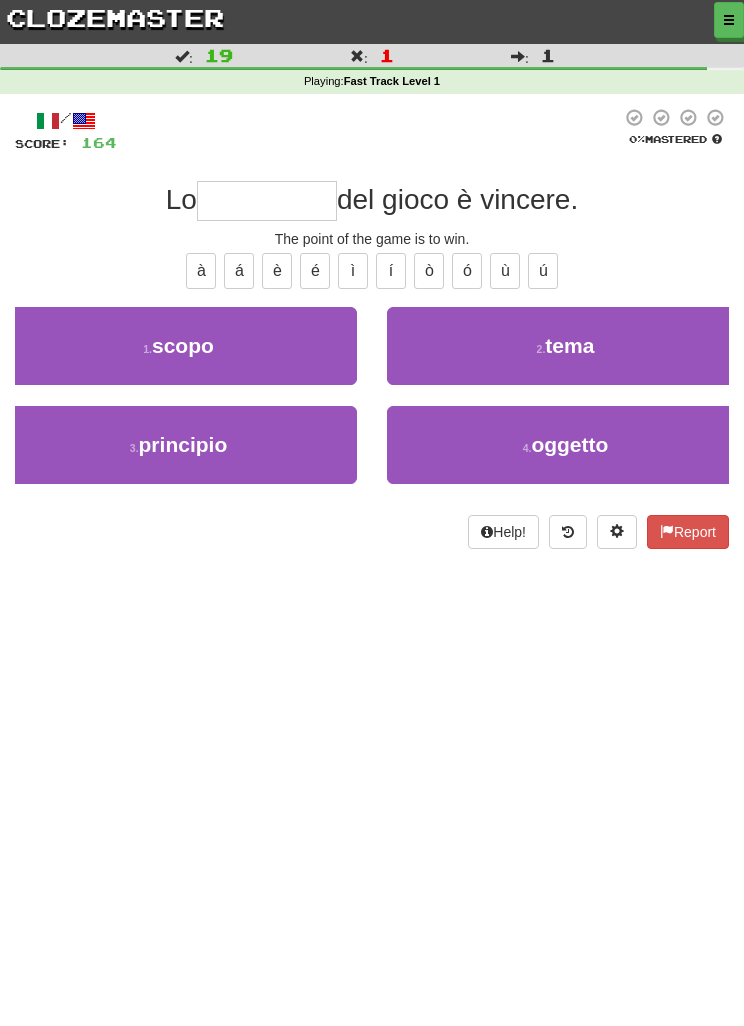 click on "3 .  principio" at bounding box center (178, 445) 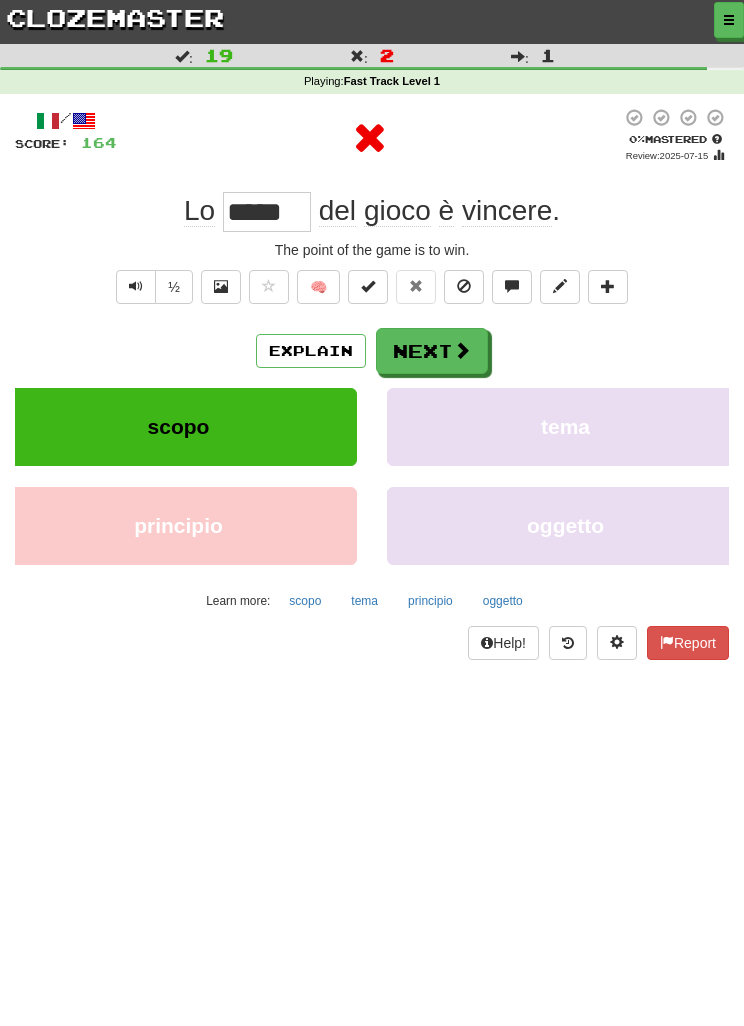 click on "Next" at bounding box center [432, 351] 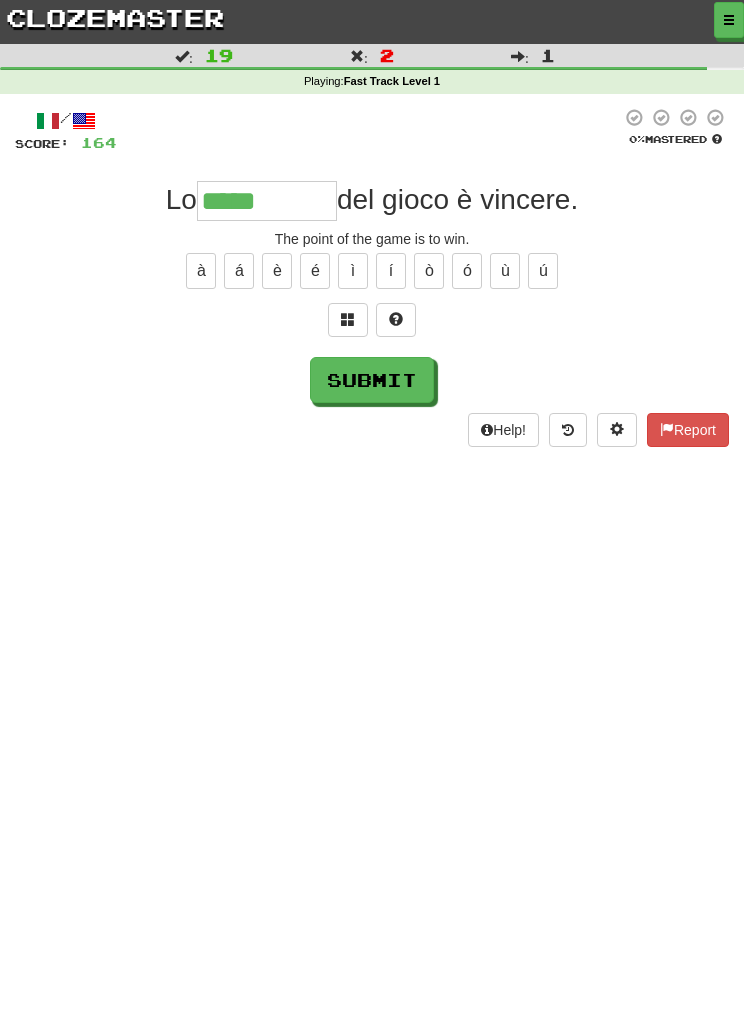 type on "*****" 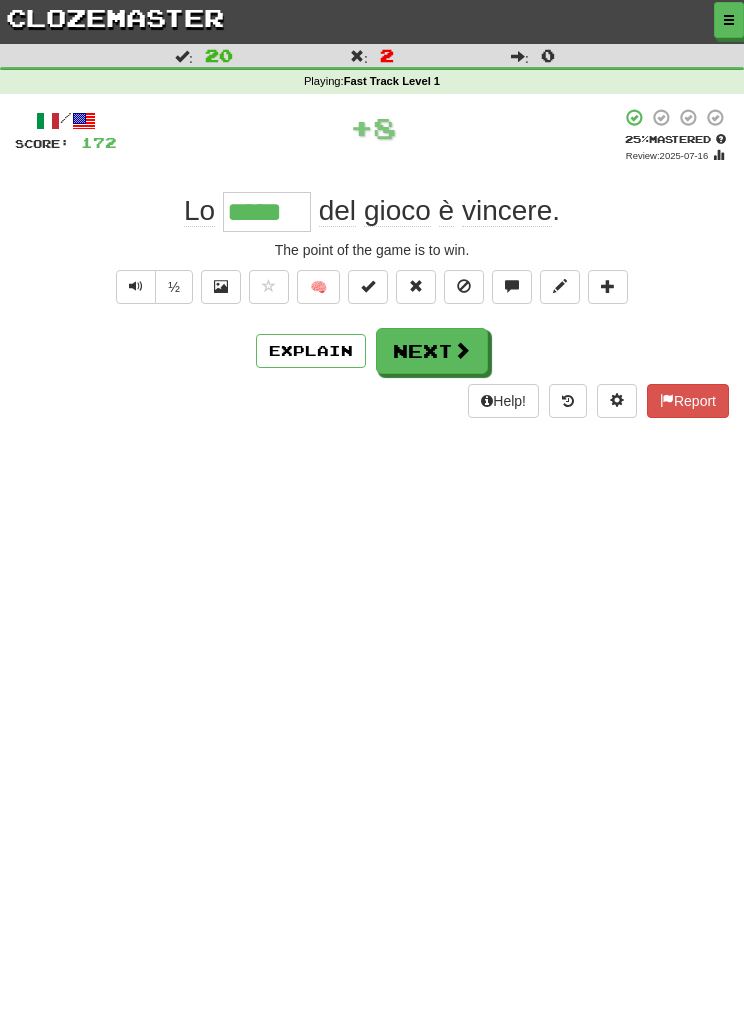 click on "*****" at bounding box center [267, 212] 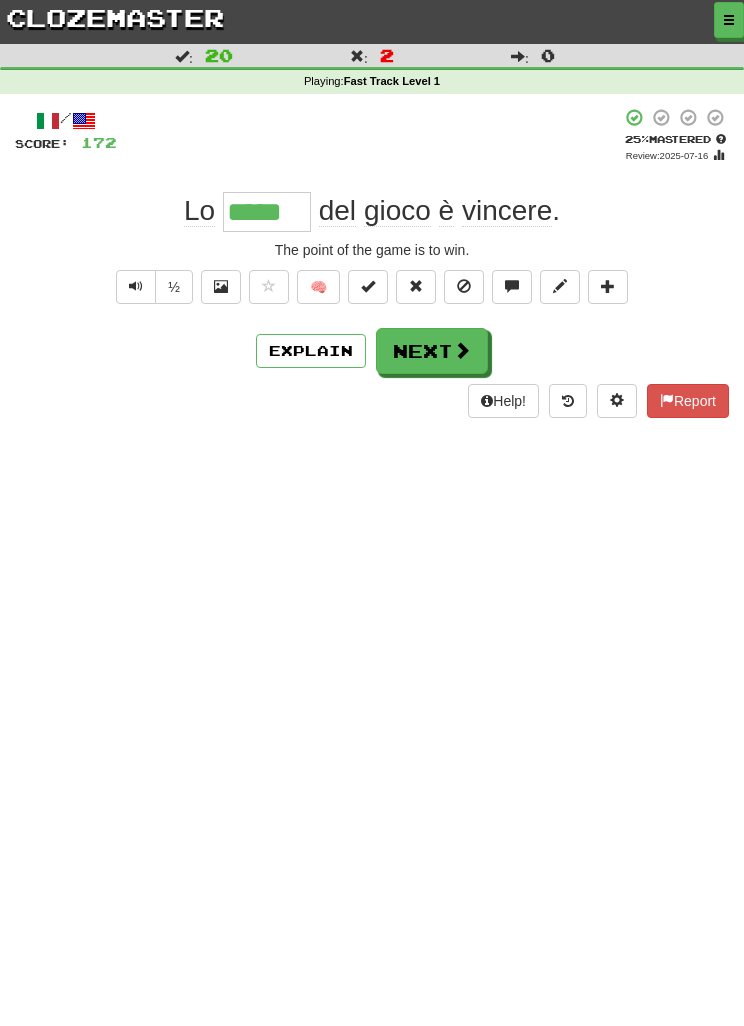 click on "*****" at bounding box center (267, 212) 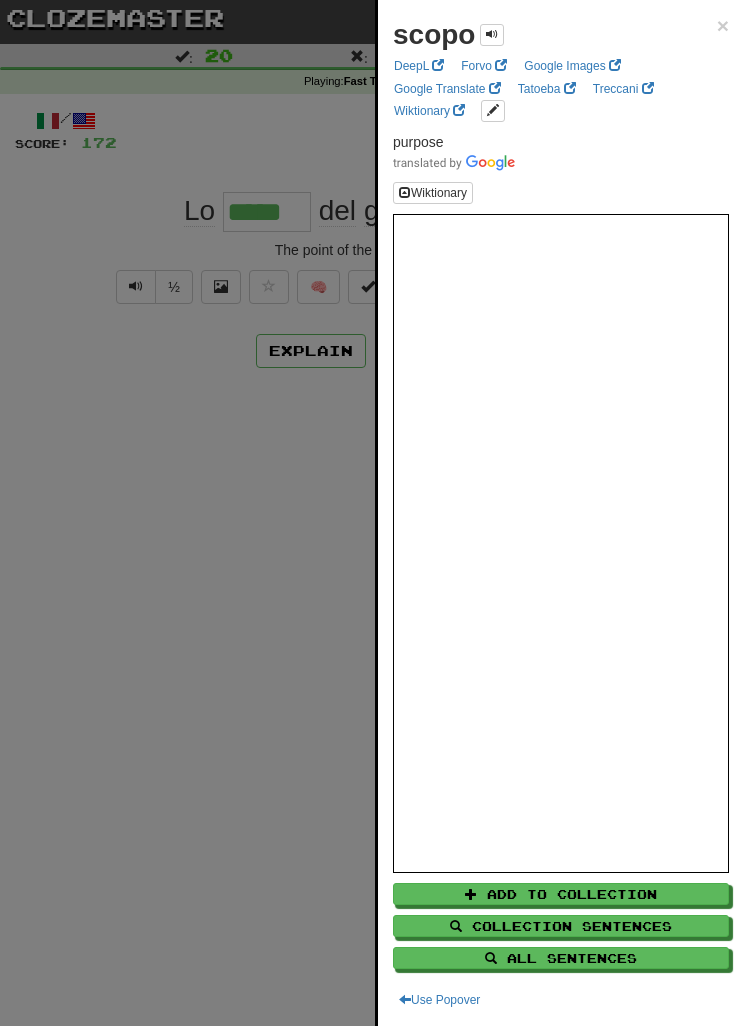 click at bounding box center [372, 513] 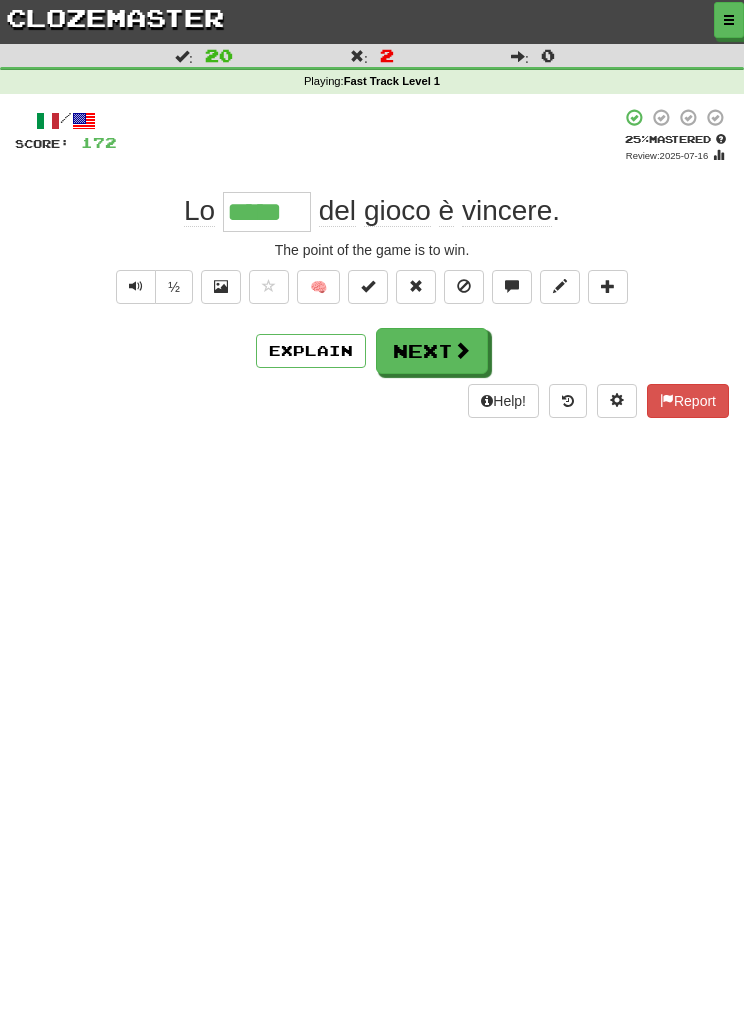 click on "Next" at bounding box center (432, 351) 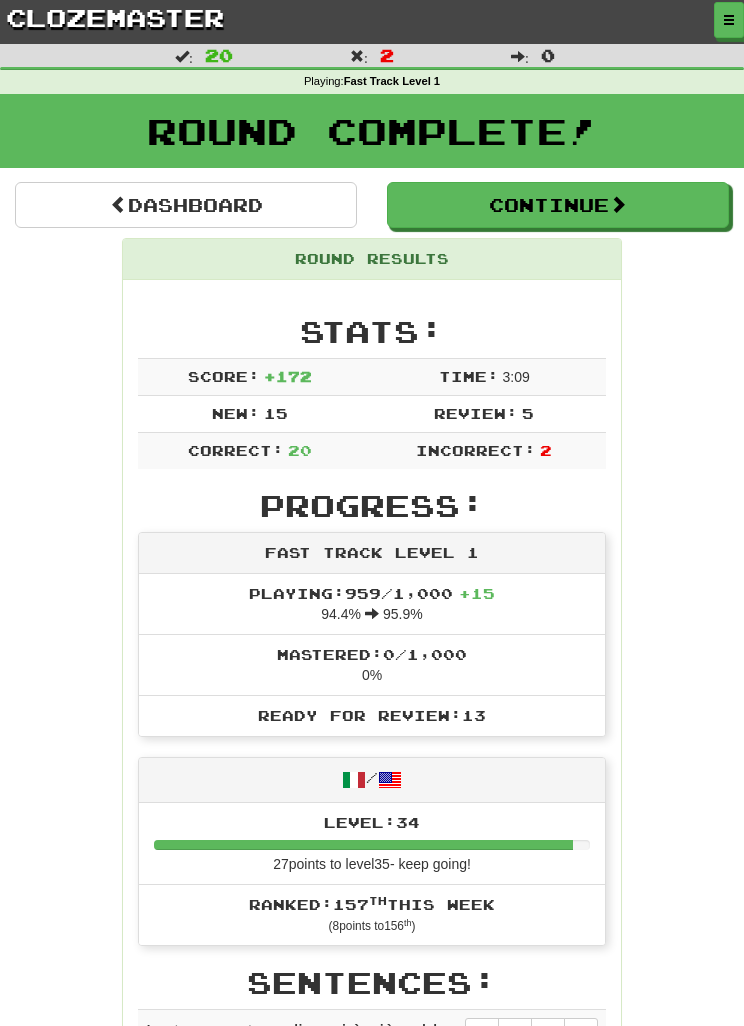 click at bounding box center (119, 204) 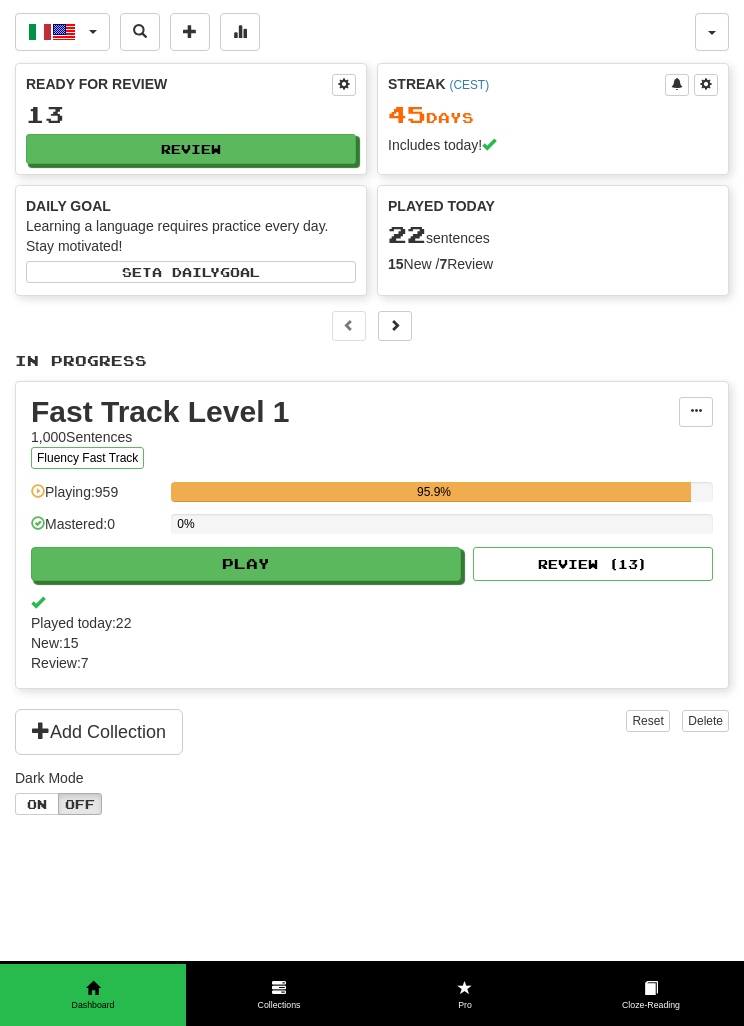 scroll, scrollTop: 0, scrollLeft: 0, axis: both 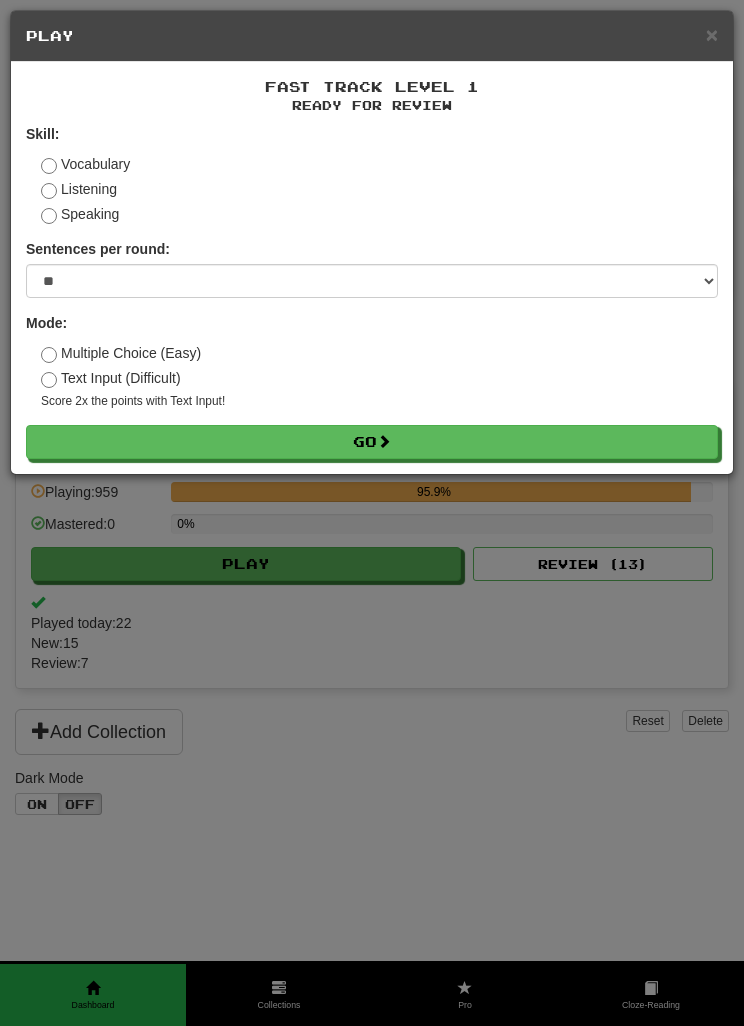 click on "Go" at bounding box center [372, 442] 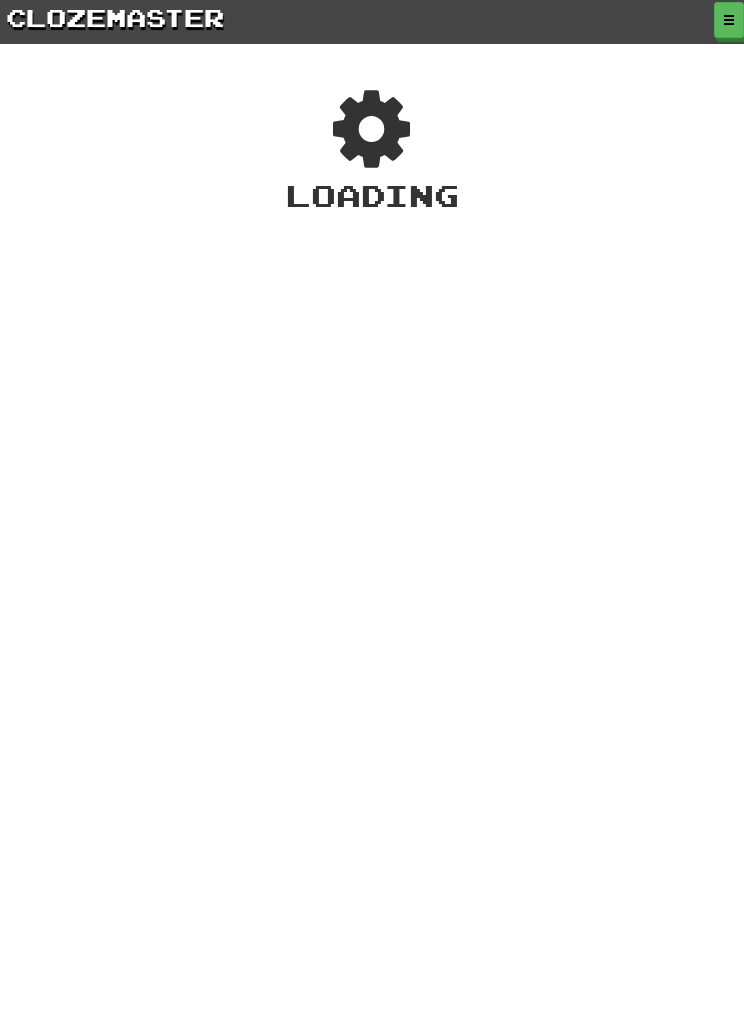 scroll, scrollTop: 0, scrollLeft: 0, axis: both 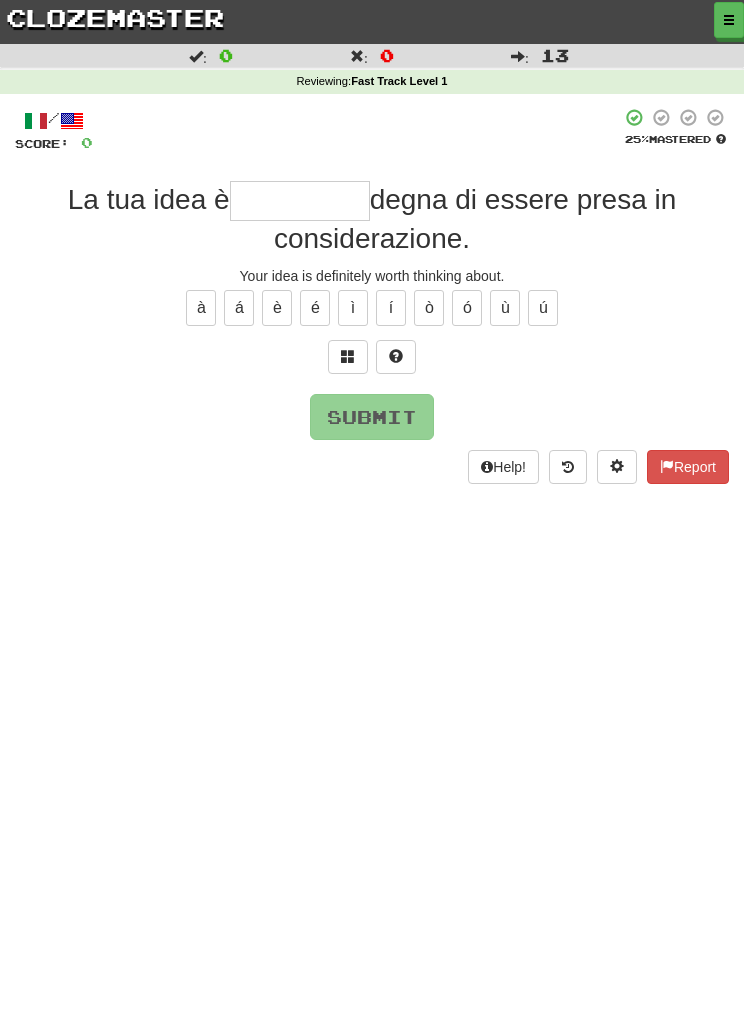 click at bounding box center (300, 201) 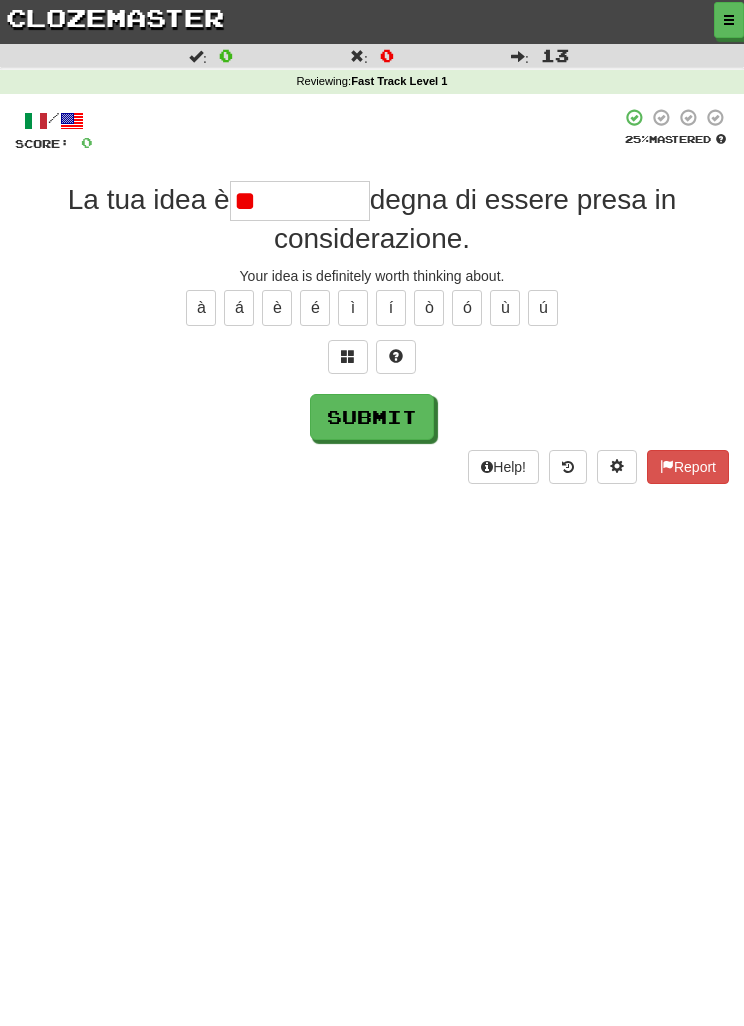 type on "*" 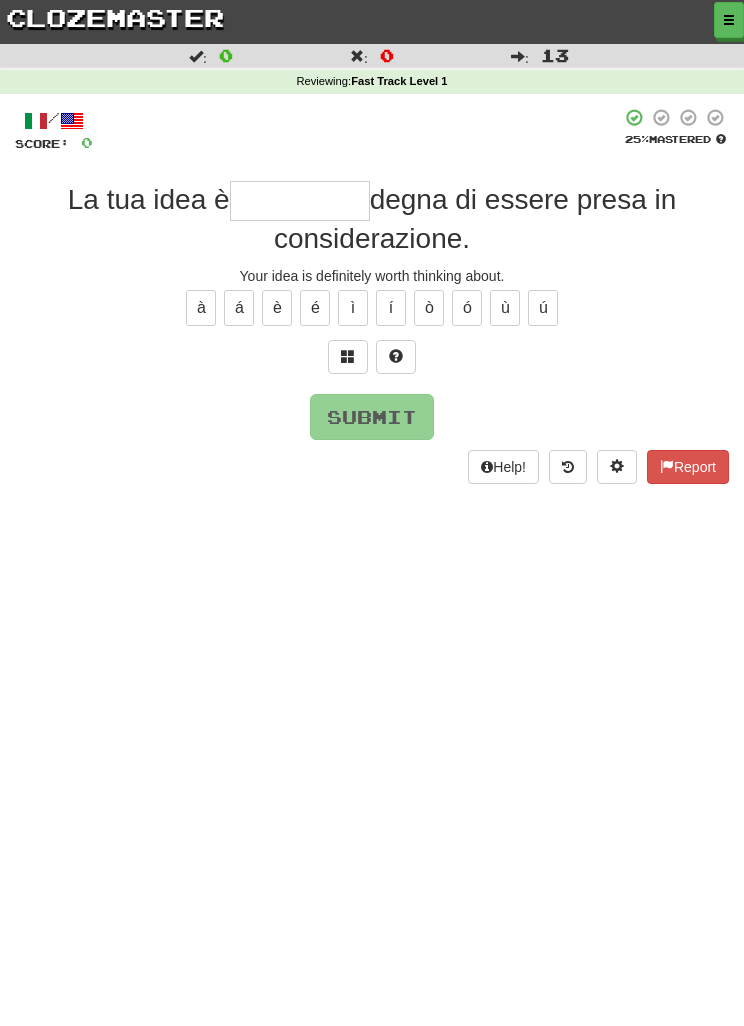 click at bounding box center (348, 357) 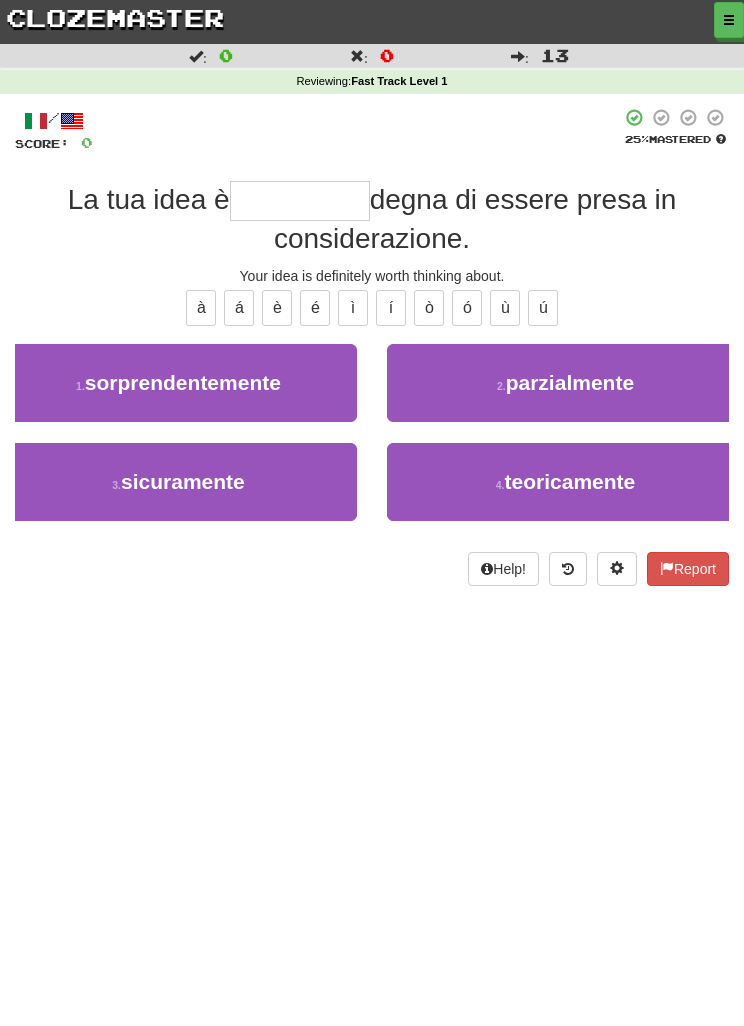 click on "3 .  sicuramente" at bounding box center [178, 482] 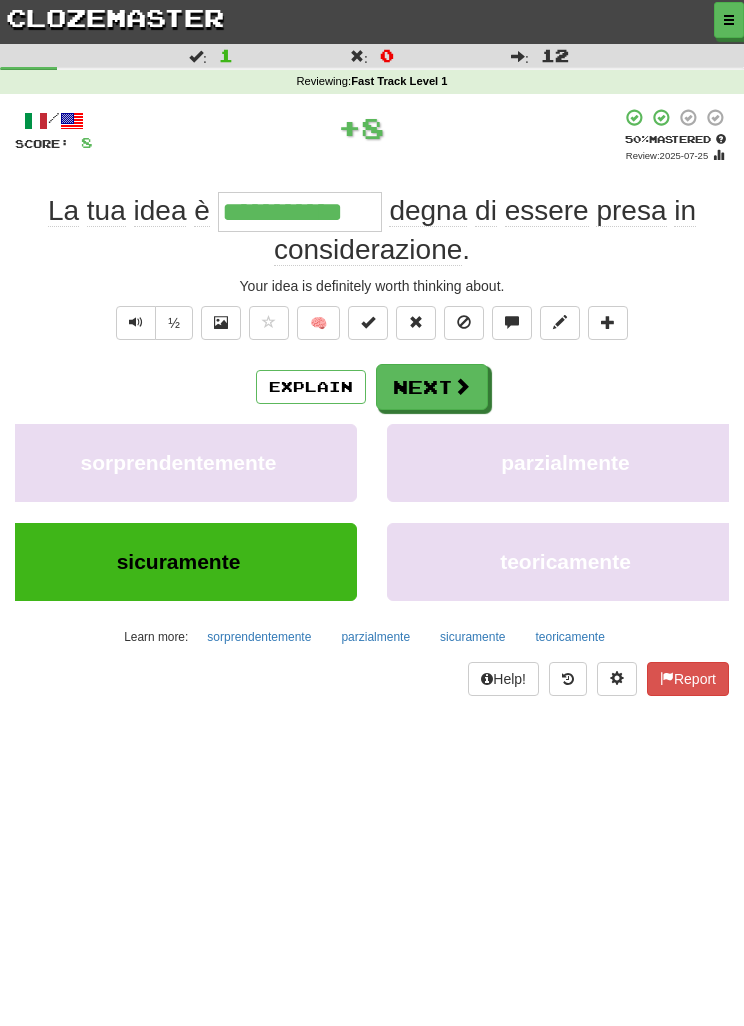 click on "Next" at bounding box center (432, 387) 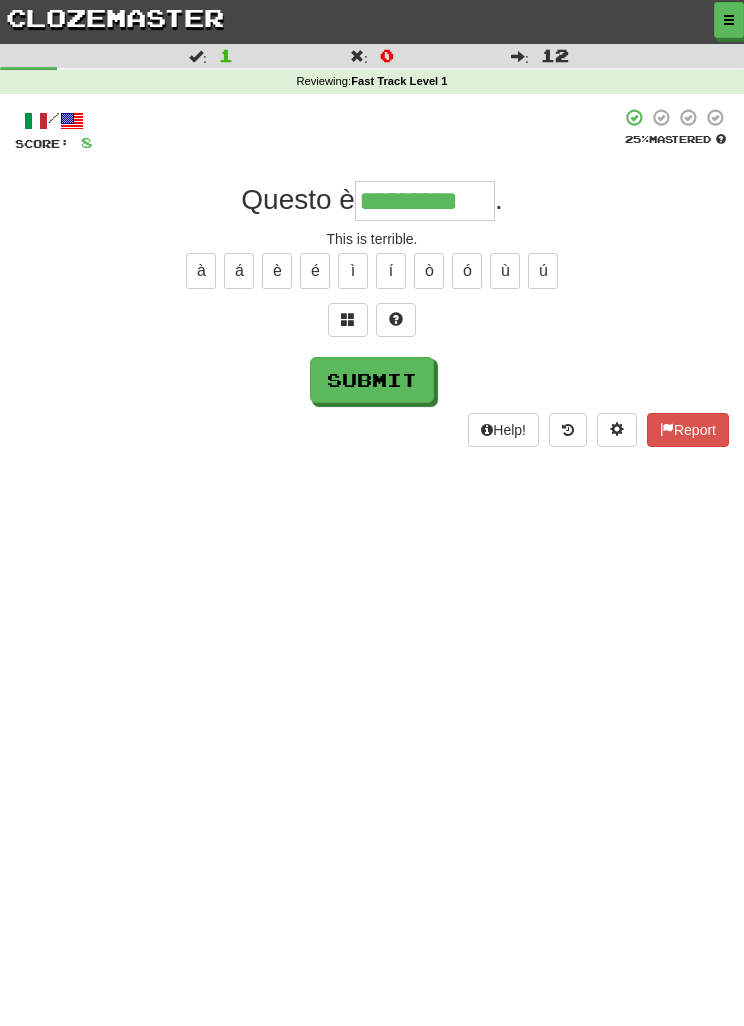 type on "*********" 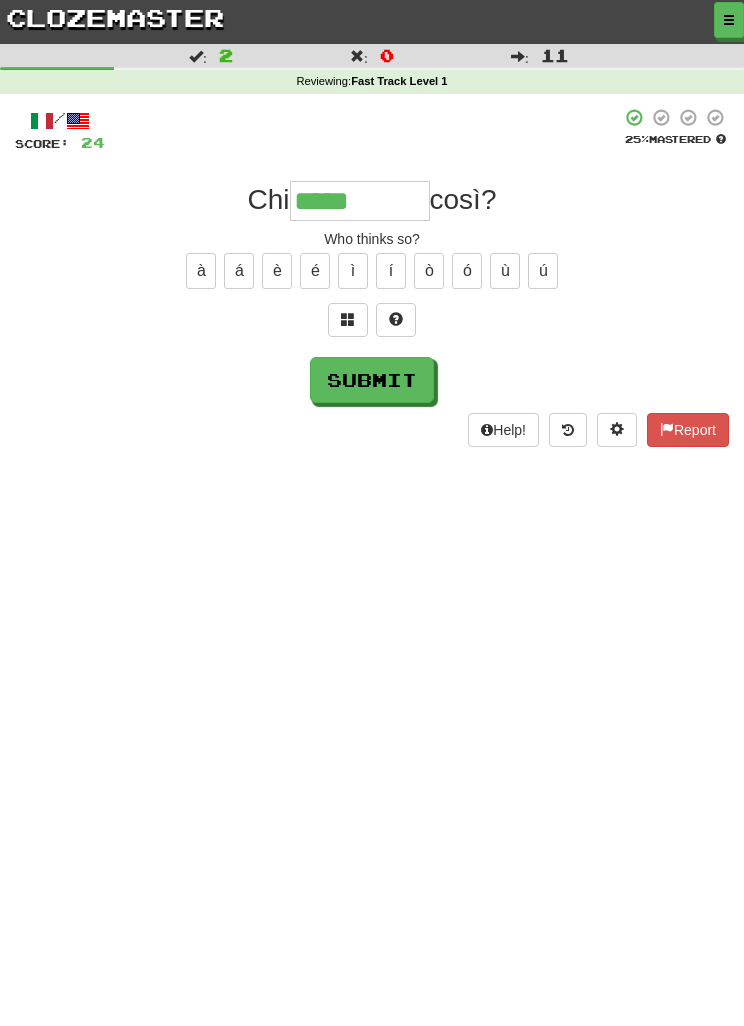 type on "*****" 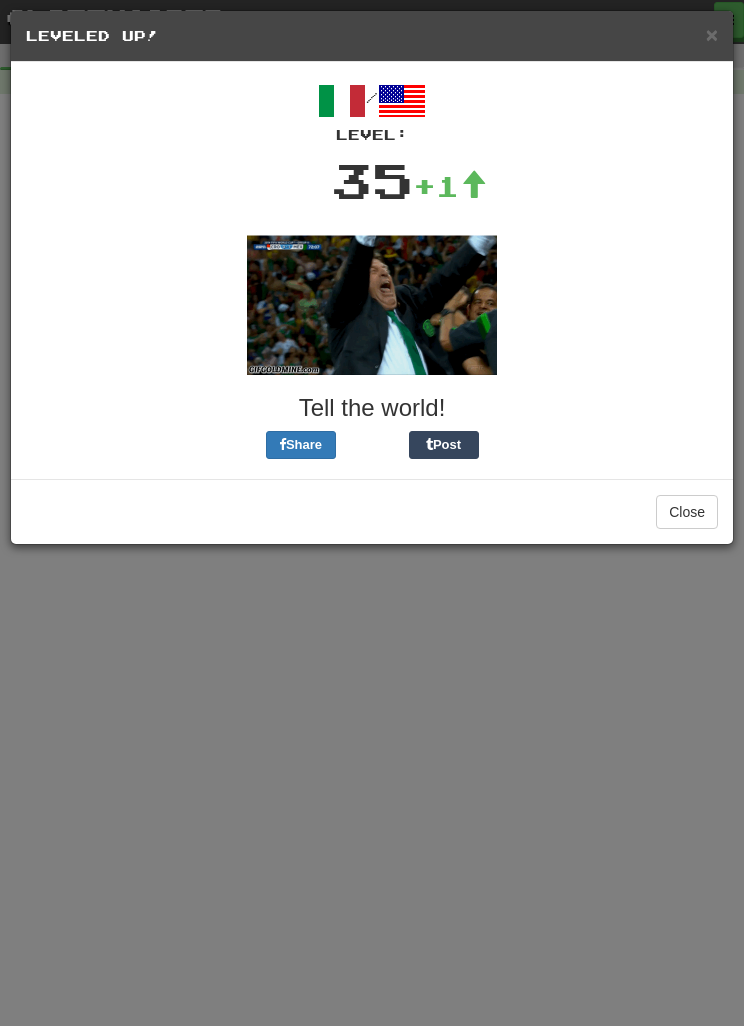 click on "× Leveled Up!  /  Level: 35 +1 Tell the world!  Share  Post Close" at bounding box center (372, 513) 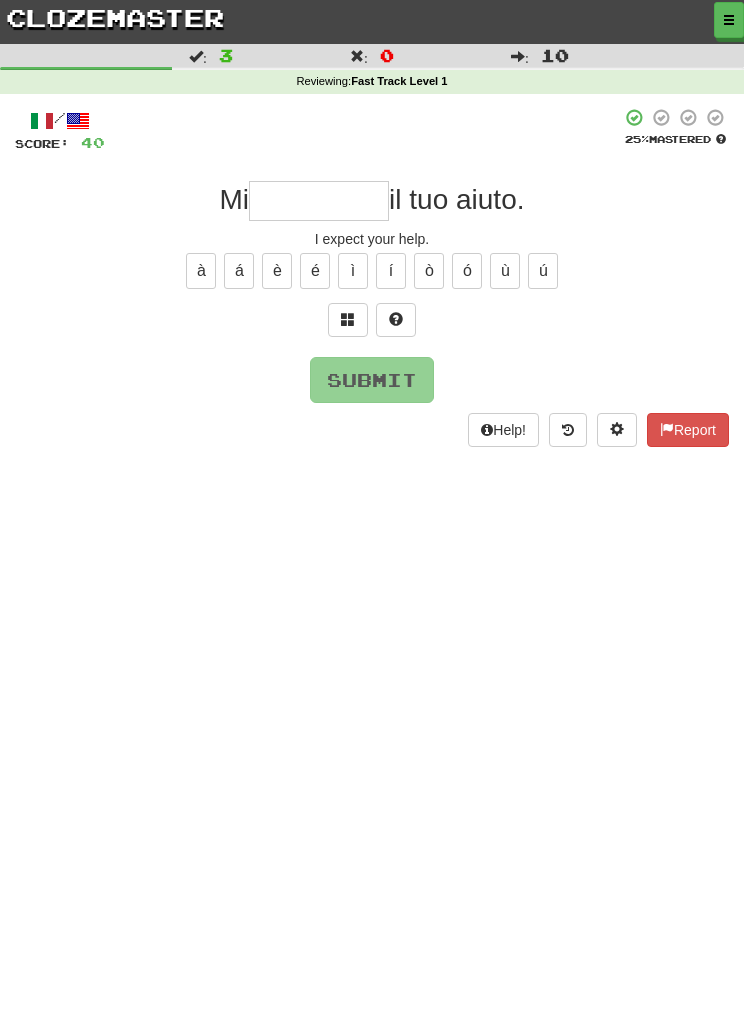 click at bounding box center [319, 201] 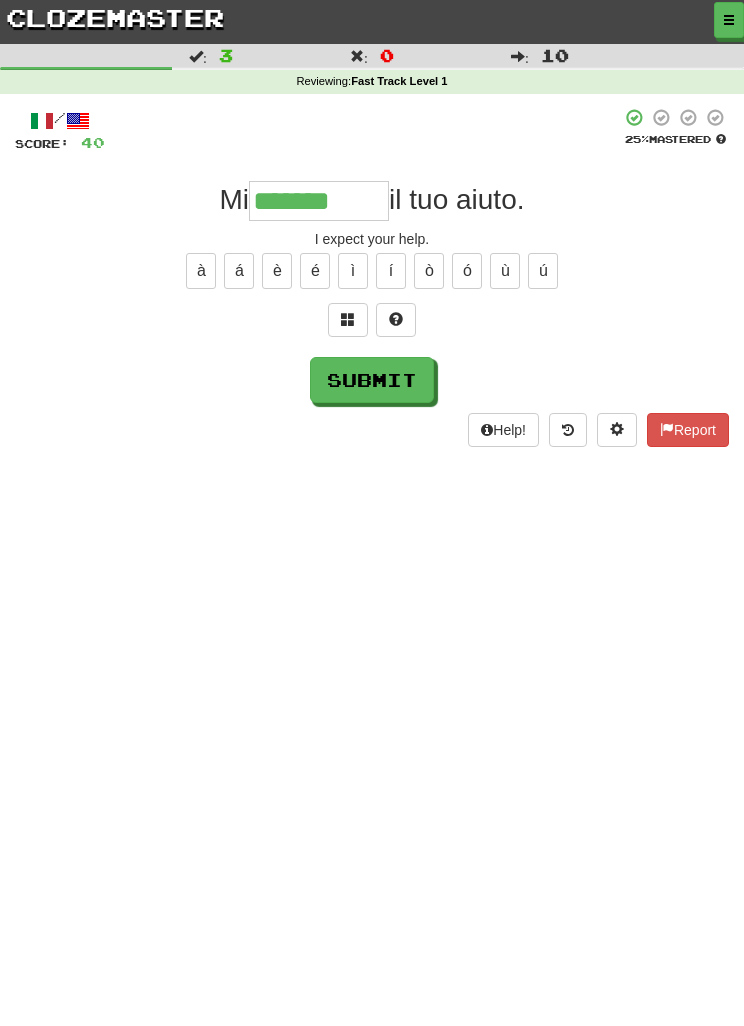type on "*******" 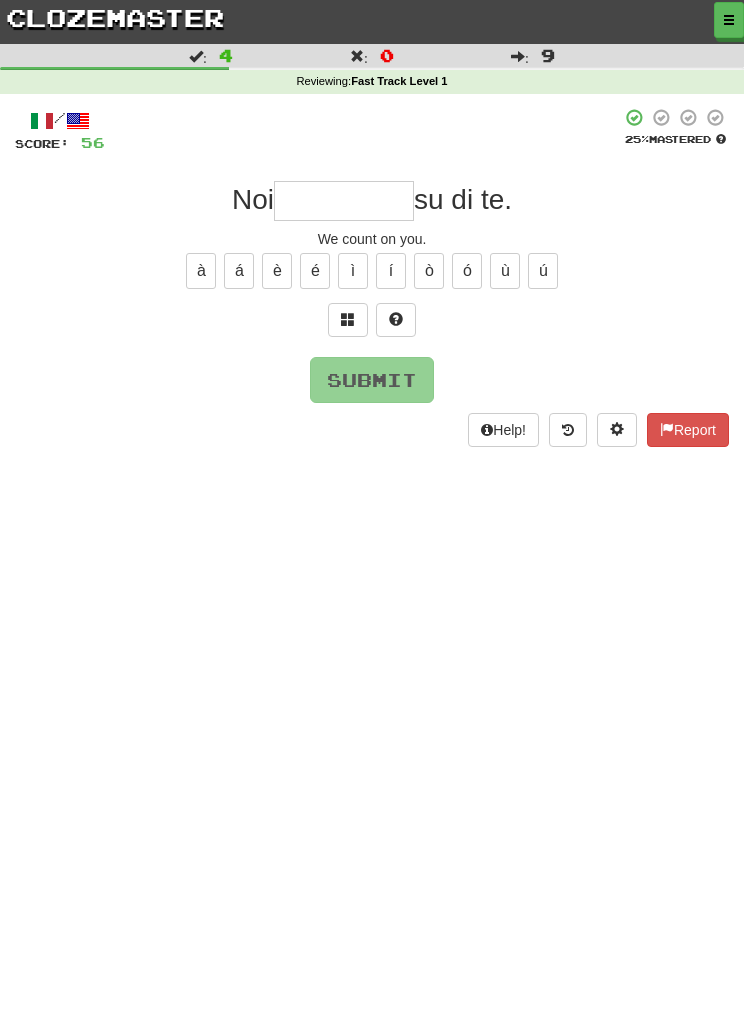 click at bounding box center [348, 320] 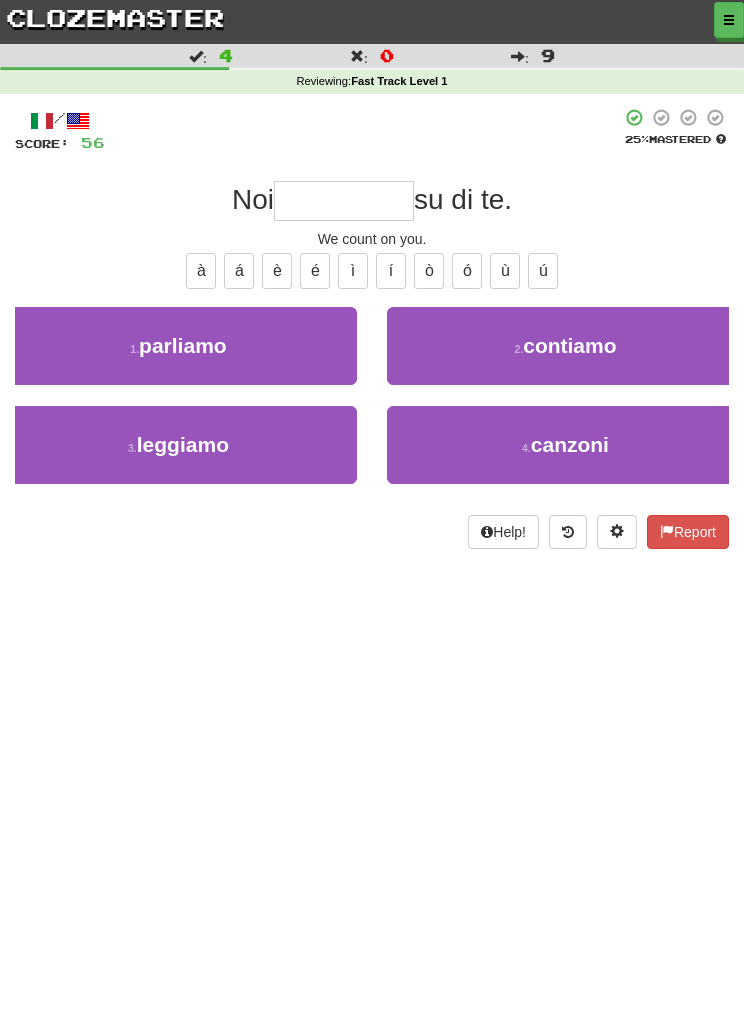 click on "2 .  contiamo" at bounding box center [565, 346] 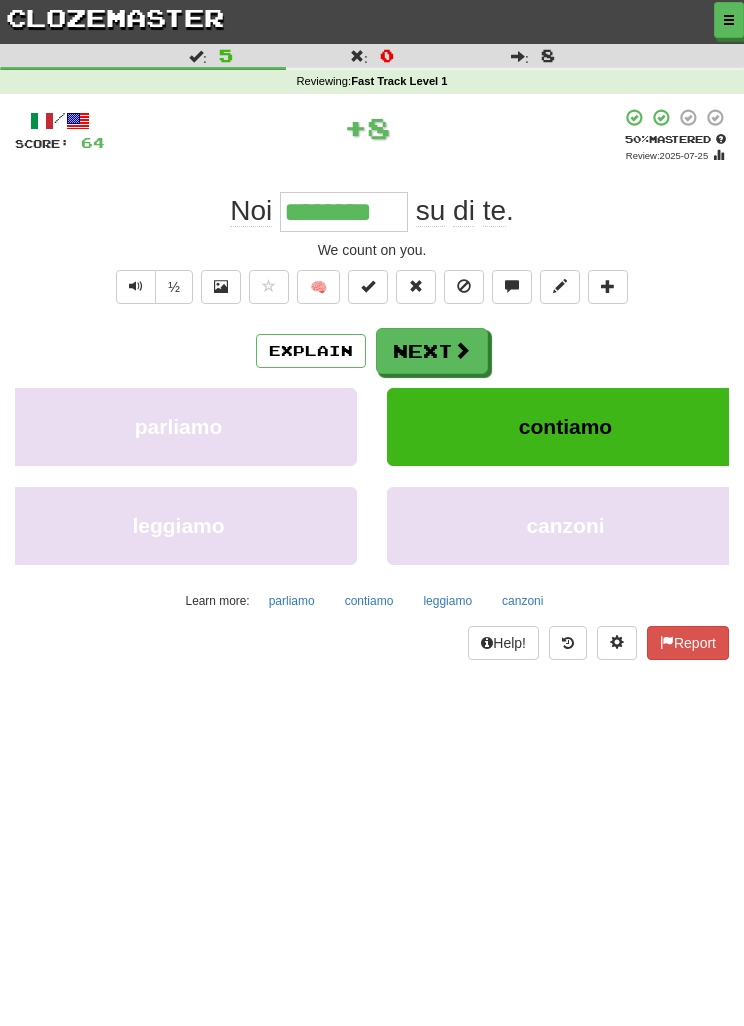 click on "Next" at bounding box center (432, 351) 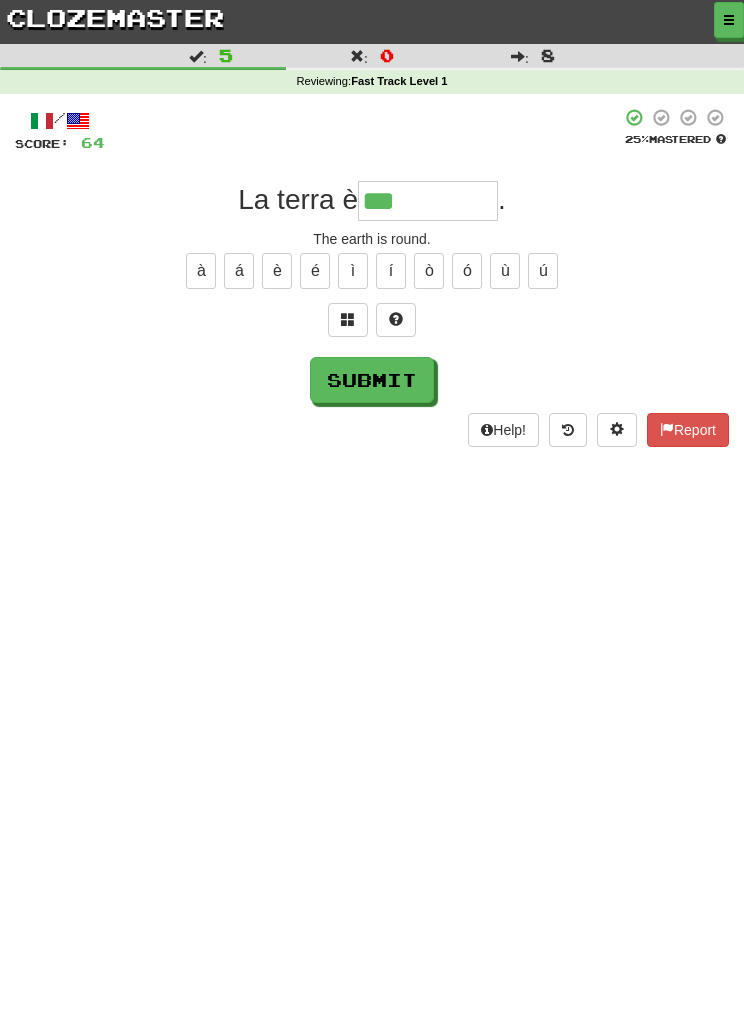 click at bounding box center [348, 320] 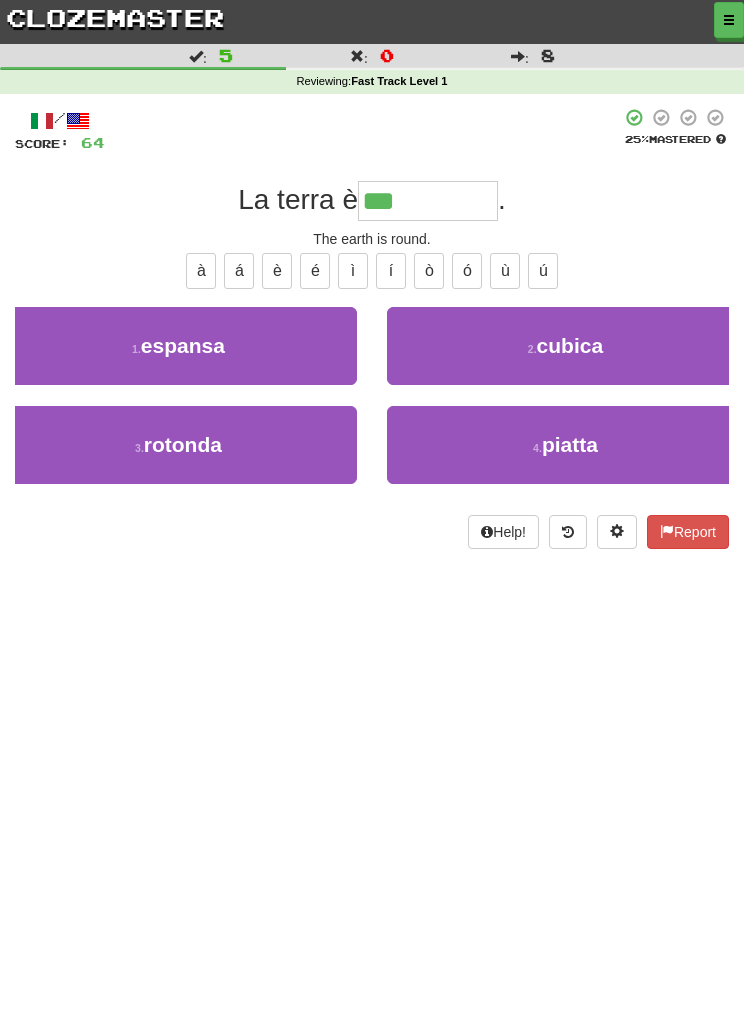 click on "3 .  rotonda" at bounding box center [178, 445] 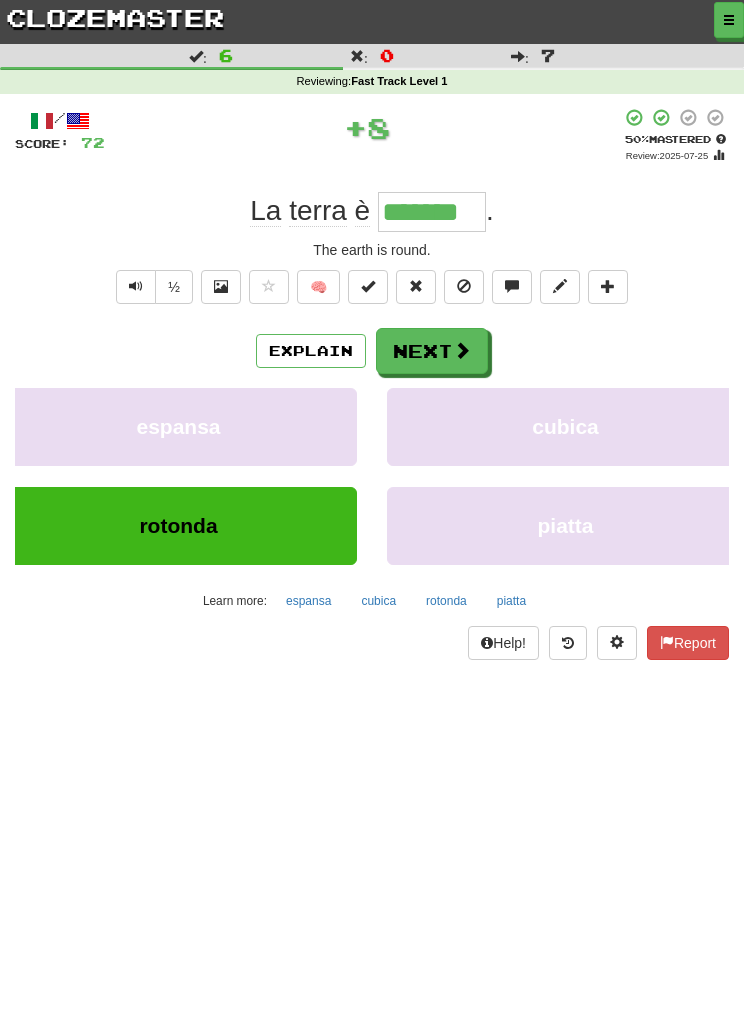 click on "Next" at bounding box center (432, 351) 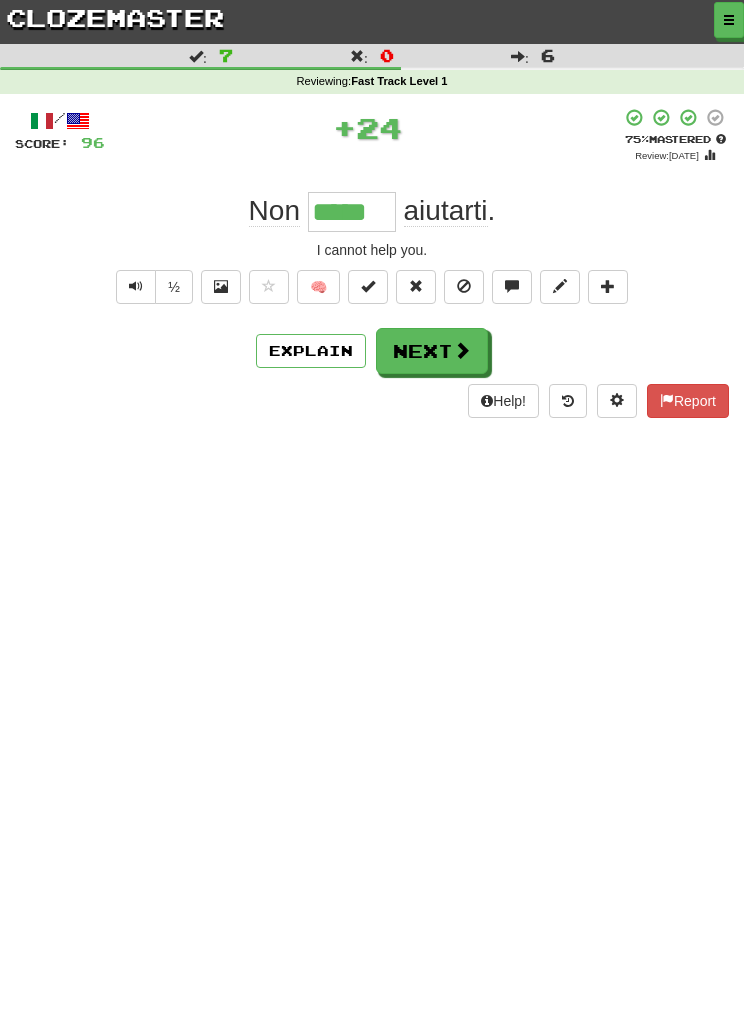 type on "*****" 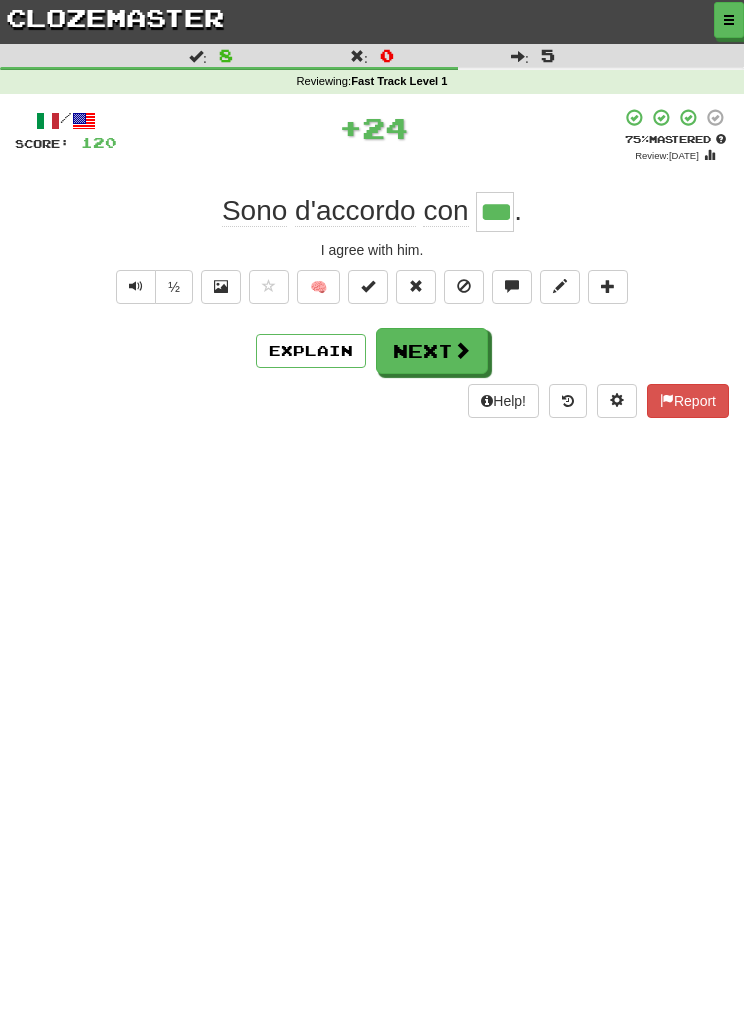 type on "***" 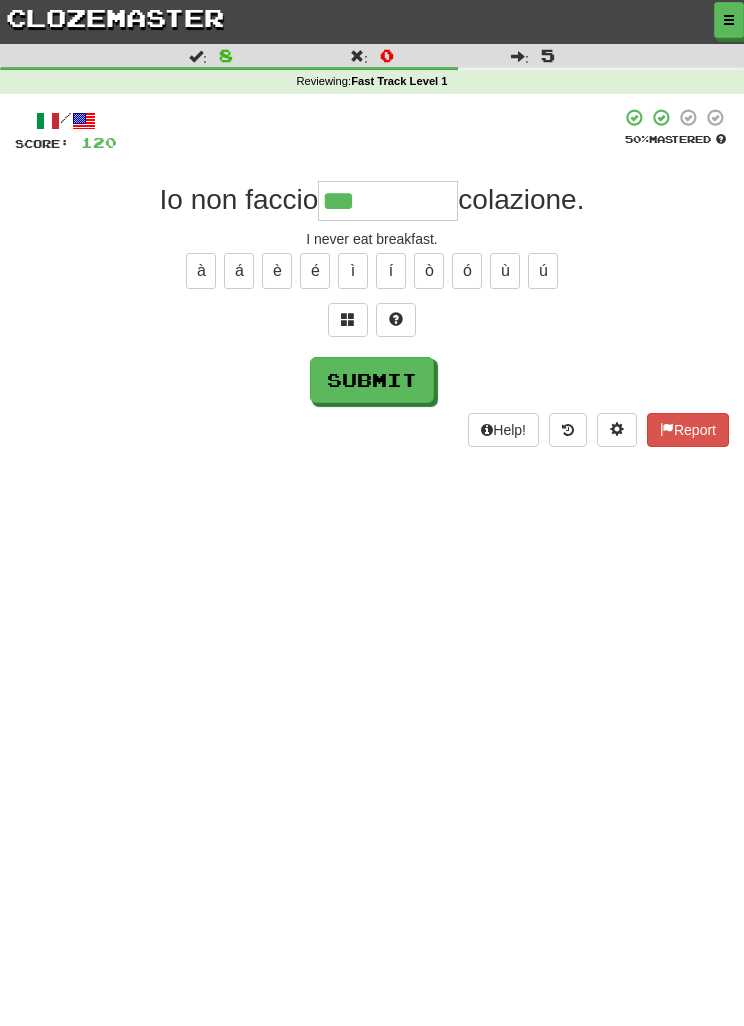 type on "***" 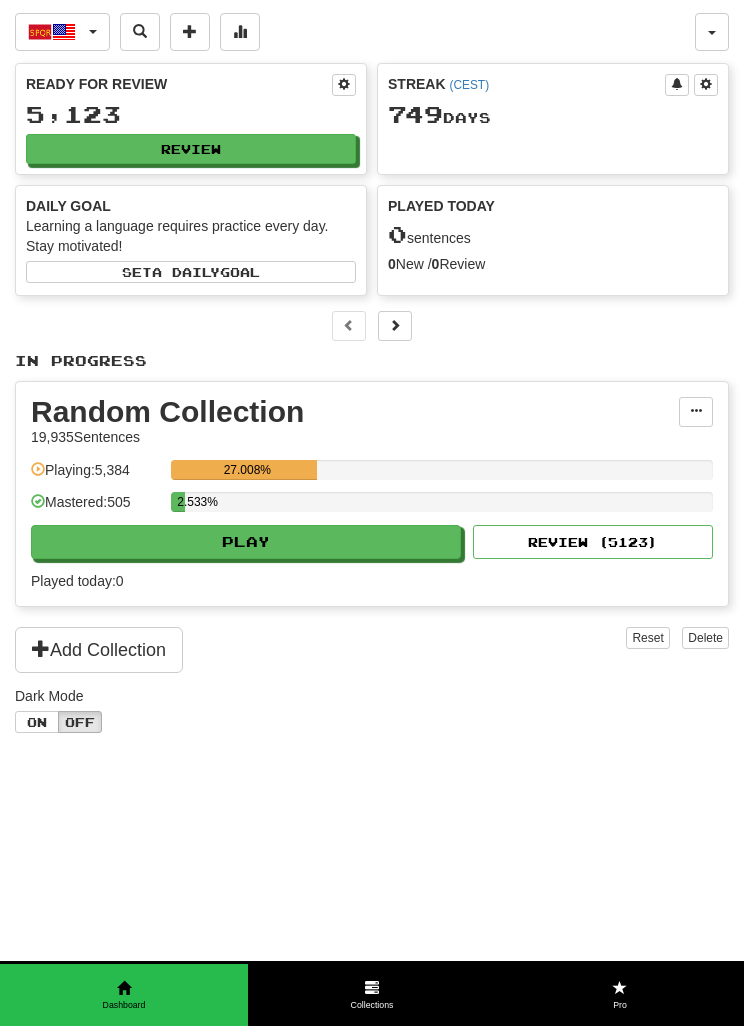 scroll, scrollTop: 0, scrollLeft: 0, axis: both 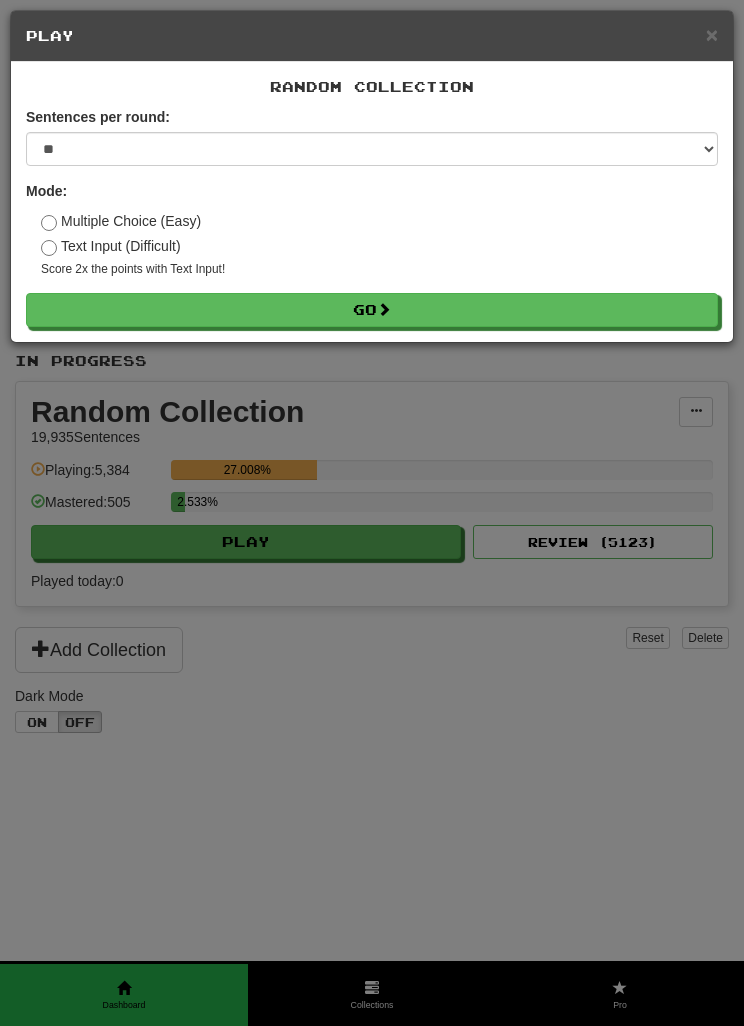 click on "Go" at bounding box center (372, 310) 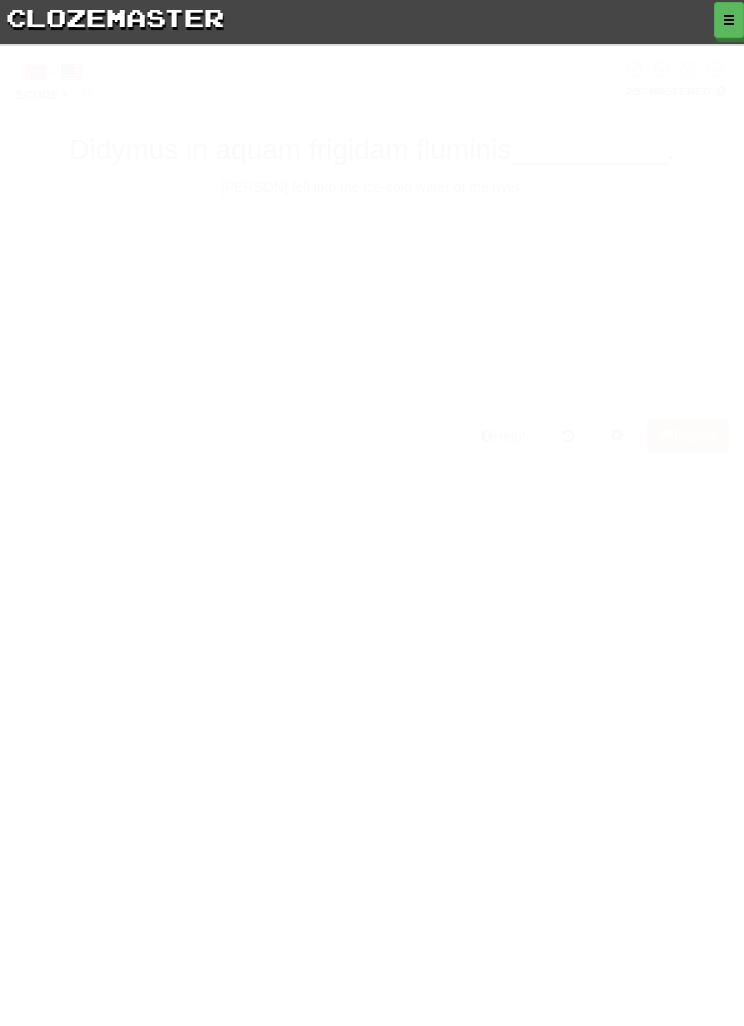 scroll, scrollTop: 0, scrollLeft: 0, axis: both 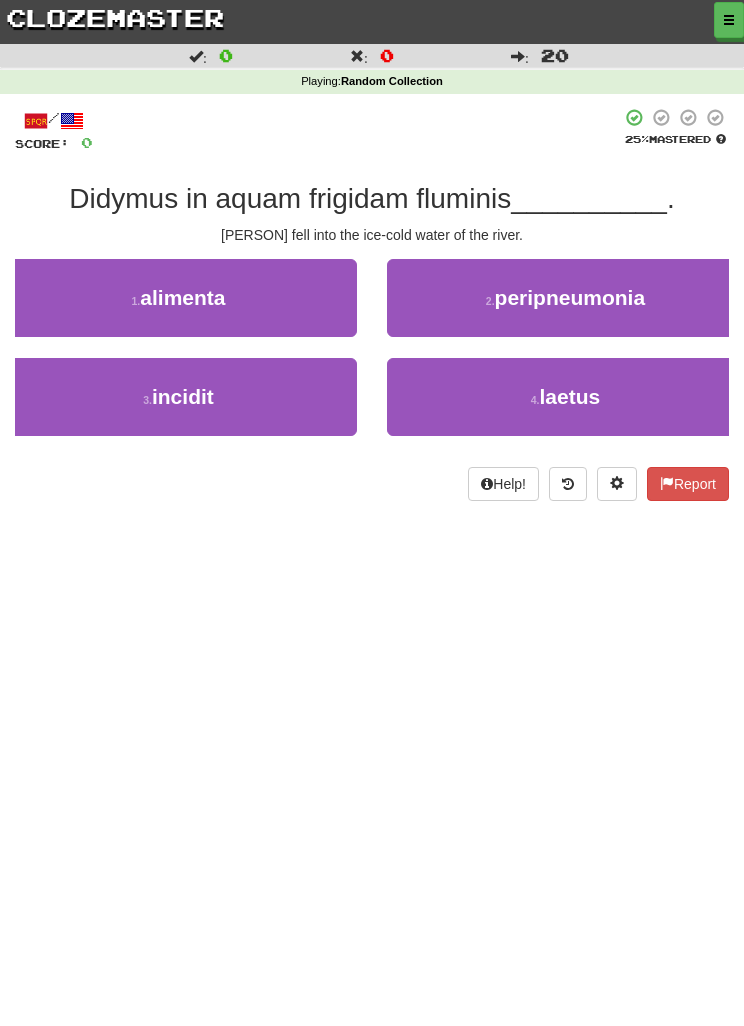 click on "3 .  incidit" at bounding box center (178, 397) 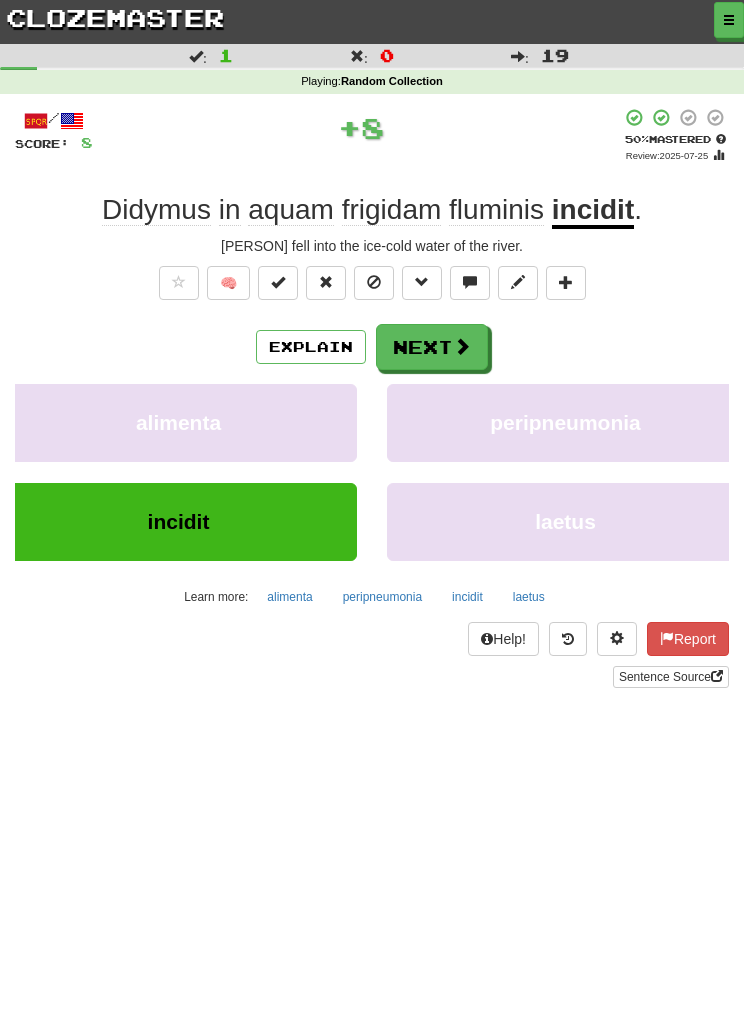 click at bounding box center (462, 346) 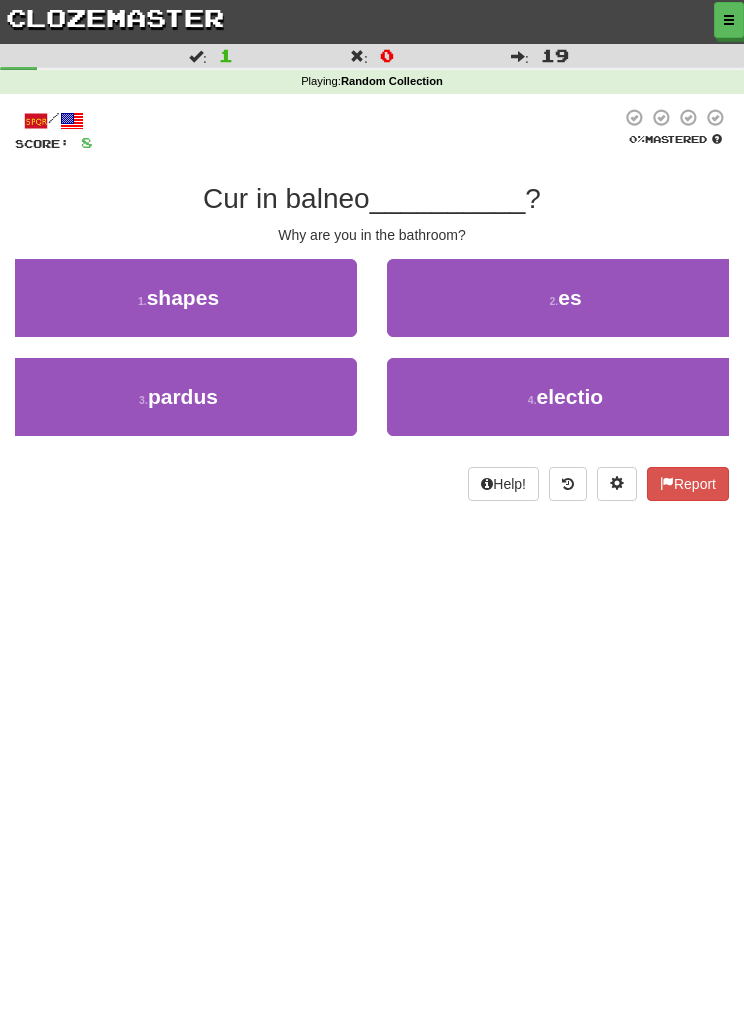 click on "2 .  es" at bounding box center (565, 298) 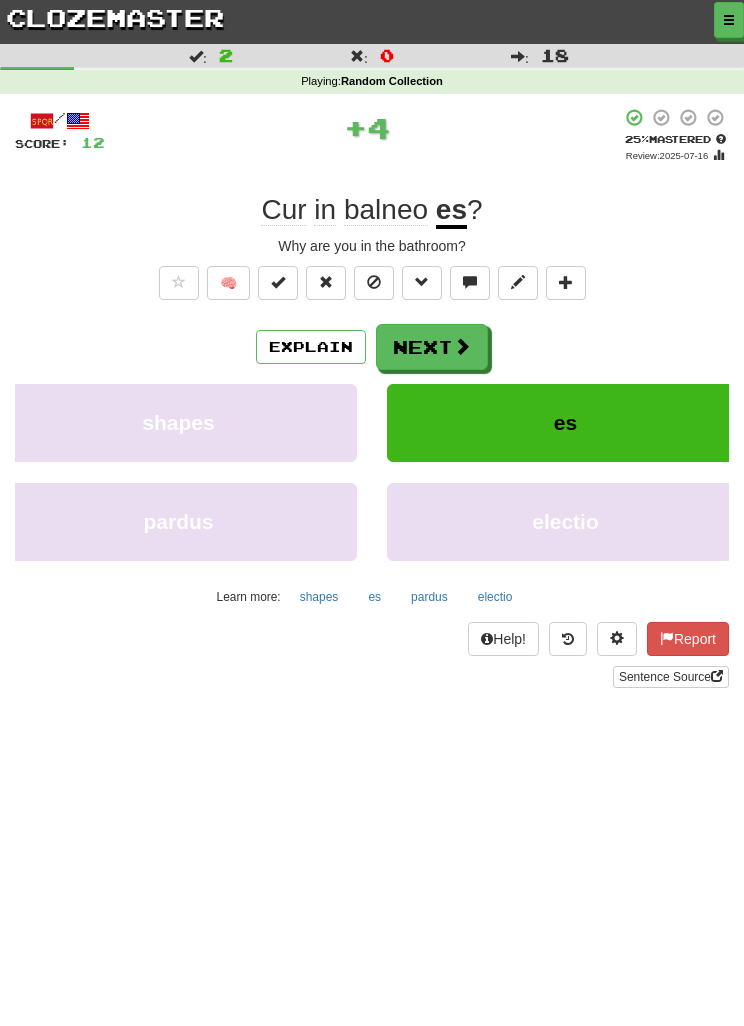 click on "Next" at bounding box center [432, 347] 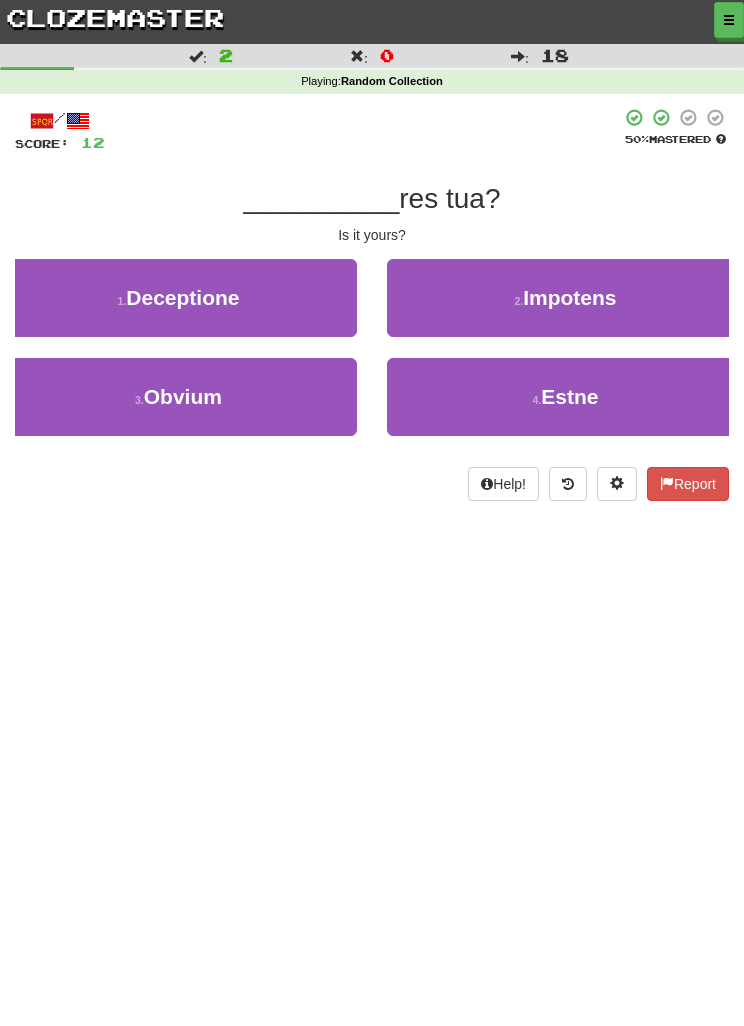 click on "4 .  Estne" at bounding box center (565, 397) 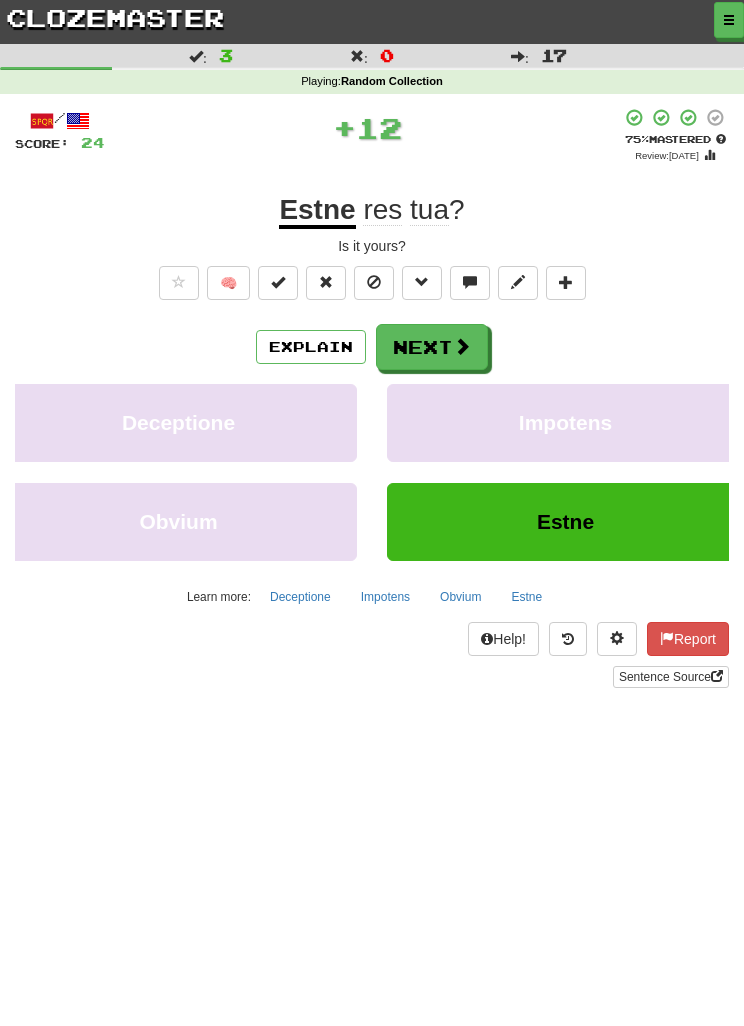 click on "Next" at bounding box center (432, 347) 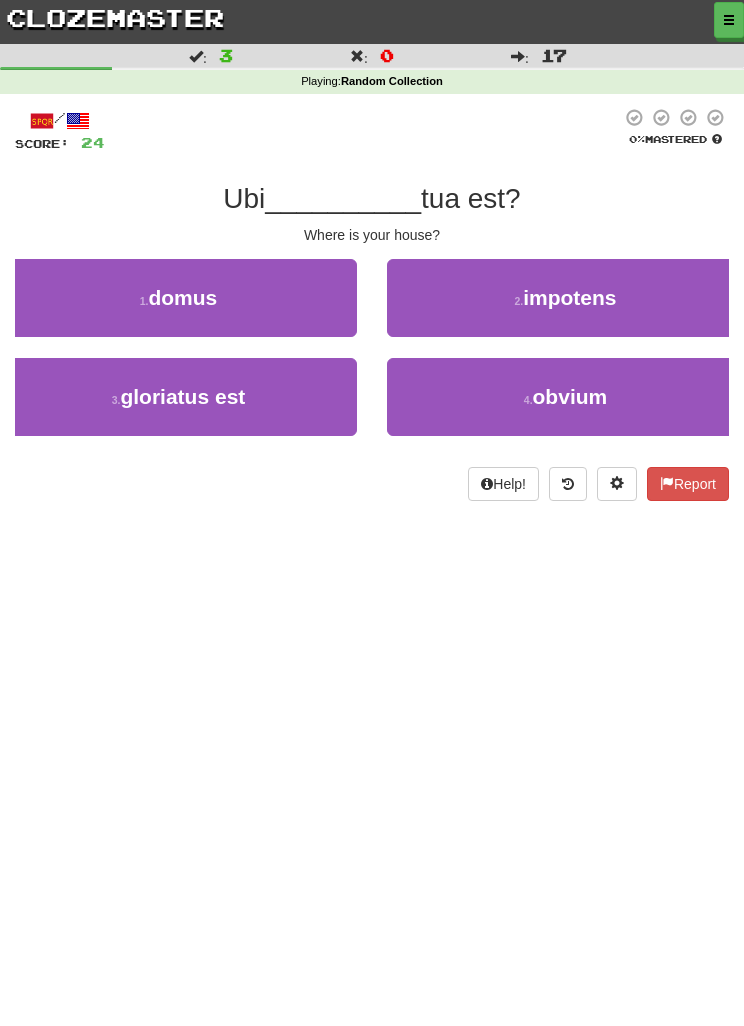 click on "1 .  domus" at bounding box center [178, 298] 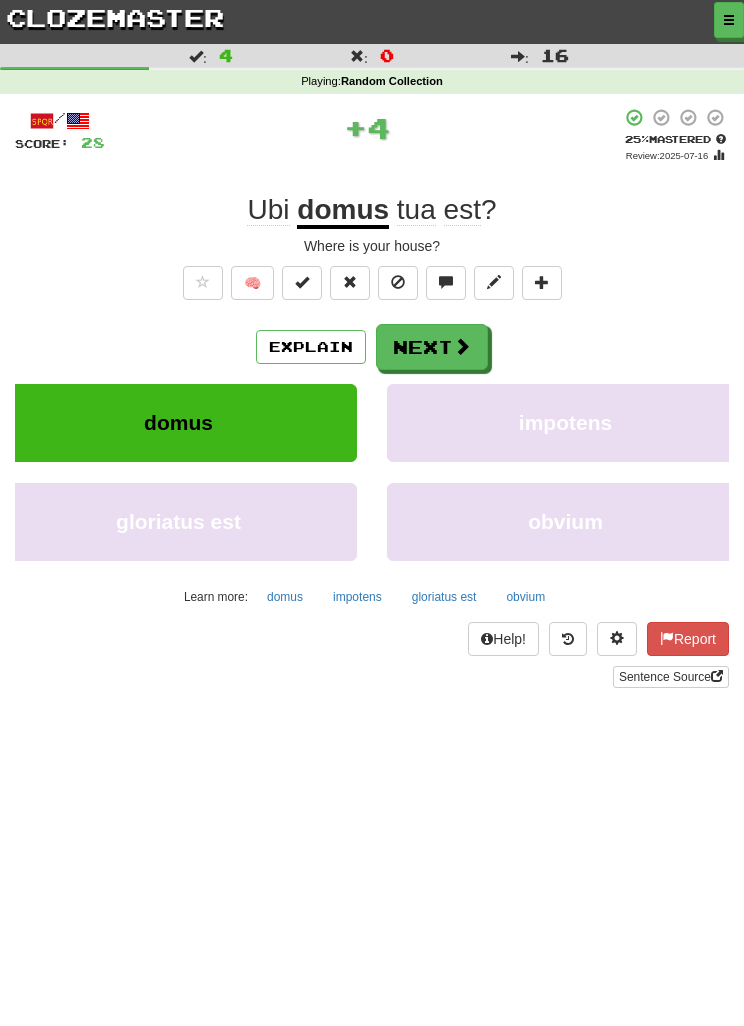 click on "Next" at bounding box center [432, 347] 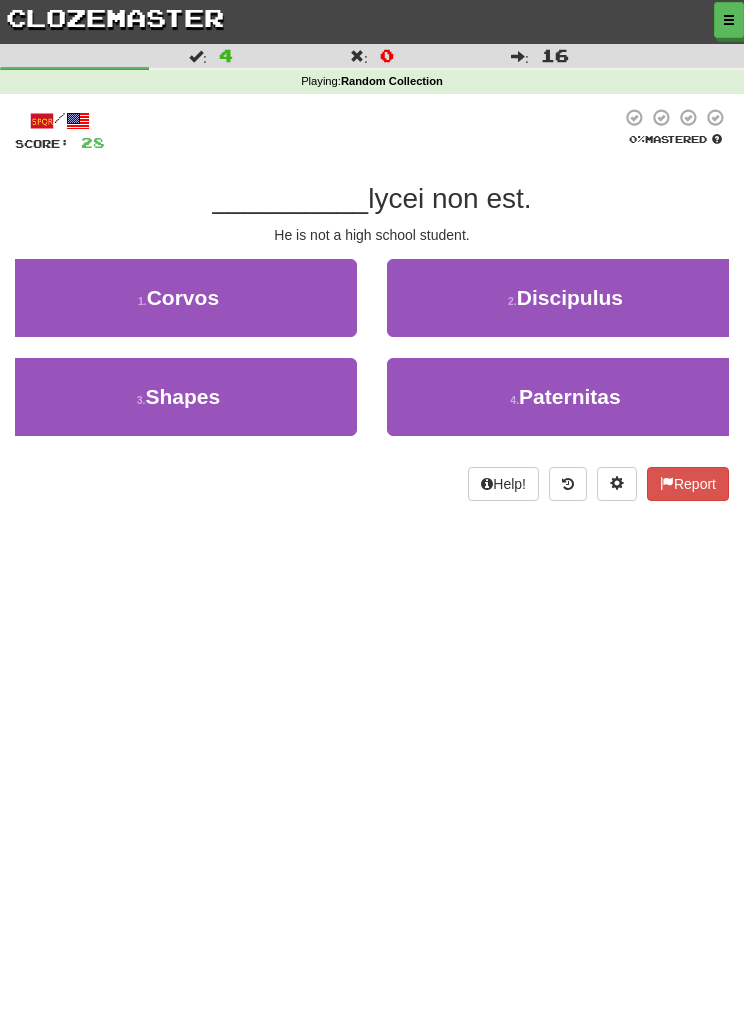 click on "2 .  Discipulus" at bounding box center [565, 298] 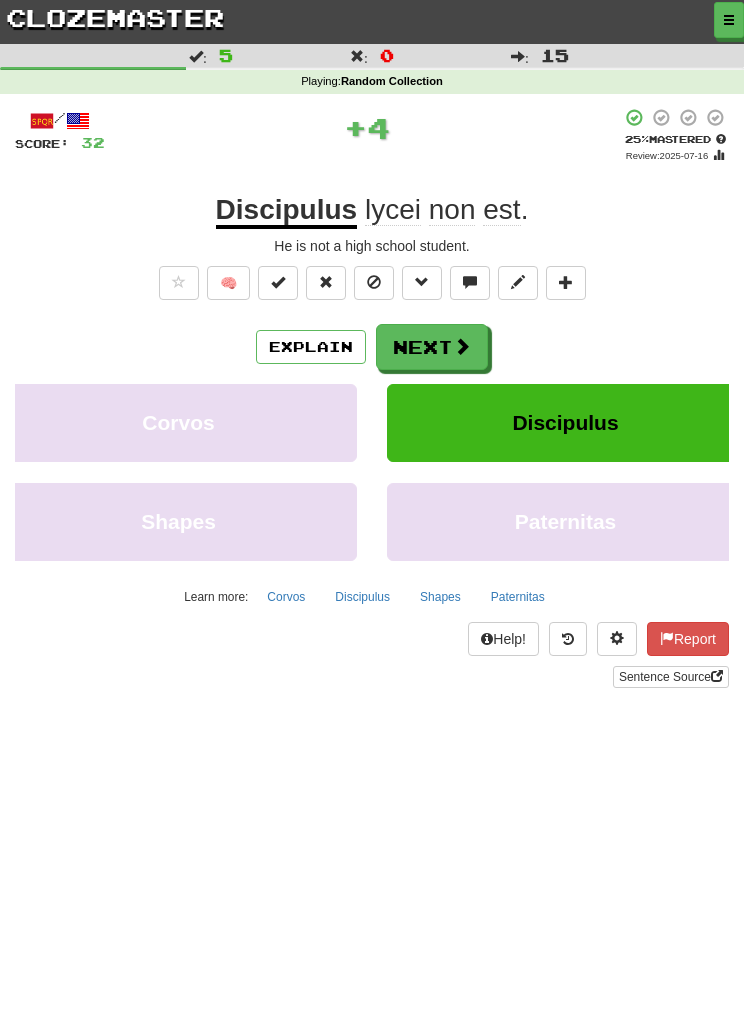 click at bounding box center (462, 346) 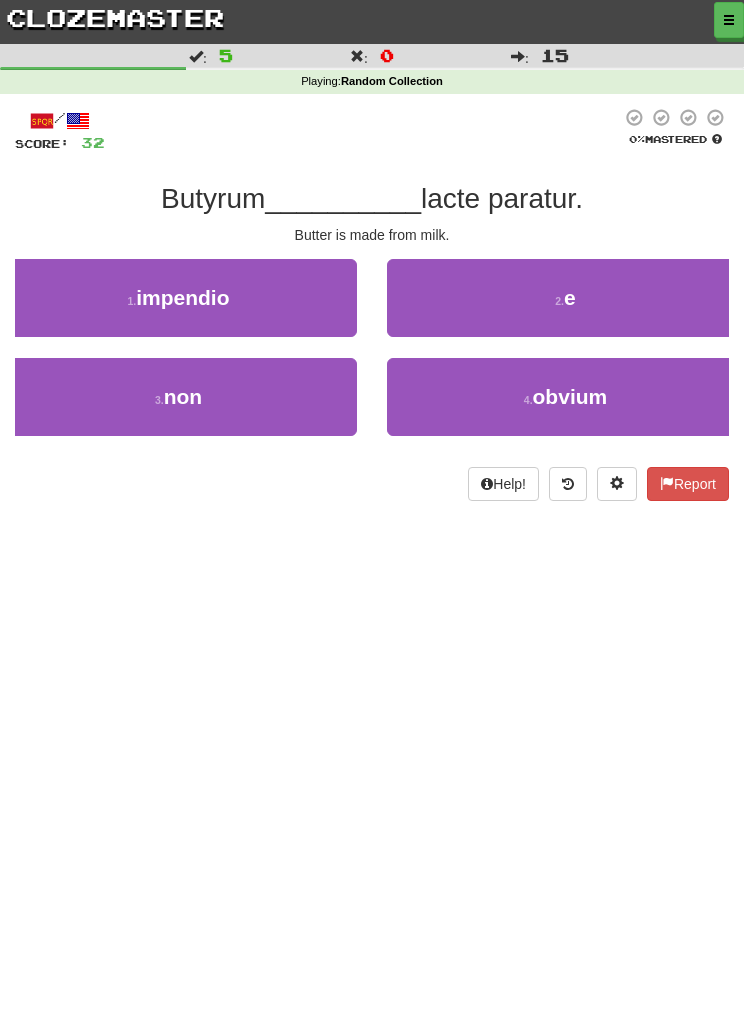 click on "2 .  e" at bounding box center (565, 298) 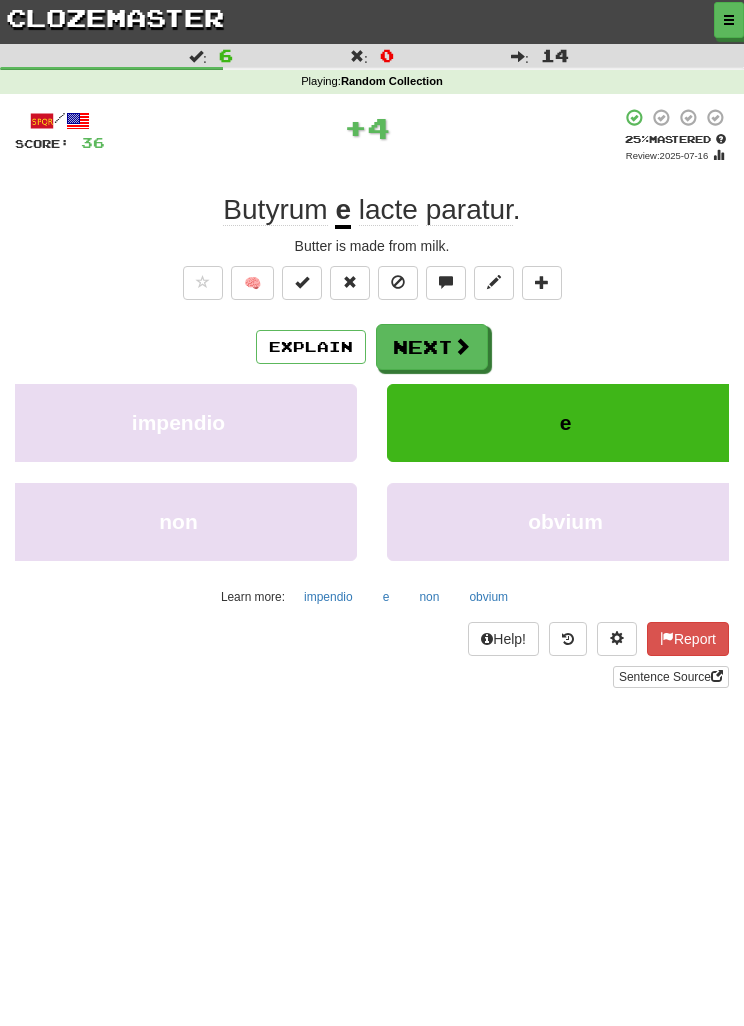 click at bounding box center [462, 346] 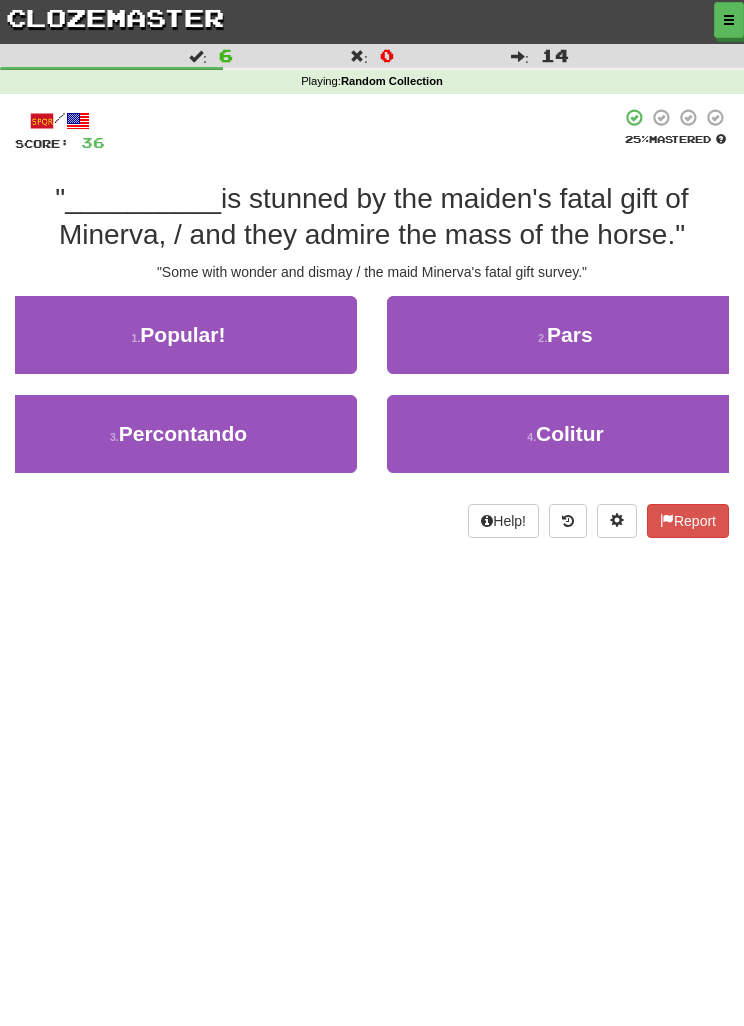 click on "2 .  Pars" at bounding box center [565, 335] 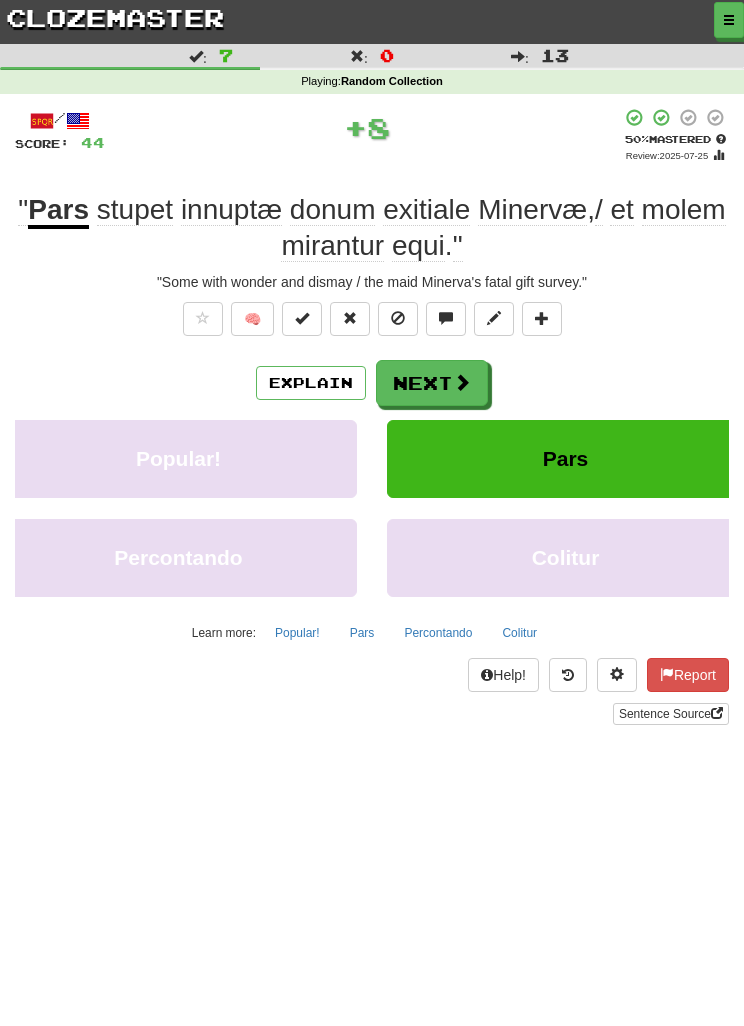 click at bounding box center (462, 382) 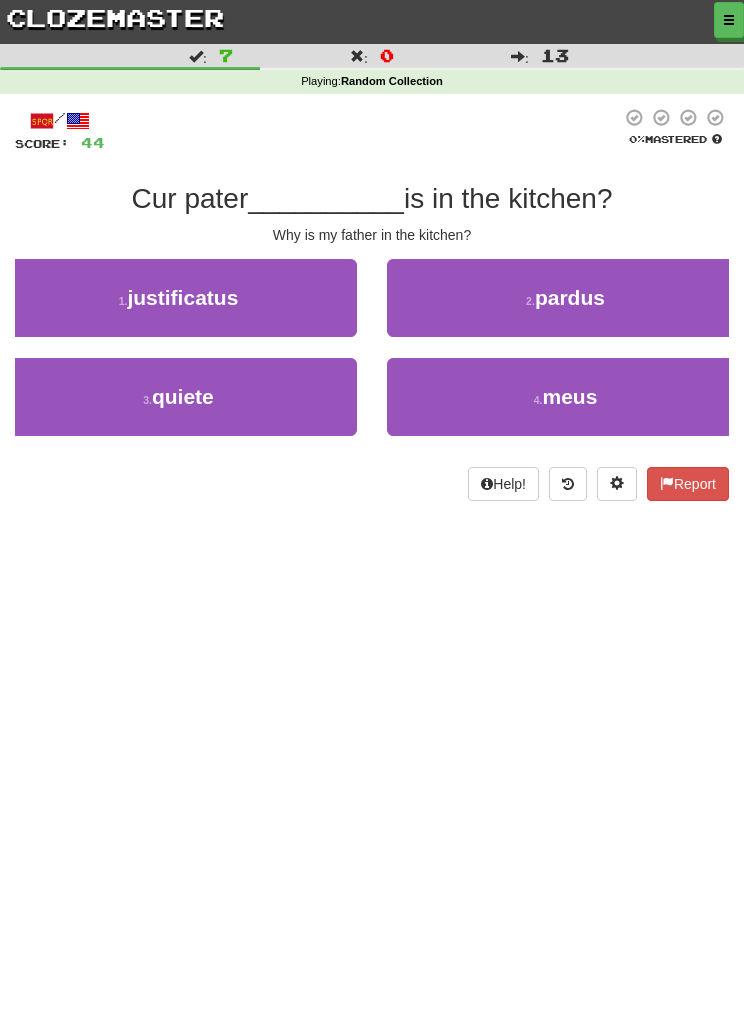 click on "4 .  meus" at bounding box center (565, 397) 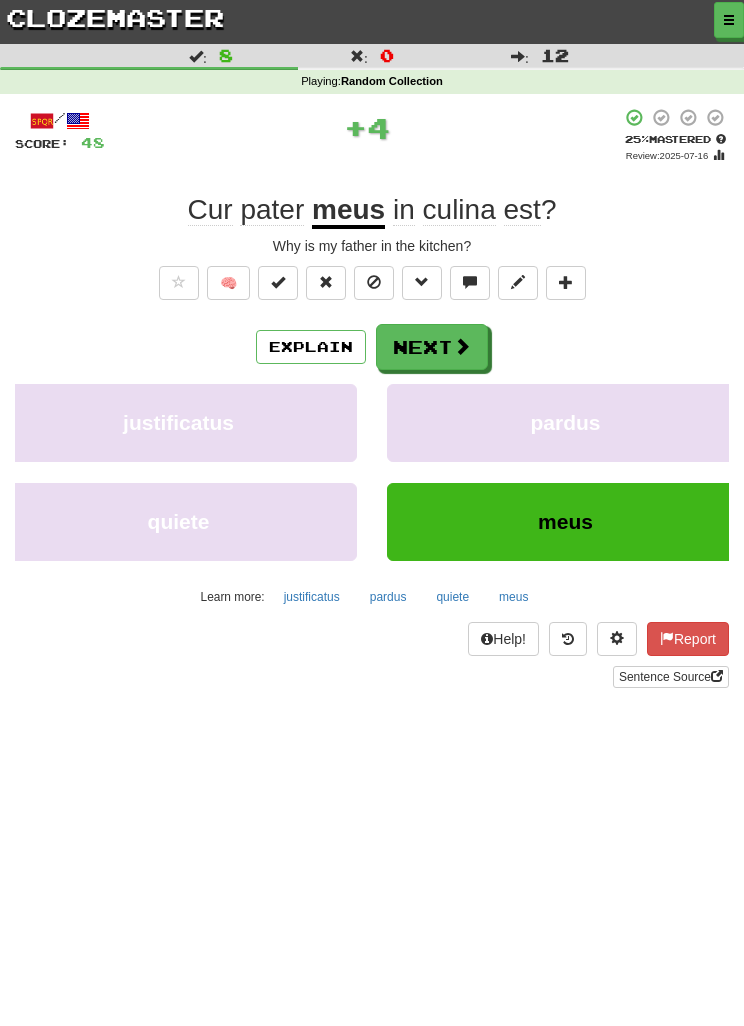 click on "Next" at bounding box center (432, 347) 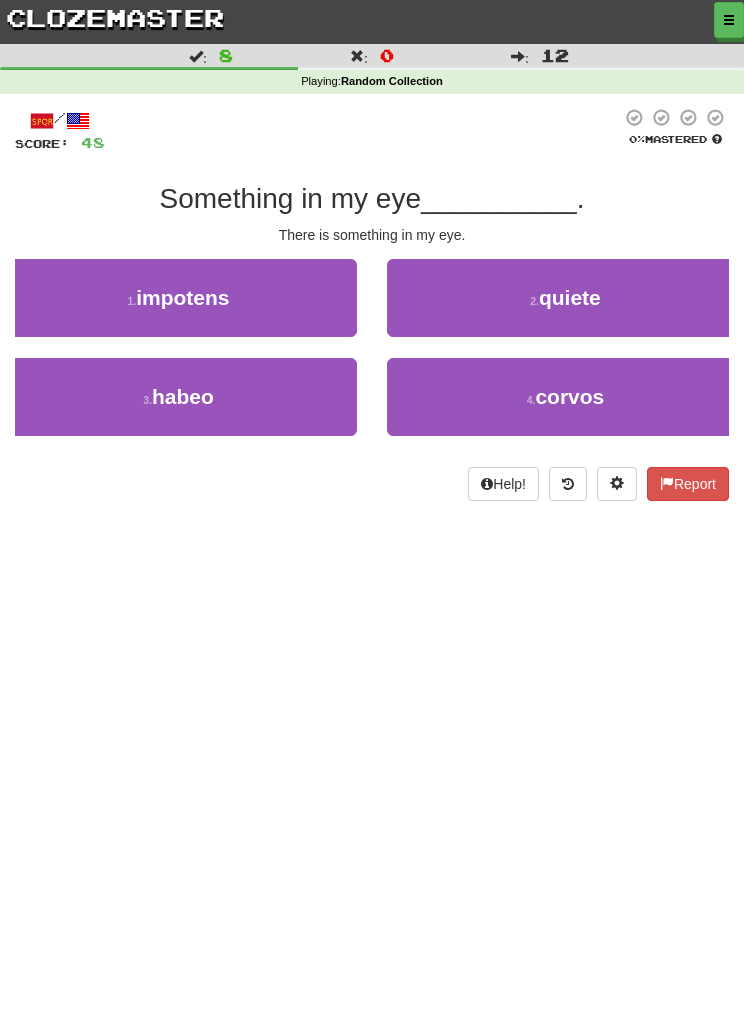 click on "3 .  habeo" at bounding box center (178, 397) 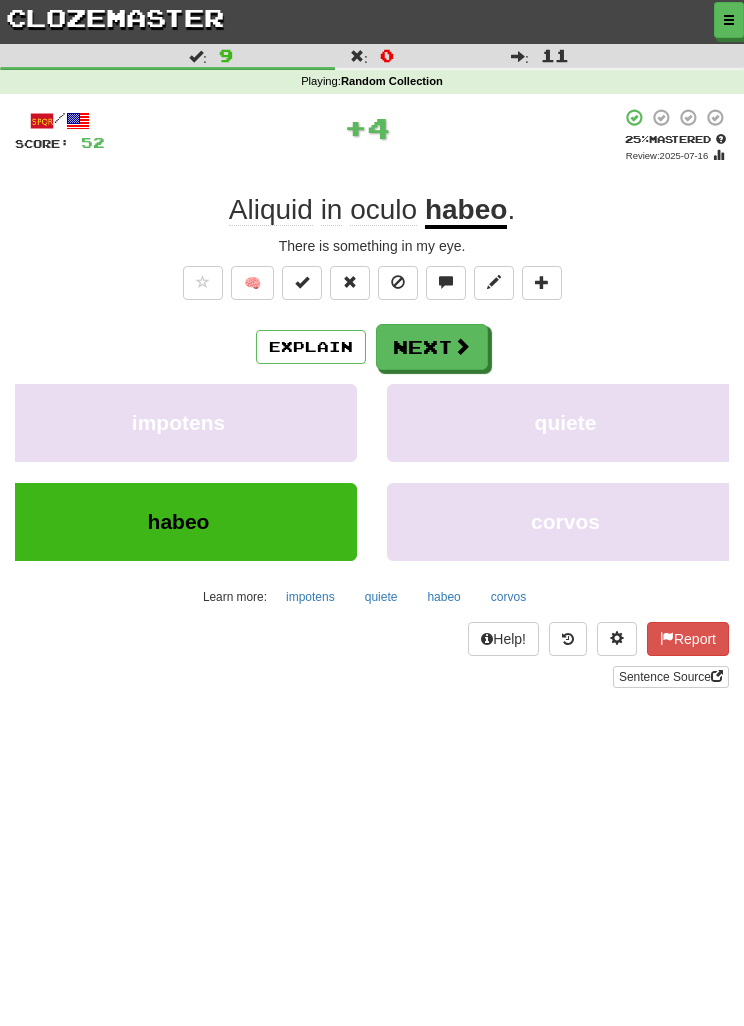 click on "Next" at bounding box center (432, 347) 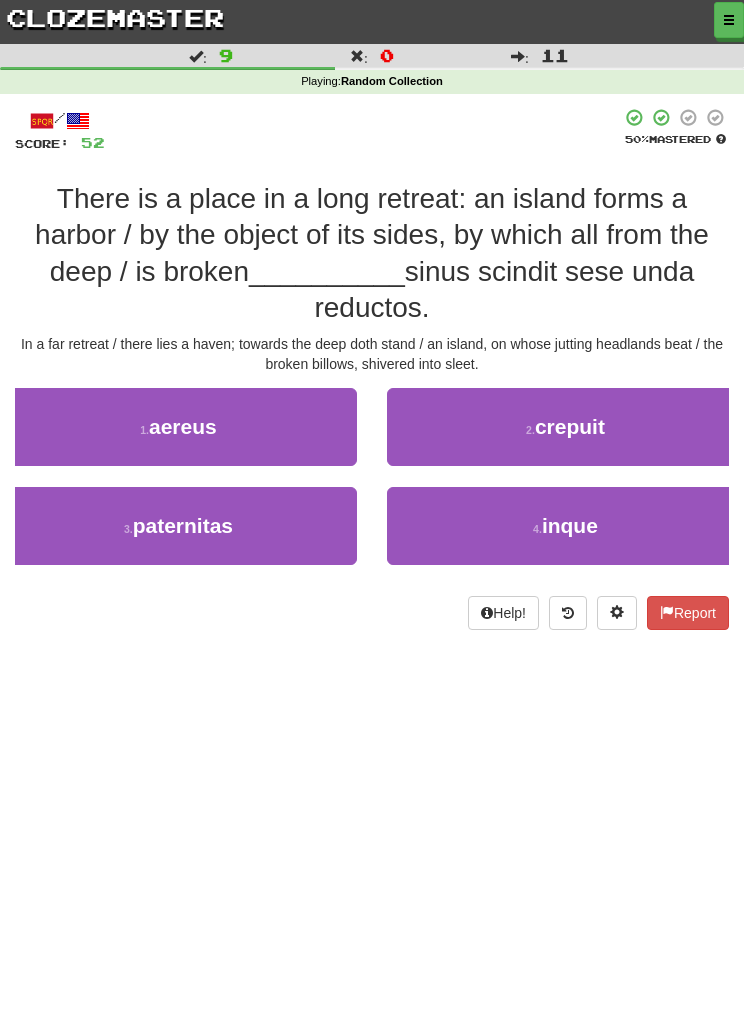 click on "inque" at bounding box center (570, 525) 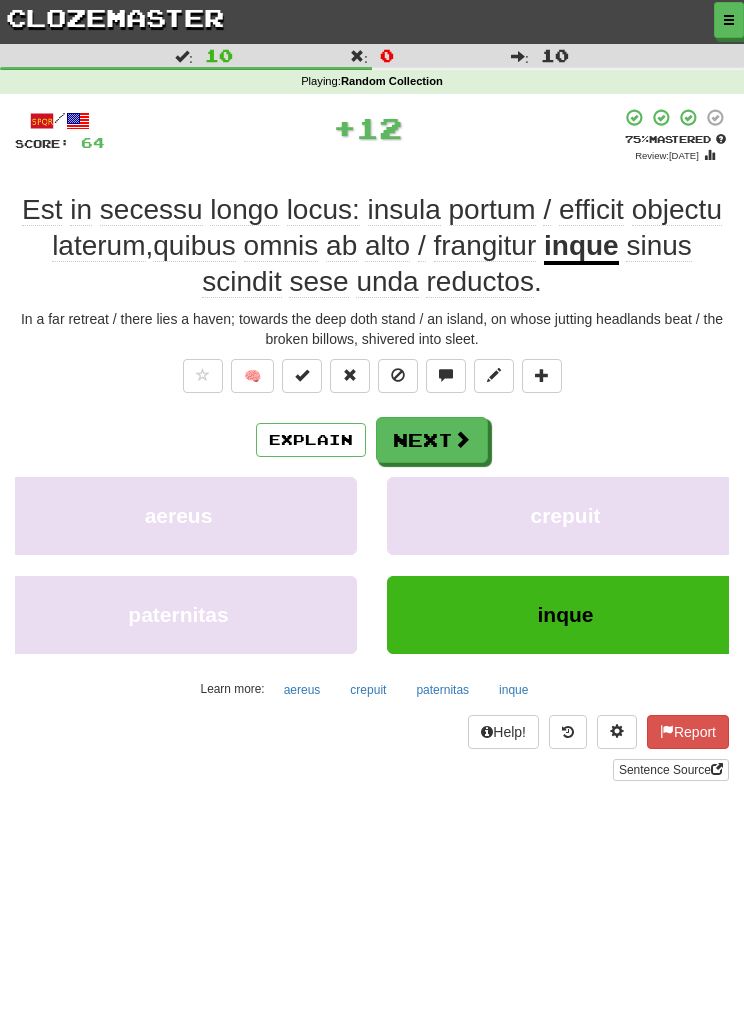 click on "Next" at bounding box center [432, 440] 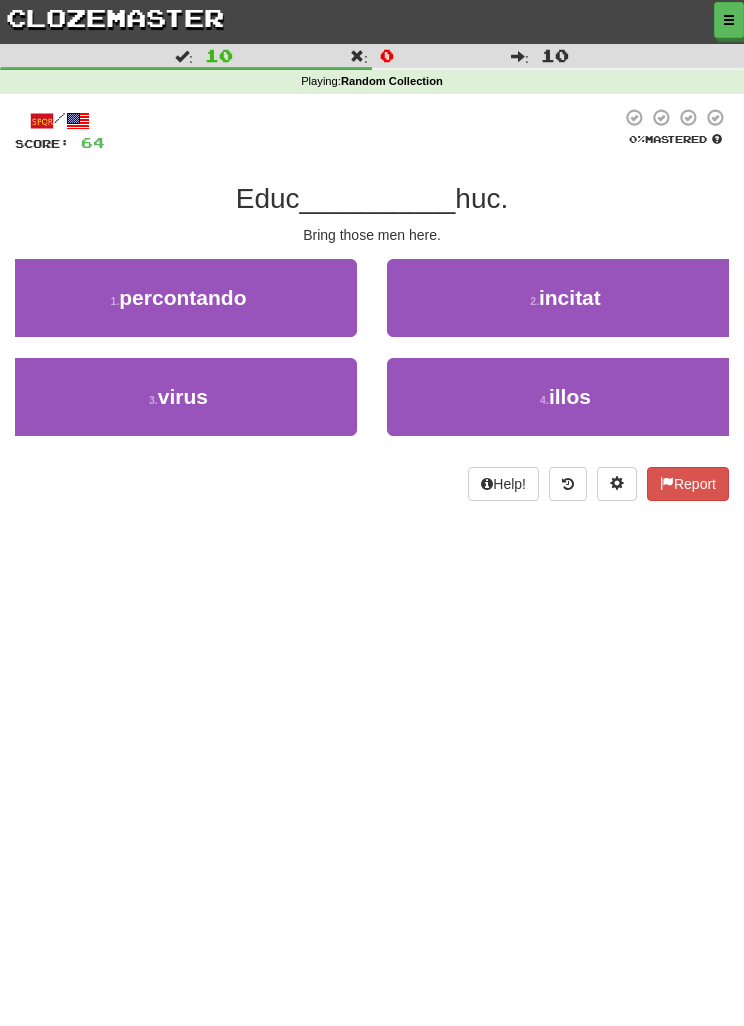 click on "4 .  illos" at bounding box center [565, 397] 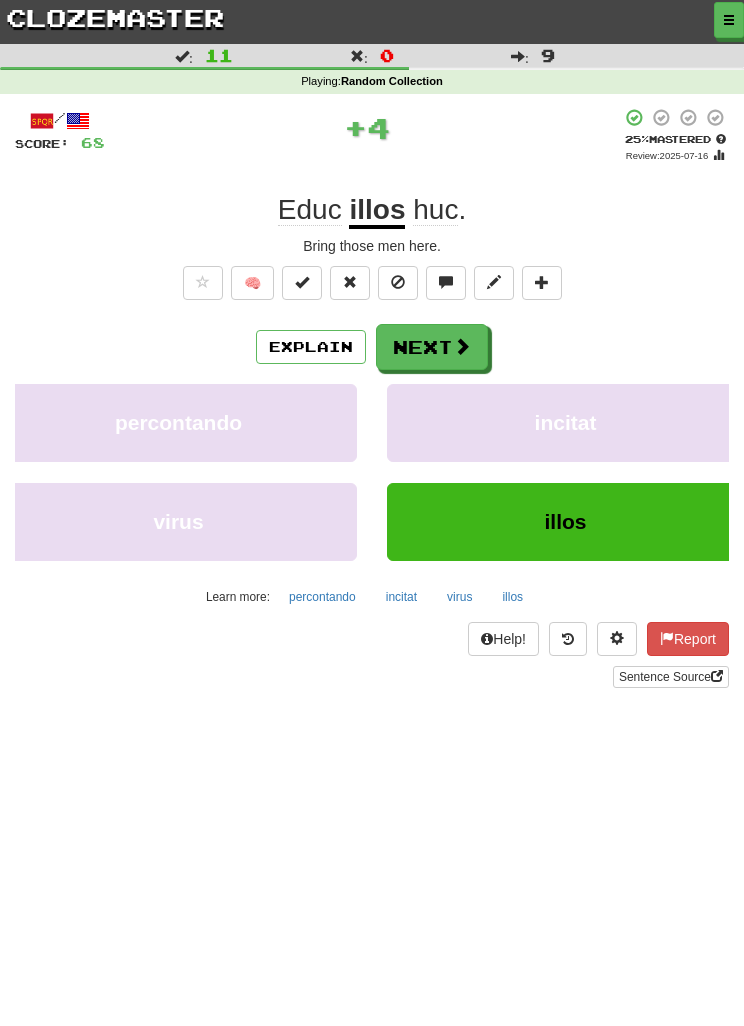 click on "Next" at bounding box center [432, 347] 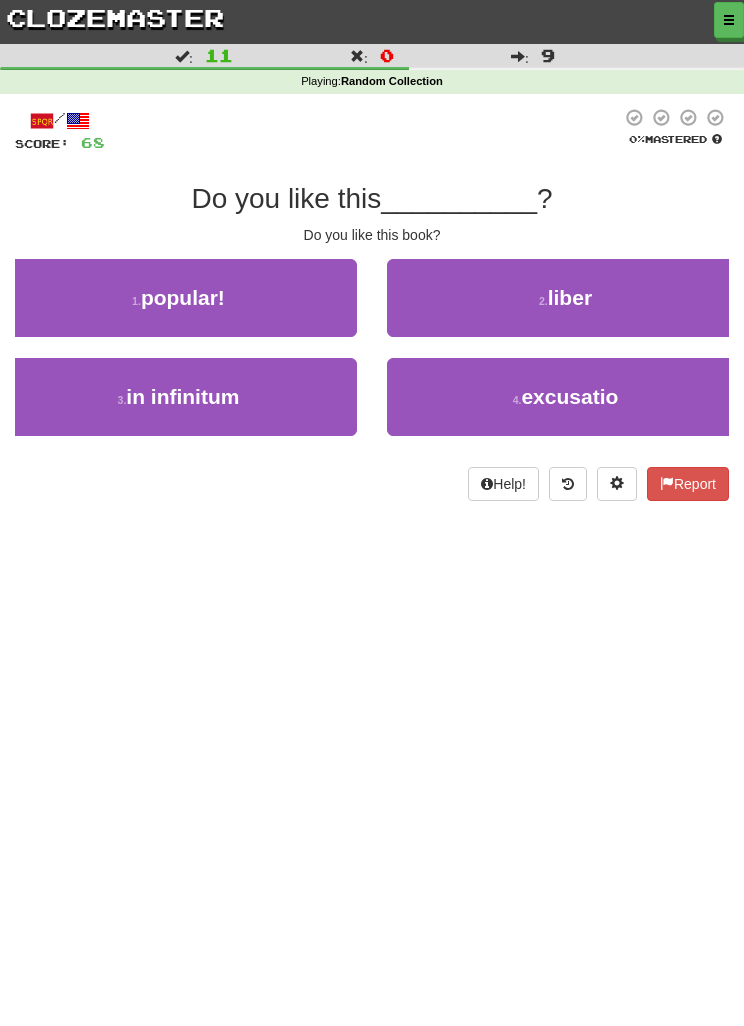 click on "2 .  liber" at bounding box center (565, 298) 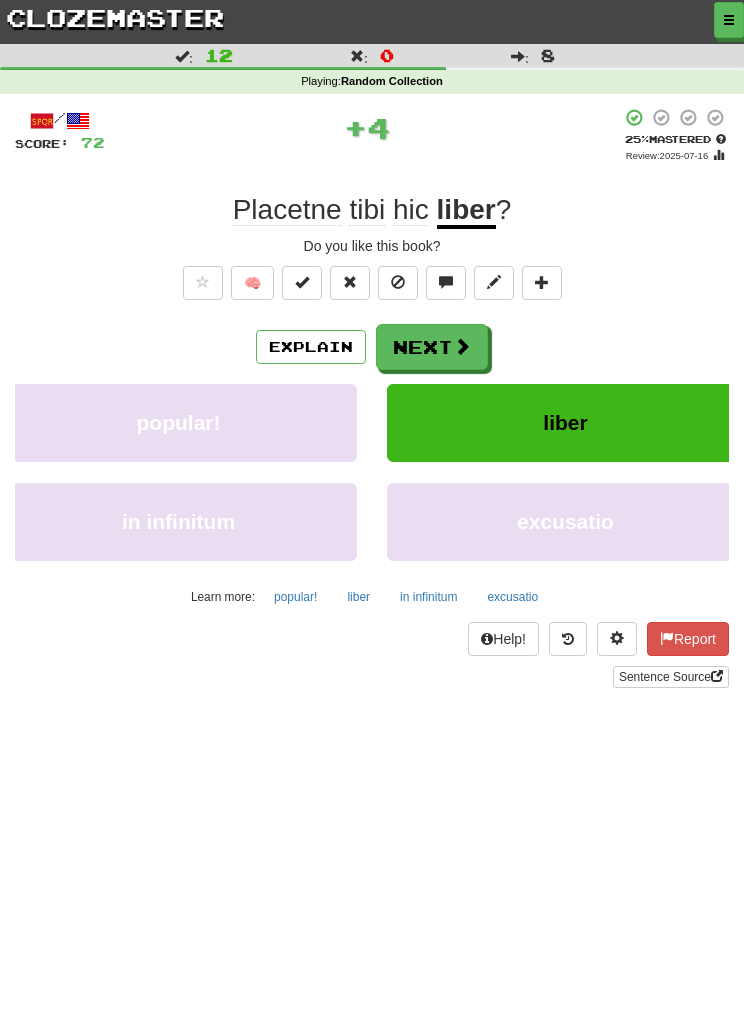 click at bounding box center (462, 346) 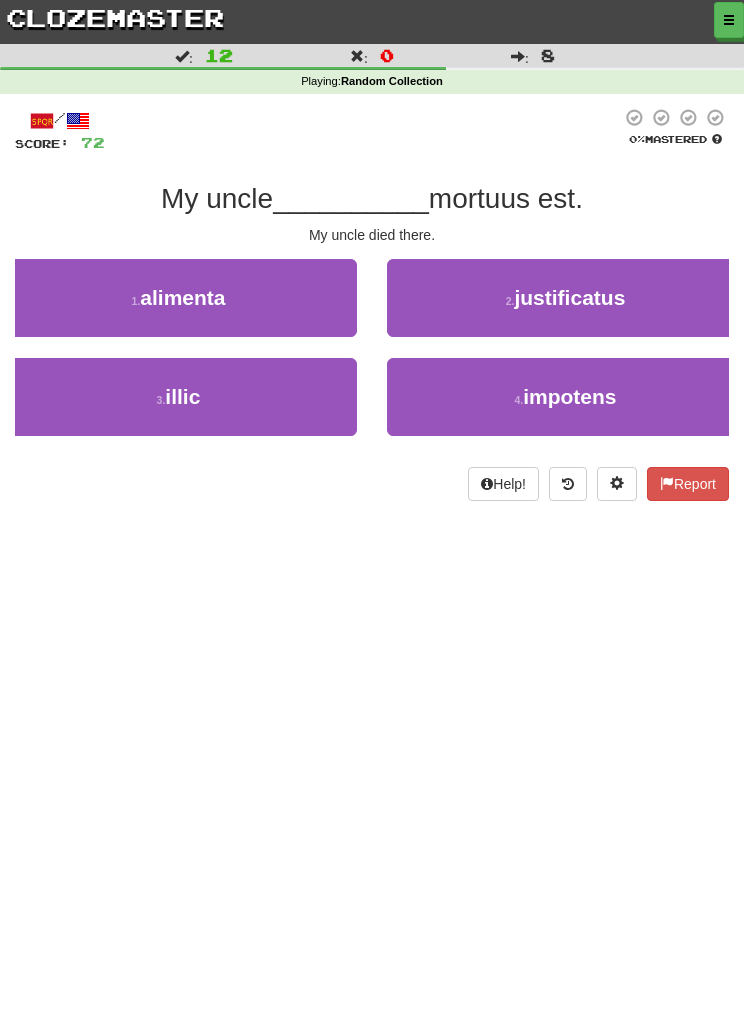click on "illic" at bounding box center (182, 396) 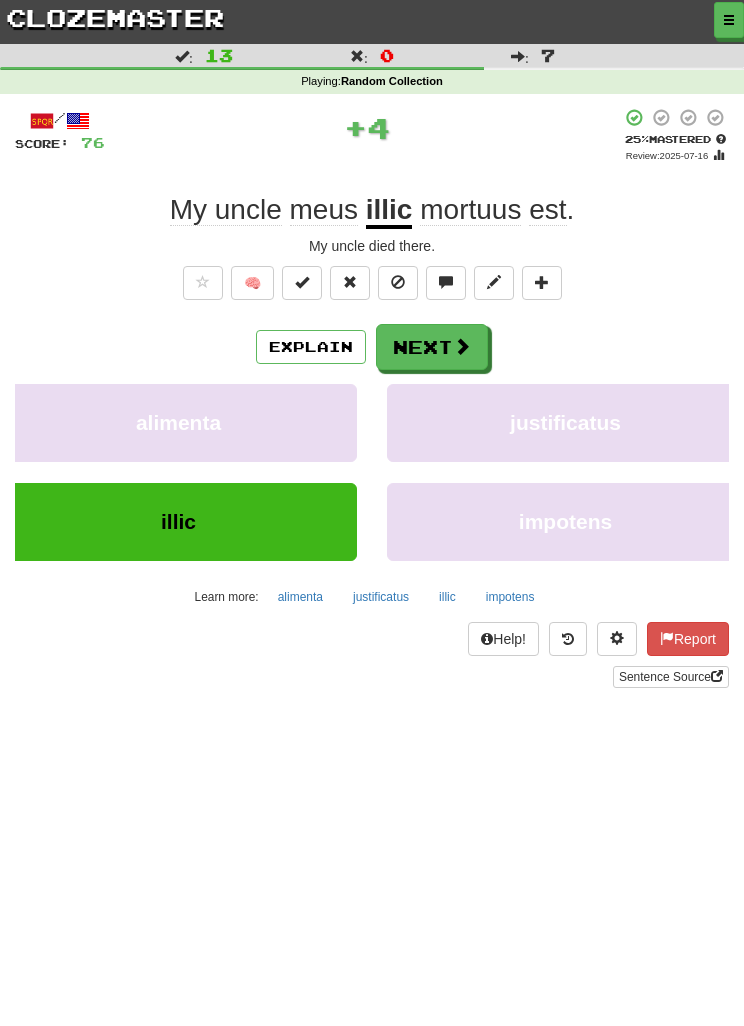 click on "Next" at bounding box center [432, 347] 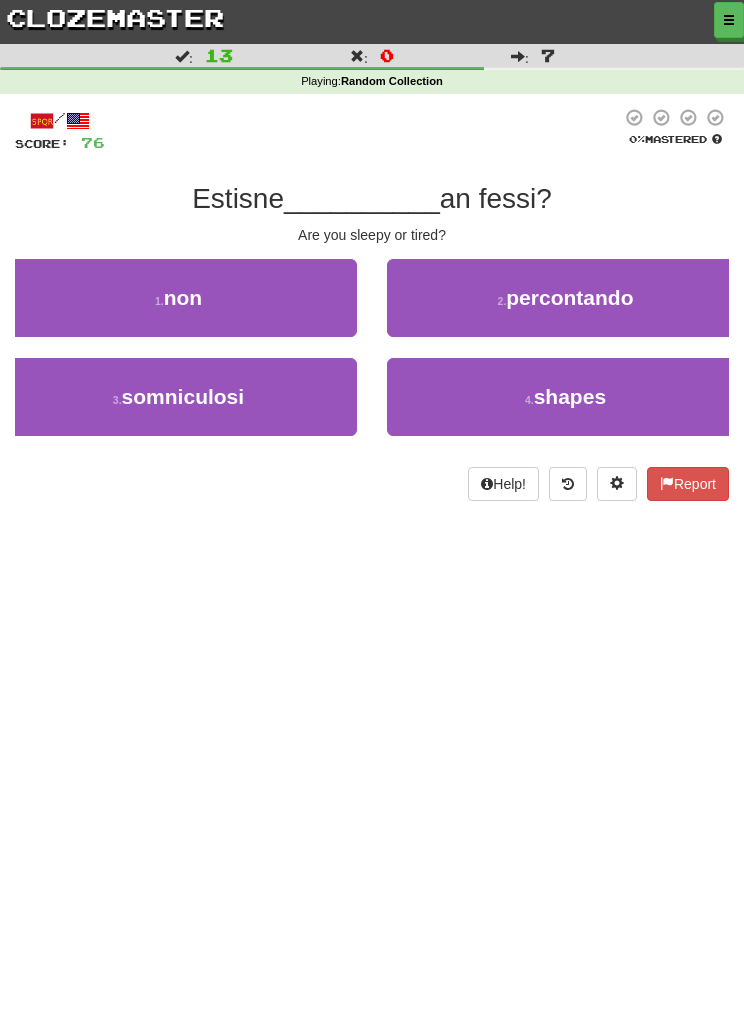 click on "somniculosi" at bounding box center [183, 396] 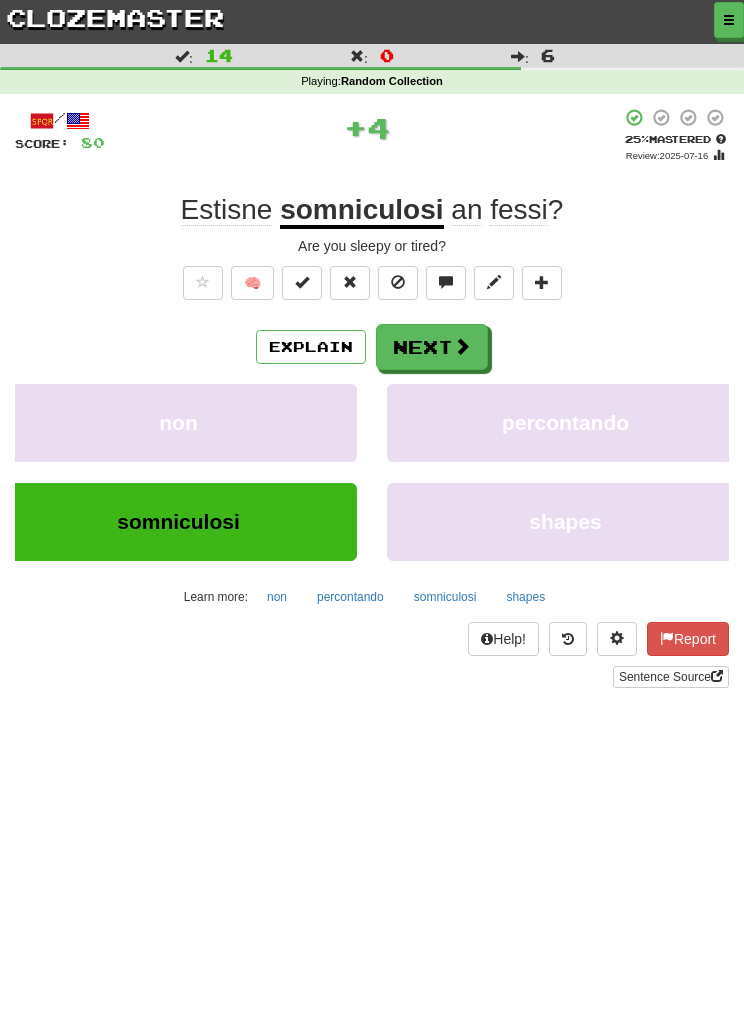 click on "Next" at bounding box center [432, 347] 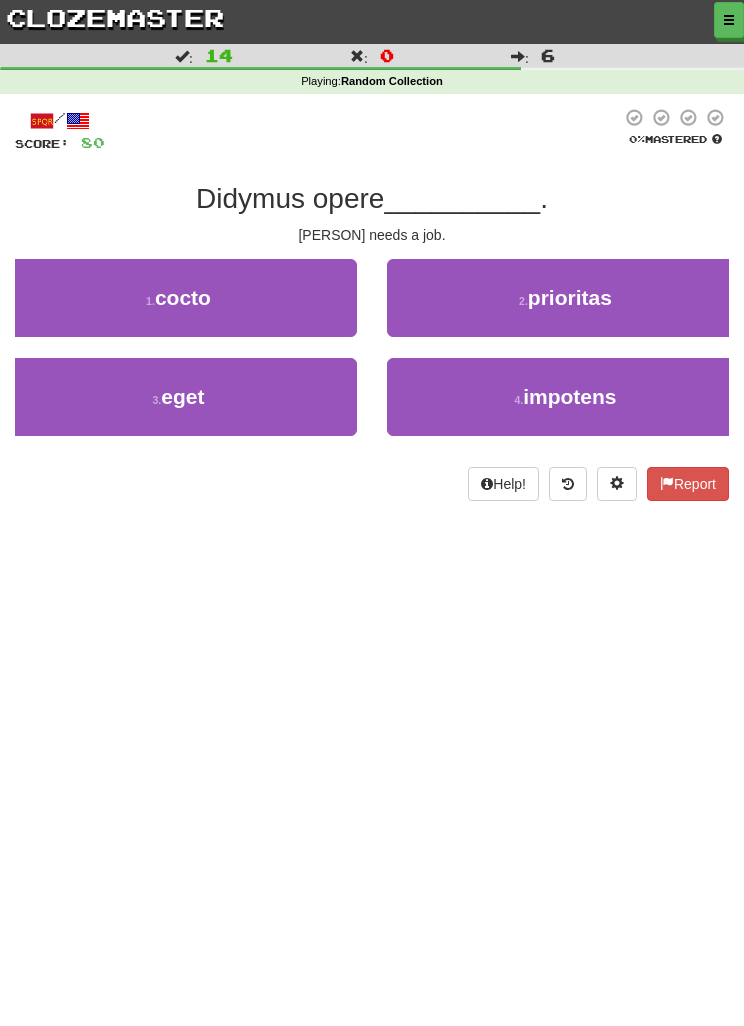 click on "3 .  eget" at bounding box center (178, 397) 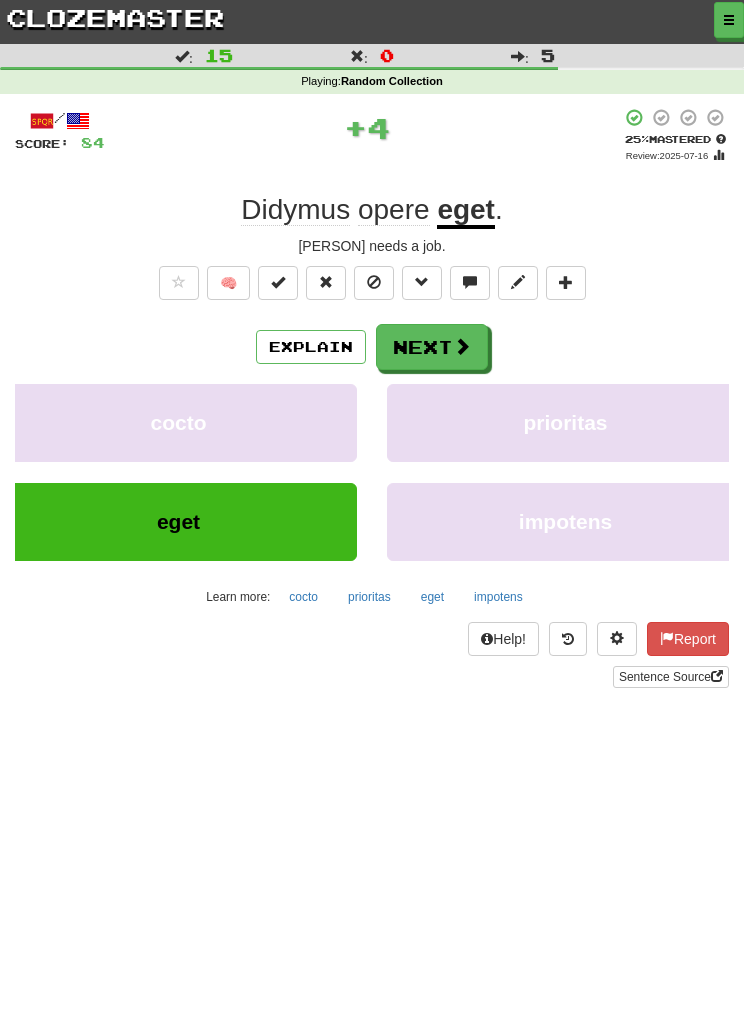 click on "Next" at bounding box center [432, 347] 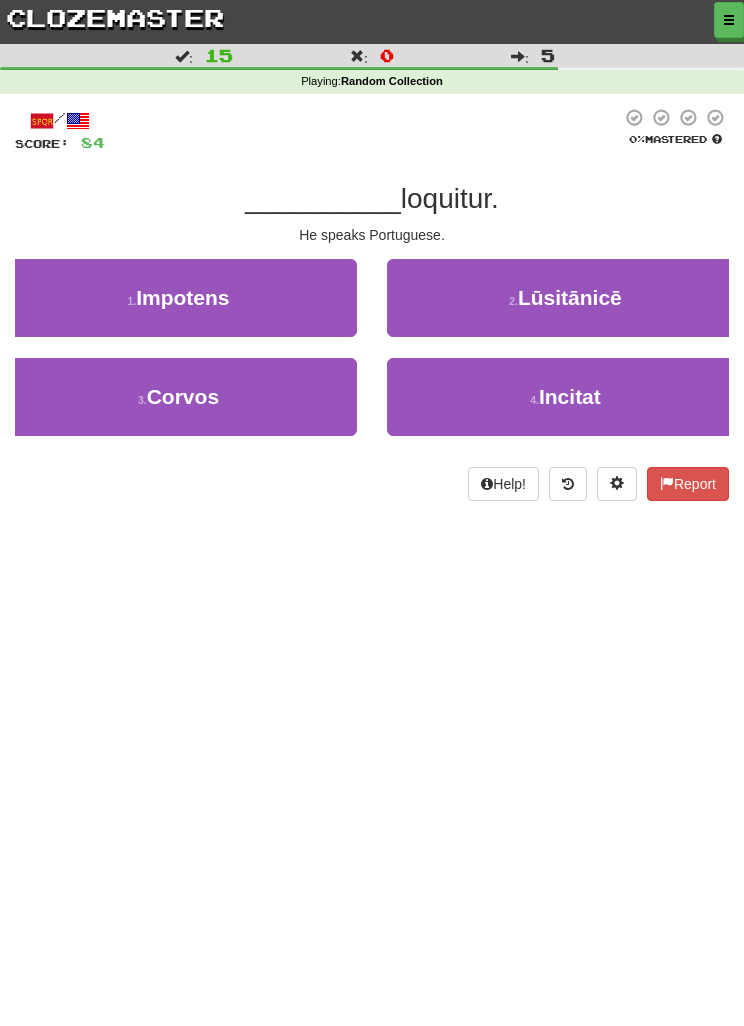 click on "Lūsitānicē" at bounding box center [570, 297] 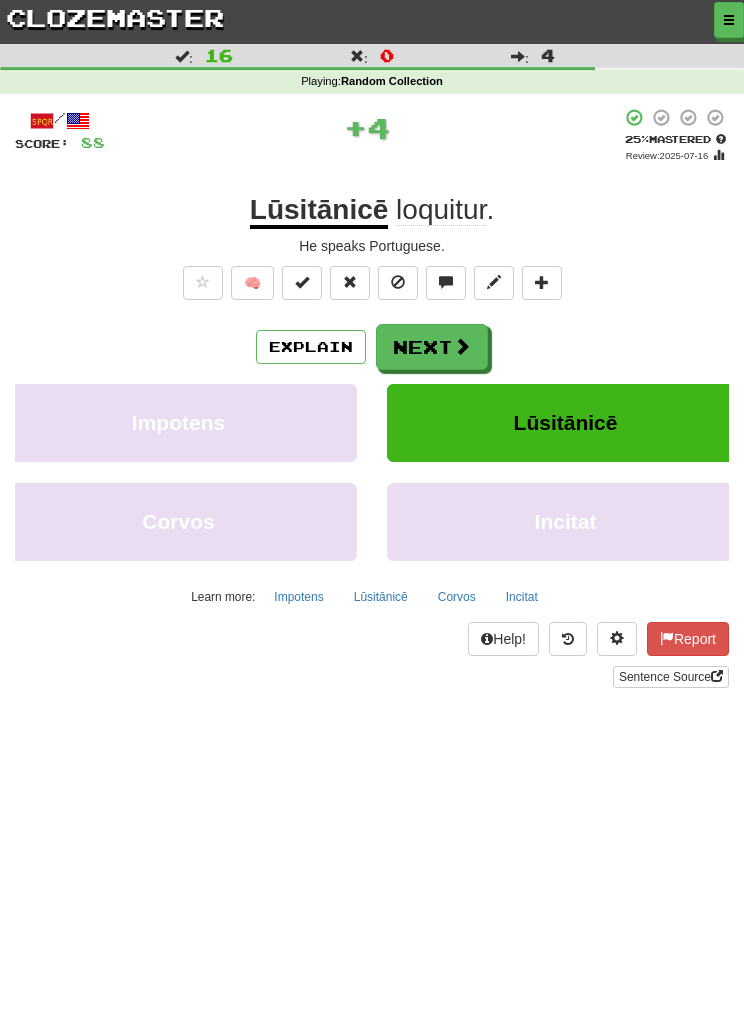 click on "Next" at bounding box center (432, 347) 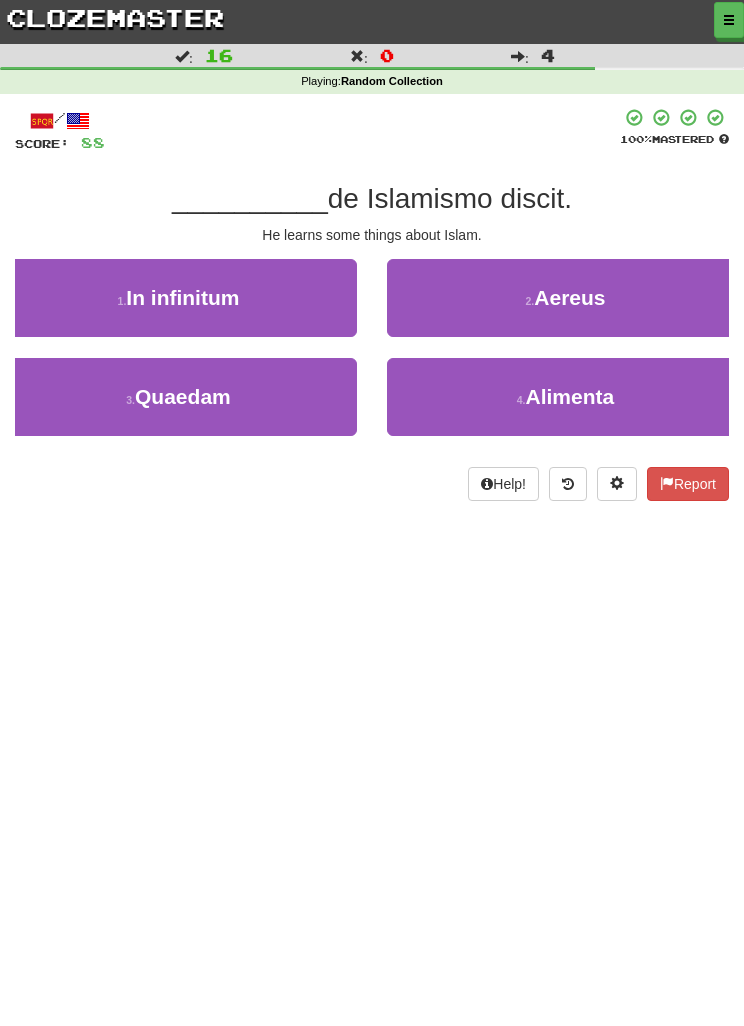 click on "3 .  Quaedam" at bounding box center [178, 397] 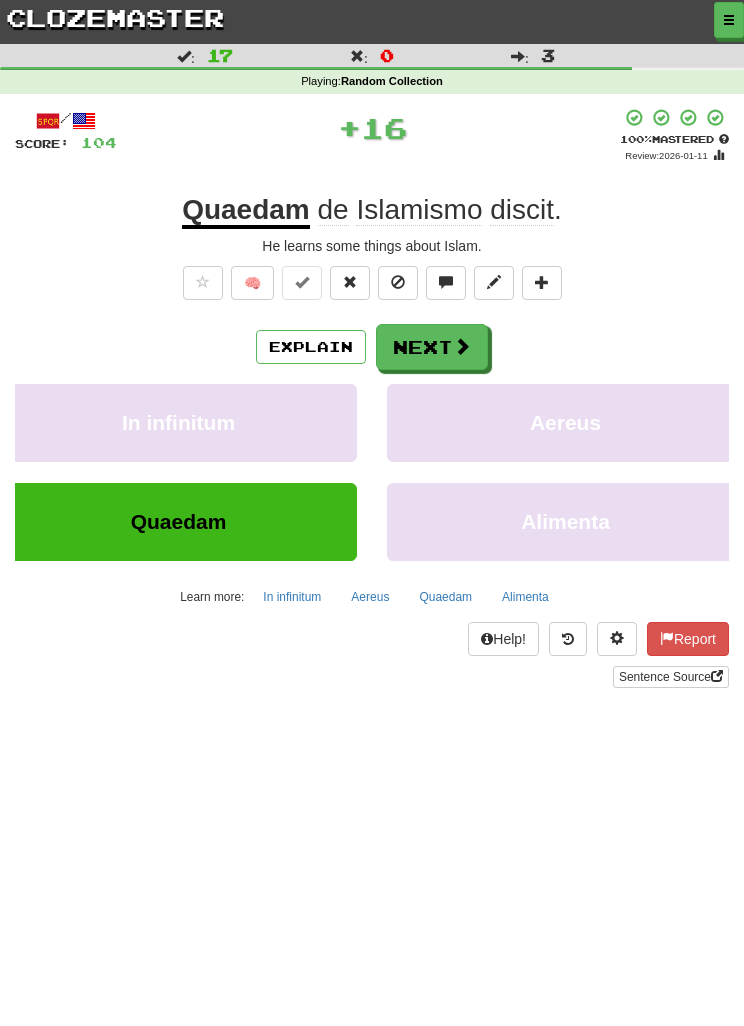click on "Next" at bounding box center [432, 347] 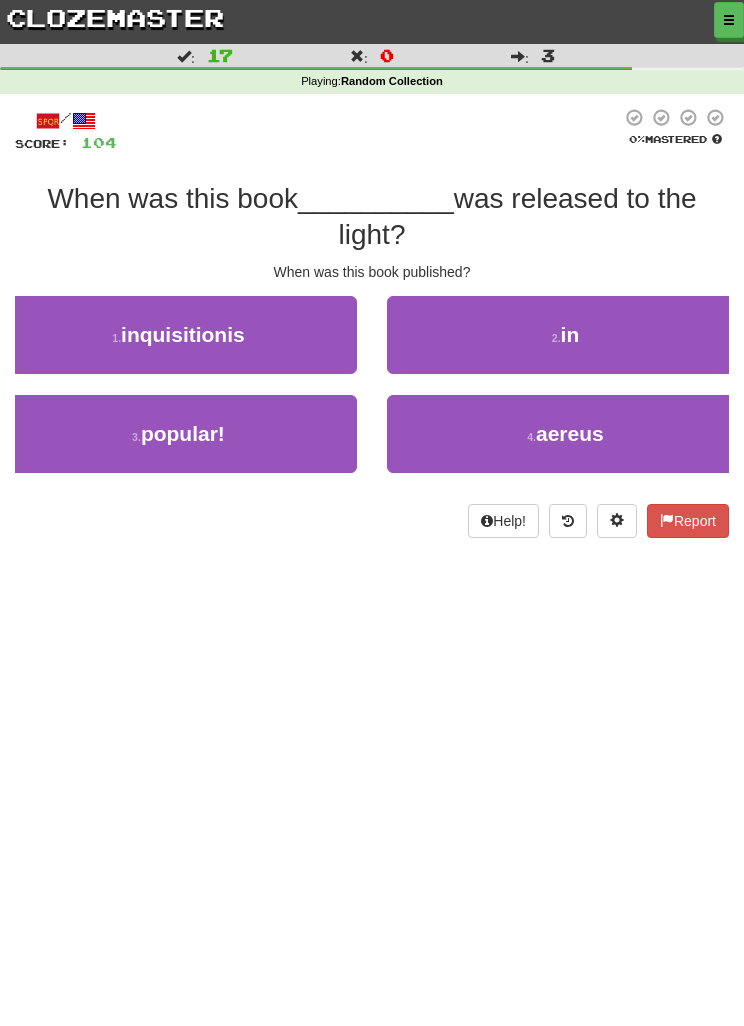 click on "2 .  in" at bounding box center [565, 335] 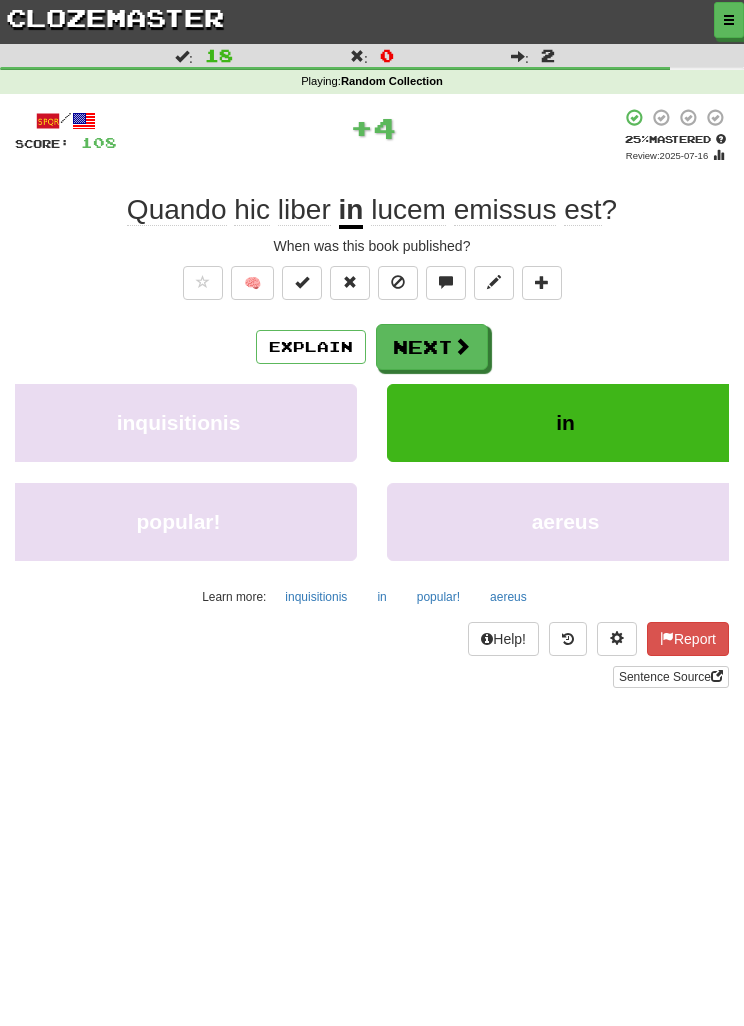 click on "Next" at bounding box center (432, 347) 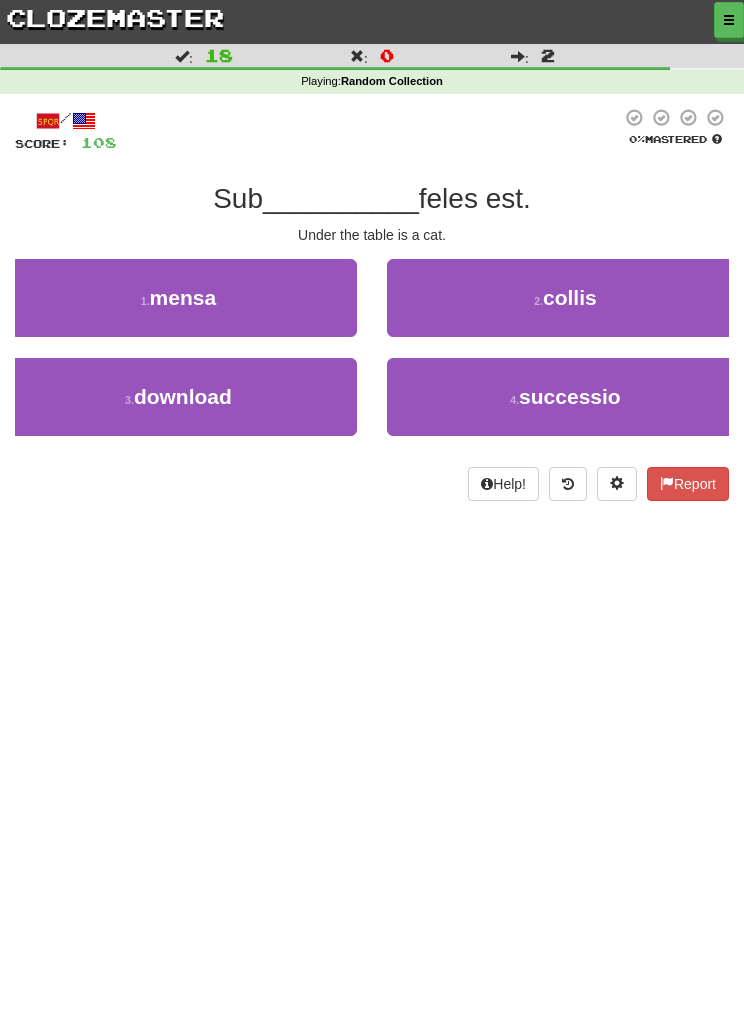 click on "1 .  mensa" at bounding box center [178, 298] 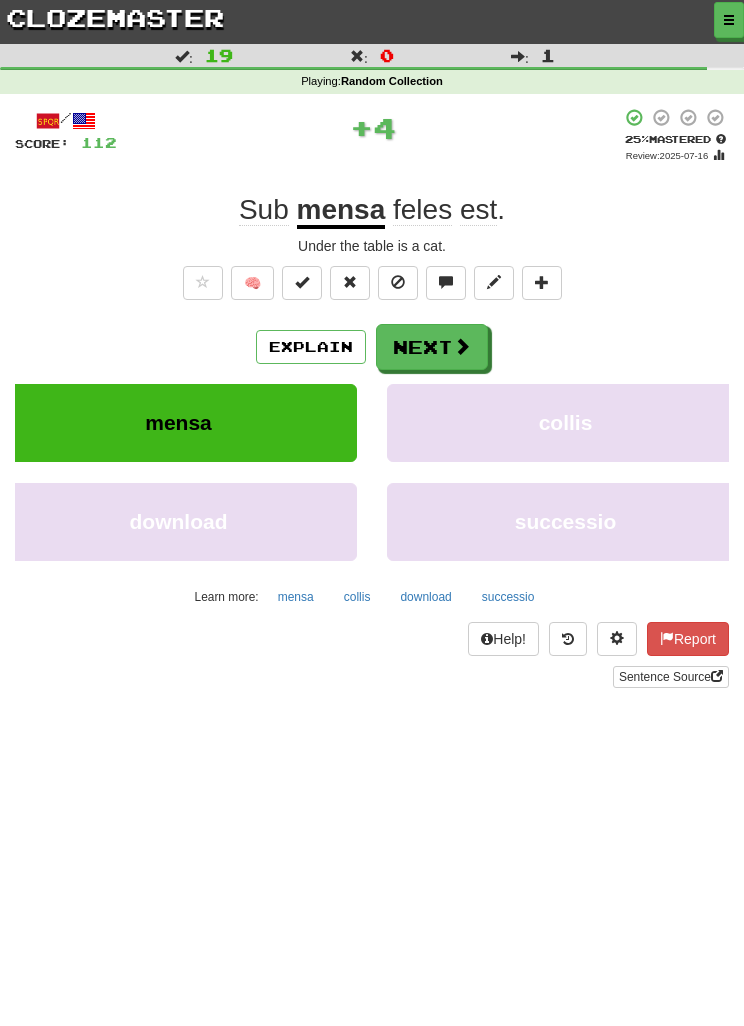 click on "Next" at bounding box center (432, 347) 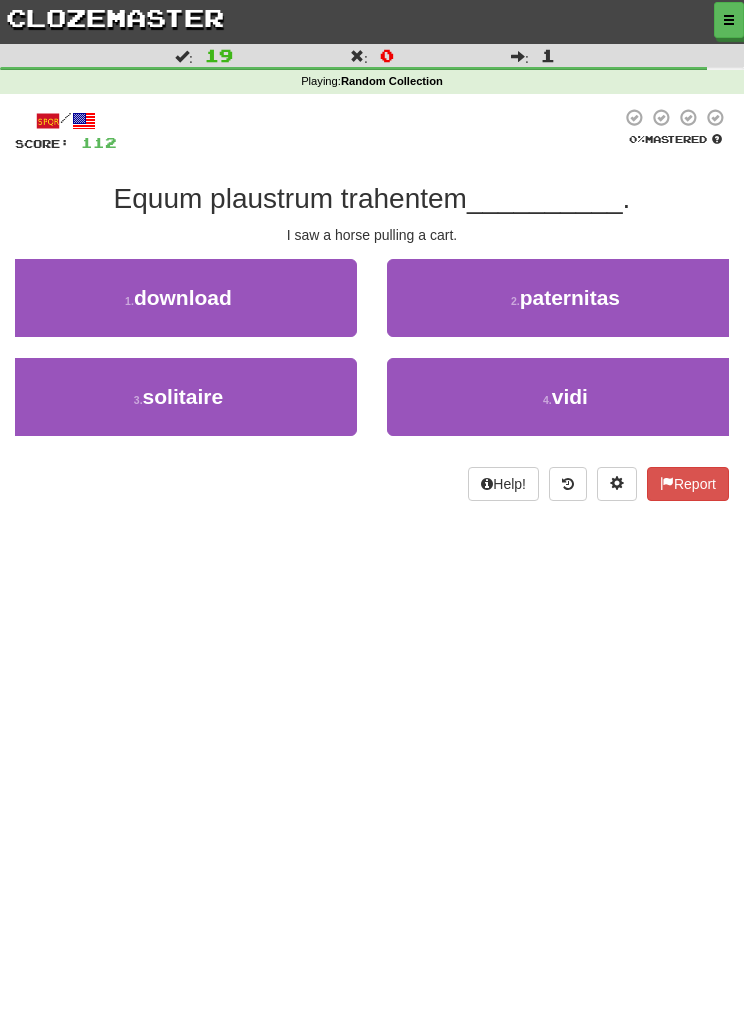 click on "4 ." at bounding box center [547, 400] 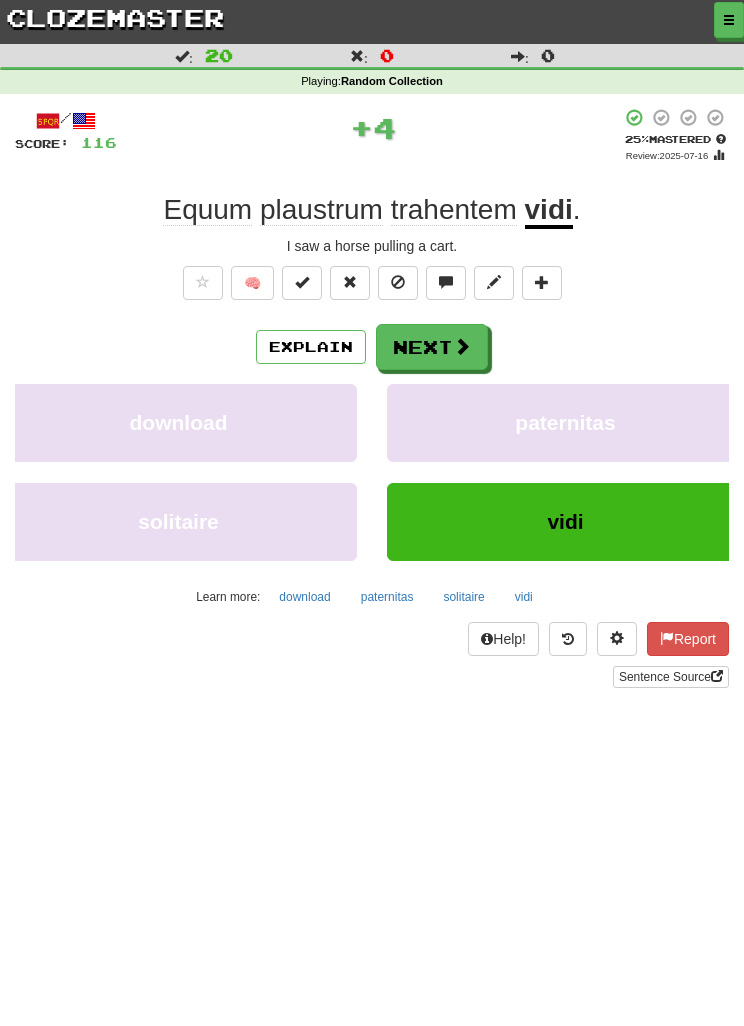 click at bounding box center (462, 346) 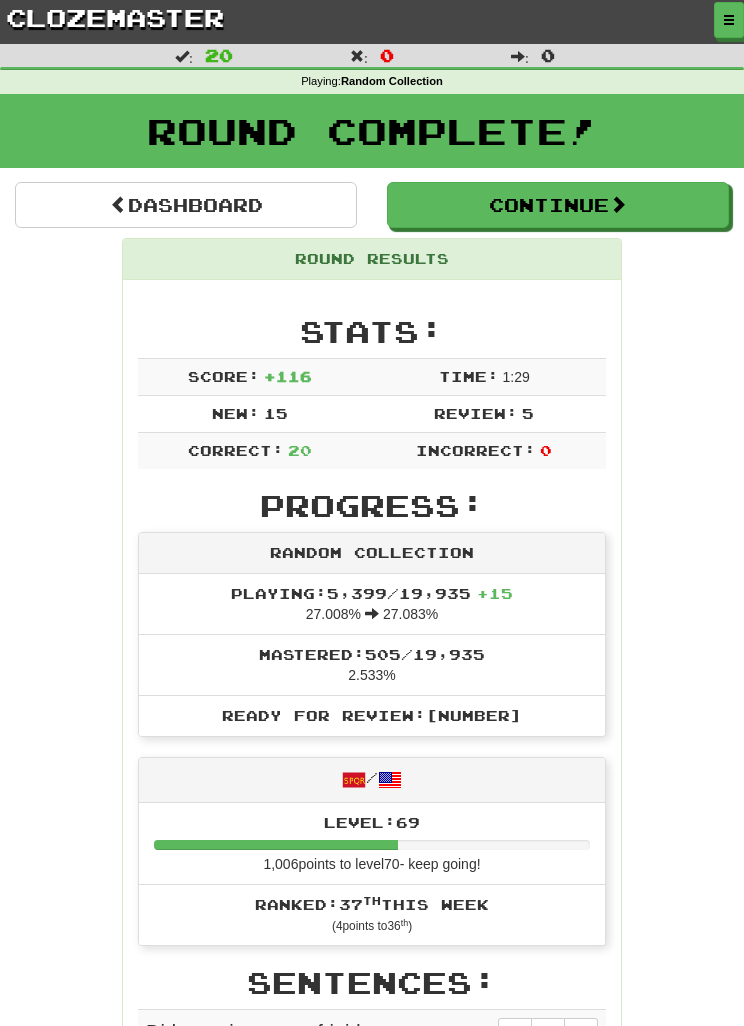 click at bounding box center (729, 20) 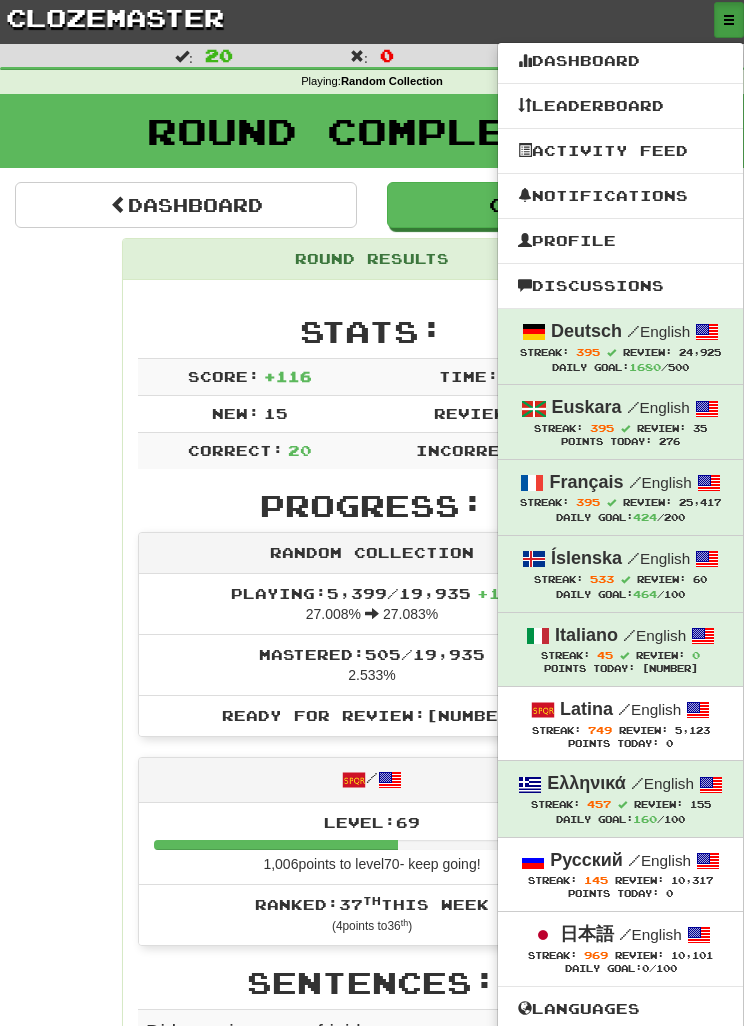 click on "Daily Goal:  160 /100" at bounding box center [620, 819] 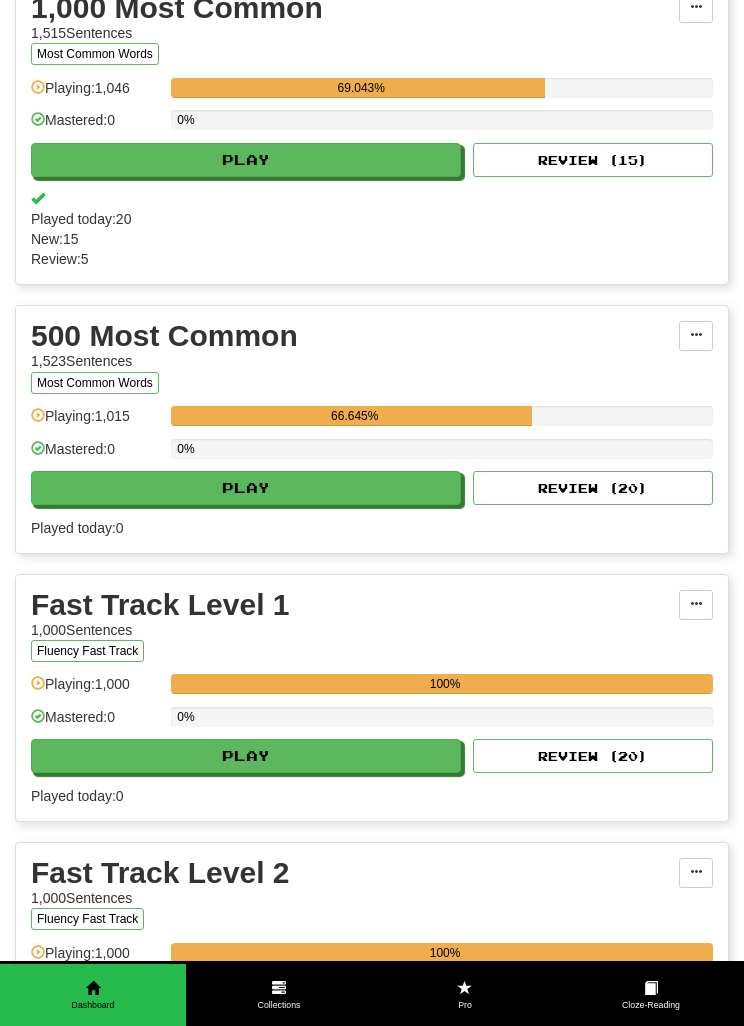 scroll, scrollTop: 405, scrollLeft: 0, axis: vertical 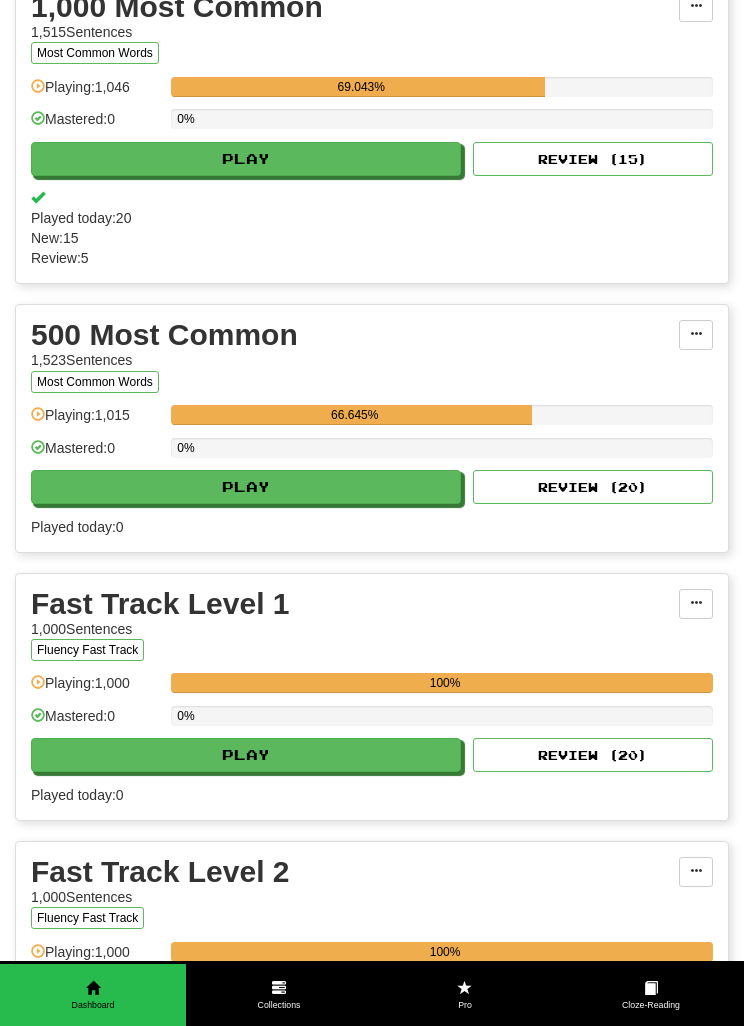 click on "1,000 Most Common 1,515  Sentences Most Common Words Manage Sentences Unpin from Dashboard  Playing:  1,046 69.043%  Mastered:  0 0% Play Review ( 15 )   Played today:  20  /  New:  15  /  Review:  5" at bounding box center (372, 130) 